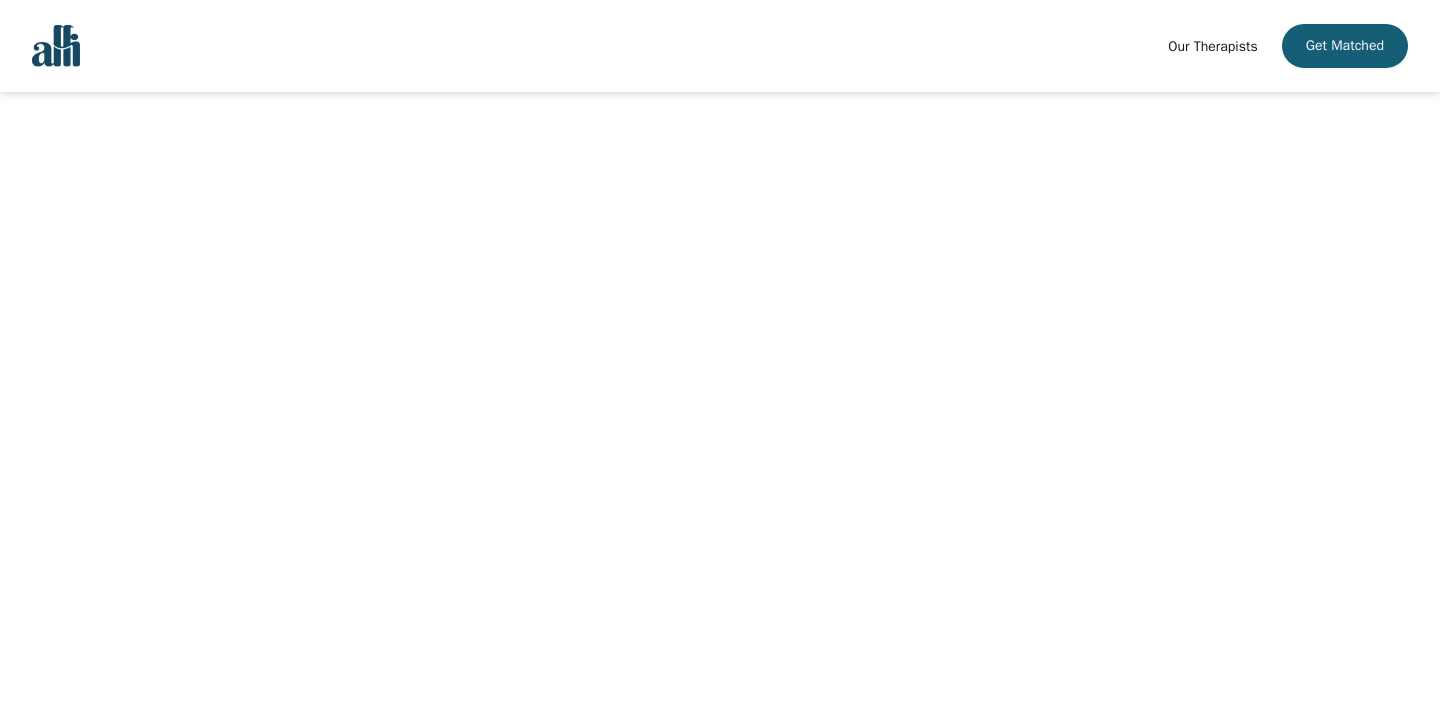 scroll, scrollTop: 0, scrollLeft: 0, axis: both 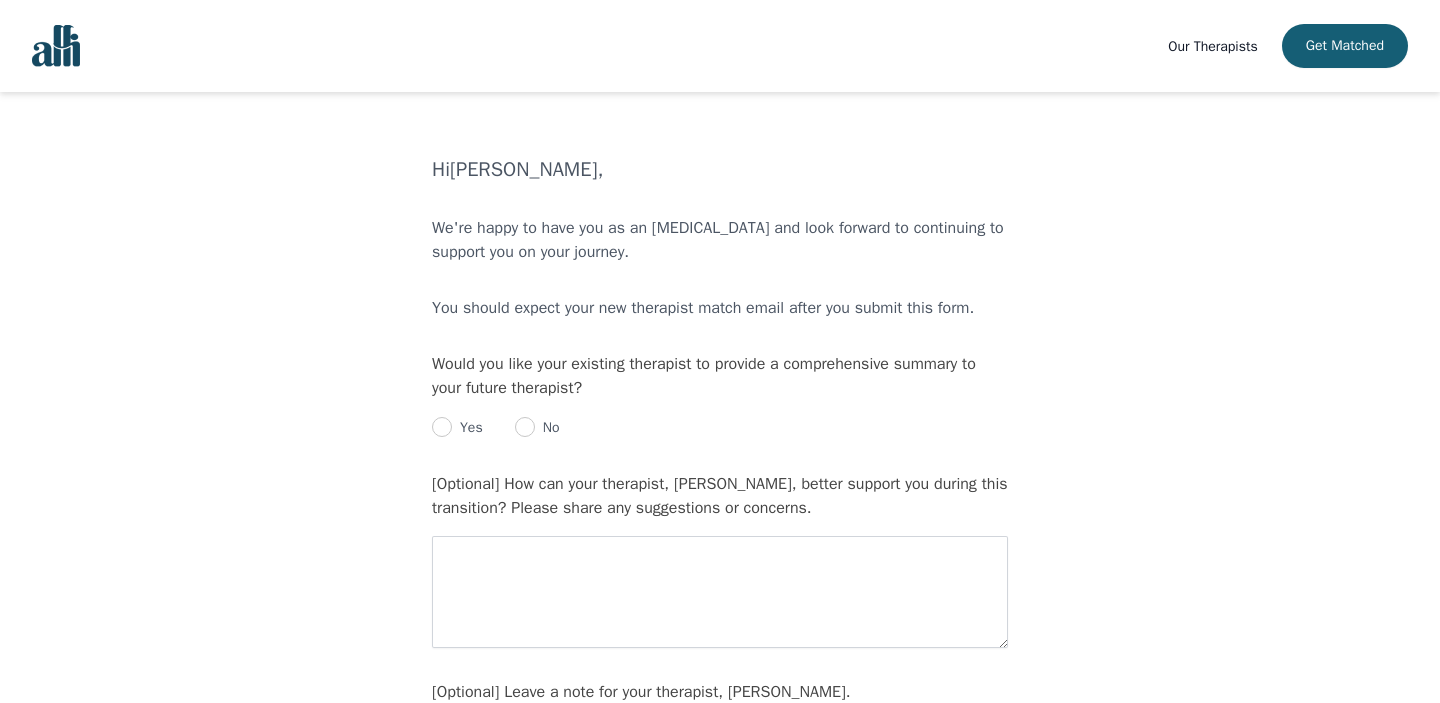 click on "Yes" at bounding box center [467, 428] 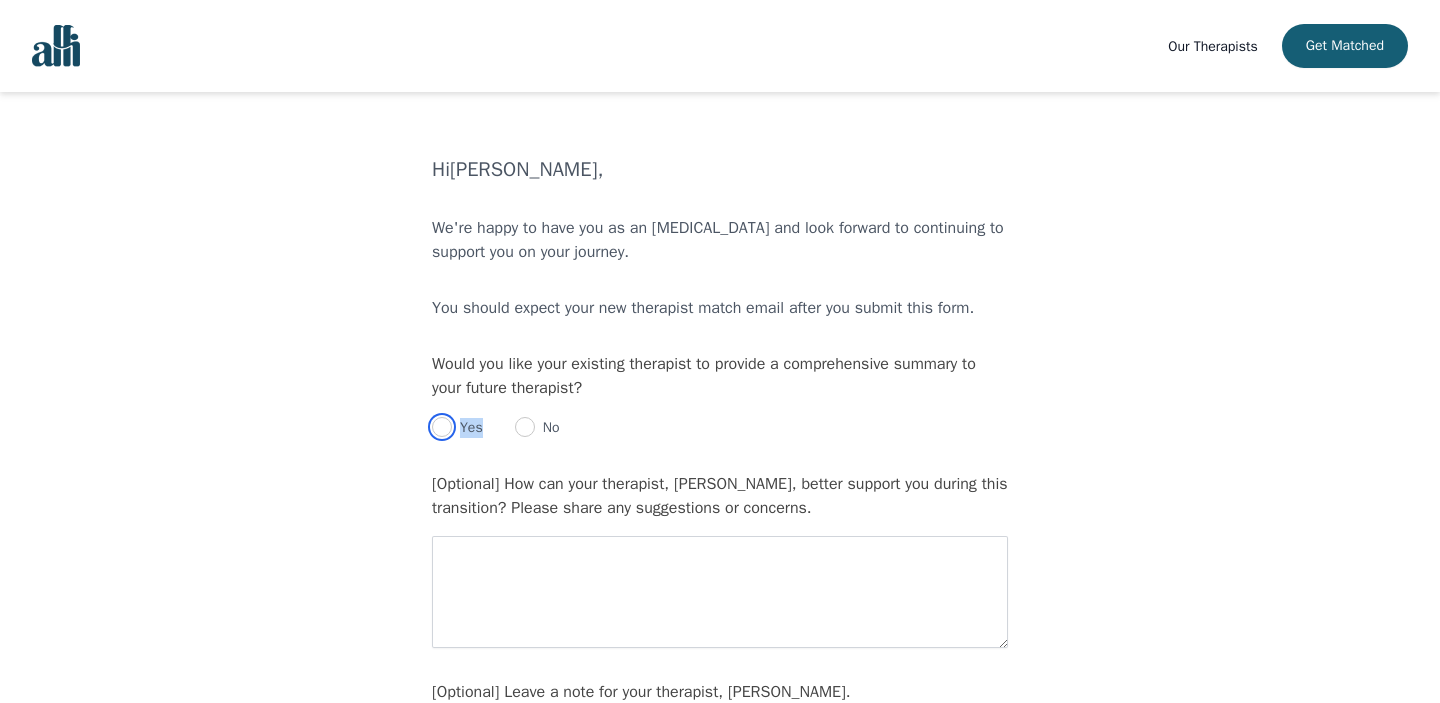 click at bounding box center [442, 427] 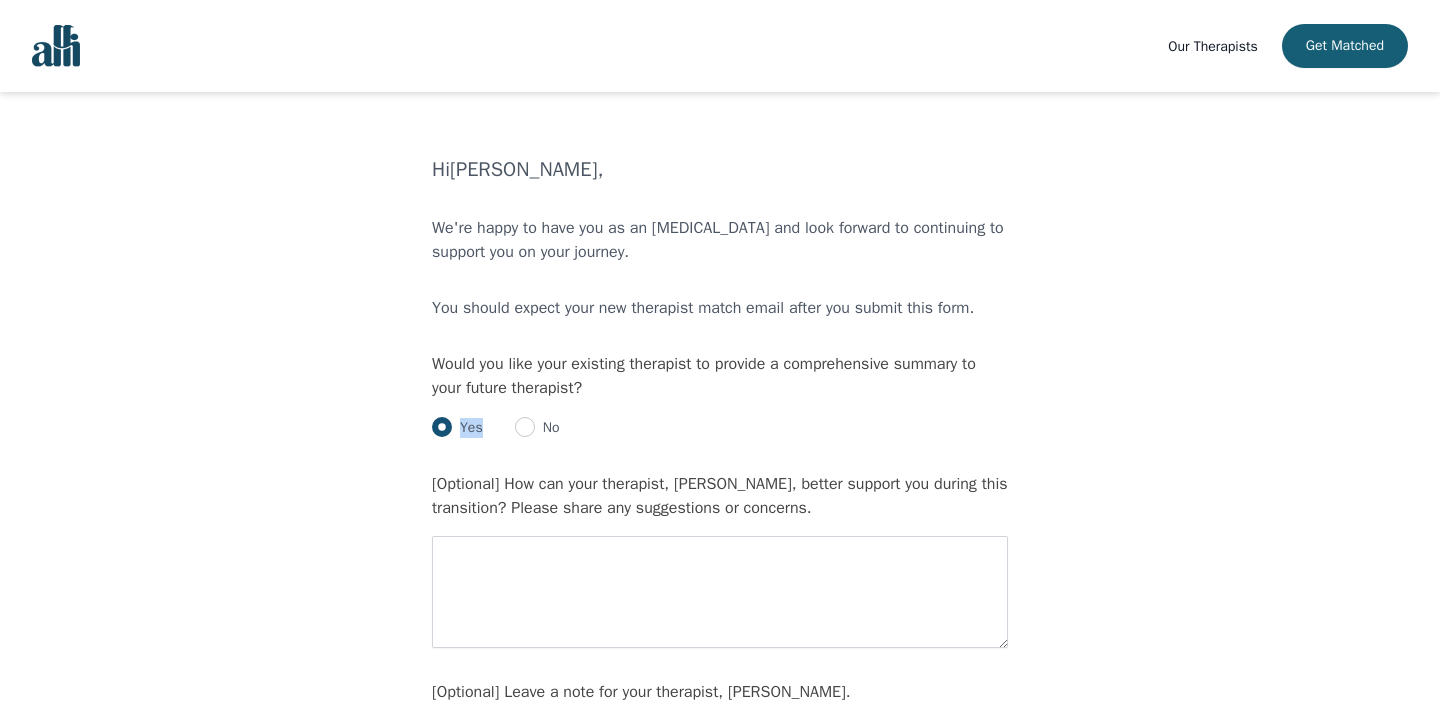 radio on "true" 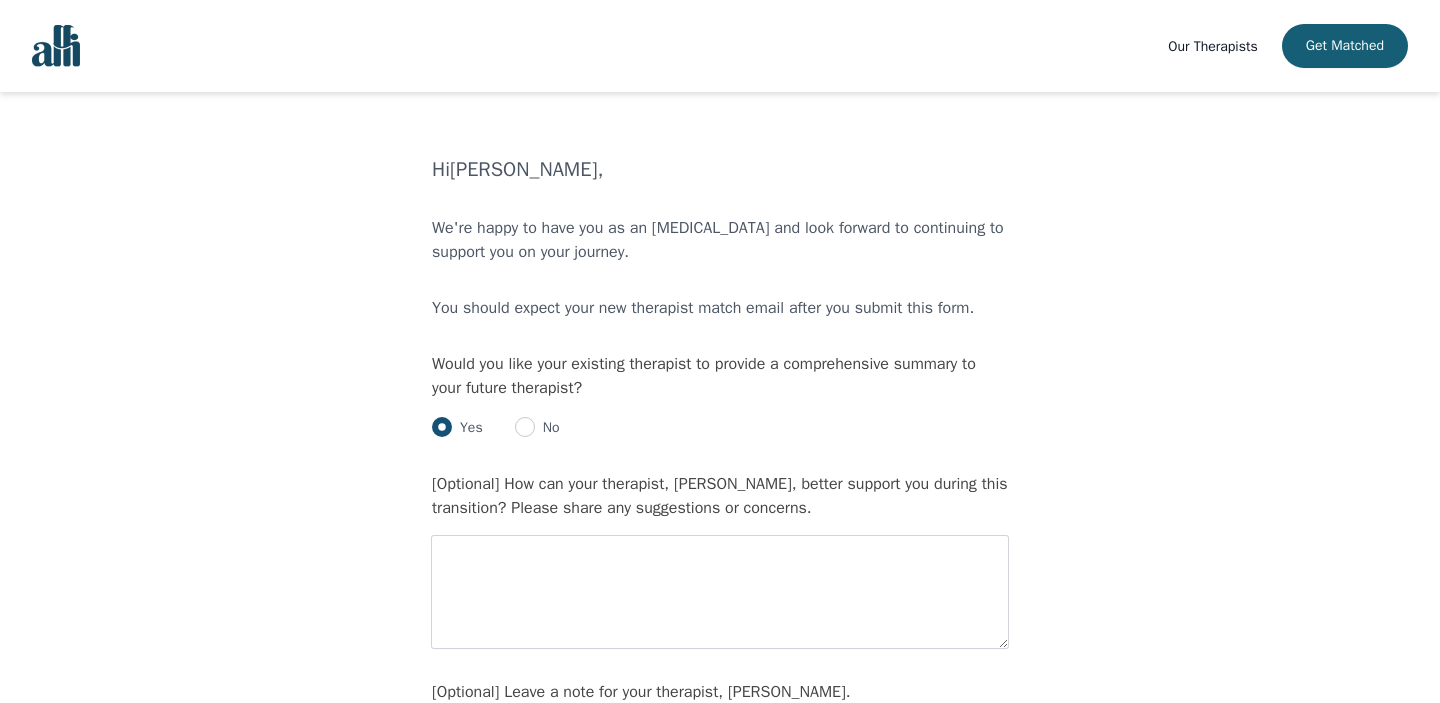 click at bounding box center [720, 592] 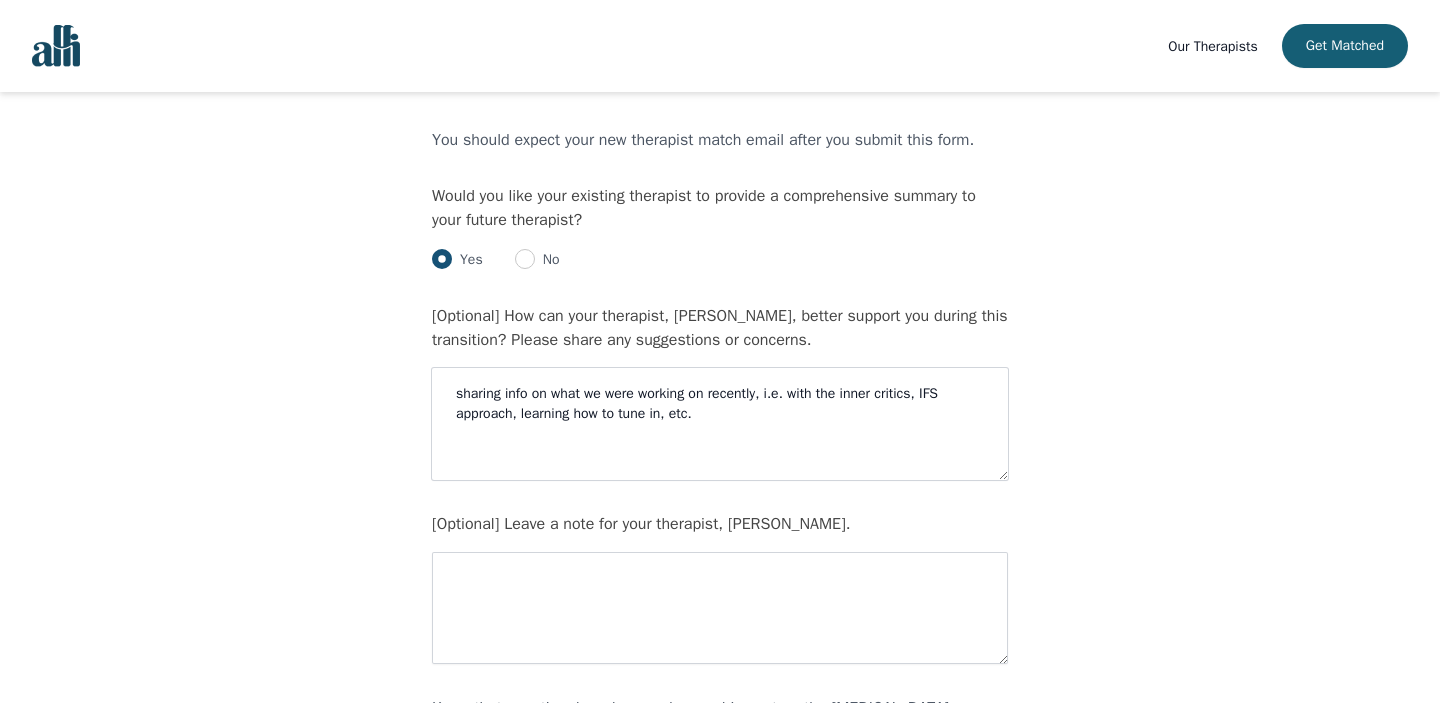 scroll, scrollTop: 175, scrollLeft: 0, axis: vertical 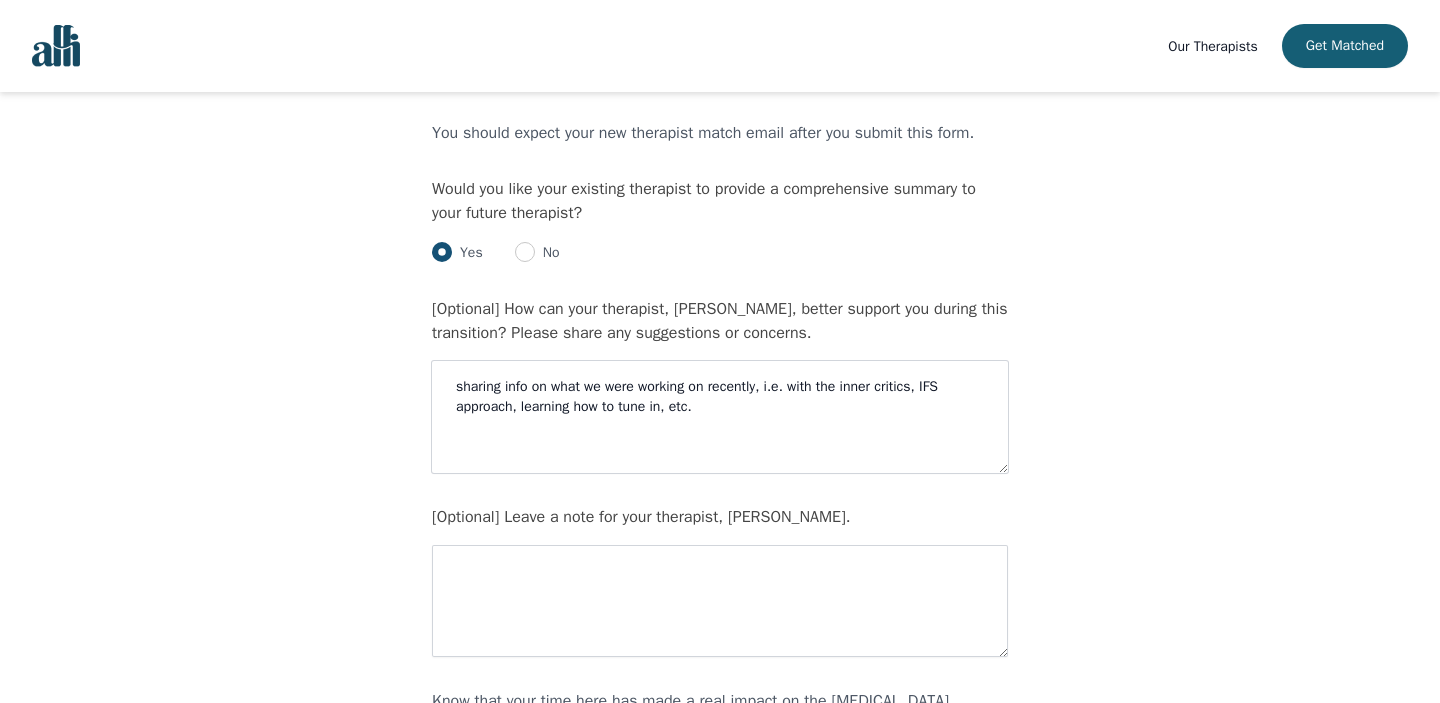 click on "sharing info on what we were working on recently, i.e. with the inner critics, IFS approach, learning how to tune in, etc." at bounding box center (720, 417) 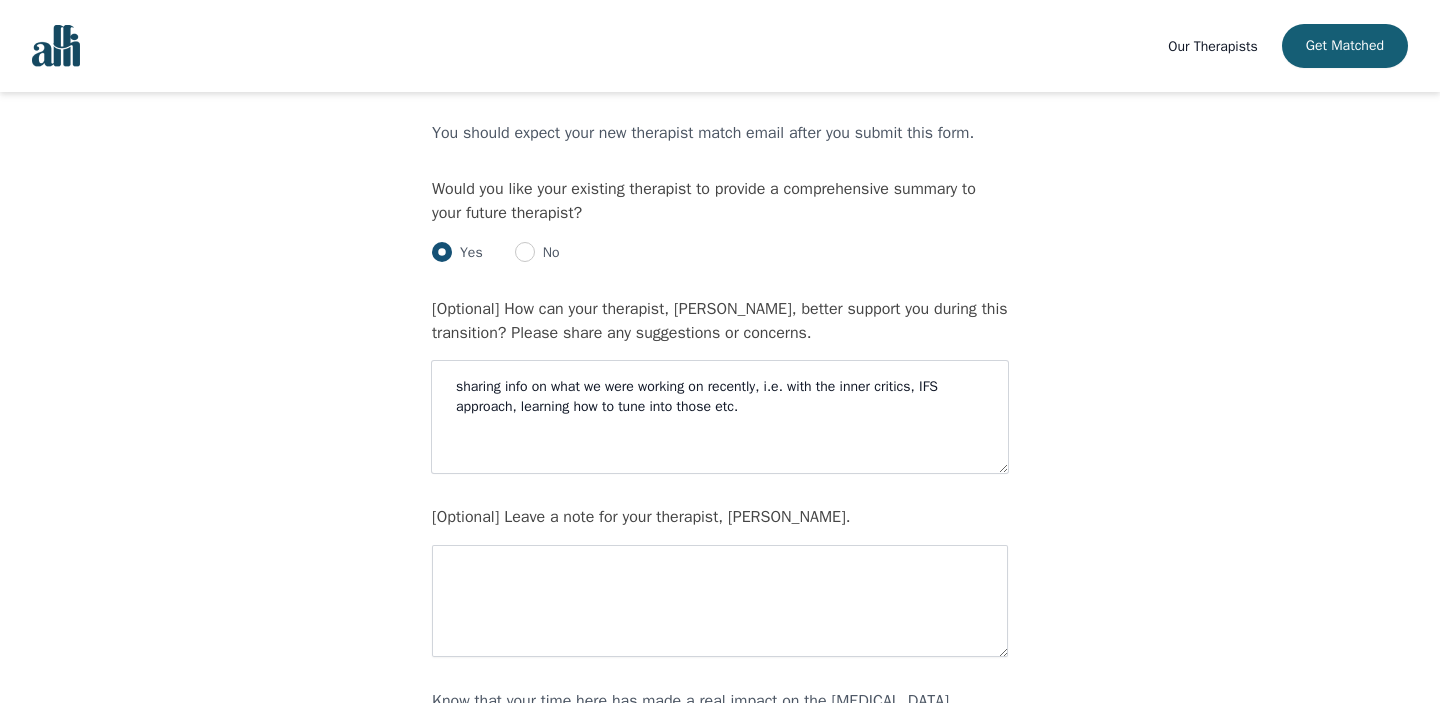 type on "sharing info on what we were working on recently, i.e. with the inner critics, IFS approach, learning how to tune into those etc." 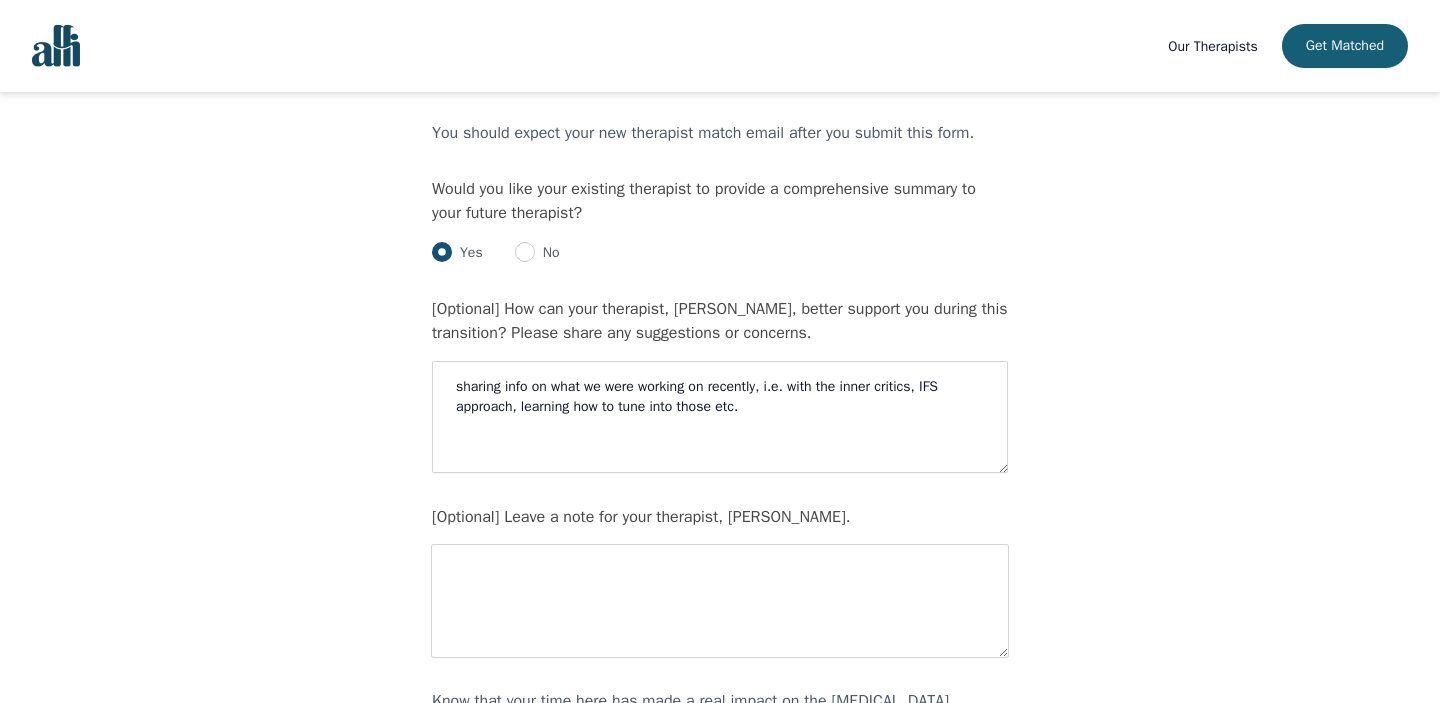 click at bounding box center (720, 601) 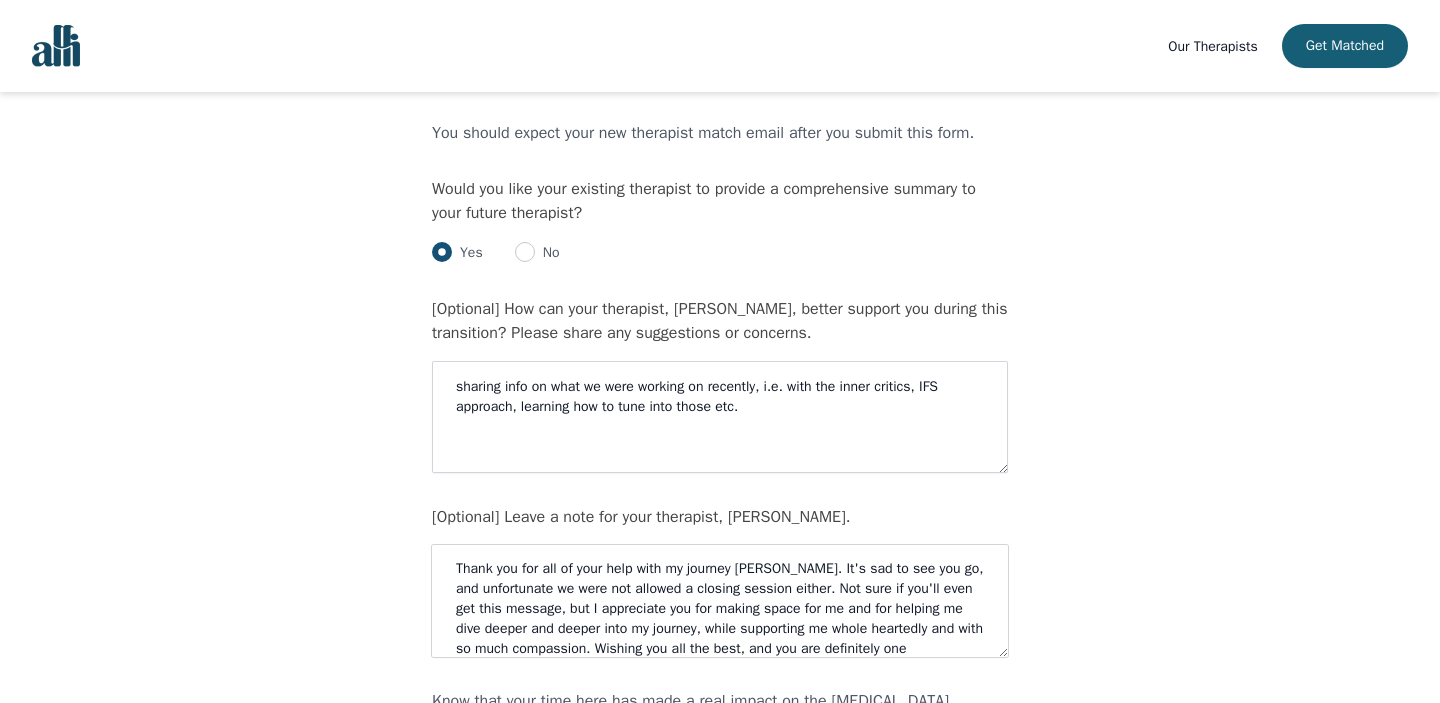 scroll, scrollTop: 22, scrollLeft: 0, axis: vertical 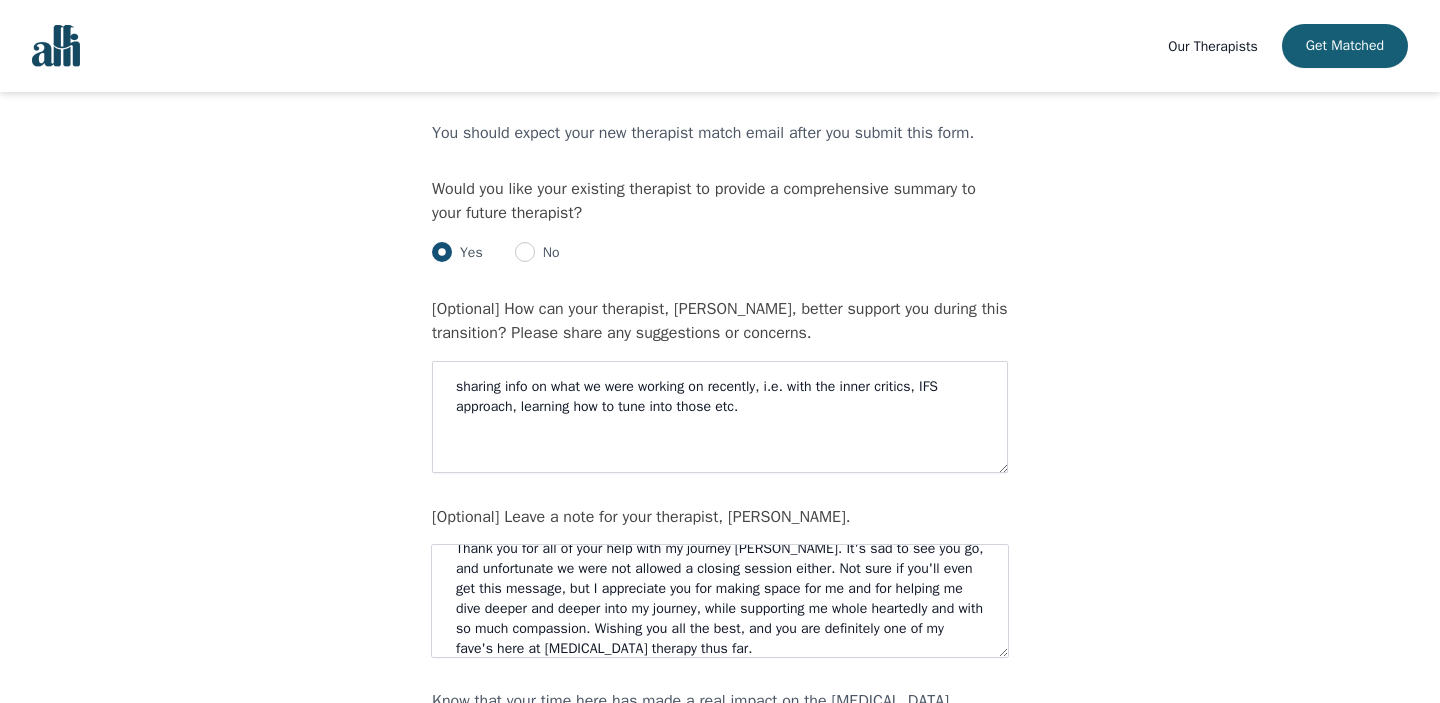 click on "Thank you for all of your help with my journey Jennifer. It's sad to see you go, and unfortunate we were not allowed a closing session either. Not sure if you'll even get this message, but I appreciate you for making space for me and for helping me dive deeper and deeper into my journey, while supporting me whole heartedly and with so much compassion. Wishing you all the best, and you are definitely one of my fave's here at Alli therapy thus far." at bounding box center (720, 601) 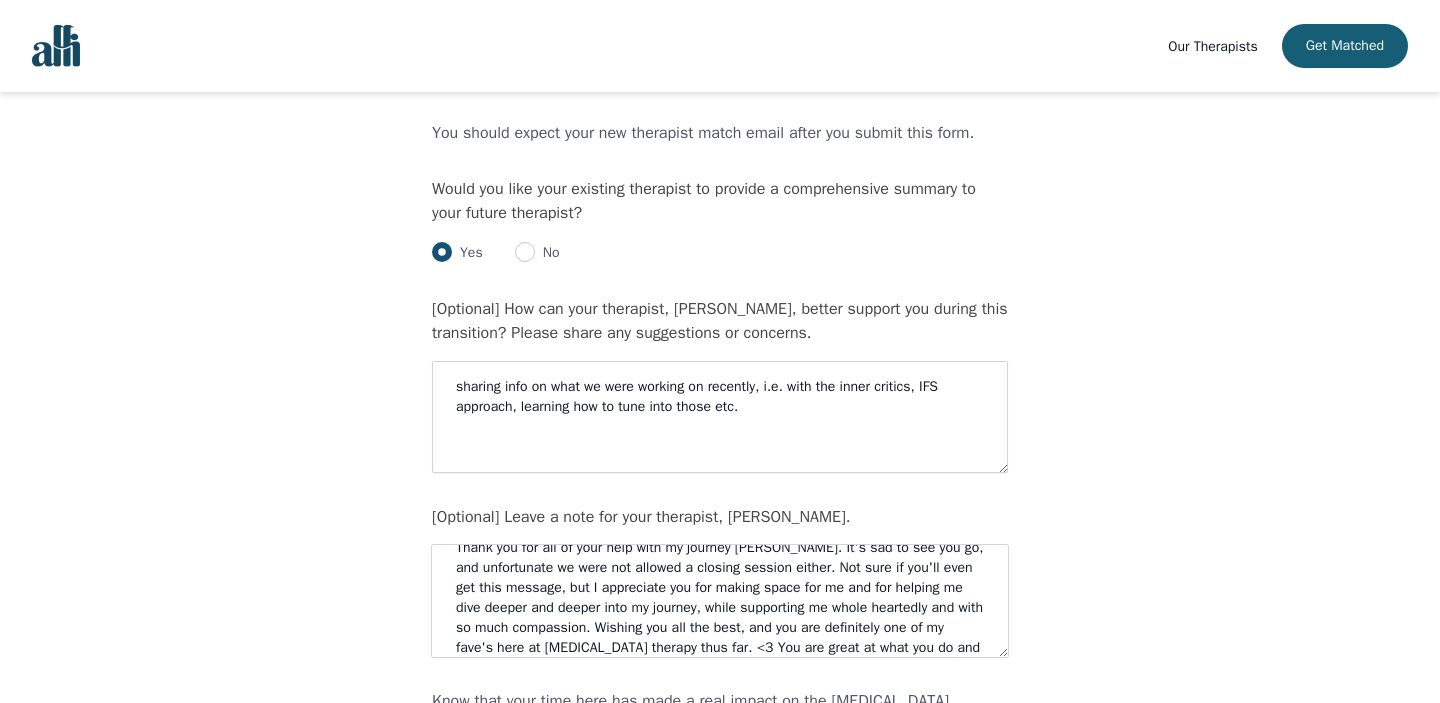 scroll, scrollTop: 15, scrollLeft: 0, axis: vertical 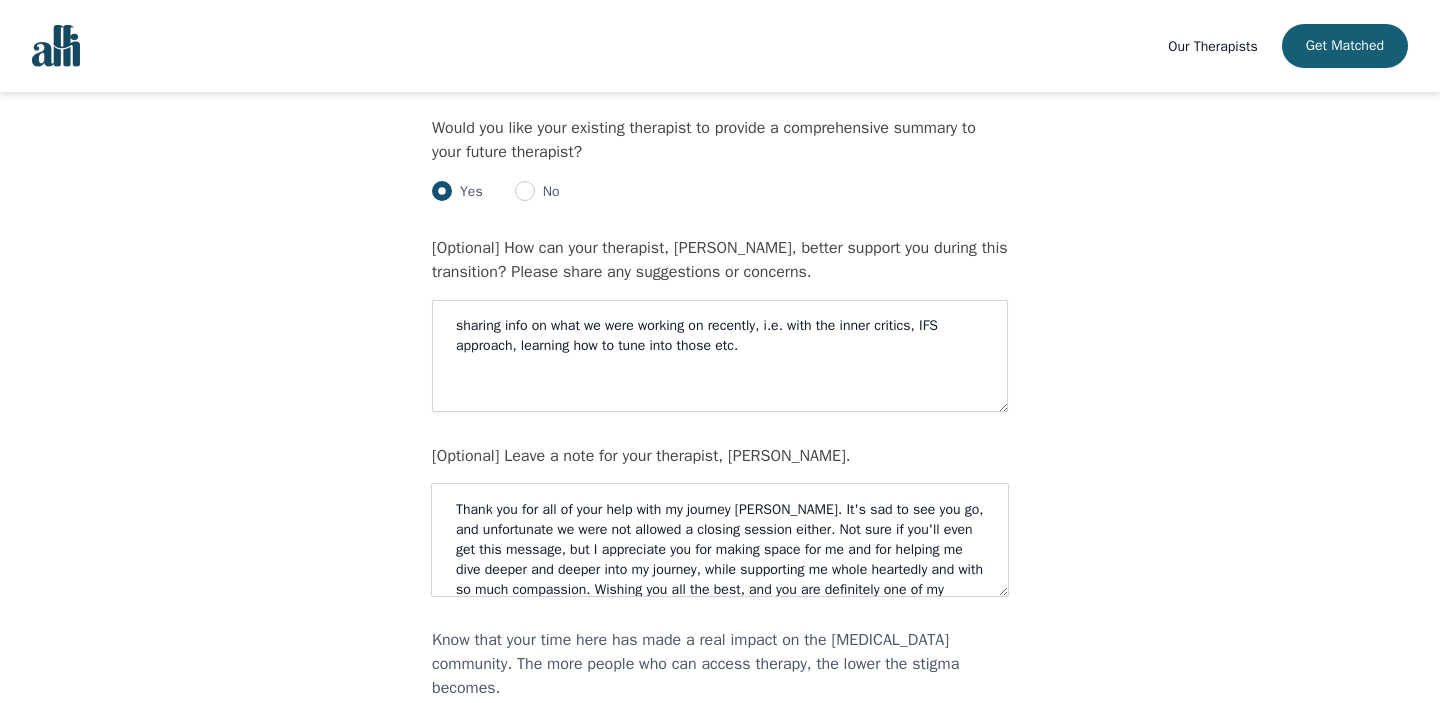 click on "Thank you for all of your help with my journey Jennifer. It's sad to see you go, and unfortunate we were not allowed a closing session either. Not sure if you'll even get this message, but I appreciate you for making space for me and for helping me dive deeper and deeper into my journey, while supporting me whole heartedly and with so much compassion. Wishing you all the best, and you are definitely one of my fave's here at Alli therapy thus far. <3 You are great at what you do and will excel, no doubt." at bounding box center [720, 540] 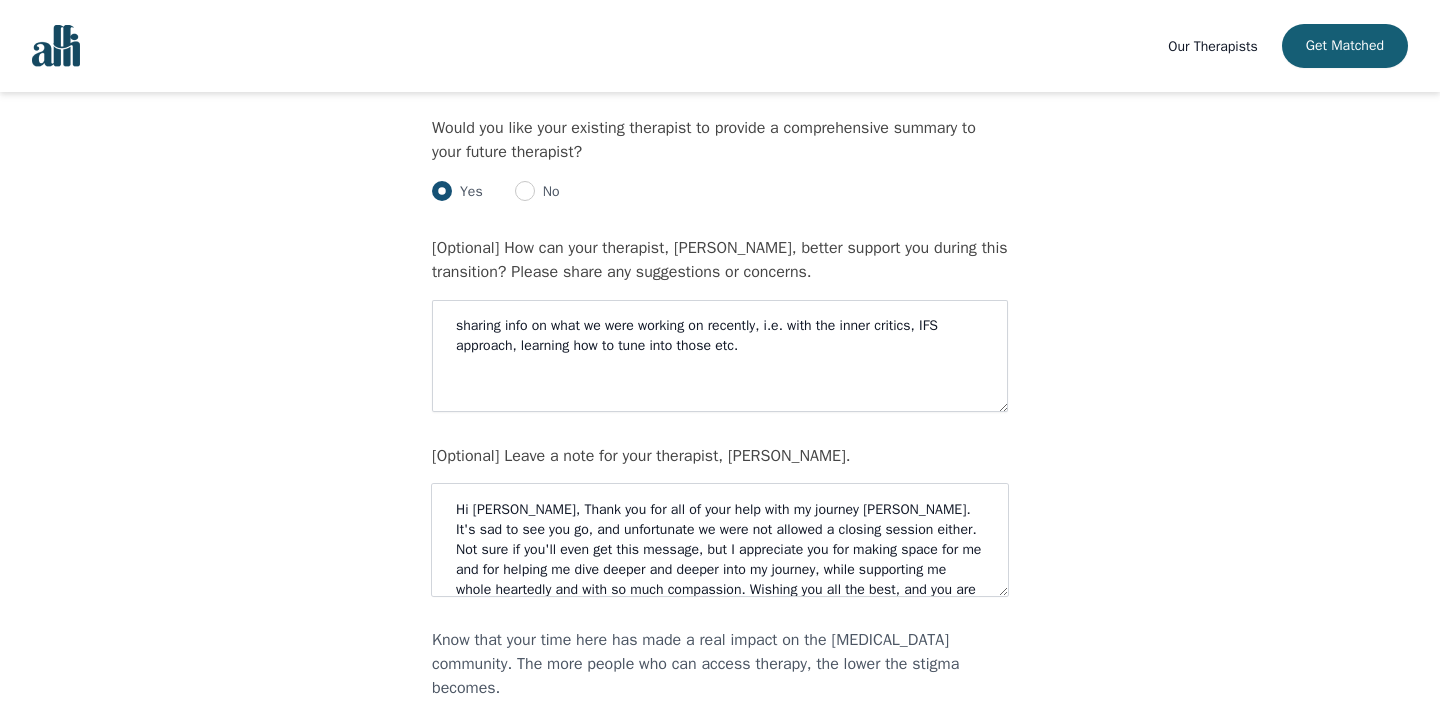 click on "Hi Jennifer, Thank you for all of your help with my journey Jennifer. It's sad to see you go, and unfortunate we were not allowed a closing session either. Not sure if you'll even get this message, but I appreciate you for making space for me and for helping me dive deeper and deeper into my journey, while supporting me whole heartedly and with so much compassion. Wishing you all the best, and you are definitely one of my fave's here at Alli therapy thus far. <3 You are great at what you do and will excel, no doubt." at bounding box center (720, 540) 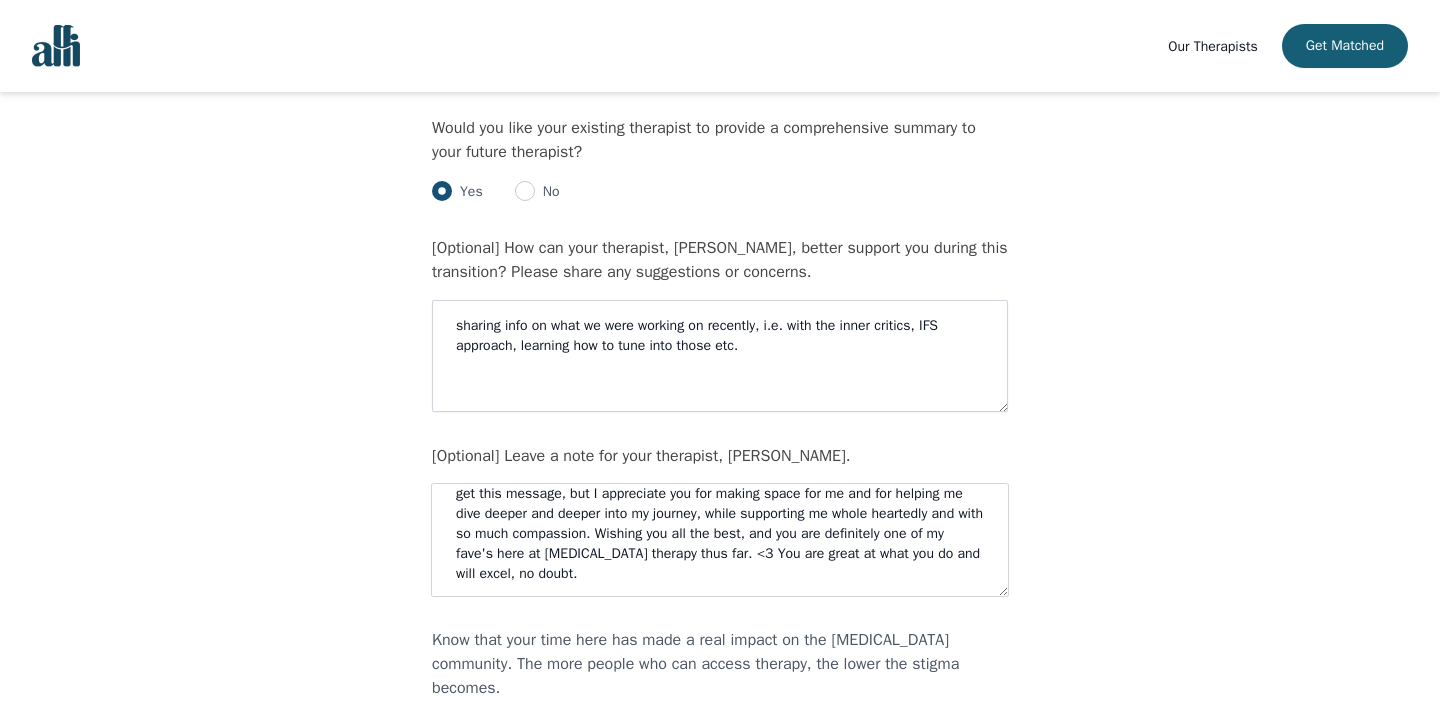 scroll, scrollTop: 57, scrollLeft: 0, axis: vertical 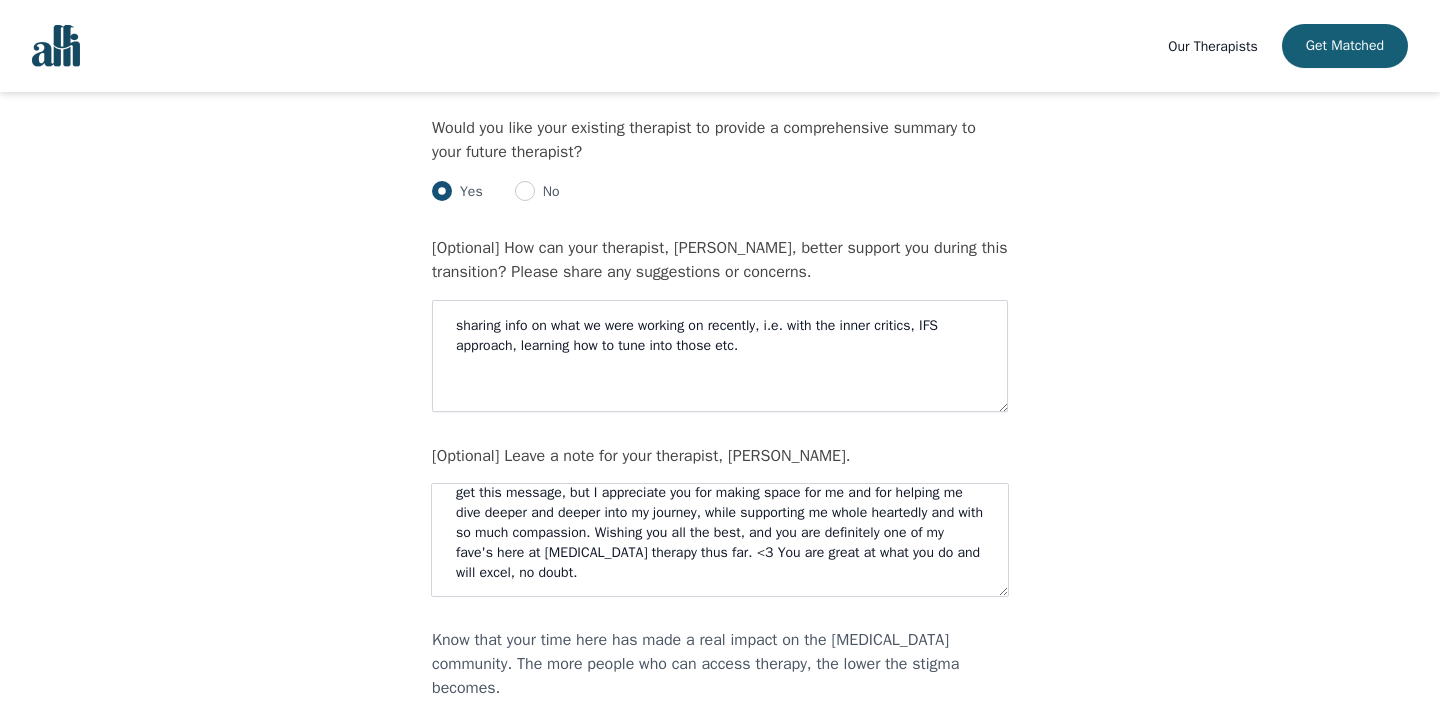 click on "Thank you for all of your help with my journey Jennifer. It's sad to see you go, and unfortunate we were not allowed a closing session either. Not sure if you'll even get this message, but I appreciate you for making space for me and for helping me dive deeper and deeper into my journey, while supporting me whole heartedly and with so much compassion. Wishing you all the best, and you are definitely one of my fave's here at Alli therapy thus far. <3 You are great at what you do and will excel, no doubt." at bounding box center [720, 540] 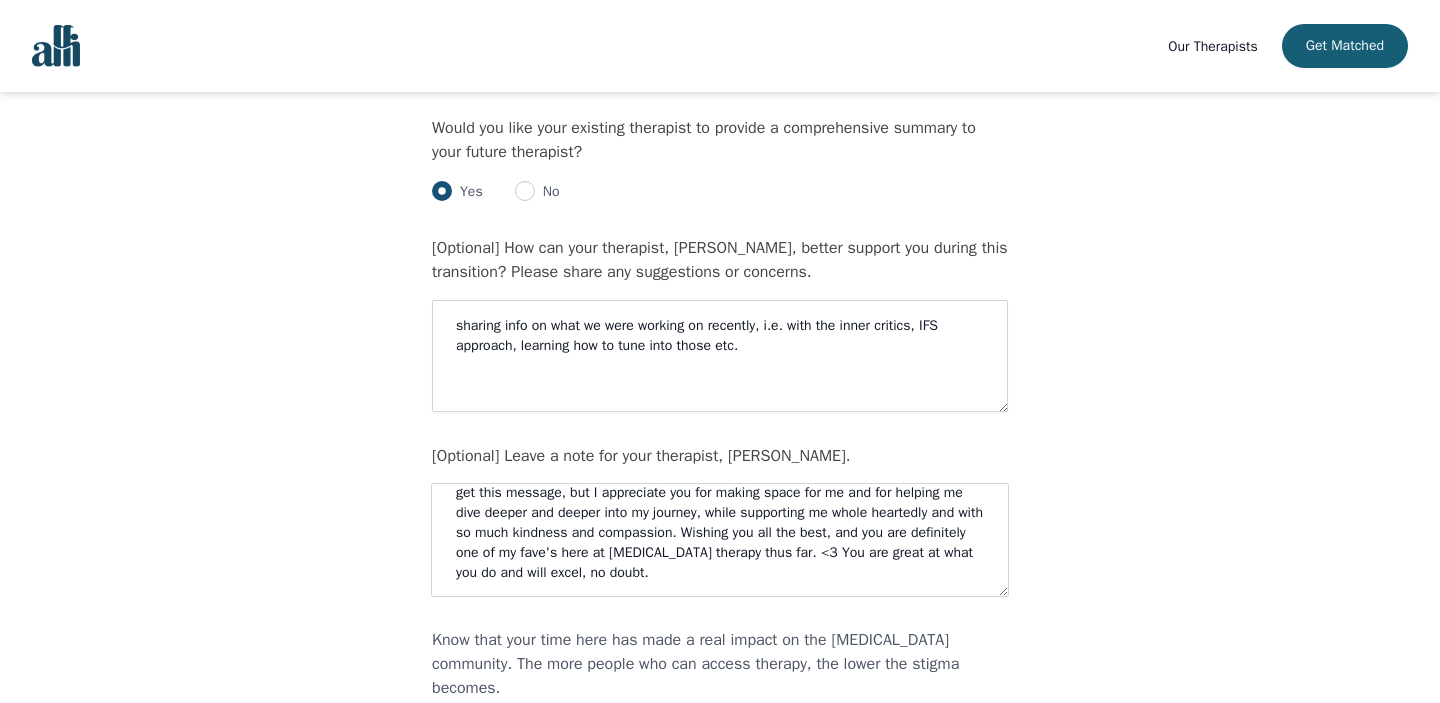 click on "Thank you for all of your help with my journey Jennifer. It's sad to see you go, and unfortunate we were not allowed a closing session either. Not sure if you'll even get this message, but I appreciate you for making space for me and for helping me dive deeper and deeper into my journey, while supporting me whole heartedly and with so much kindness and compassion. Wishing you all the best, and you are definitely one of my fave's here at Alli therapy thus far. <3 You are great at what you do and will excel, no doubt." at bounding box center [720, 540] 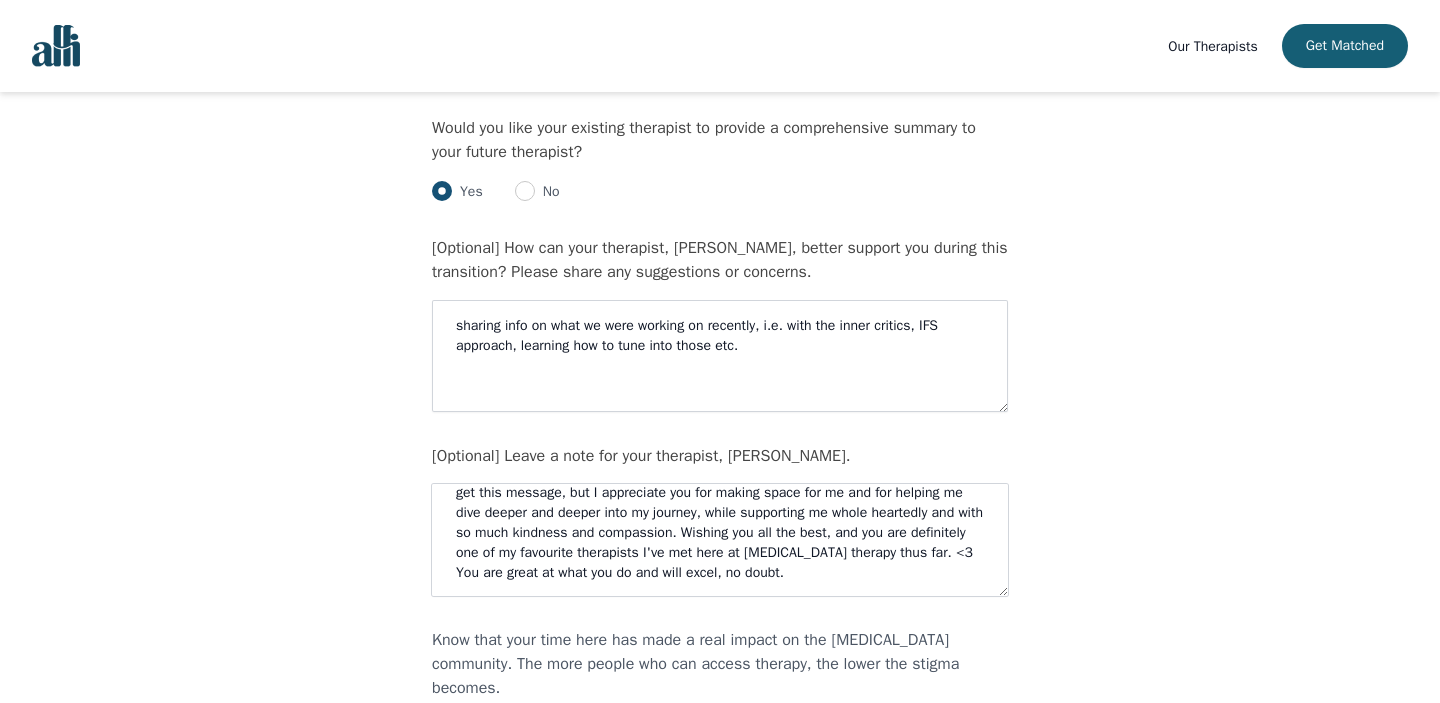 scroll, scrollTop: 60, scrollLeft: 0, axis: vertical 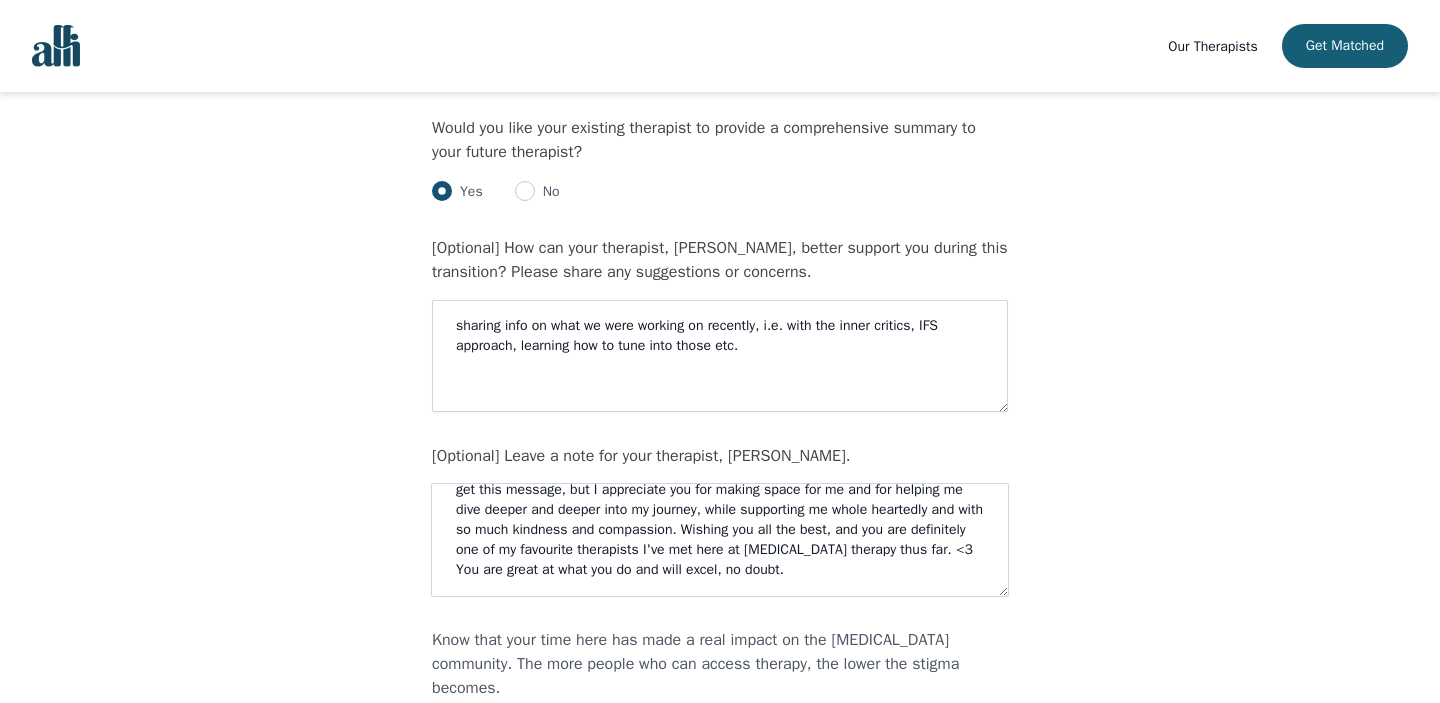 click on "Thank you for all of your help with my journey Jennifer. It's sad to see you go, and unfortunate we were not allowed a closing session either. Not sure if you'll even get this message, but I appreciate you for making space for me and for helping me dive deeper and deeper into my journey, while supporting me whole heartedly and with so much kindness and compassion. Wishing you all the best, and you are definitely one of my favourite therapists I've met here at Alli therapy thus far. <3 You are great at what you do and will excel, no doubt." at bounding box center (720, 540) 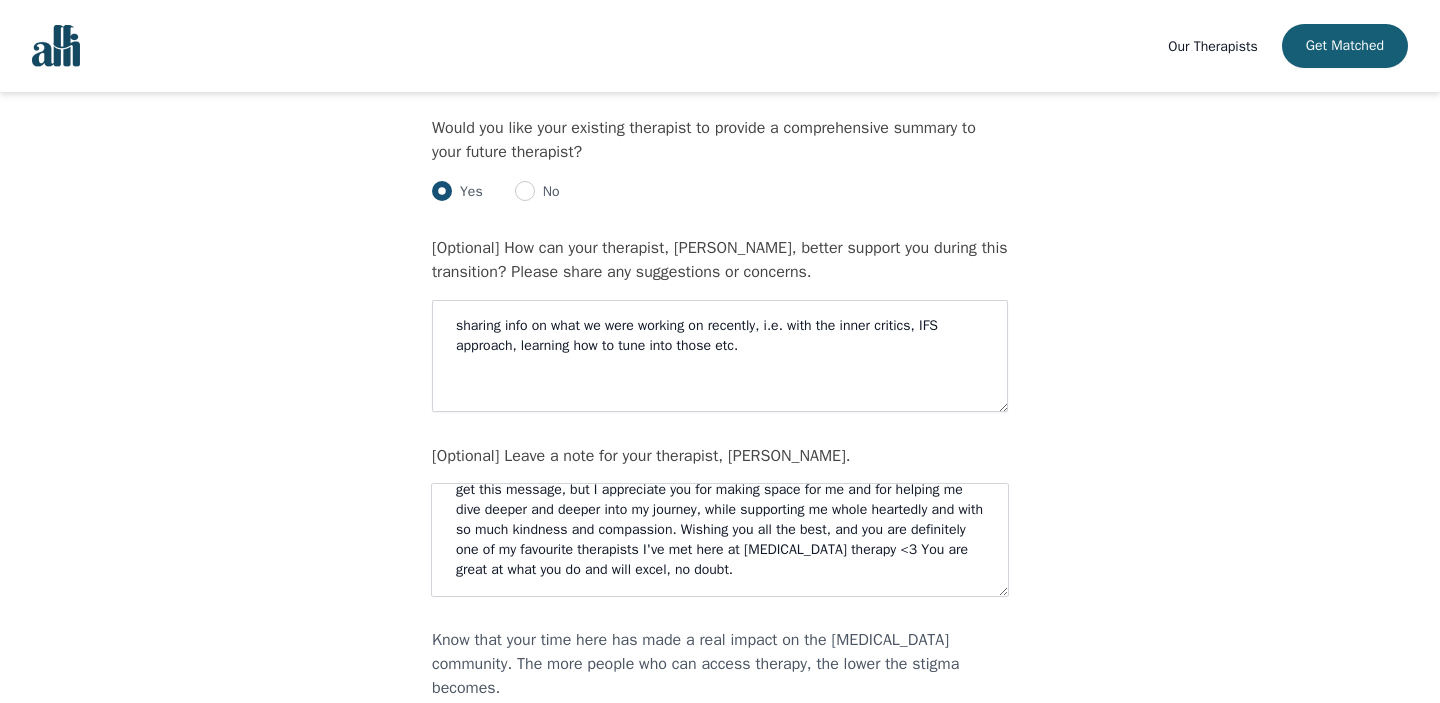 click on "Thank you for all of your help with my journey Jennifer. It's sad to see you go, and unfortunate we were not allowed a closing session either. Not sure if you'll even get this message, but I appreciate you for making space for me and for helping me dive deeper and deeper into my journey, while supporting me whole heartedly and with so much kindness and compassion. Wishing you all the best, and you are definitely one of my favourite therapists I've met here at Alli therapy <3 You are great at what you do and will excel, no doubt." at bounding box center [720, 540] 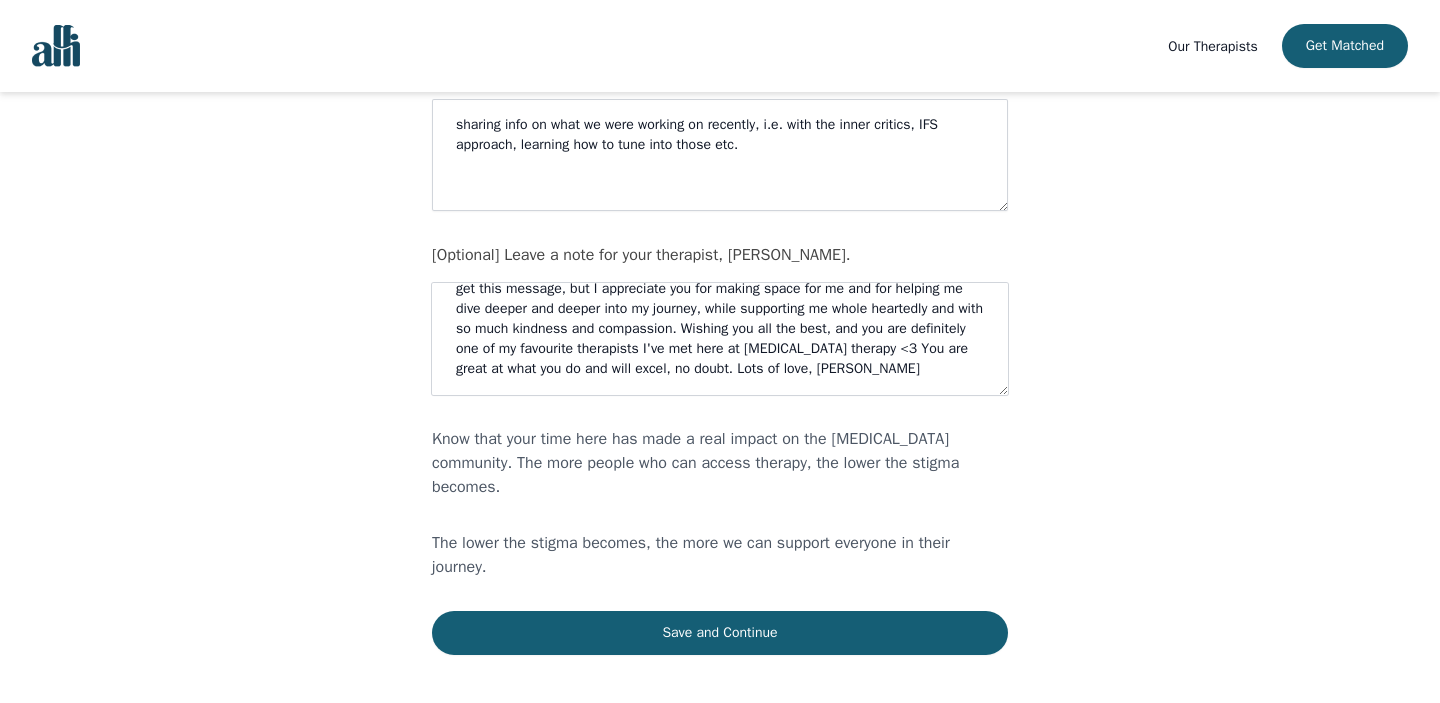 scroll, scrollTop: 442, scrollLeft: 0, axis: vertical 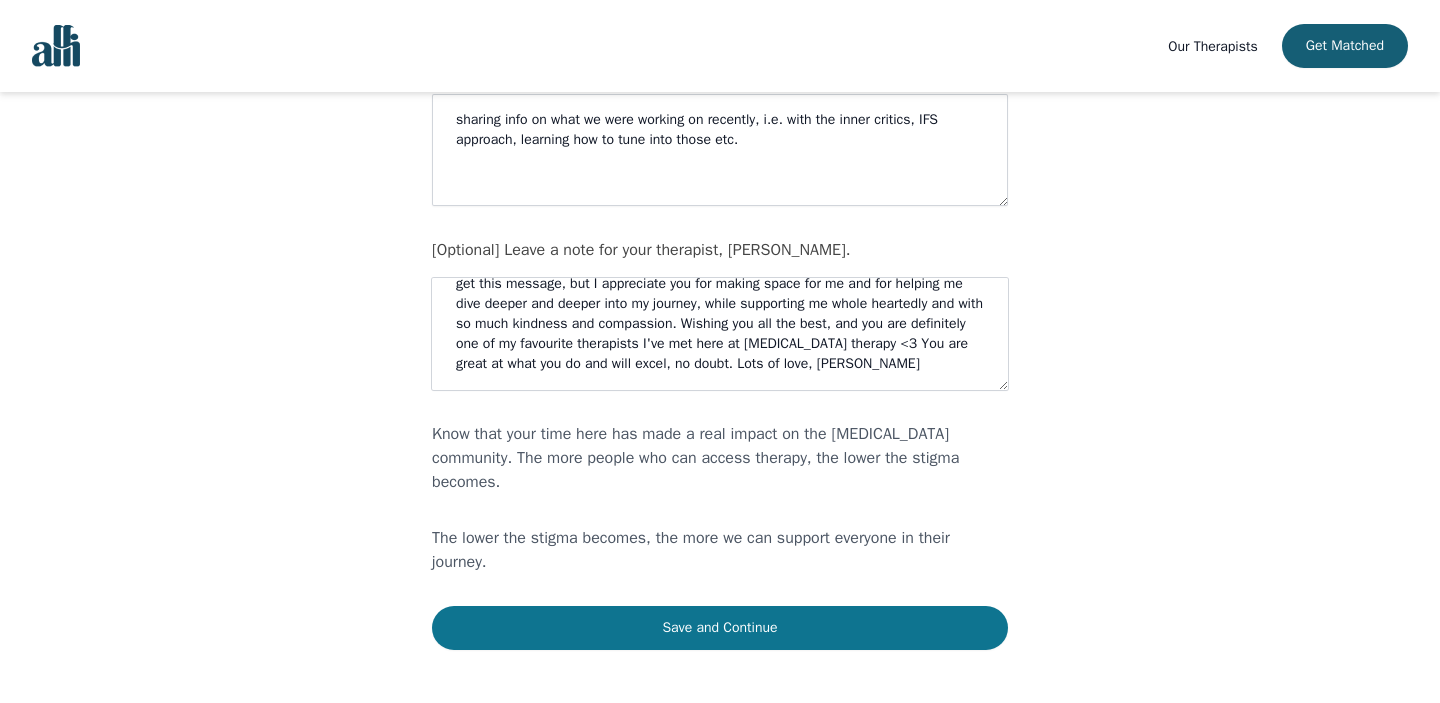 type on "Thank you for all of your help with my journey Jennifer. It's sad to see you go, and unfortunate we were not allowed a closing session either. Not sure if you'll even get this message, but I appreciate you for making space for me and for helping me dive deeper and deeper into my journey, while supporting me whole heartedly and with so much kindness and compassion. Wishing you all the best, and you are definitely one of my favourite therapists I've met here at Alli therapy <3 You are great at what you do and will excel, no doubt. Lots of love, Navan" 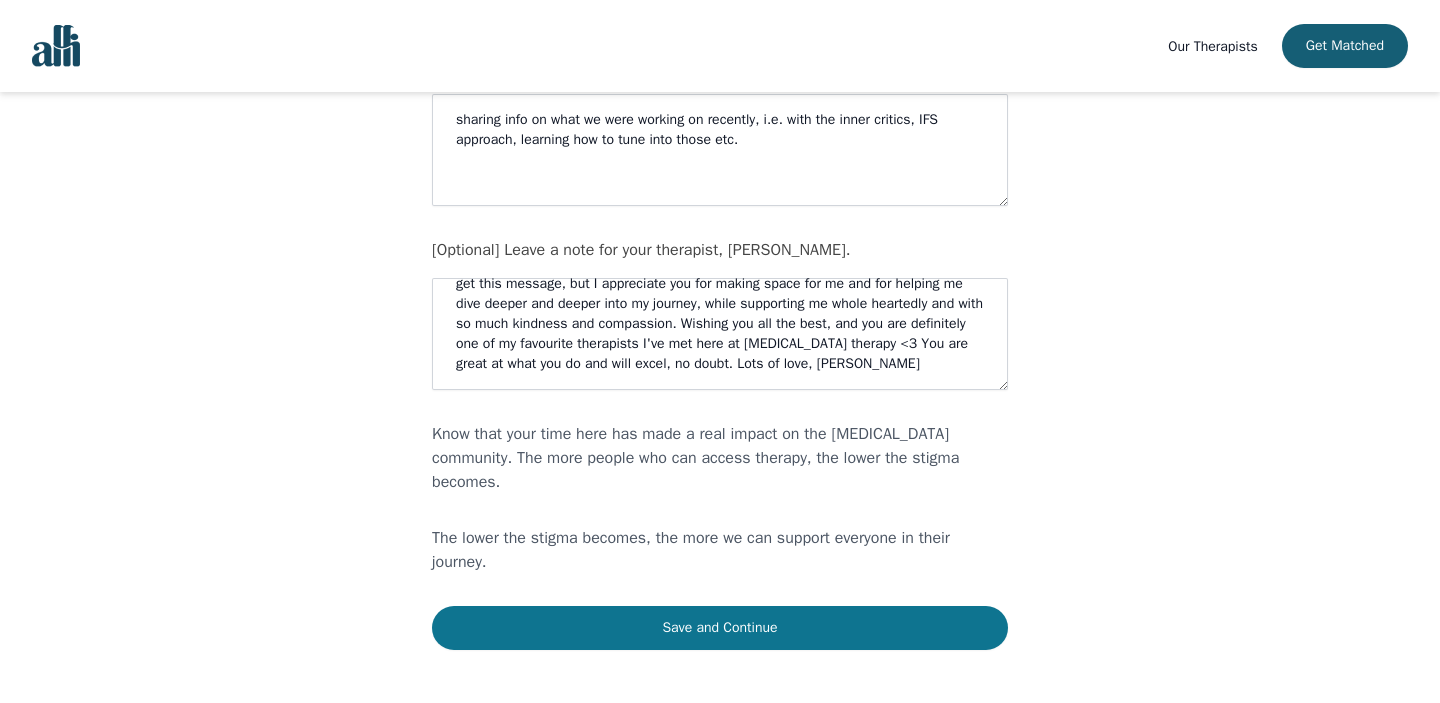 click on "Save and Continue" at bounding box center (720, 628) 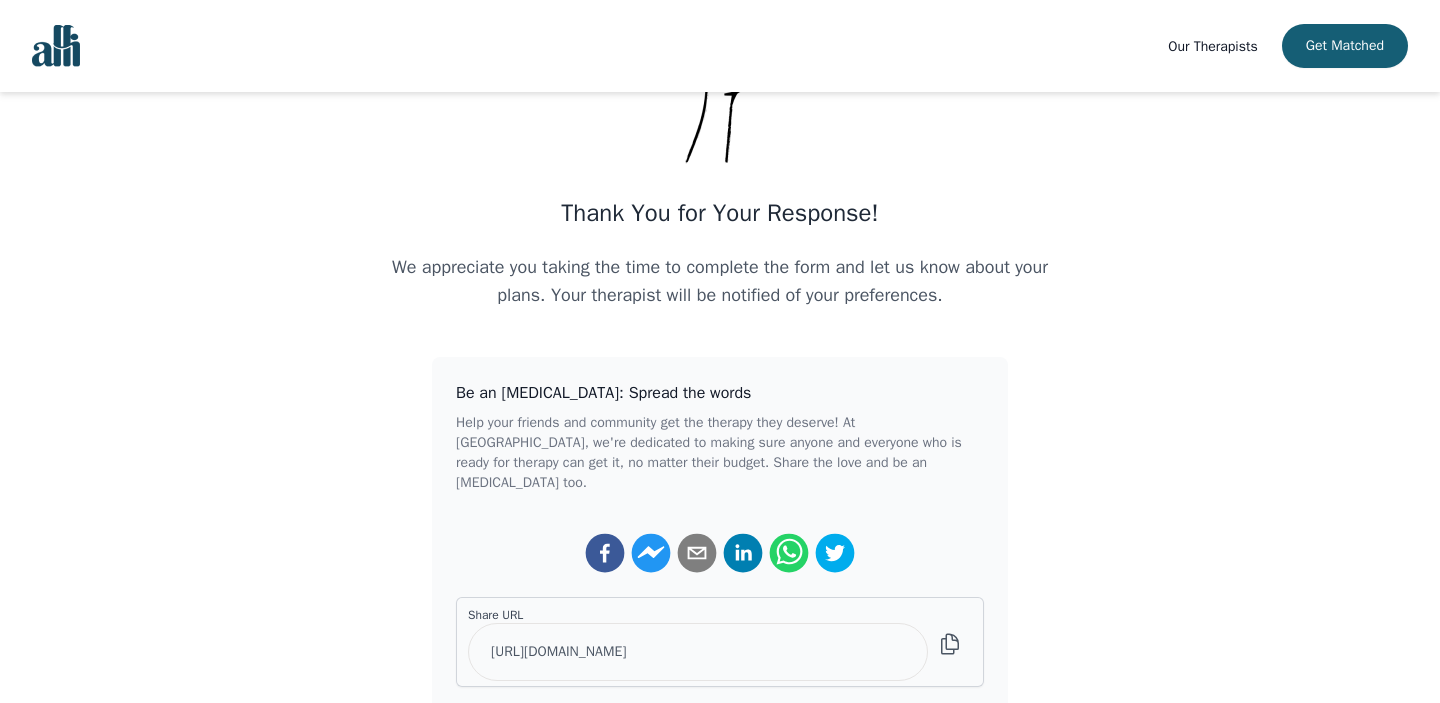 scroll, scrollTop: 0, scrollLeft: 0, axis: both 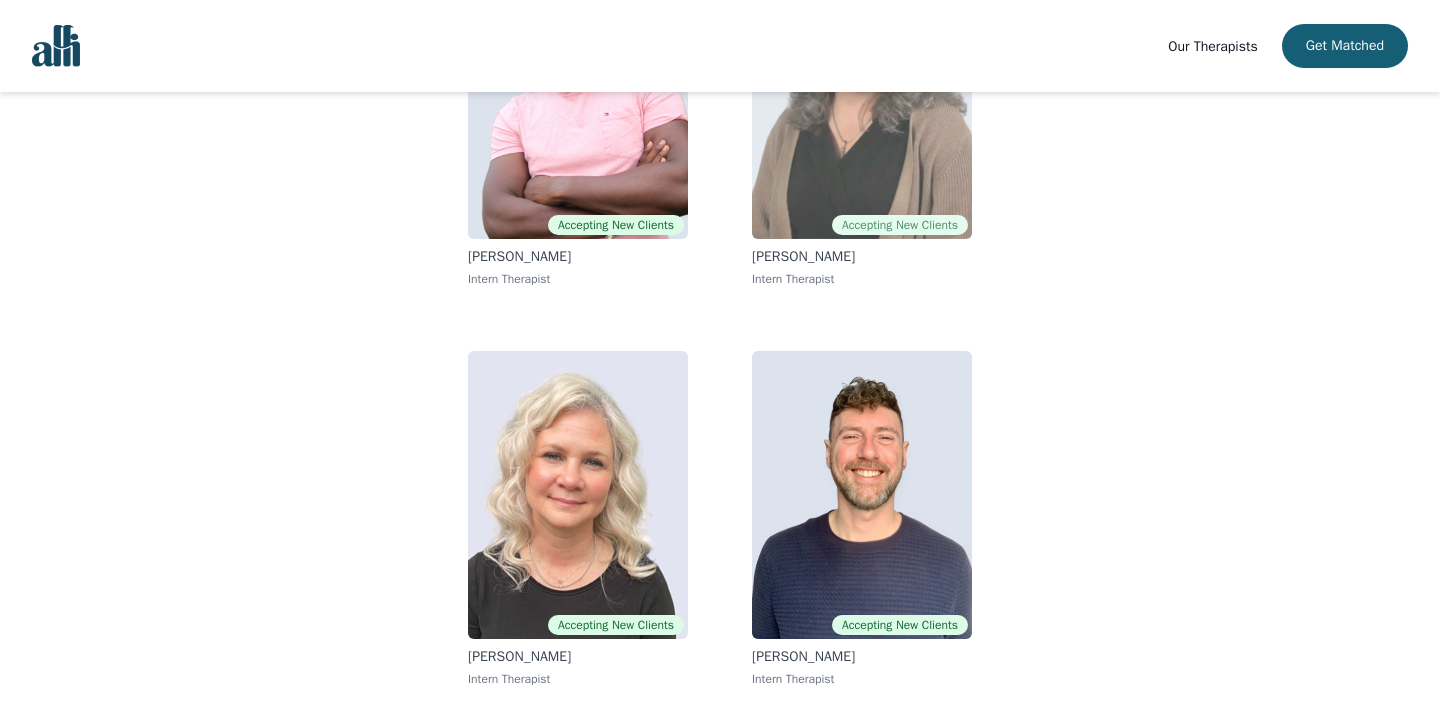 click on "[PERSON_NAME]" at bounding box center (862, 257) 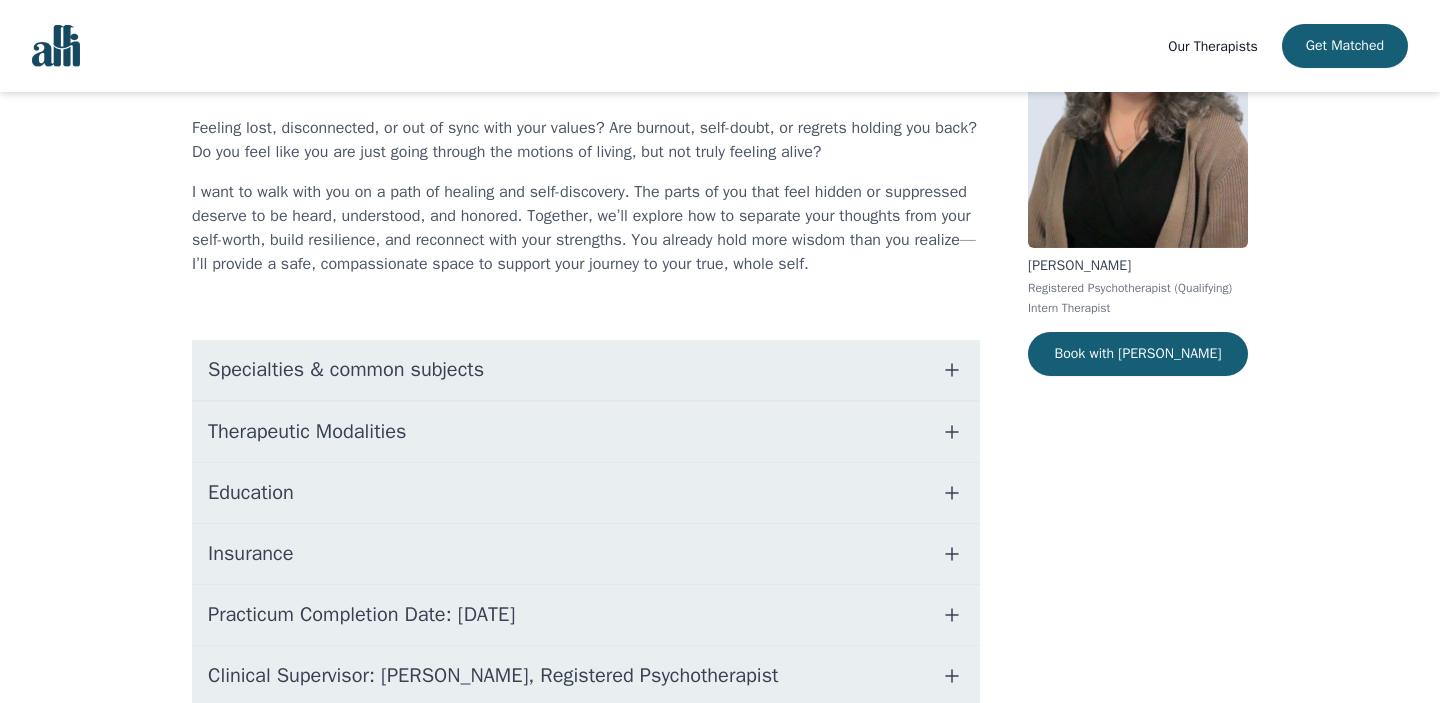 scroll, scrollTop: 182, scrollLeft: 0, axis: vertical 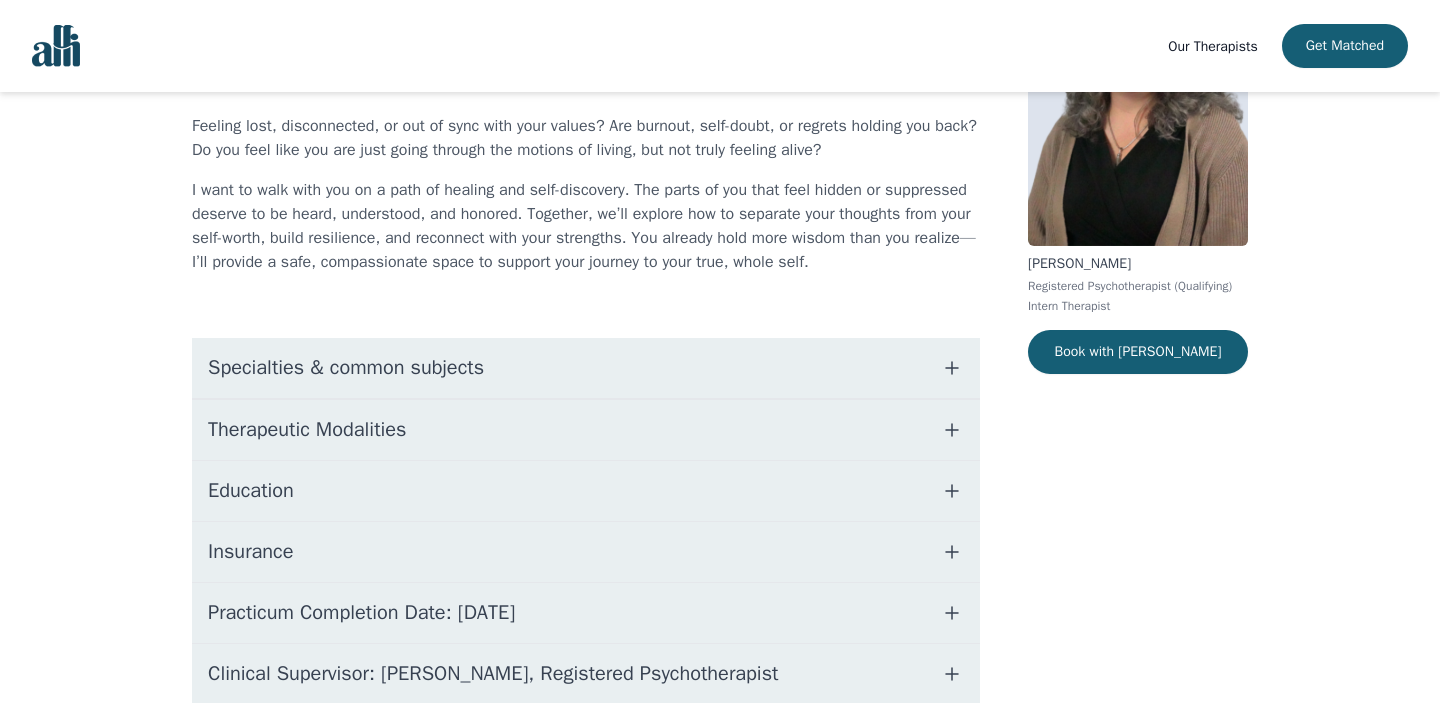 click on "Therapeutic Modalities" at bounding box center [586, 430] 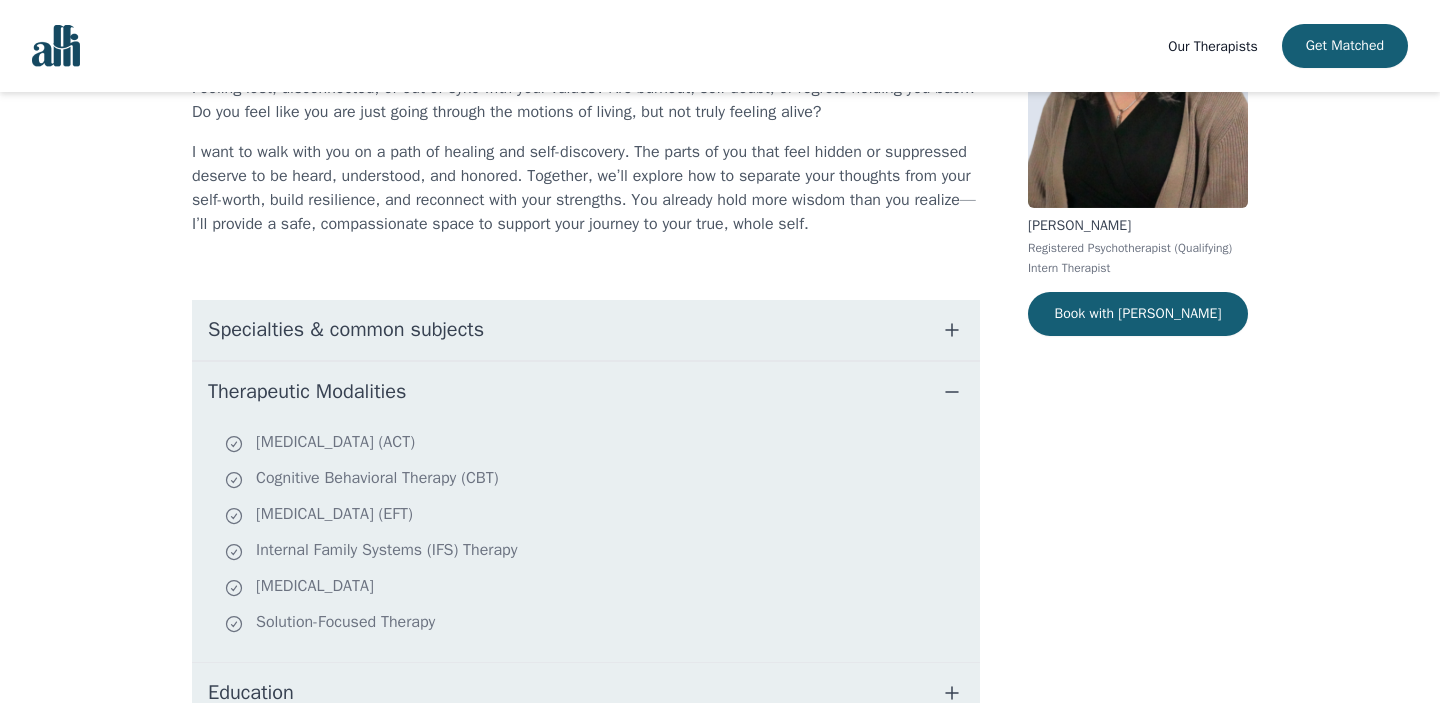 scroll, scrollTop: 223, scrollLeft: 0, axis: vertical 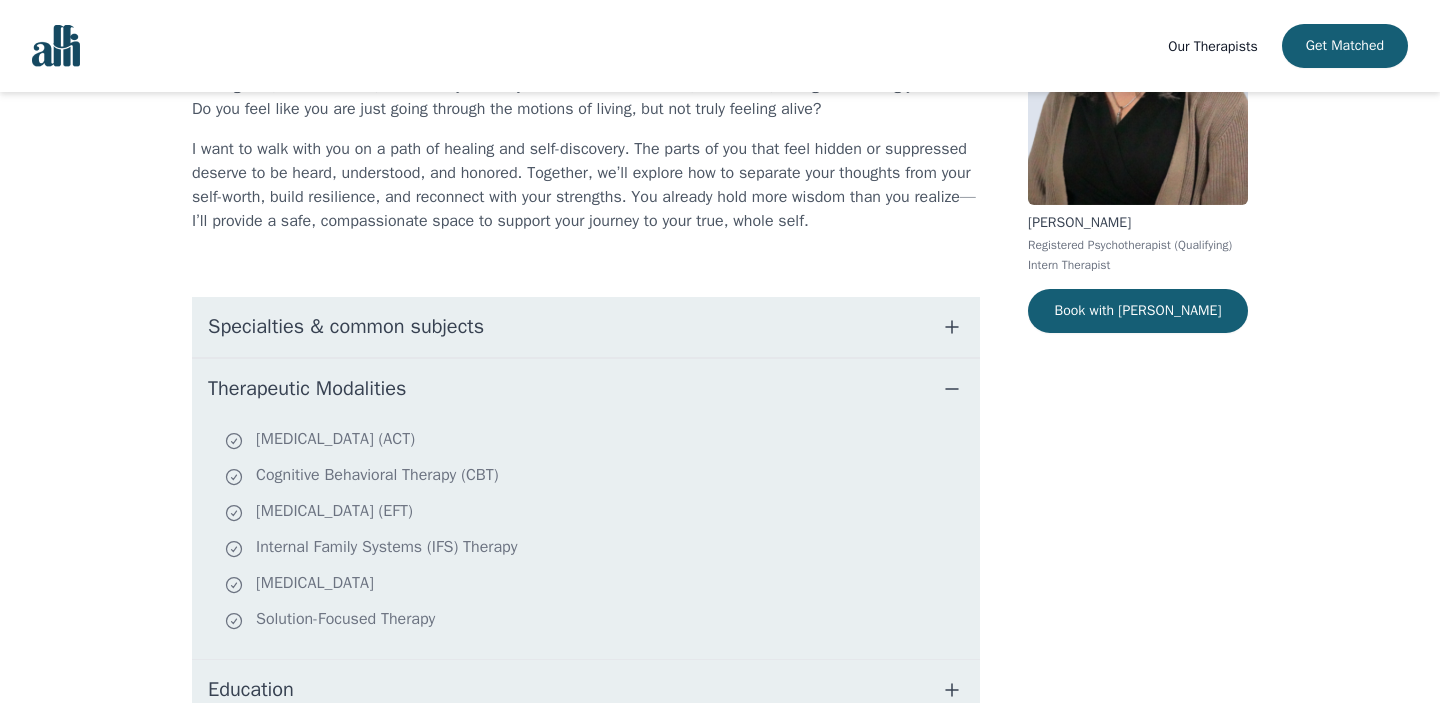 click on "Therapeutic Modalities" at bounding box center (586, 389) 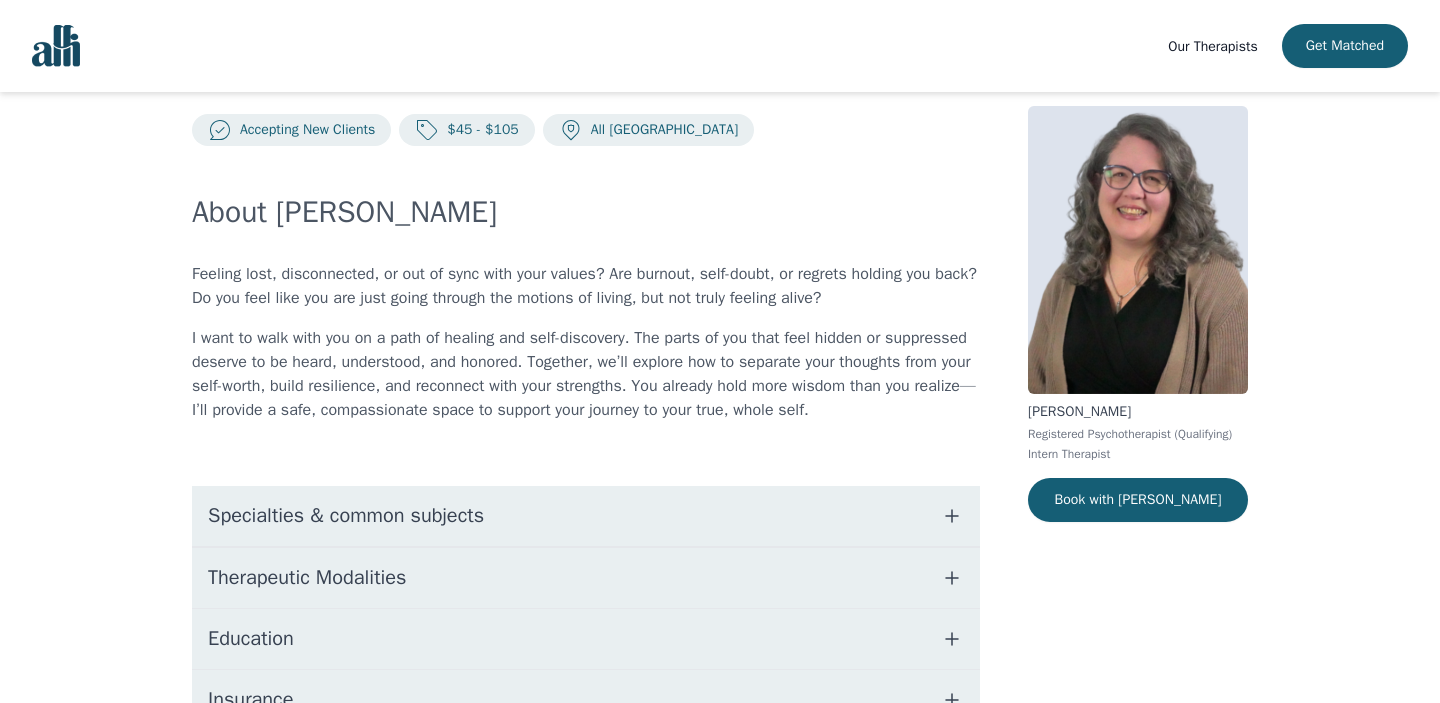 scroll, scrollTop: 0, scrollLeft: 0, axis: both 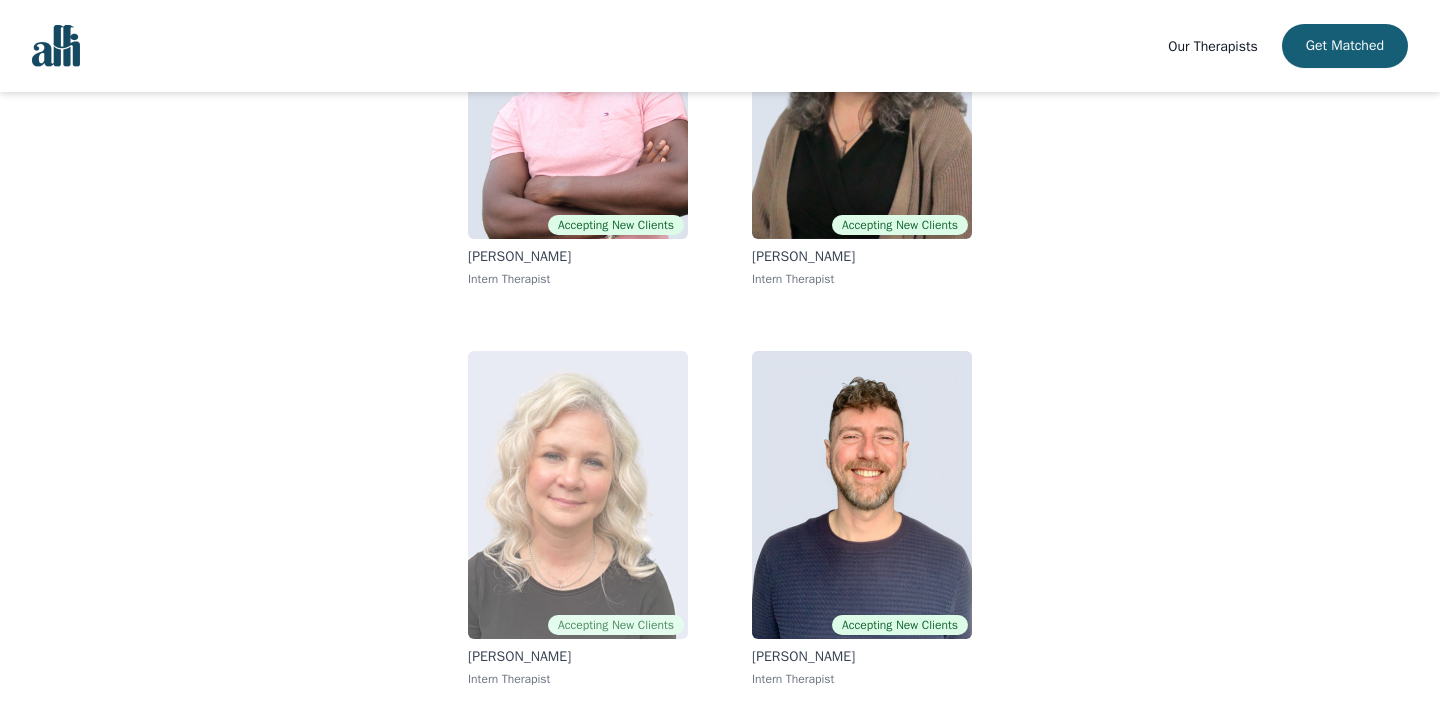 click at bounding box center (578, 495) 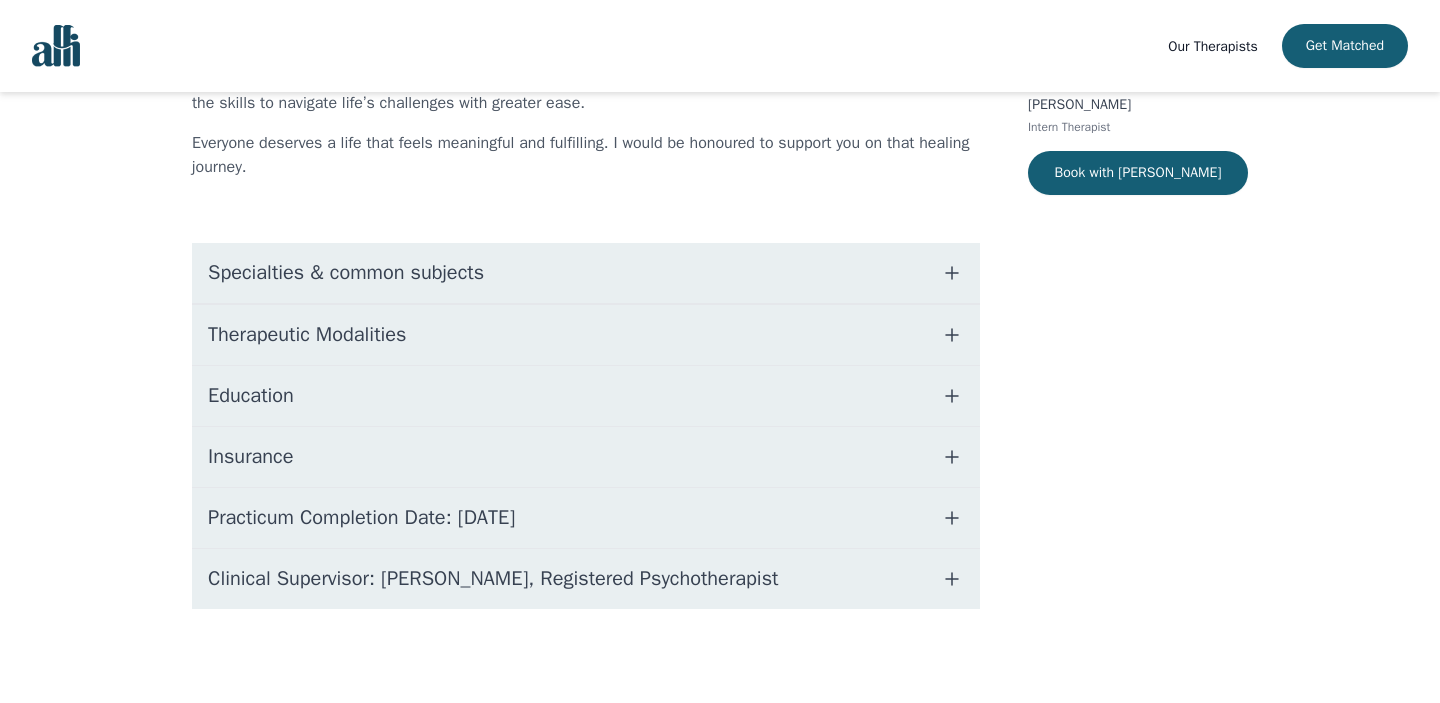 scroll, scrollTop: 0, scrollLeft: 0, axis: both 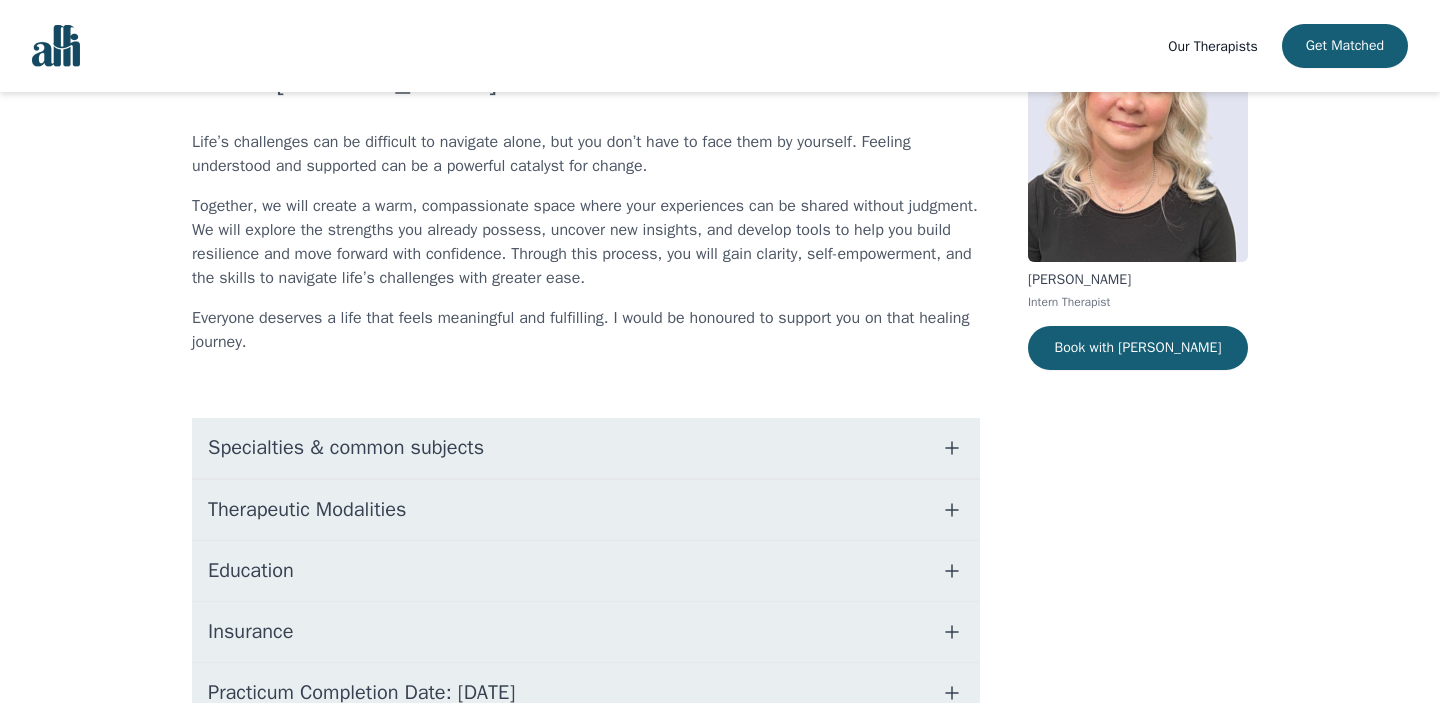 click on "Therapeutic Modalities" at bounding box center [307, 510] 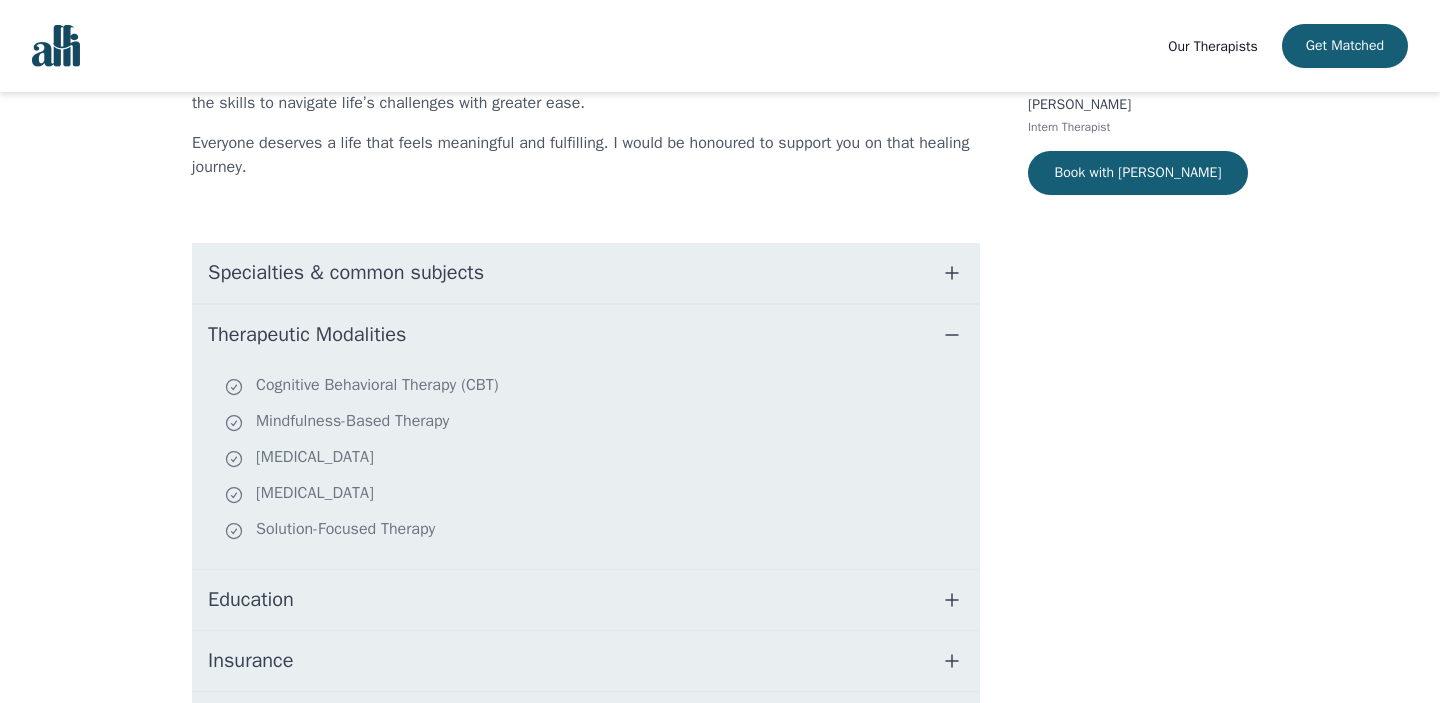 scroll, scrollTop: 340, scrollLeft: 0, axis: vertical 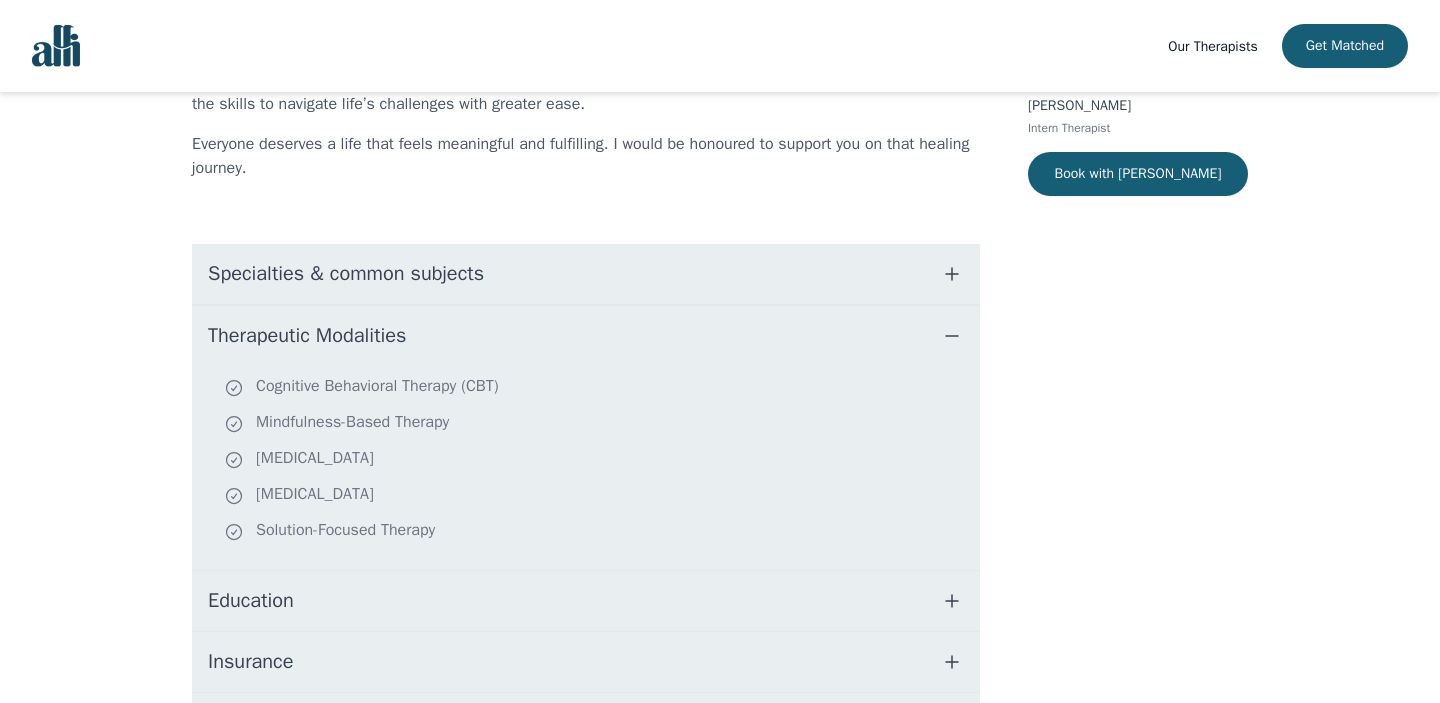 click on "Therapeutic Modalities" at bounding box center [586, 336] 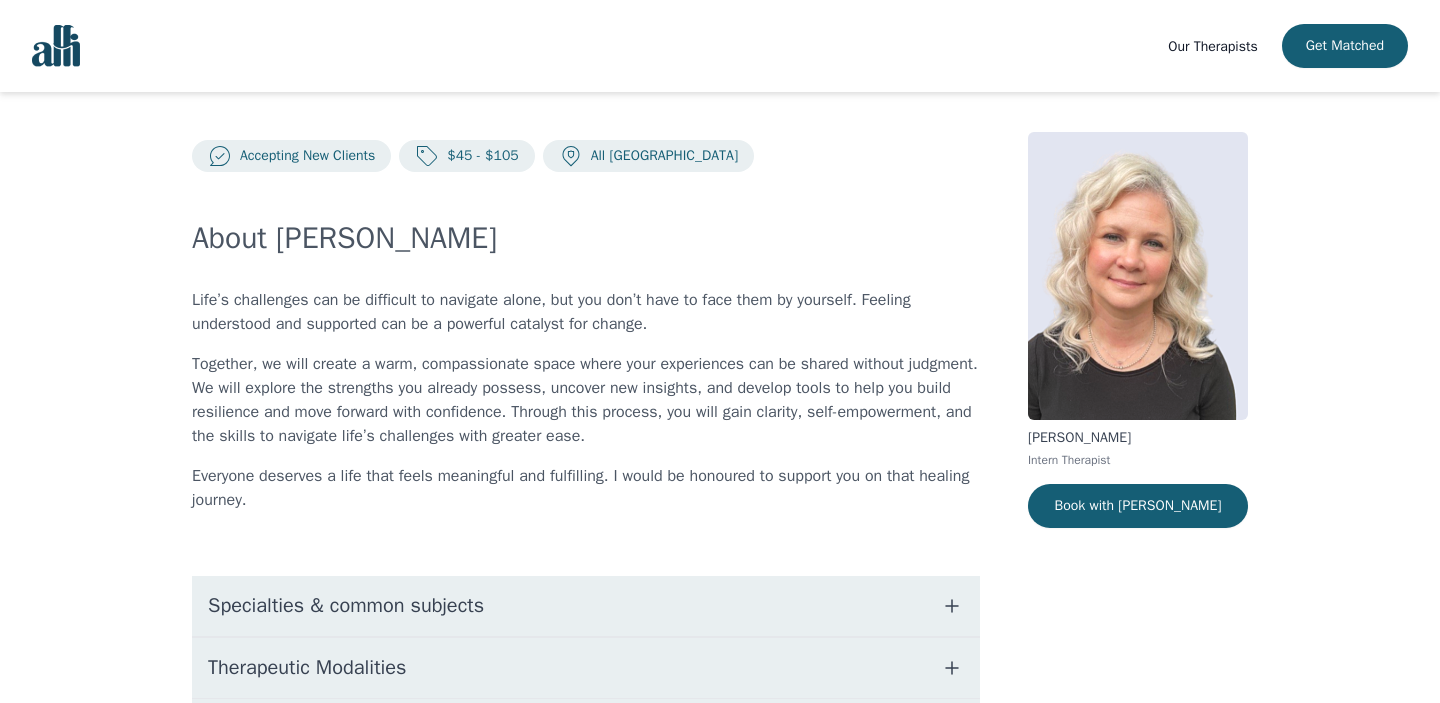 scroll, scrollTop: 0, scrollLeft: 0, axis: both 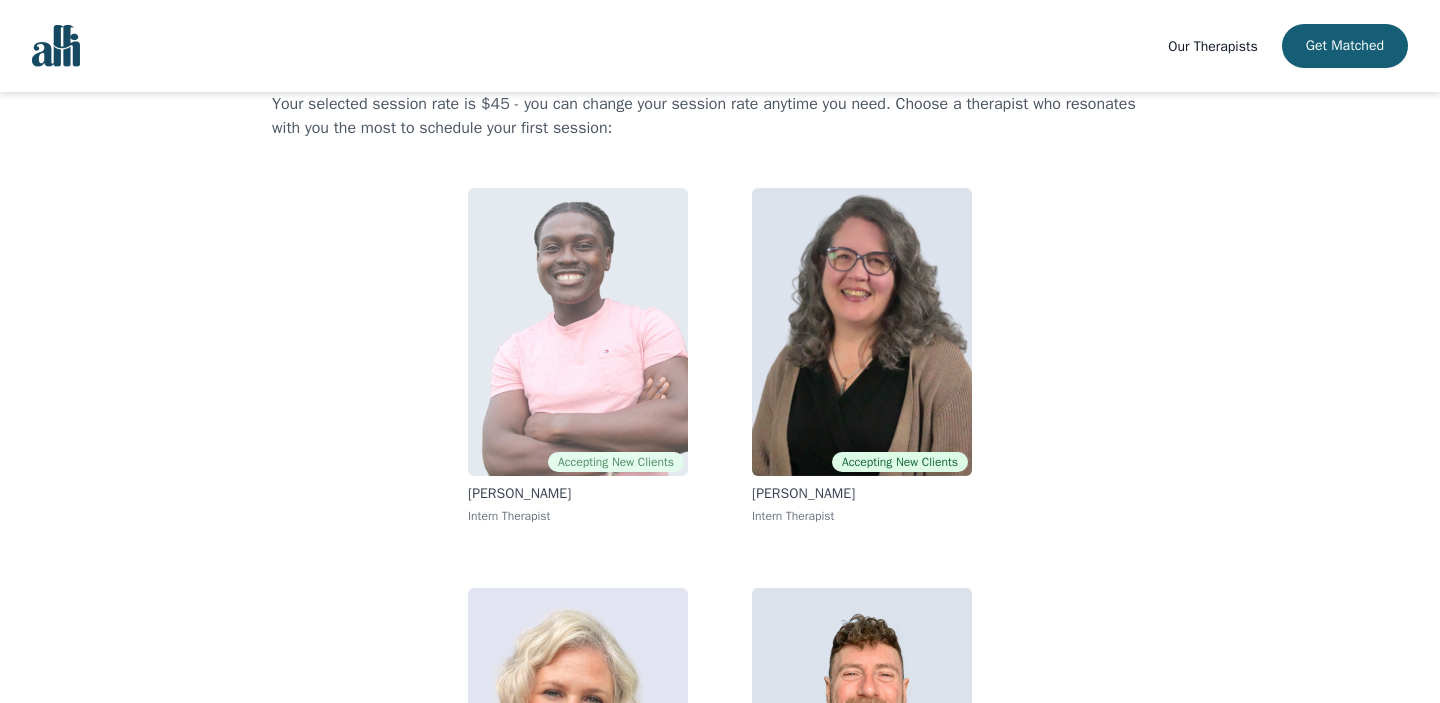 click at bounding box center (578, 332) 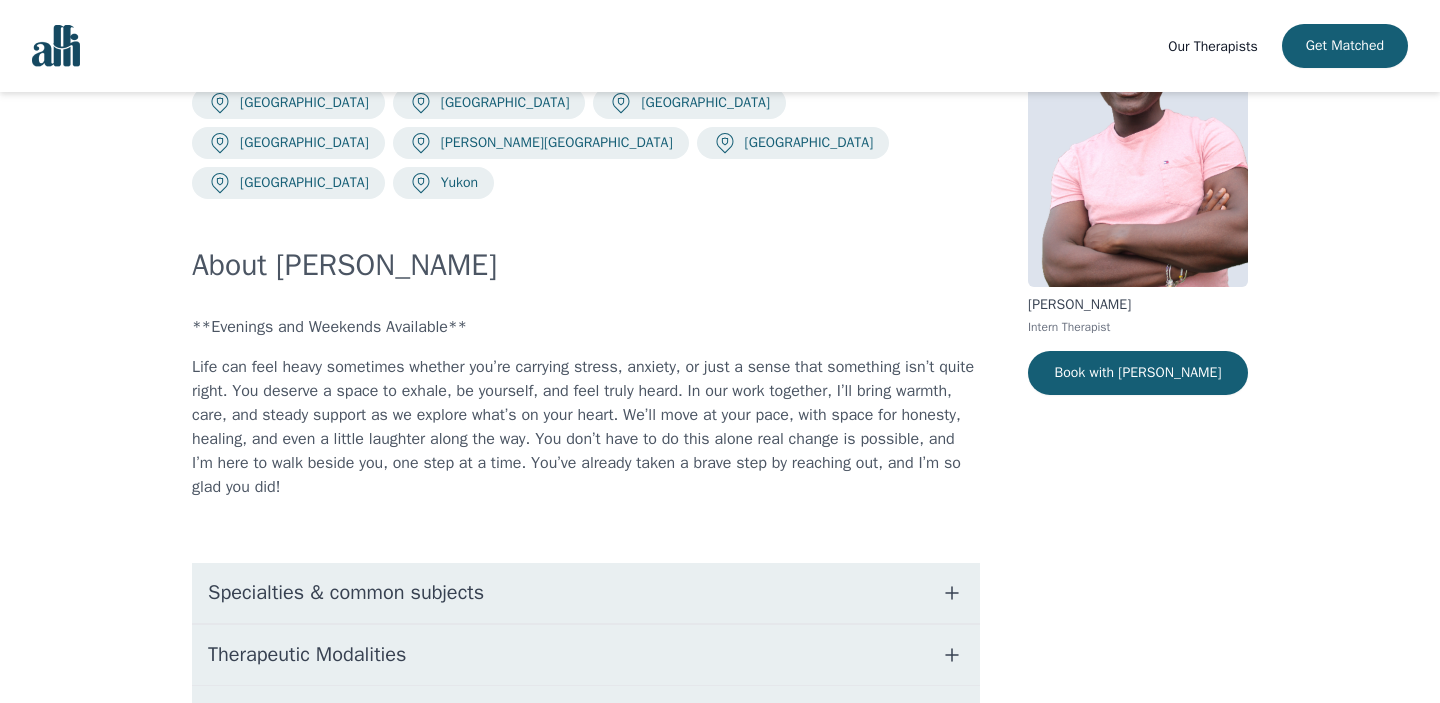 scroll, scrollTop: 161, scrollLeft: 0, axis: vertical 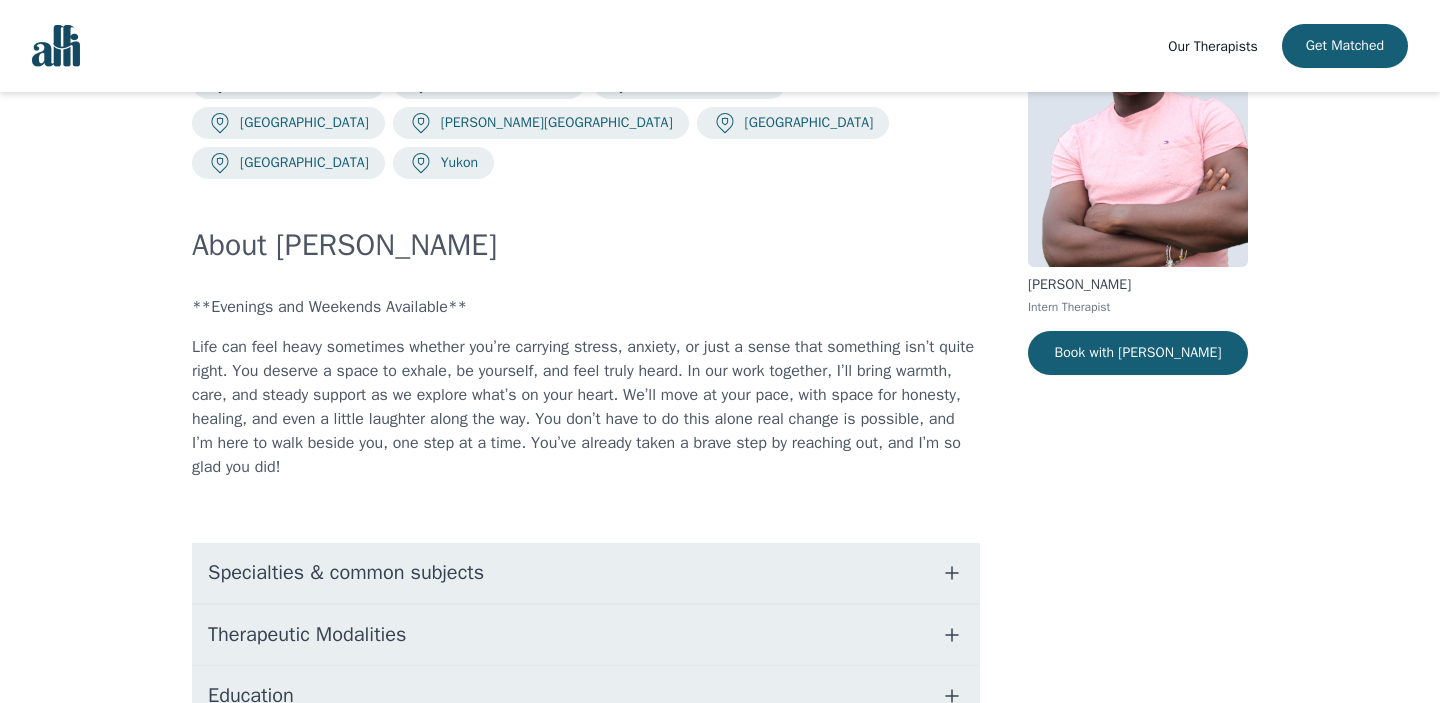 click on "Therapeutic Modalities" at bounding box center (307, 635) 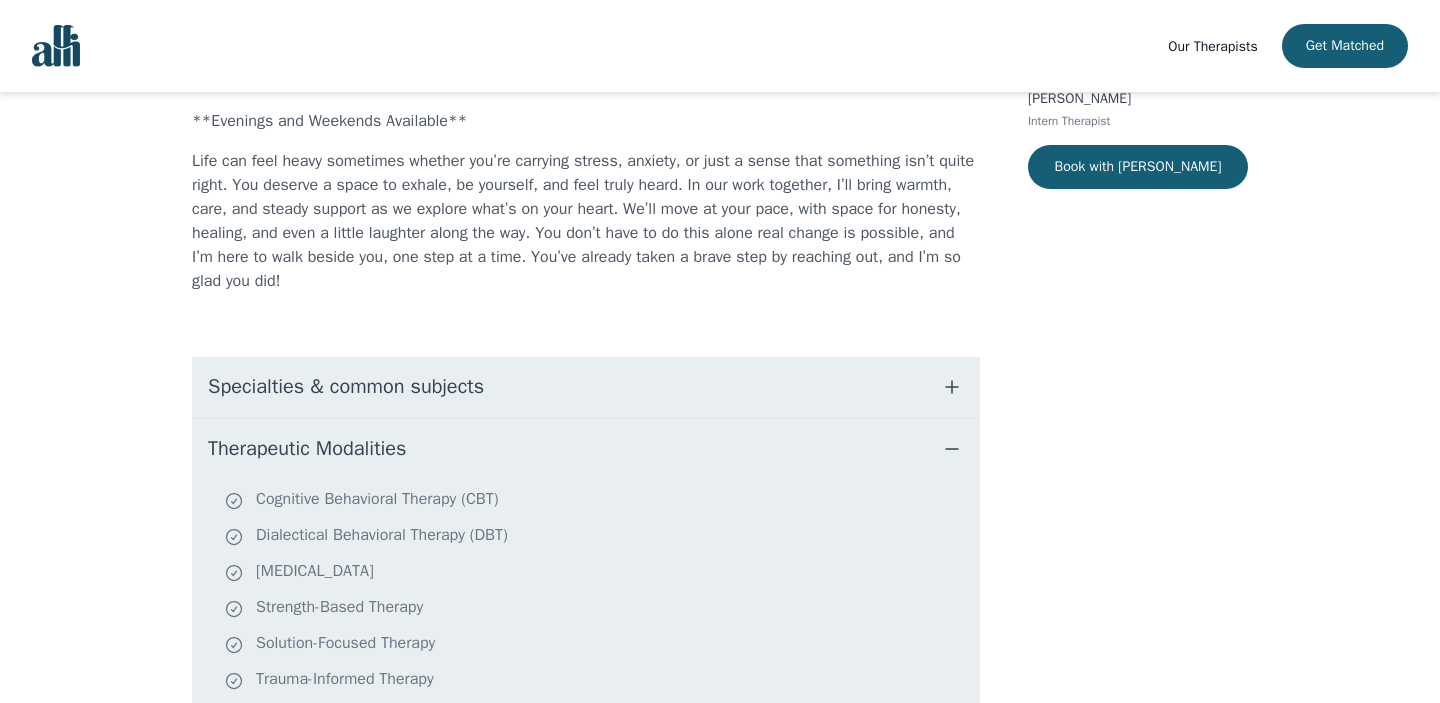 scroll, scrollTop: 363, scrollLeft: 0, axis: vertical 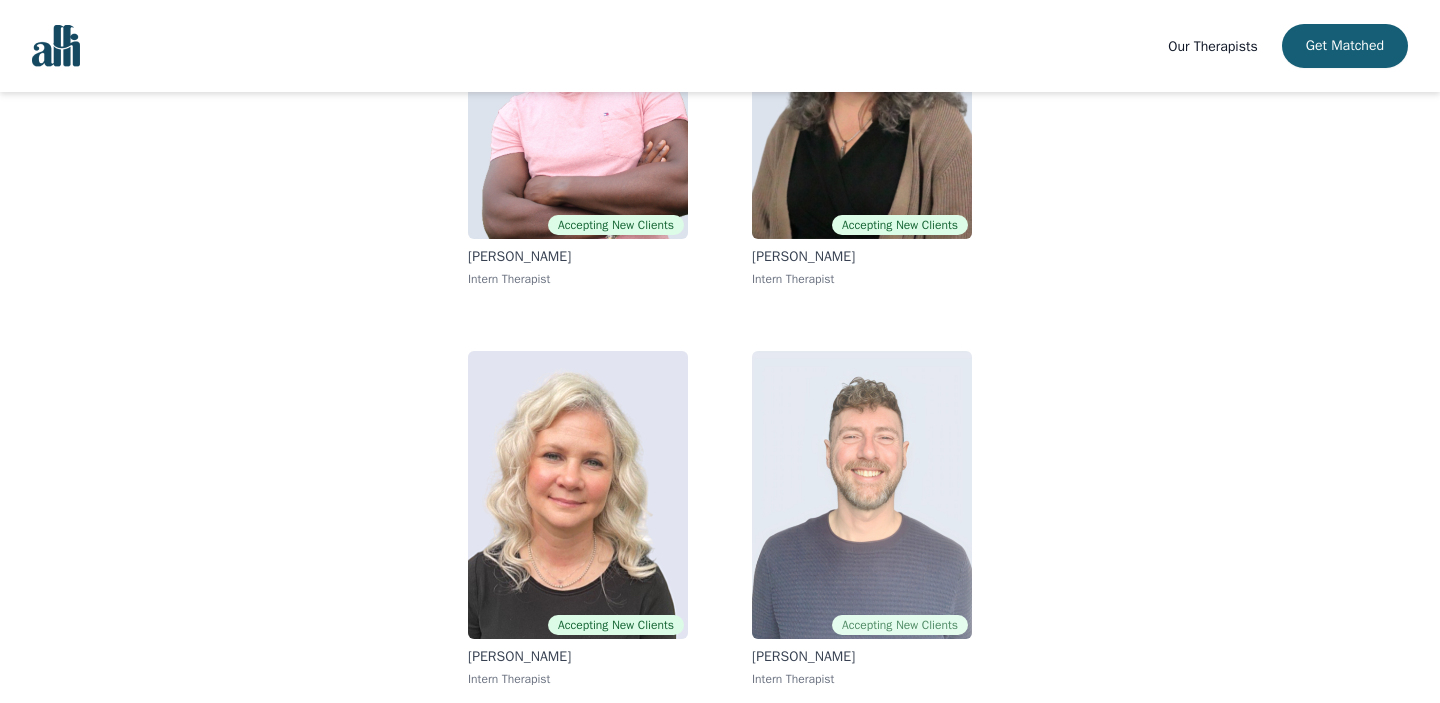 click at bounding box center (862, 495) 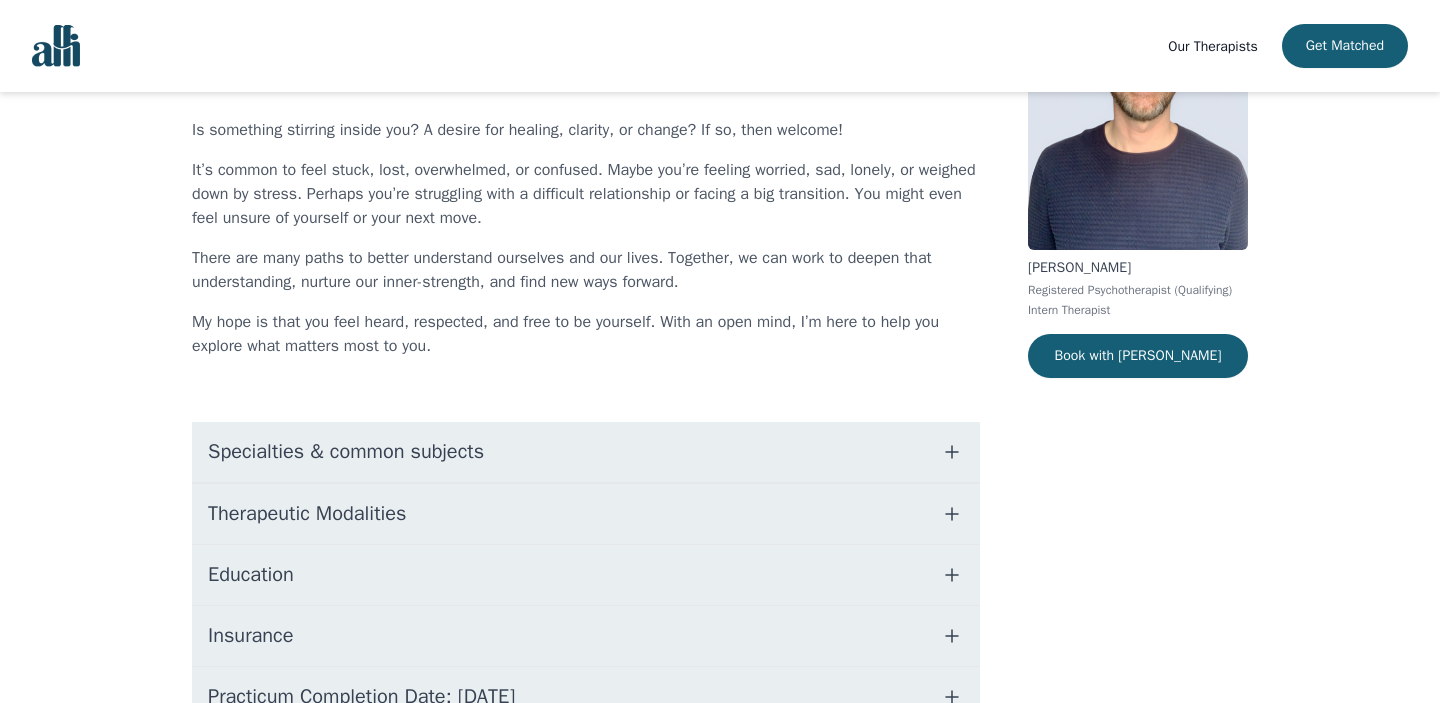 scroll, scrollTop: 209, scrollLeft: 0, axis: vertical 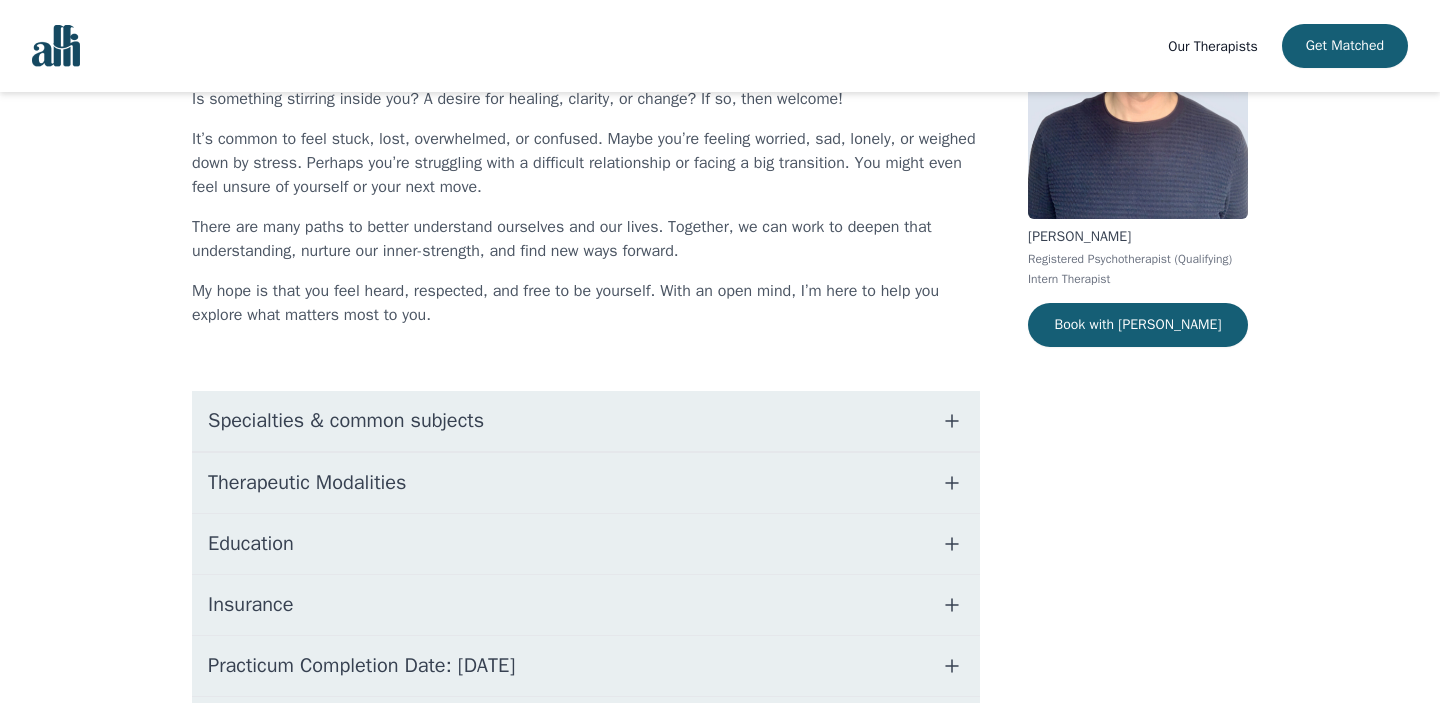 click on "Therapeutic Modalities" at bounding box center [586, 483] 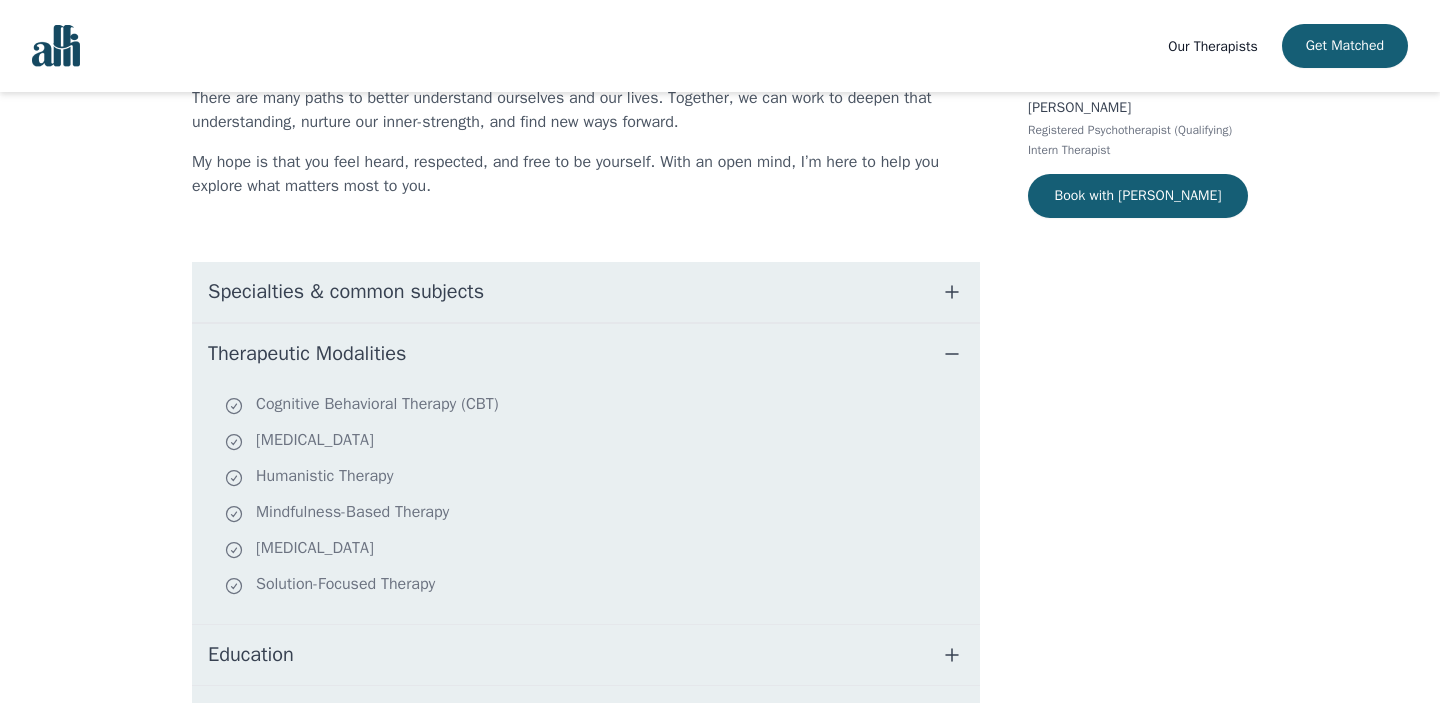 scroll, scrollTop: 384, scrollLeft: 0, axis: vertical 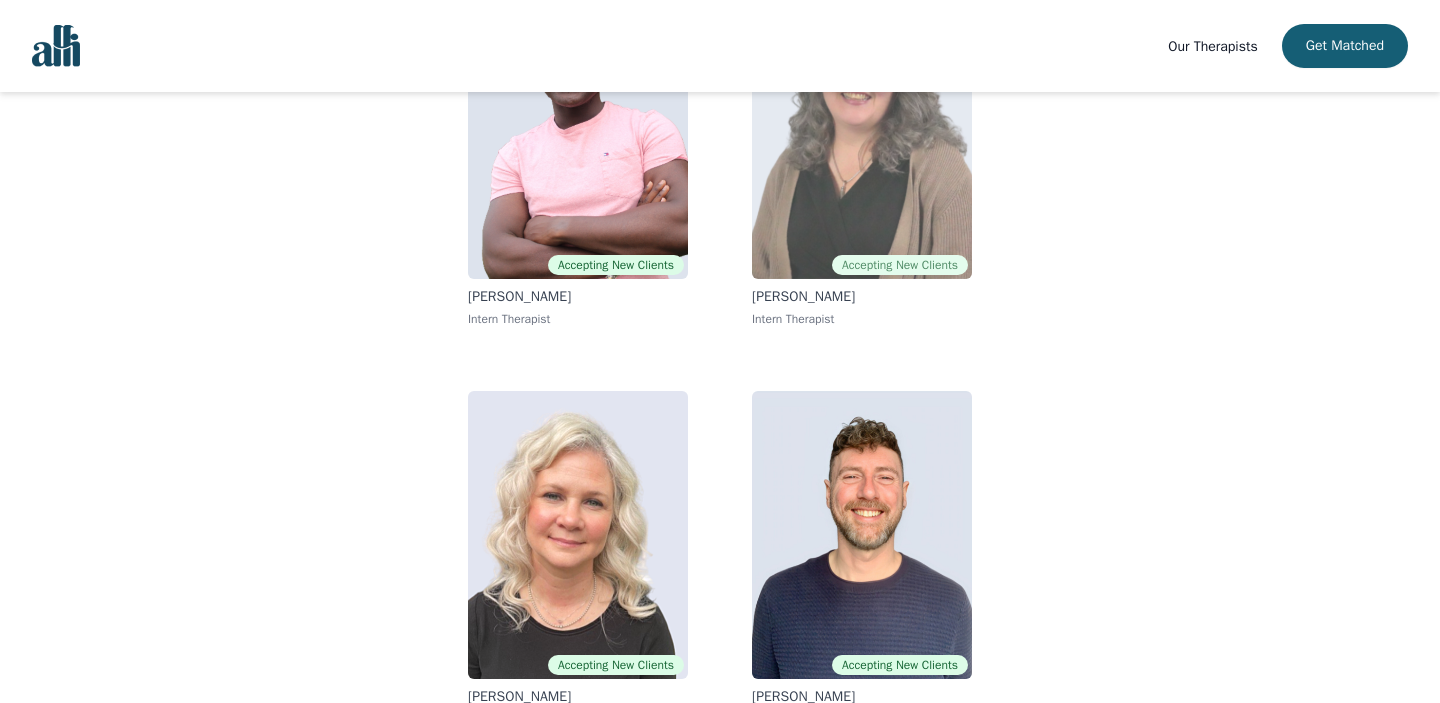 click at bounding box center (862, 135) 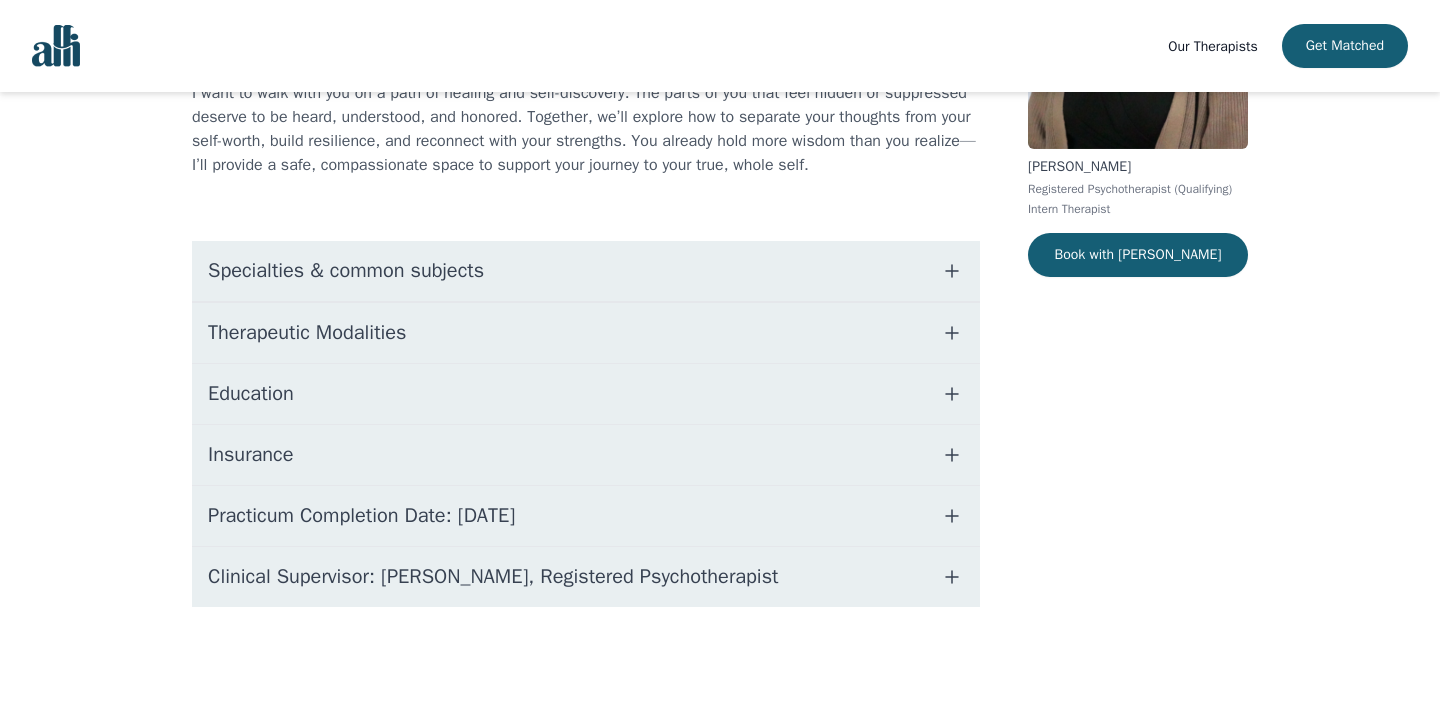 scroll, scrollTop: 303, scrollLeft: 0, axis: vertical 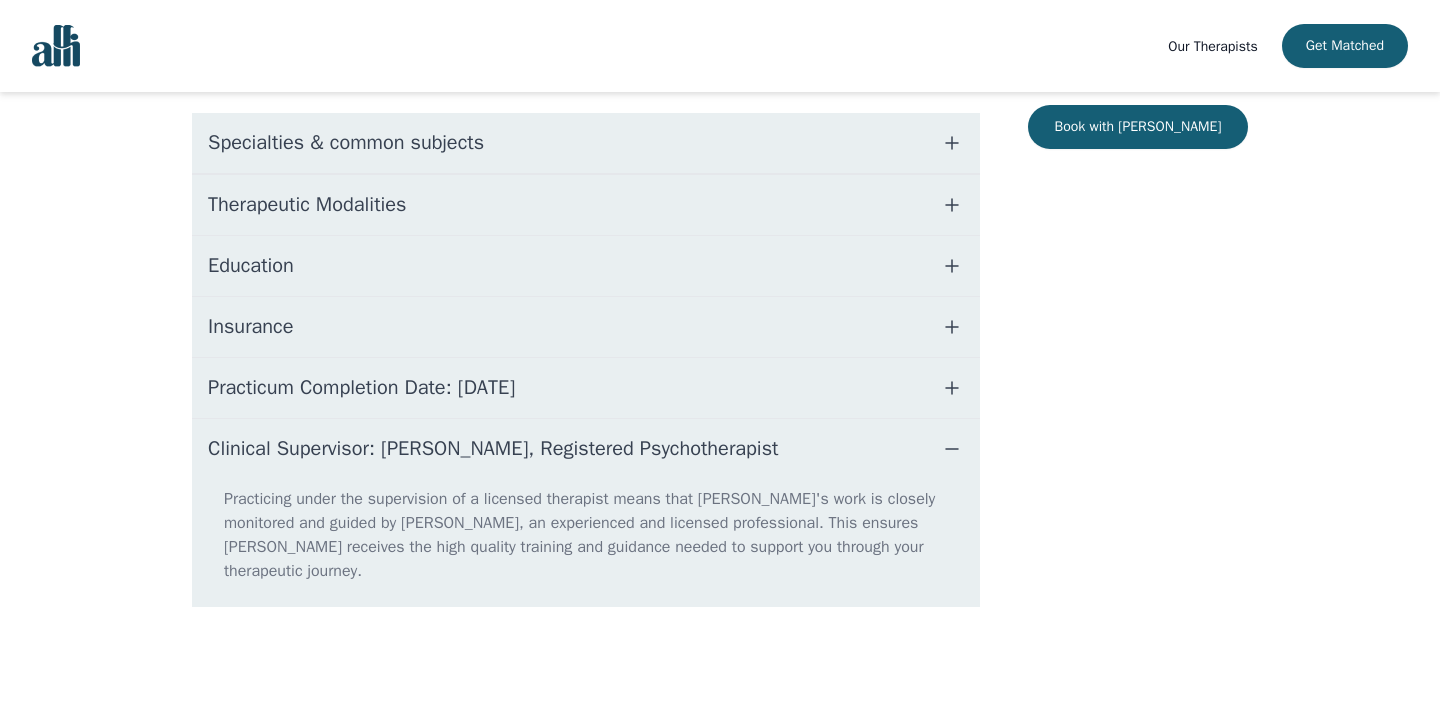 click on "Practicum Completion Date: [DATE]" at bounding box center [361, 388] 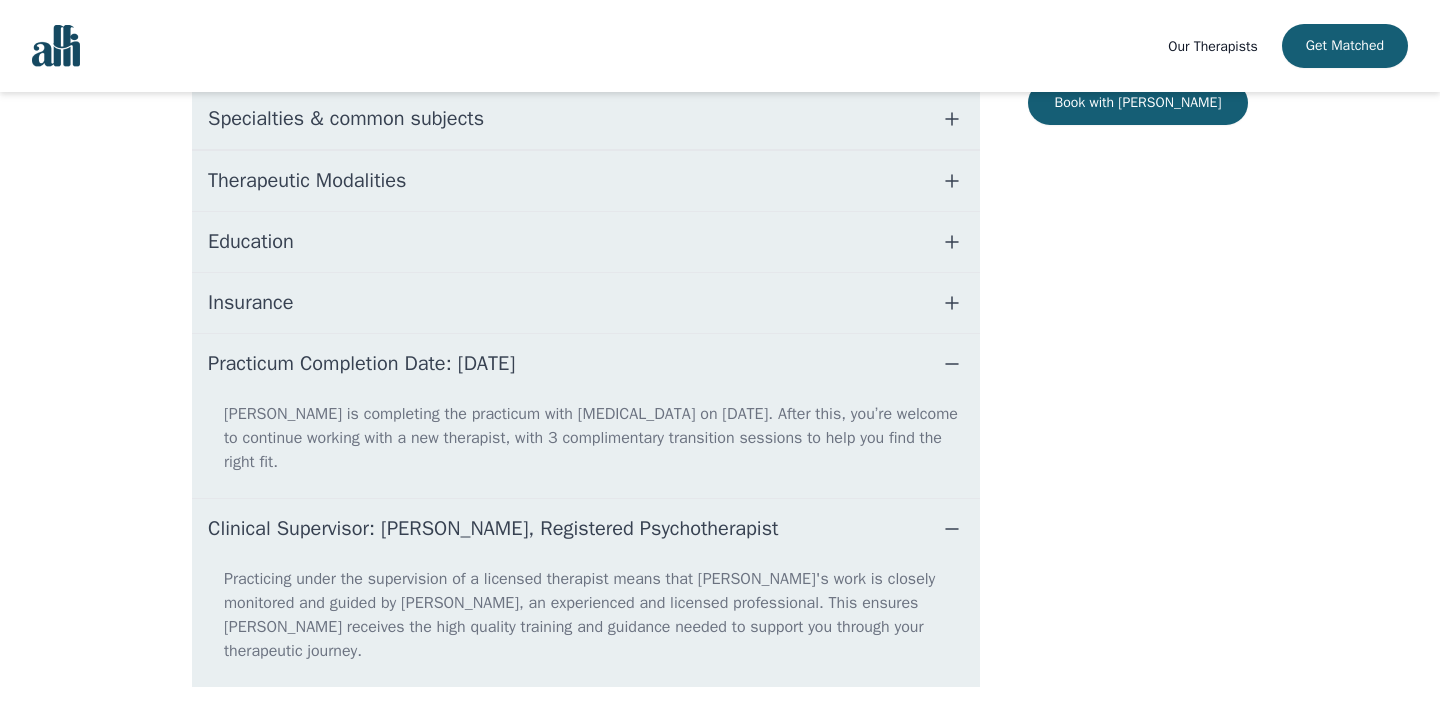 click on "Clinical Supervisor: [PERSON_NAME], Registered Psychotherapist" at bounding box center [493, 529] 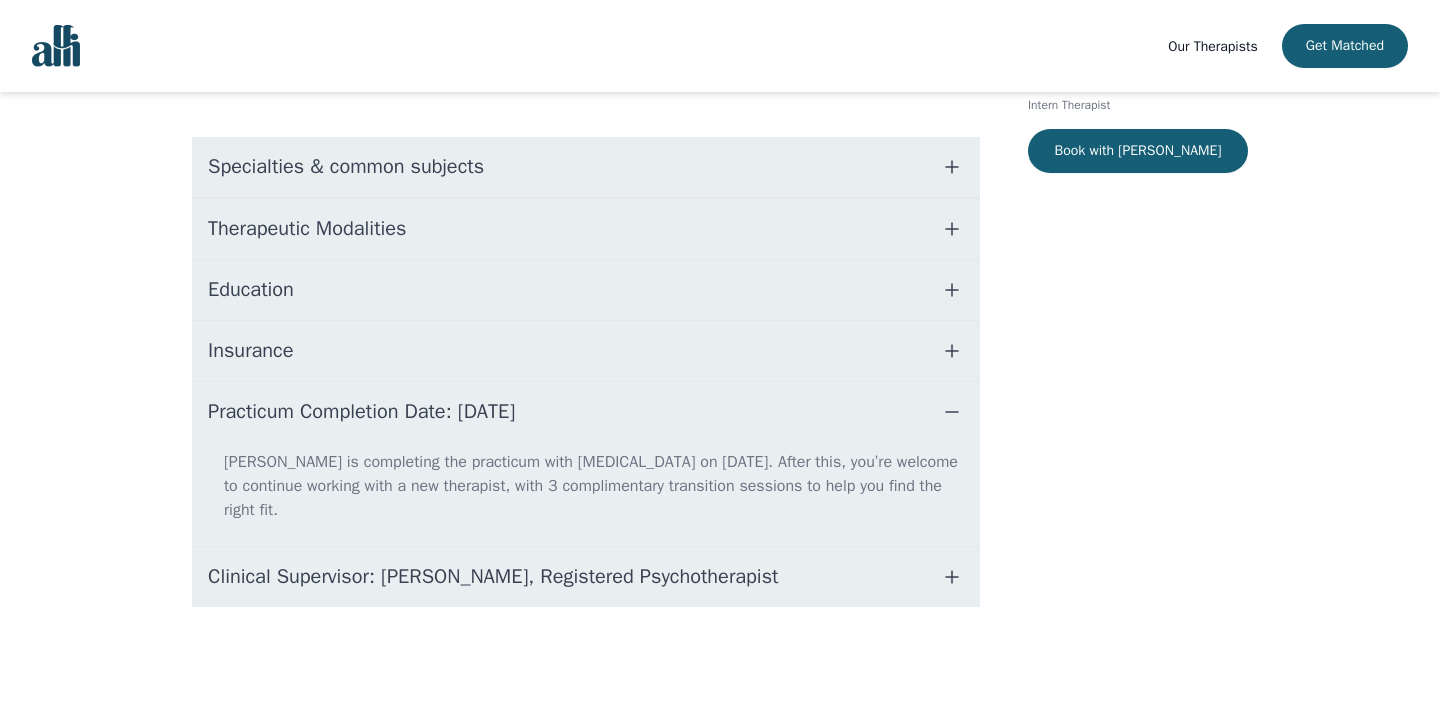 scroll, scrollTop: 364, scrollLeft: 0, axis: vertical 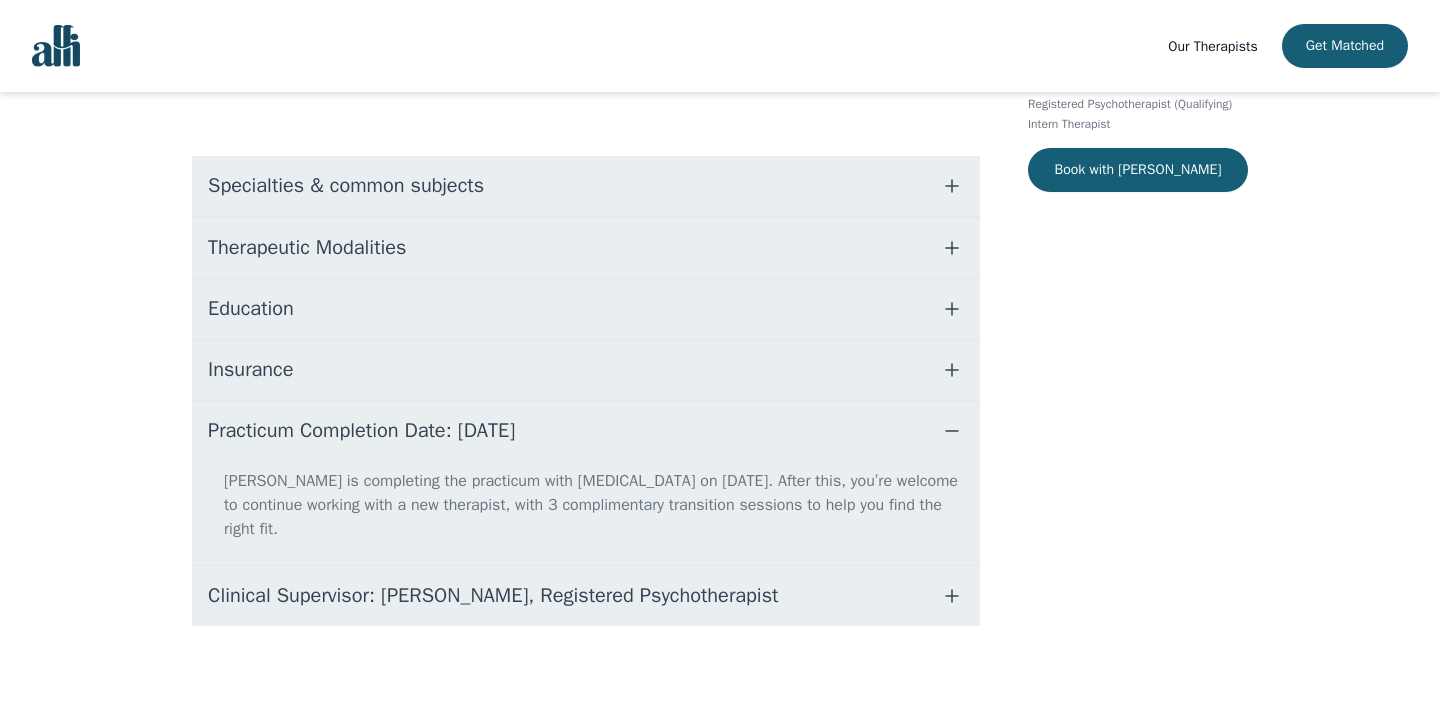 click on "Clinical Supervisor: [PERSON_NAME], Registered Psychotherapist" at bounding box center [493, 596] 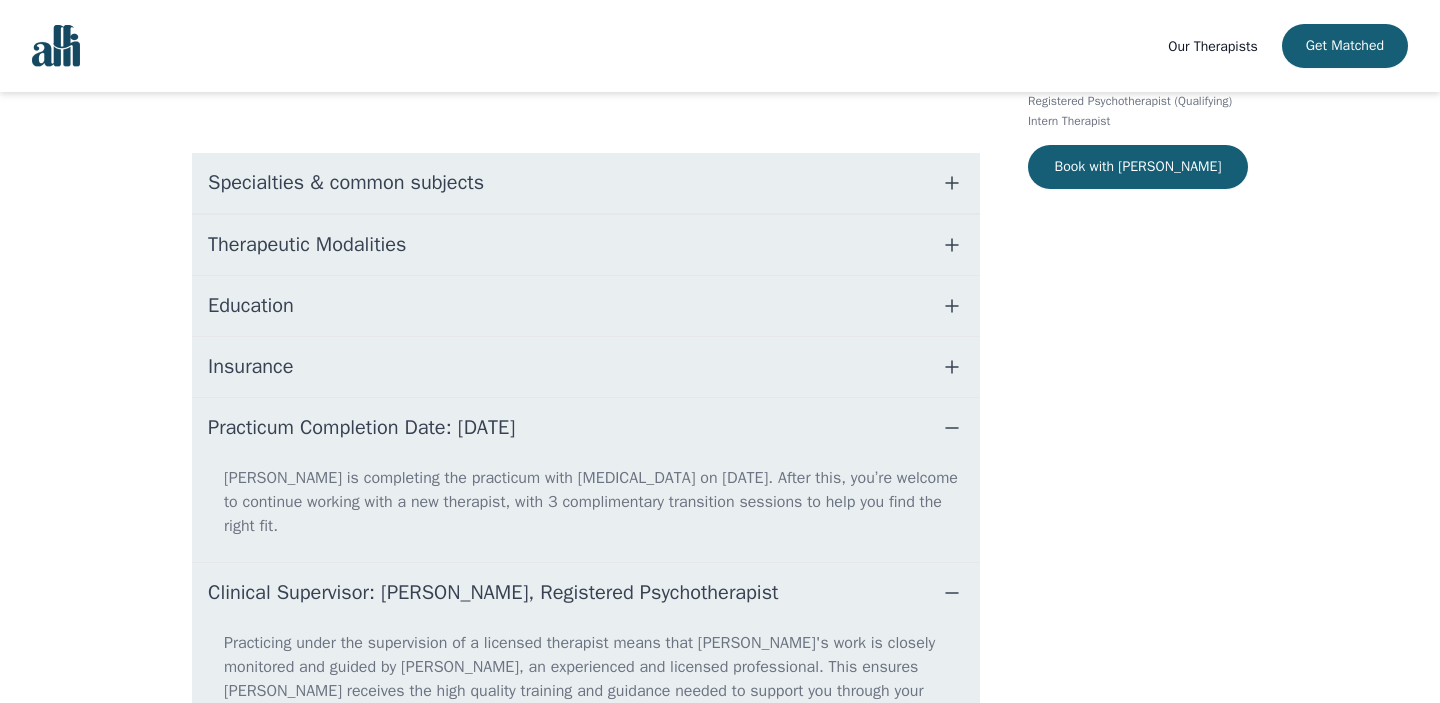 scroll, scrollTop: 308, scrollLeft: 0, axis: vertical 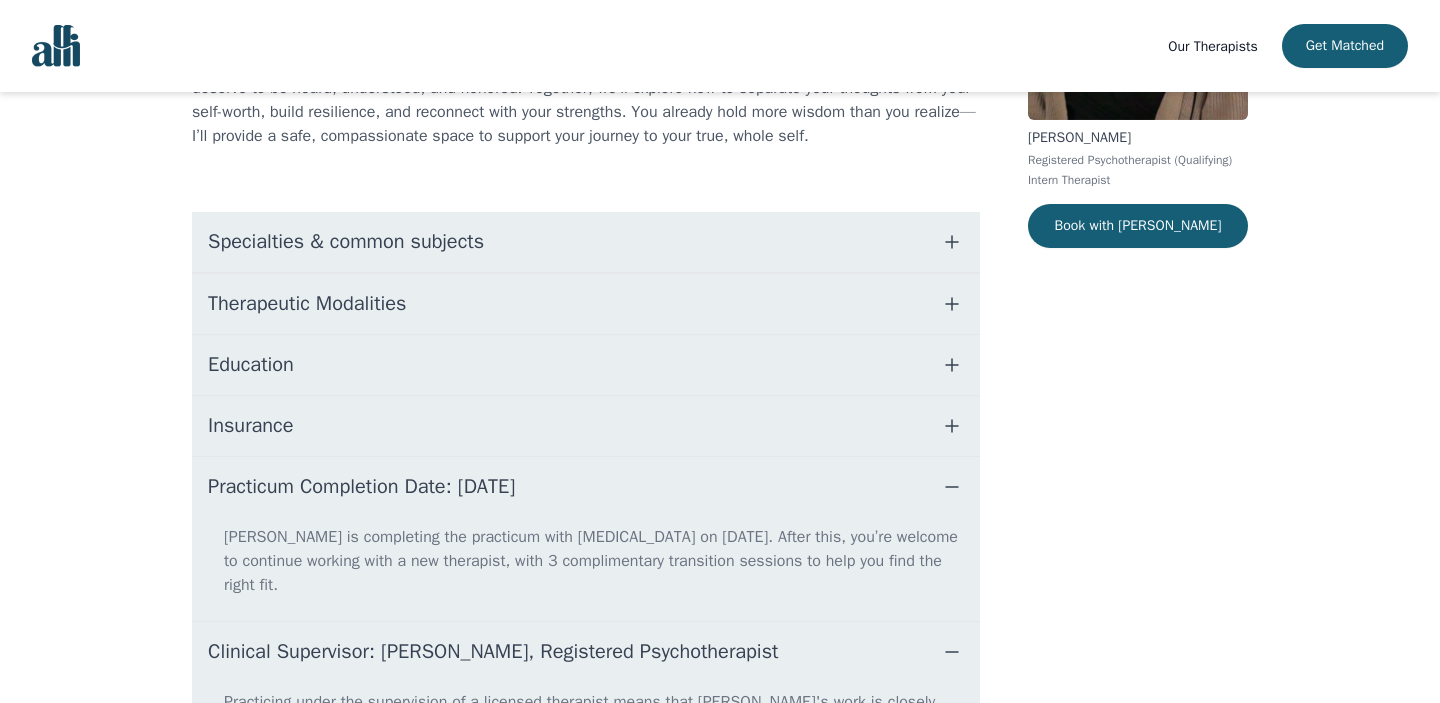 click on "Insurance" at bounding box center (586, 426) 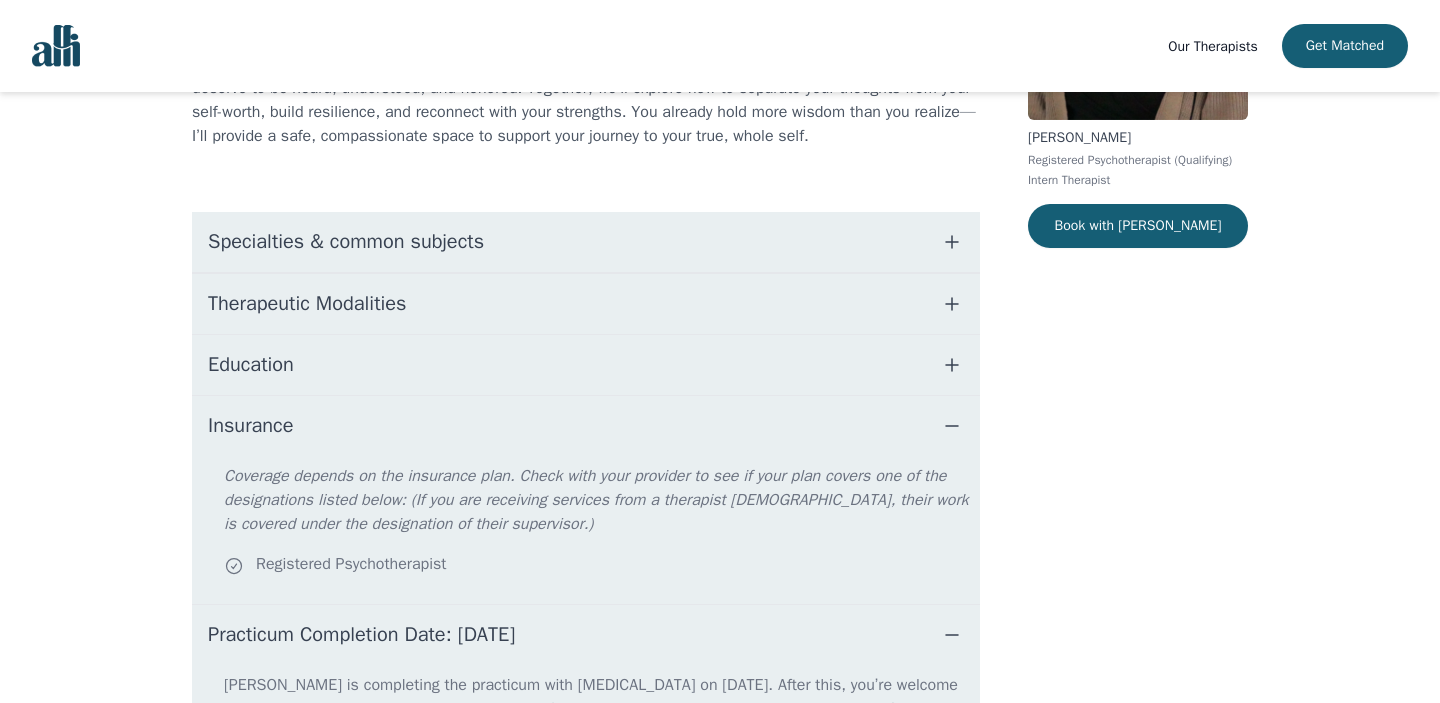 click on "Education" at bounding box center (586, 365) 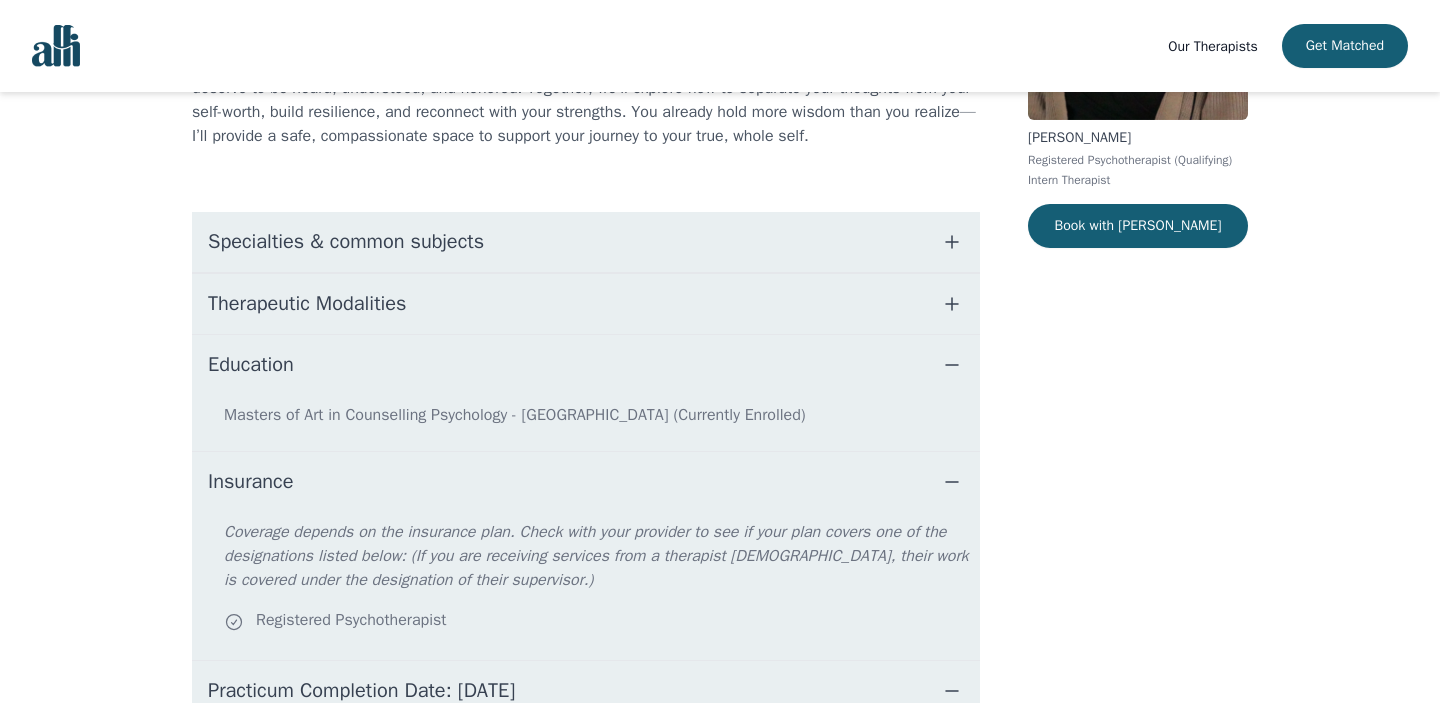 click on "Therapeutic Modalities" at bounding box center (586, 304) 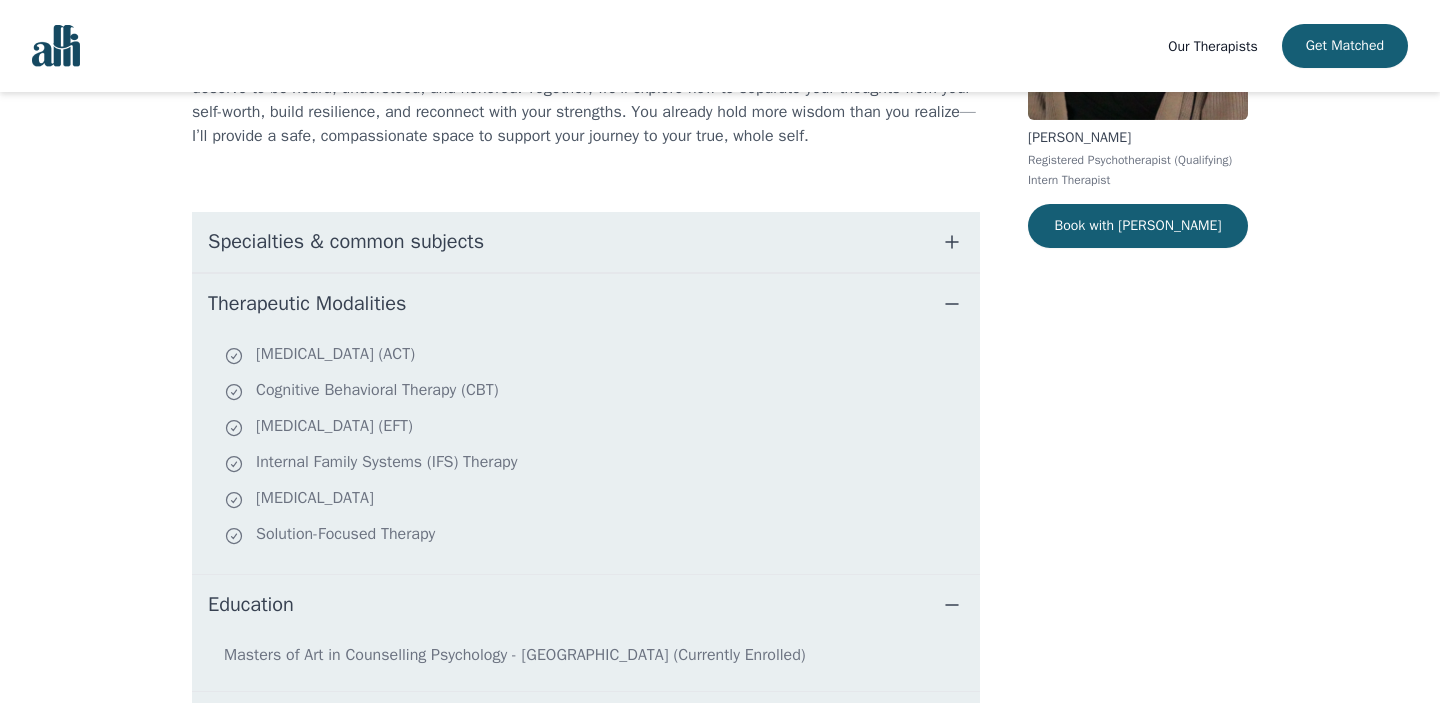 click on "Specialties & common subjects" at bounding box center (586, 242) 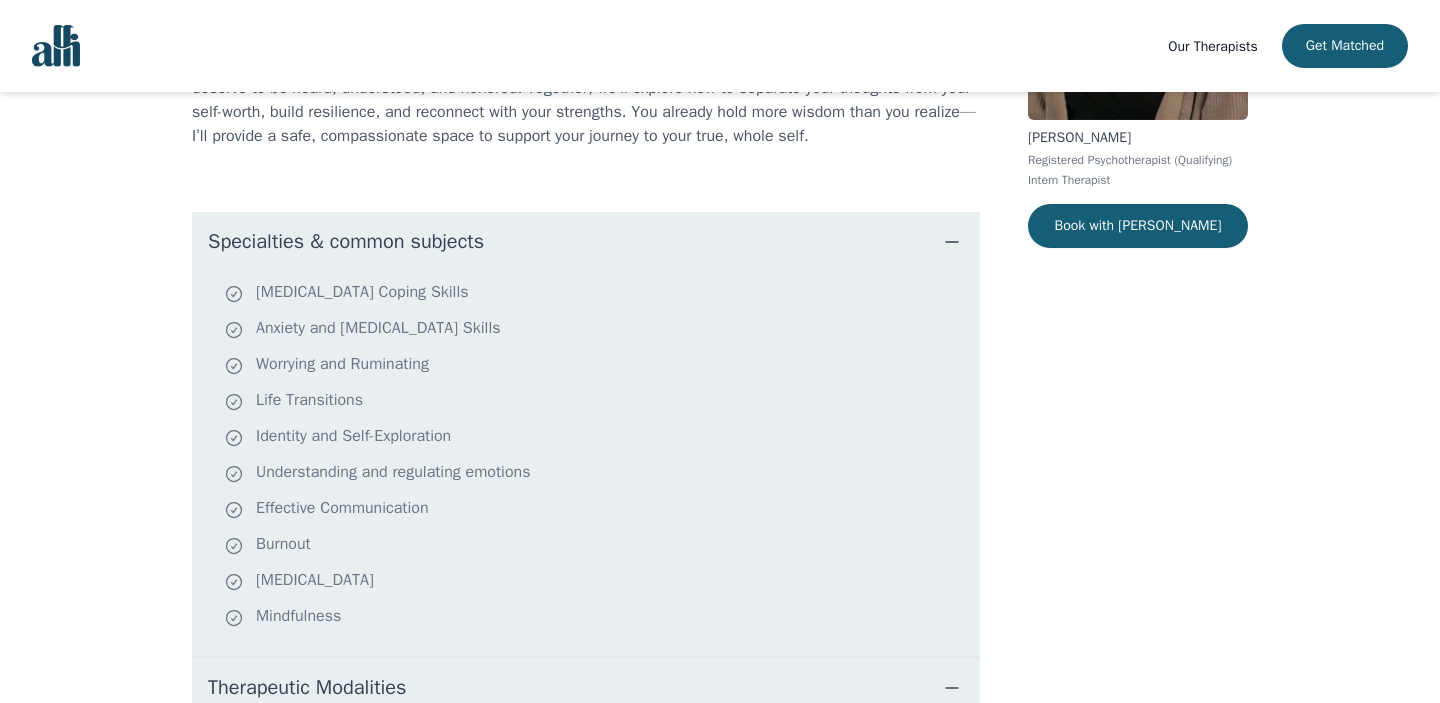click on "Specialties & common subjects" at bounding box center (586, 242) 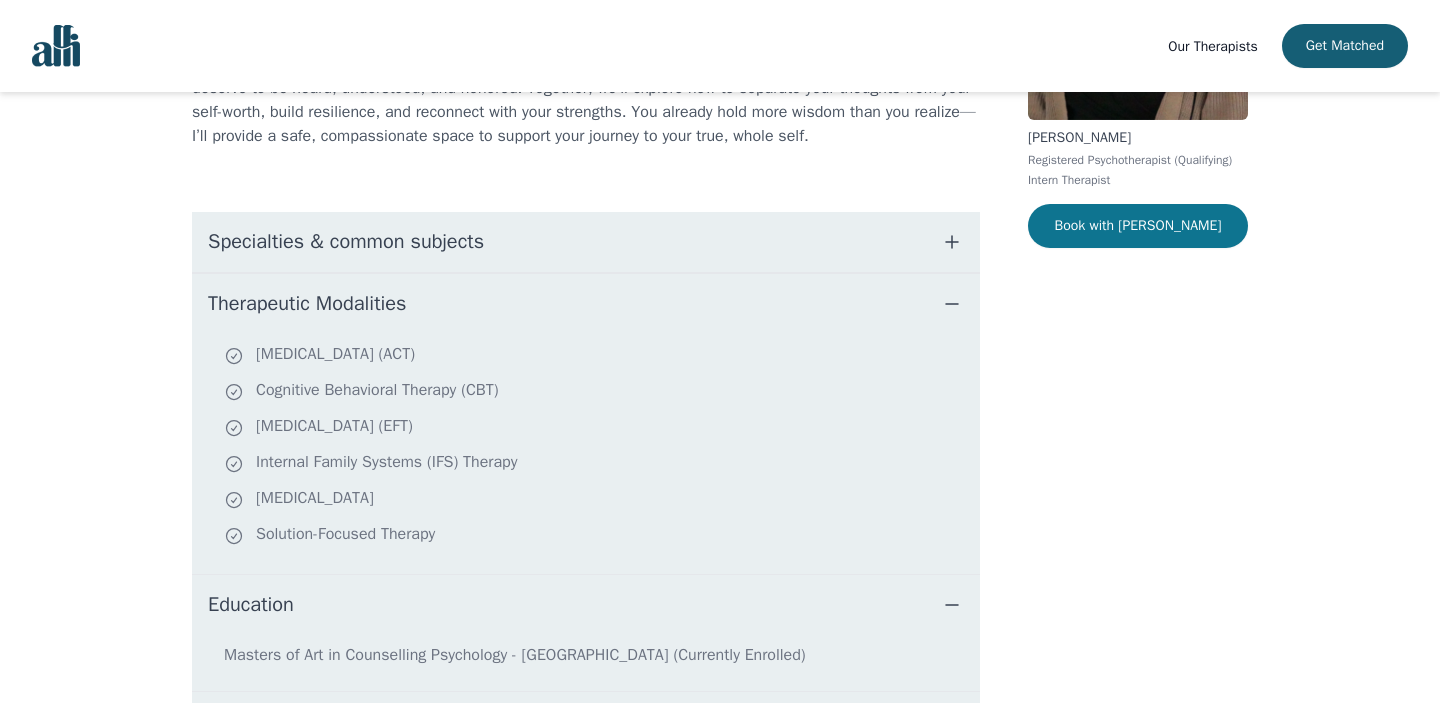 click on "Book with [PERSON_NAME]" at bounding box center (1138, 226) 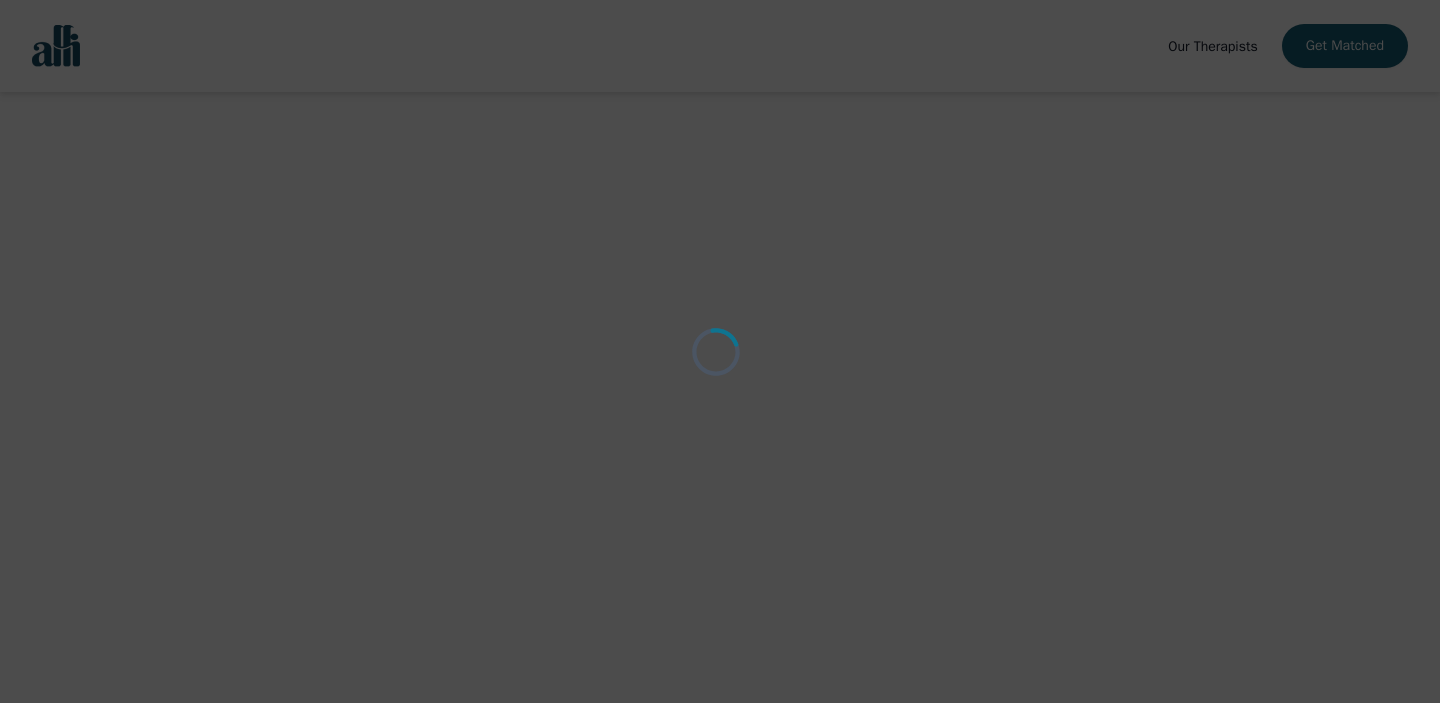 scroll, scrollTop: 0, scrollLeft: 0, axis: both 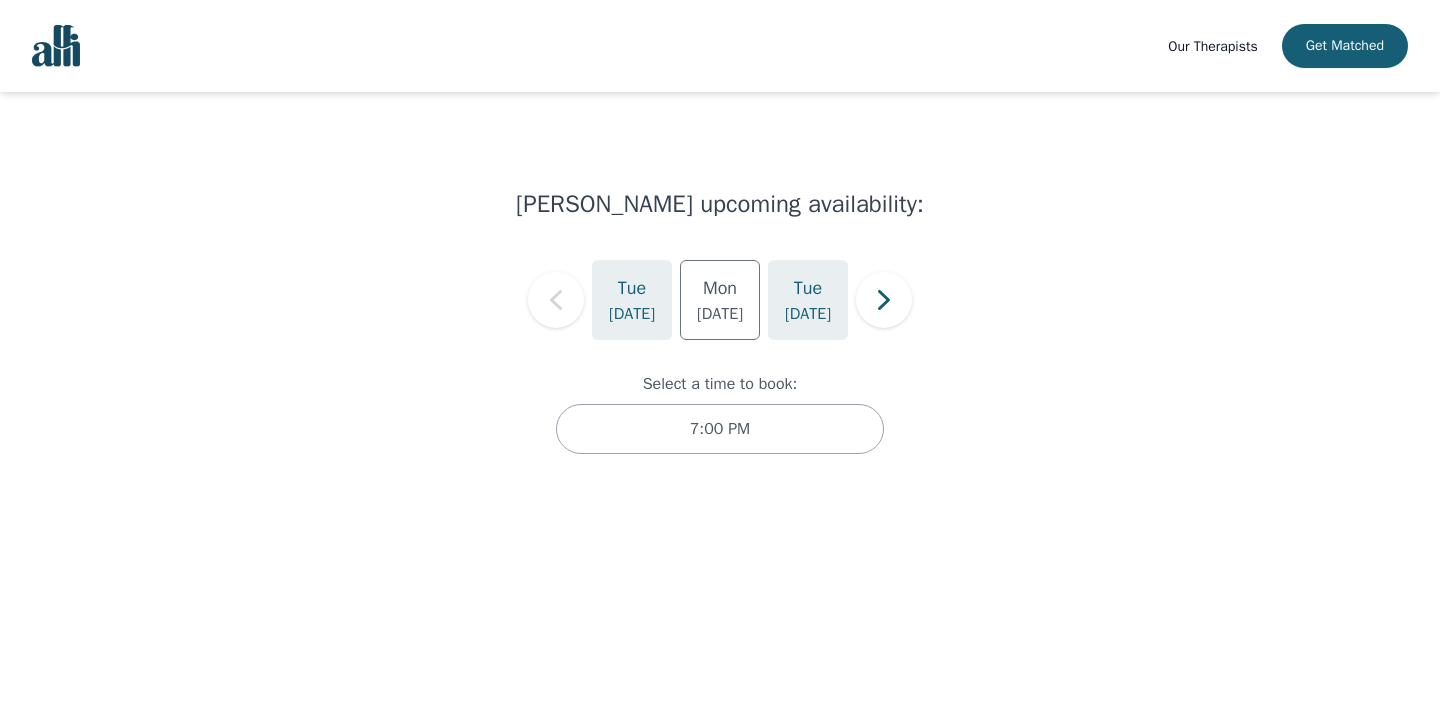 click on "[DATE]" at bounding box center [808, 300] 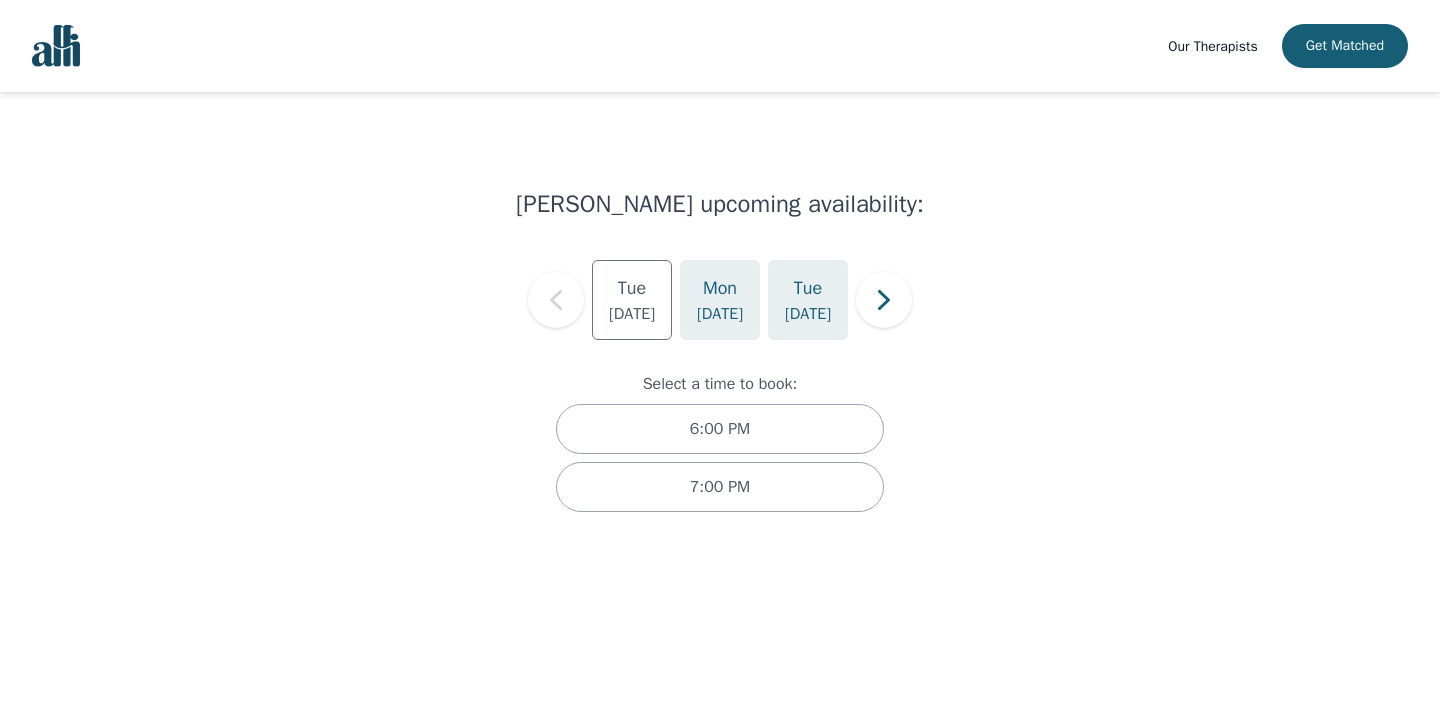 click on "Mon" at bounding box center [720, 288] 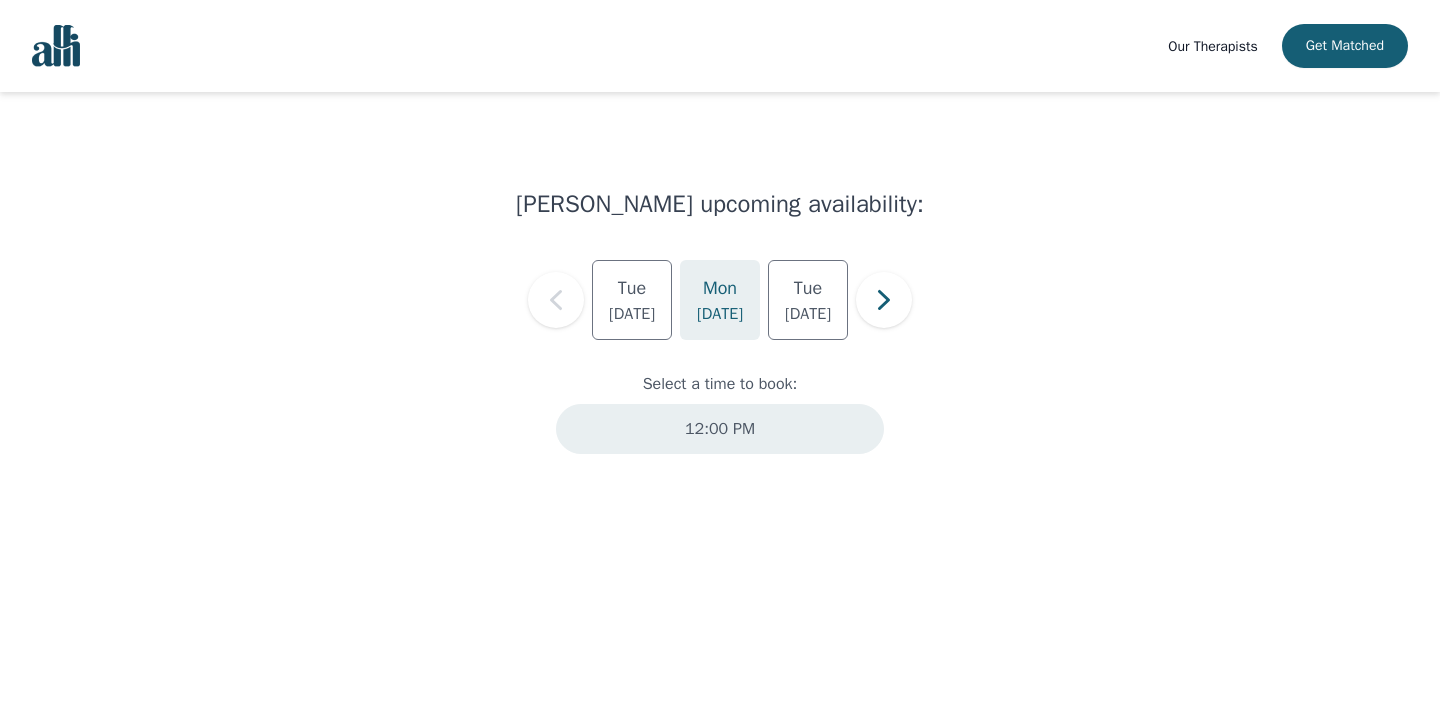 click on "12:00 PM" at bounding box center (720, 429) 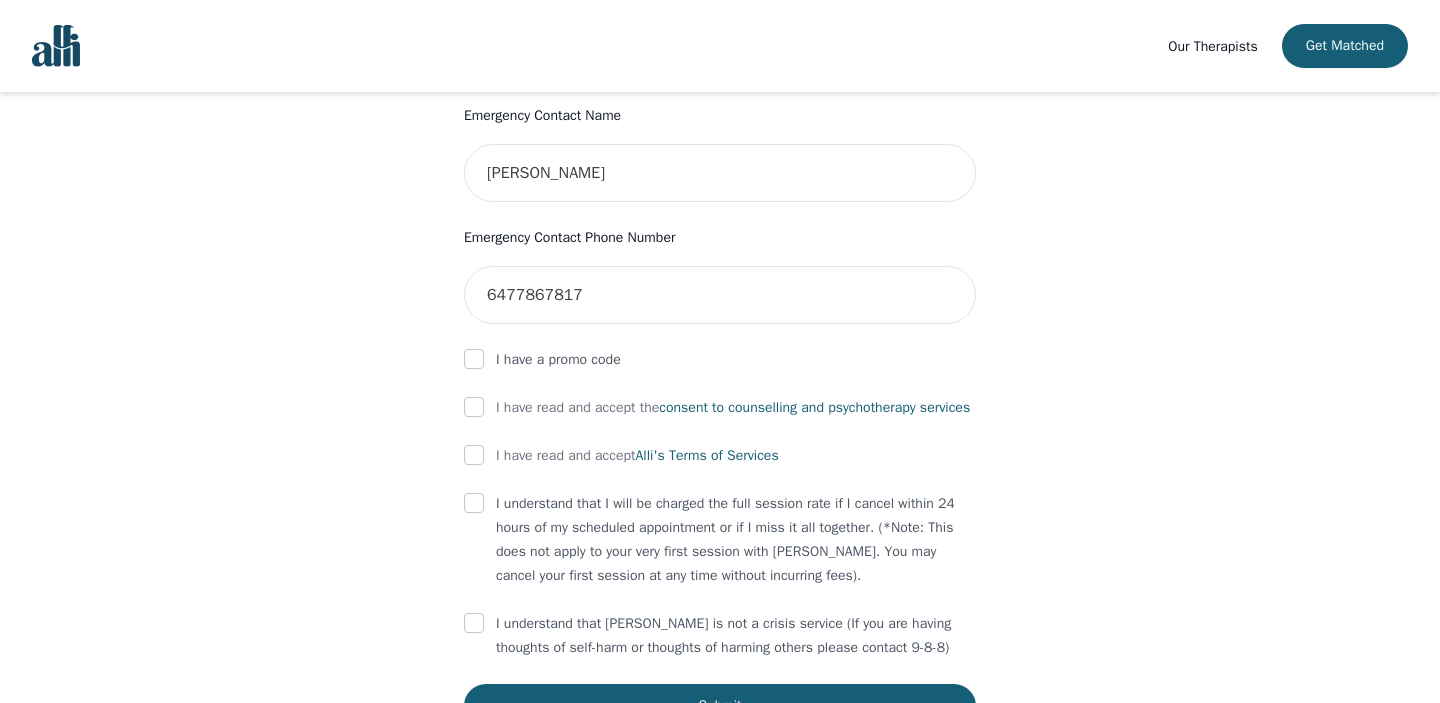 scroll, scrollTop: 1016, scrollLeft: 0, axis: vertical 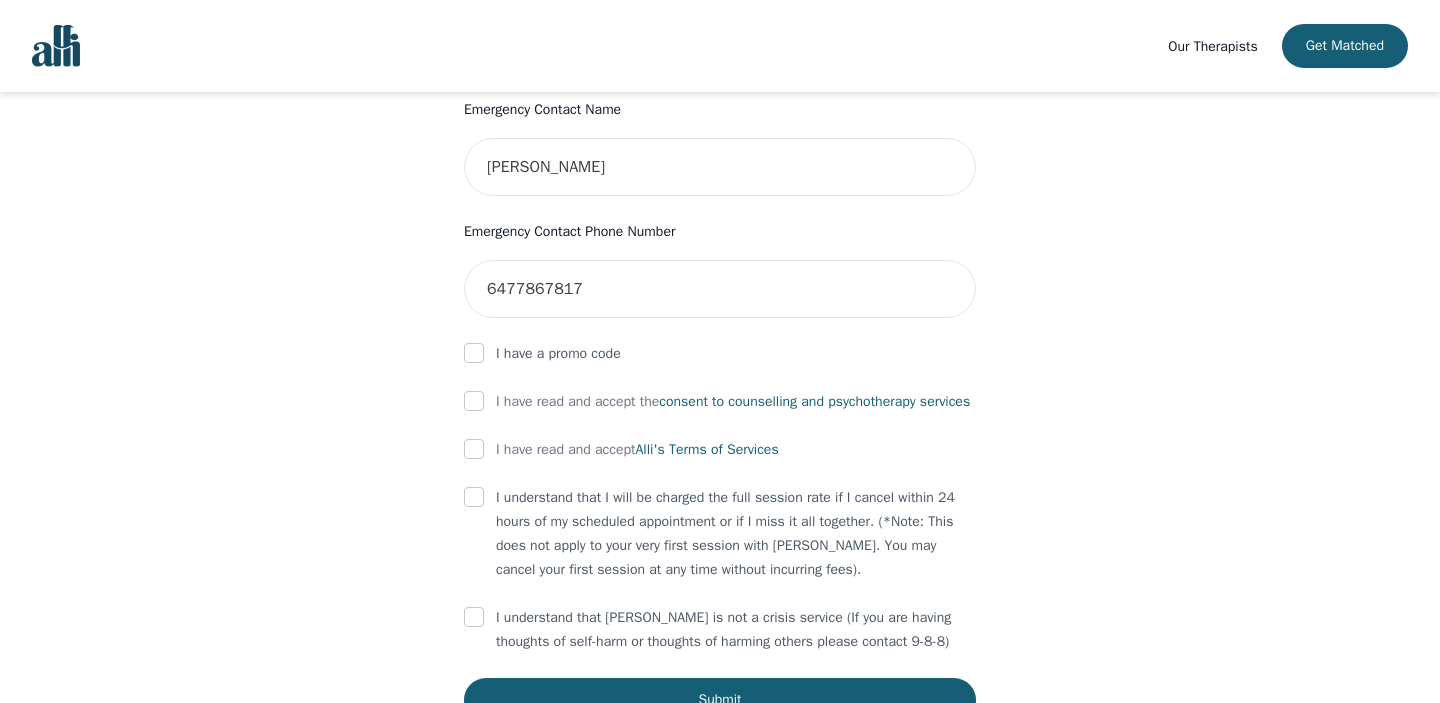 click on "I have read and accept the  consent to counselling and [MEDICAL_DATA] services" at bounding box center (733, 402) 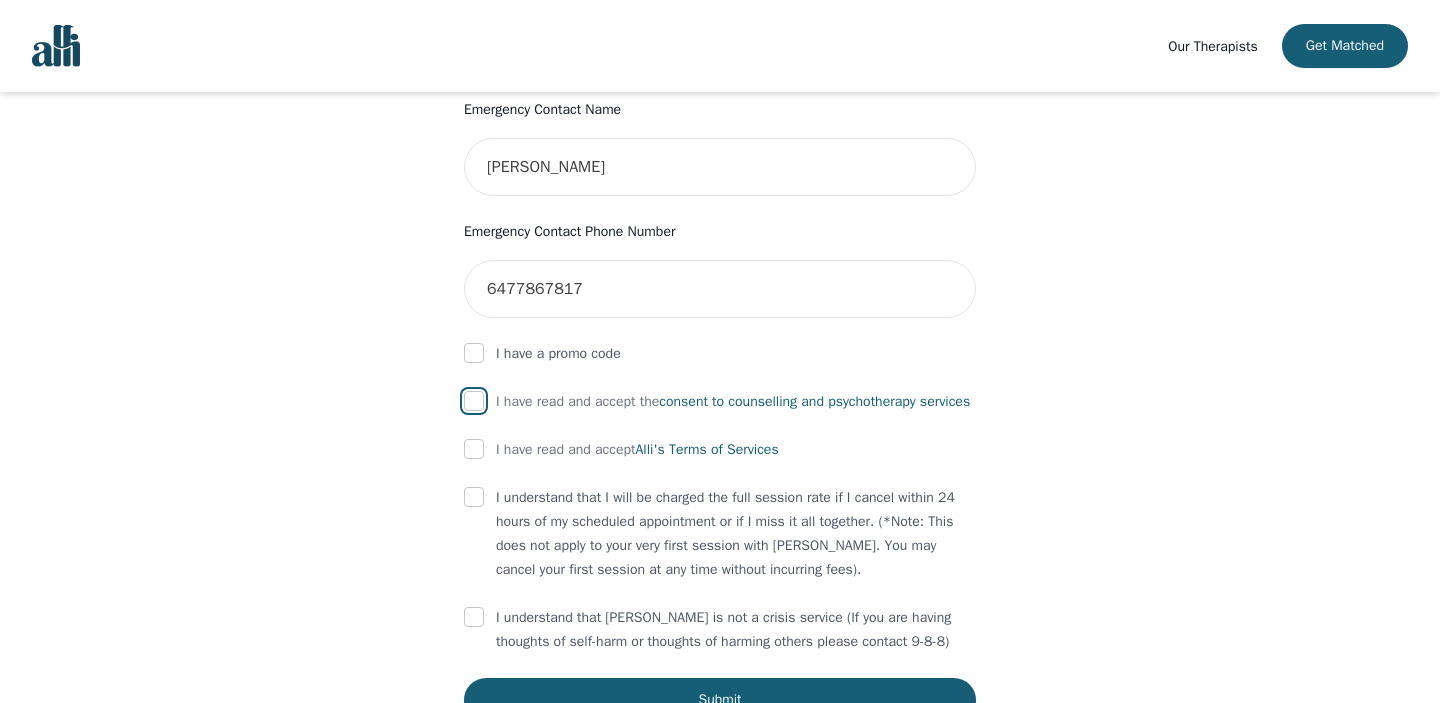 click at bounding box center (474, 401) 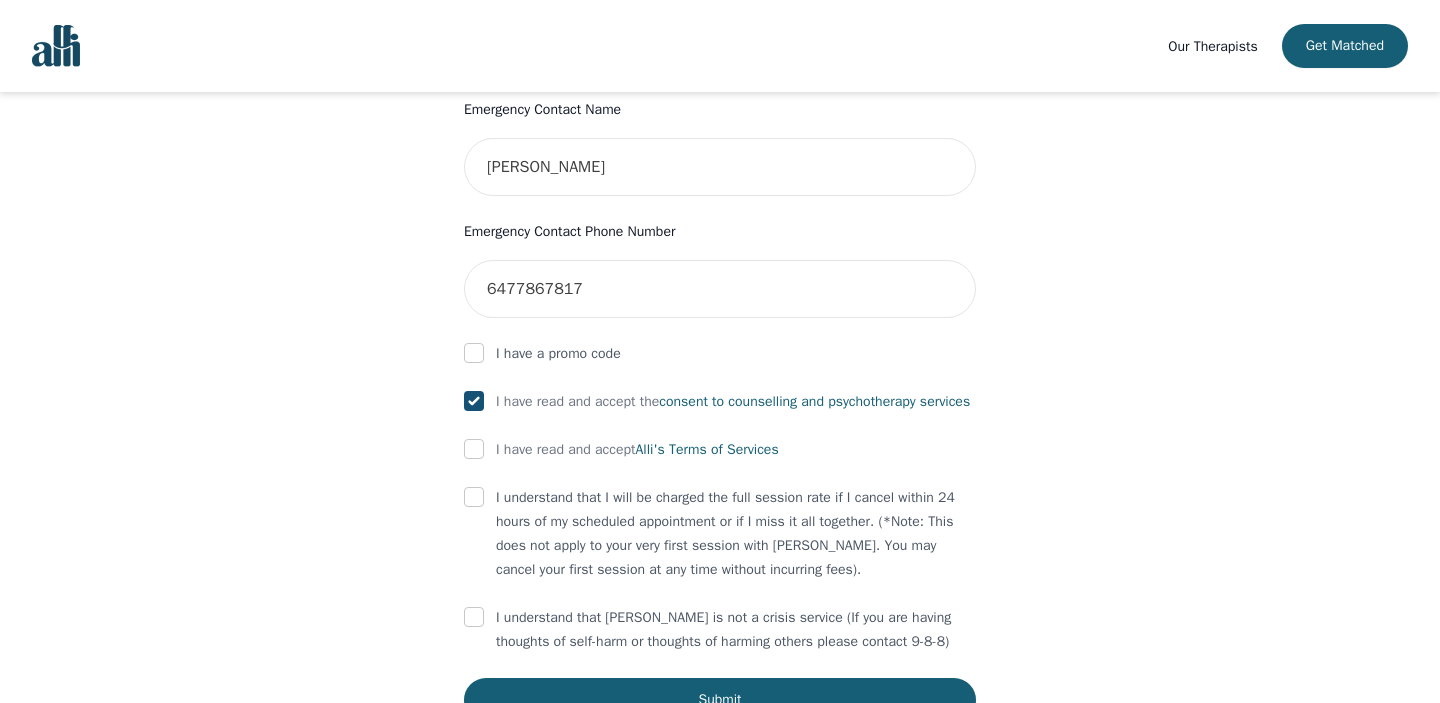 checkbox on "true" 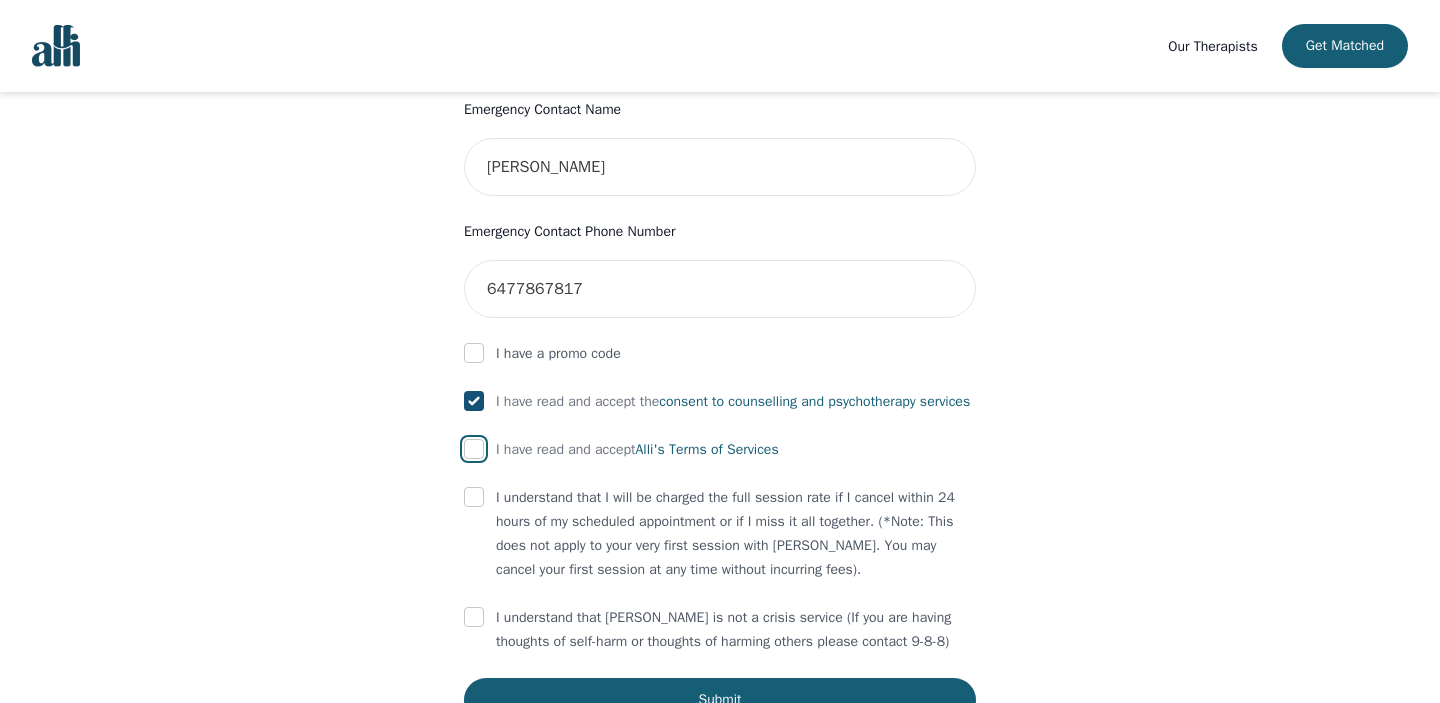 click at bounding box center (474, 449) 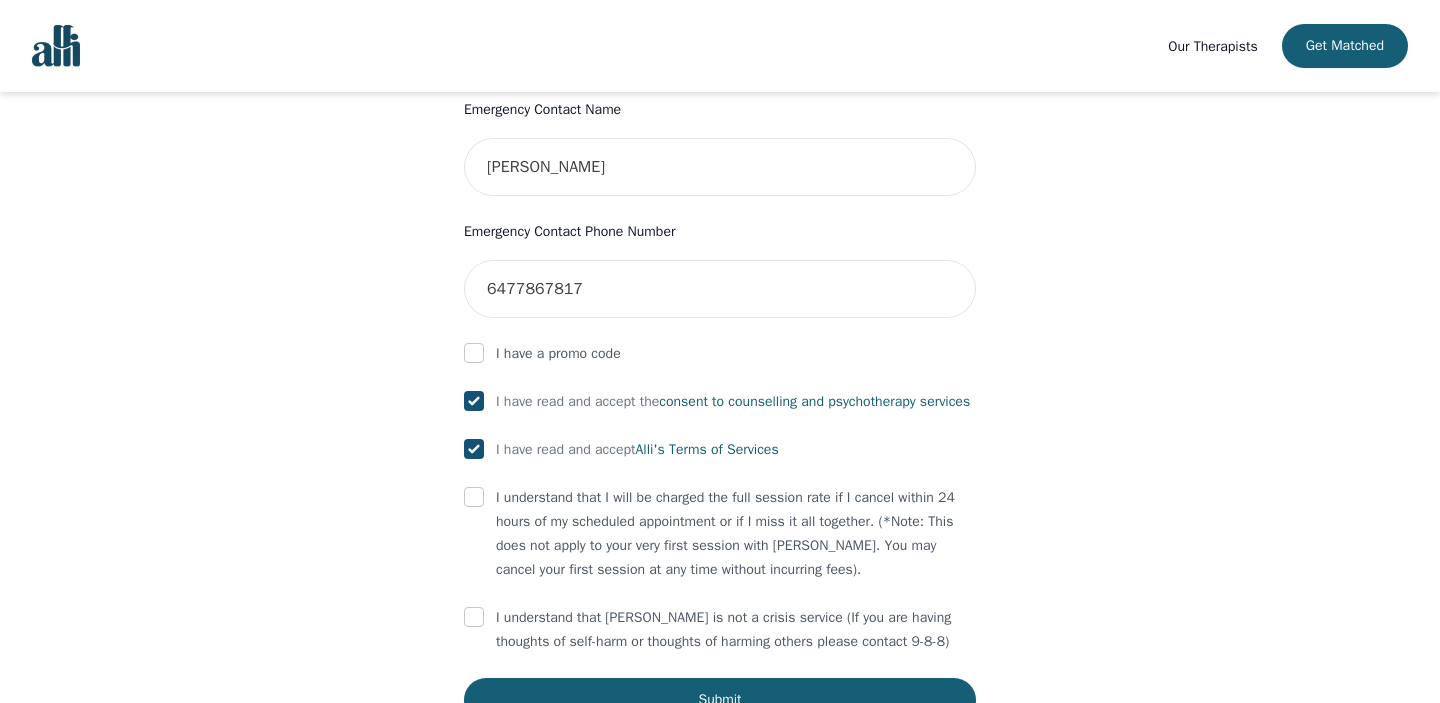 click on "I understand that I will be charged the full session rate if I cancel within 24 hours of my scheduled appointment or if I miss it all together. (*Note: This does not apply to your very first session with [PERSON_NAME]. You may cancel your first session at any time without incurring fees)." at bounding box center (720, 534) 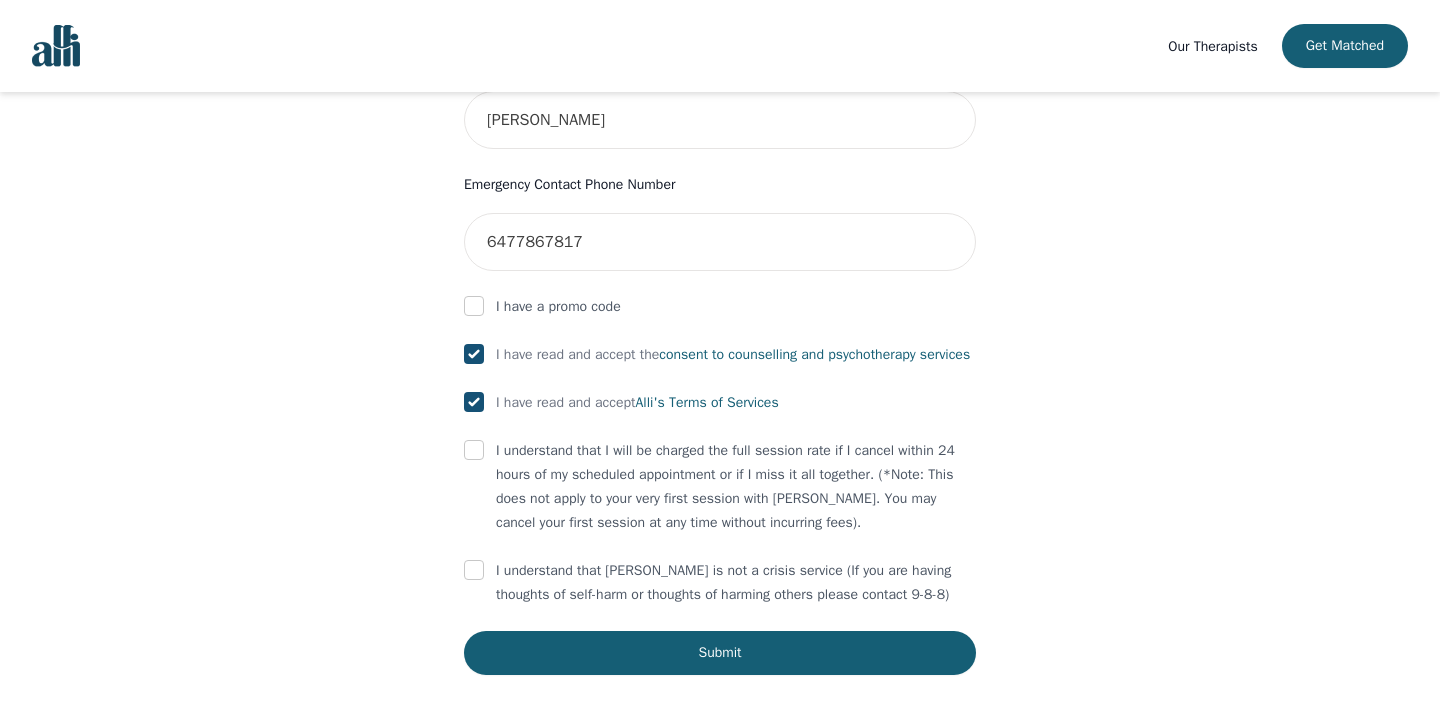 scroll, scrollTop: 1088, scrollLeft: 0, axis: vertical 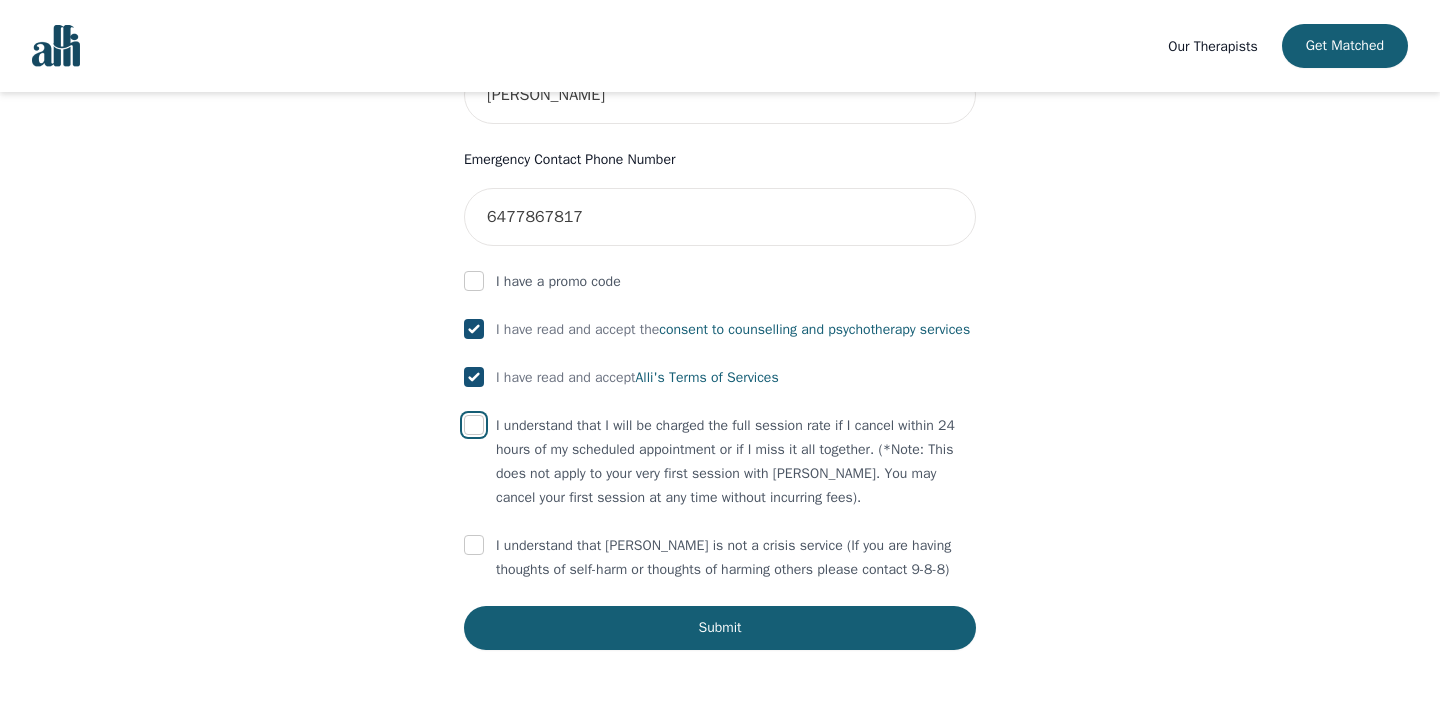 click at bounding box center [474, 425] 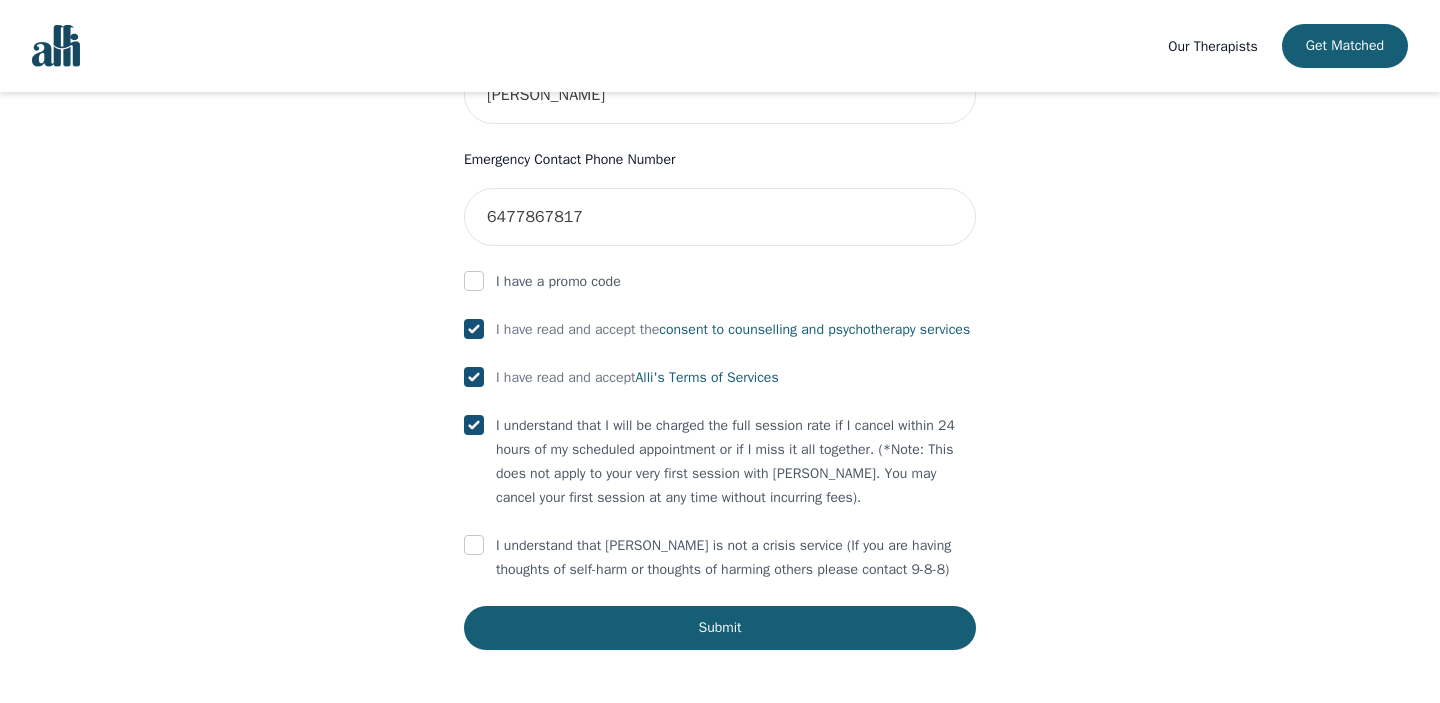 checkbox on "true" 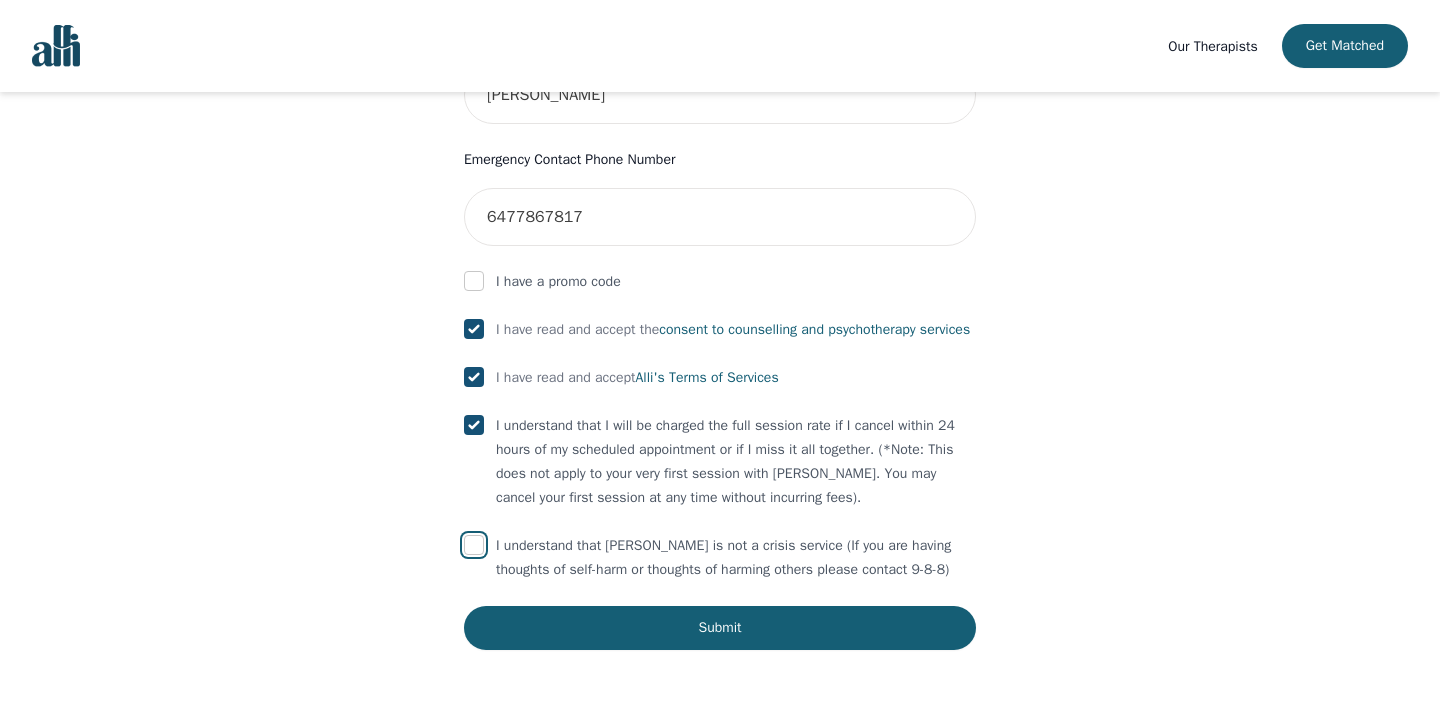 click at bounding box center [474, 545] 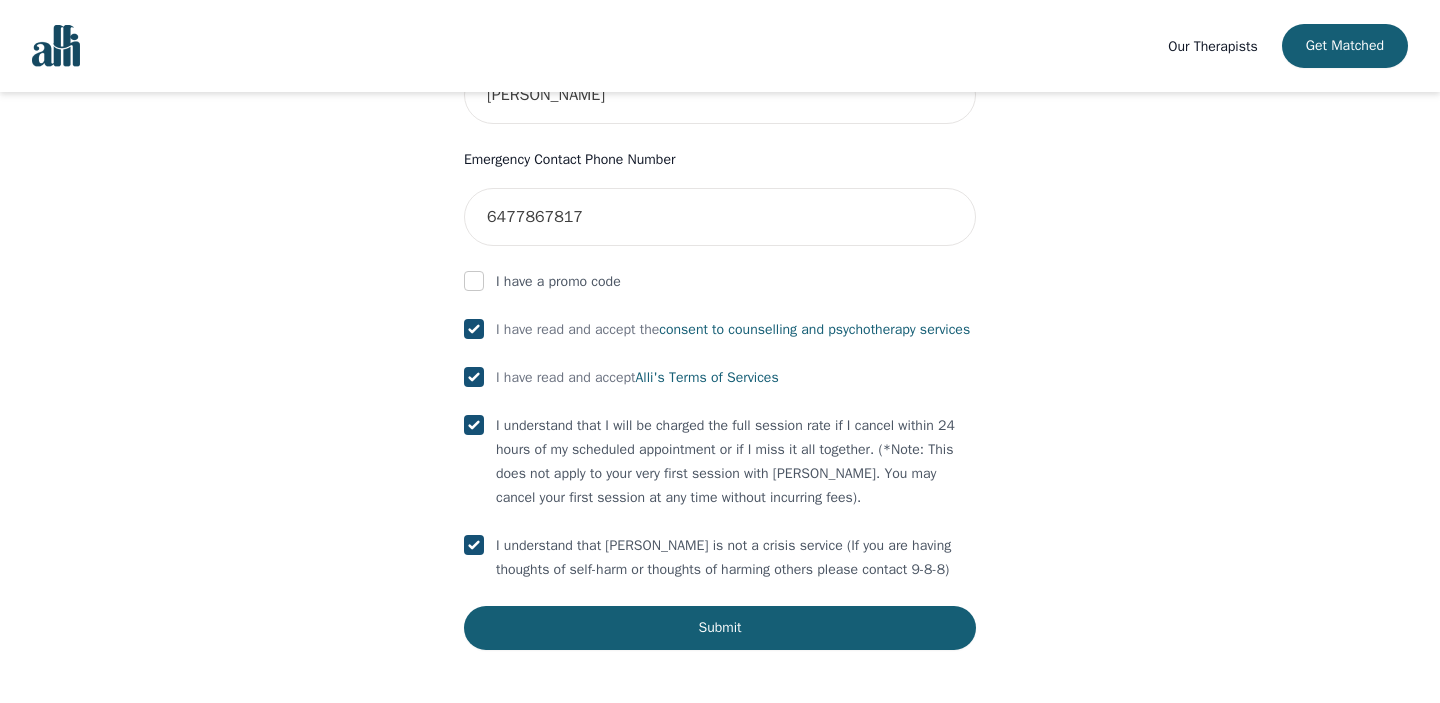 checkbox on "true" 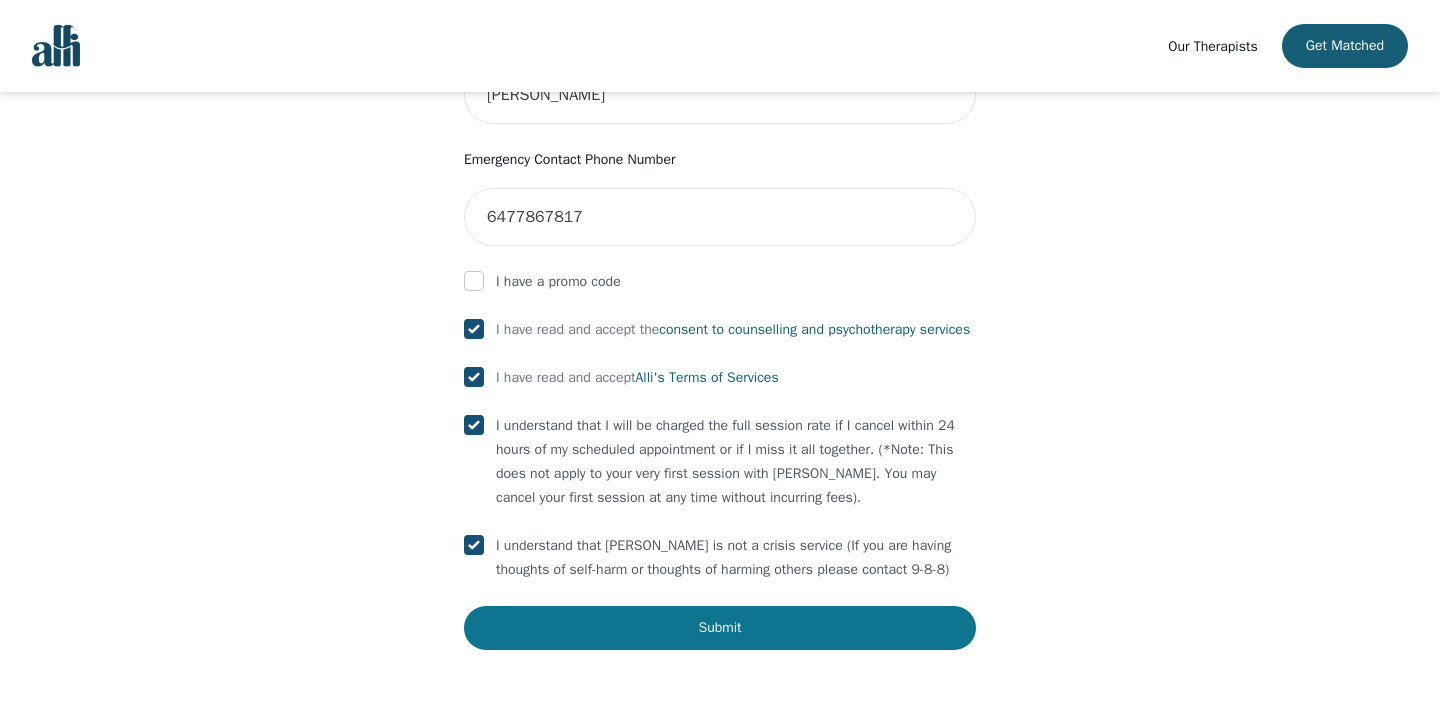click on "Submit" at bounding box center (720, 628) 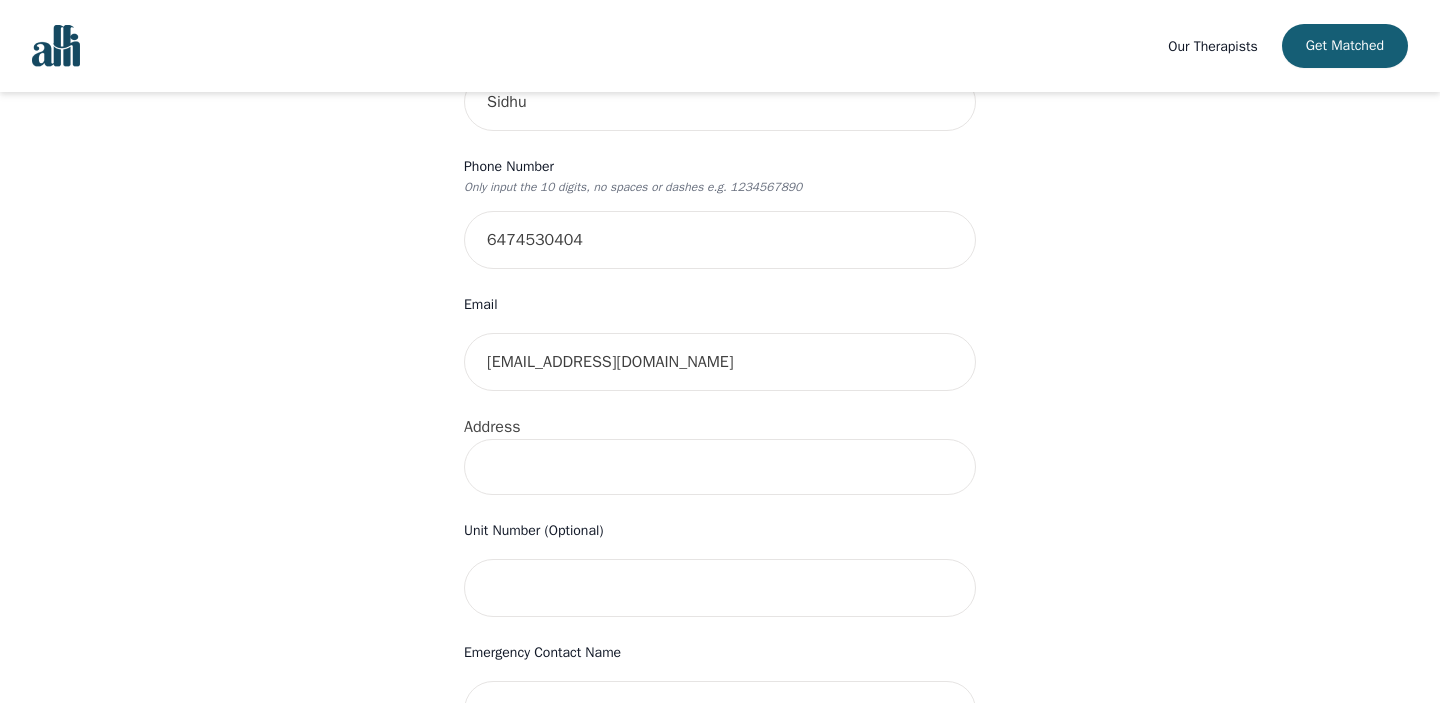 scroll, scrollTop: 464, scrollLeft: 0, axis: vertical 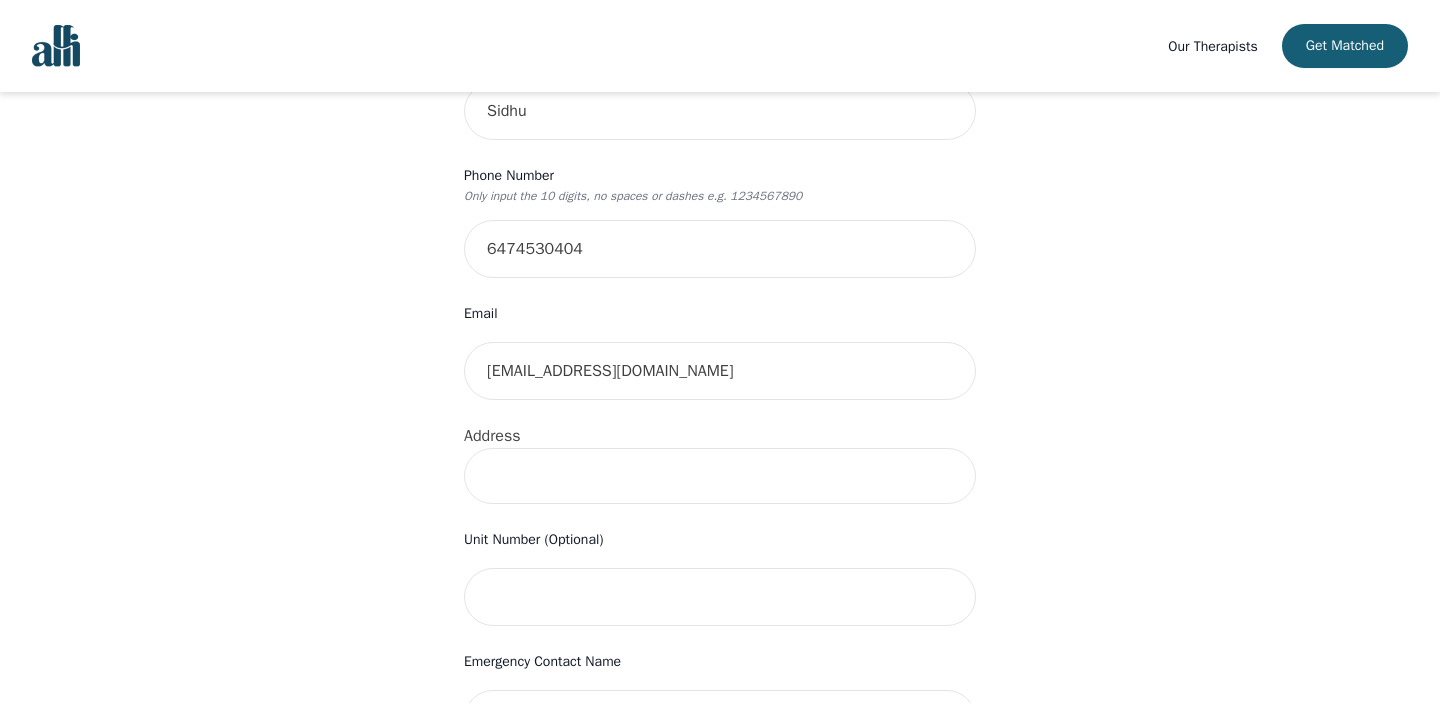 click at bounding box center [720, 476] 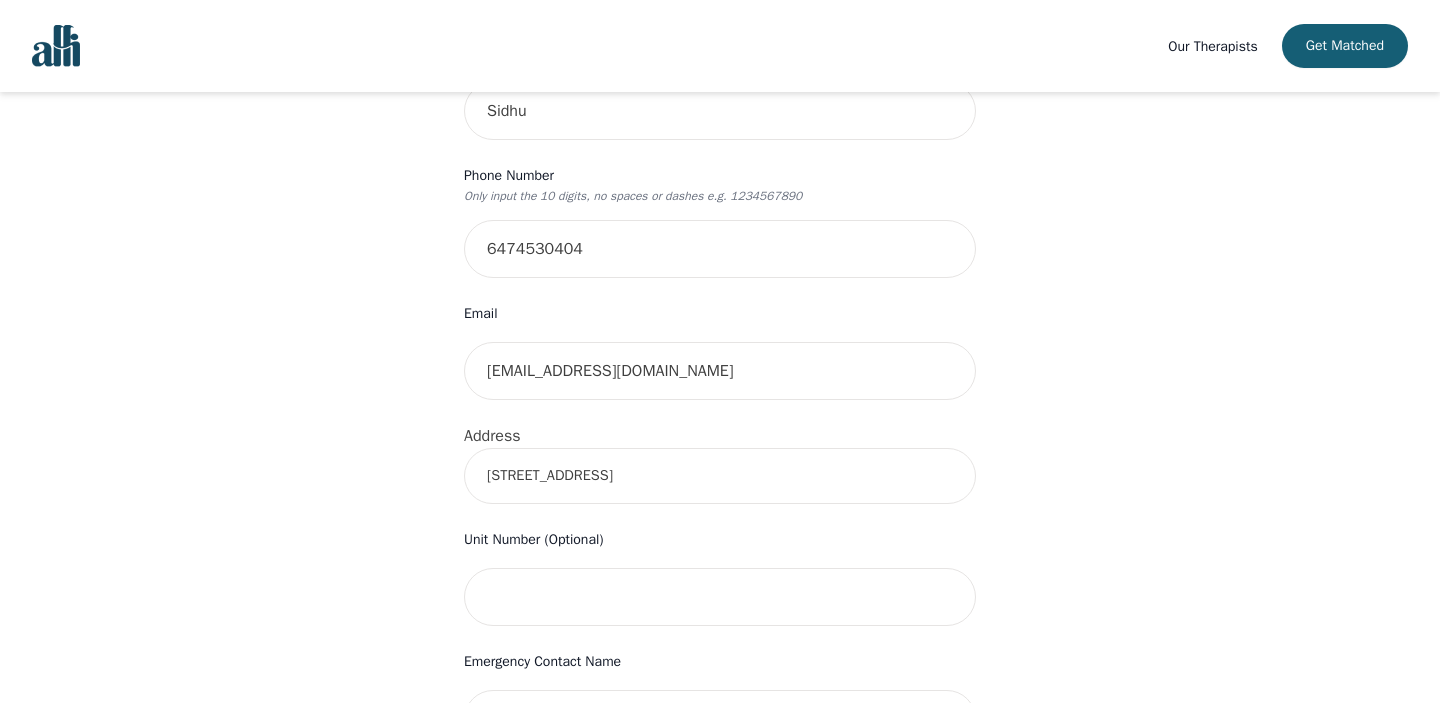 click on "Your therapy journey is about to begin! Your first session with   [PERSON_NAME]  will be on  [DATE] 12:00 PM  for 50 minutes. Since you are transitioning from a previous therapist, you will receive 3 complimentary transfer sessions. After that, your follow-up sessions will be at your selected rate of $ 45. To confirm your session, please complete the following: First Name [PERSON_NAME] Last Name [PERSON_NAME] Phone Number Only input the 10 digits, no spaces or dashes e.g. 1234567890 6474530404 Email [EMAIL_ADDRESS][DOMAIN_NAME] Address [STREET_ADDRESS] Emergency Contact Name [PERSON_NAME] Emergency Contact Phone Number [PHONE_NUMBER] I have a promo code I have read and accept the  consent to counselling and [MEDICAL_DATA] services I have read and accept  [PERSON_NAME]'s Terms of Services I understand that [PERSON_NAME] is not a crisis service (If you are having thoughts of [MEDICAL_DATA] or thoughts of harming others please contact 9-8-8) Info Oops -    Please select an address from the address dropdown! Submit" at bounding box center [720, 521] 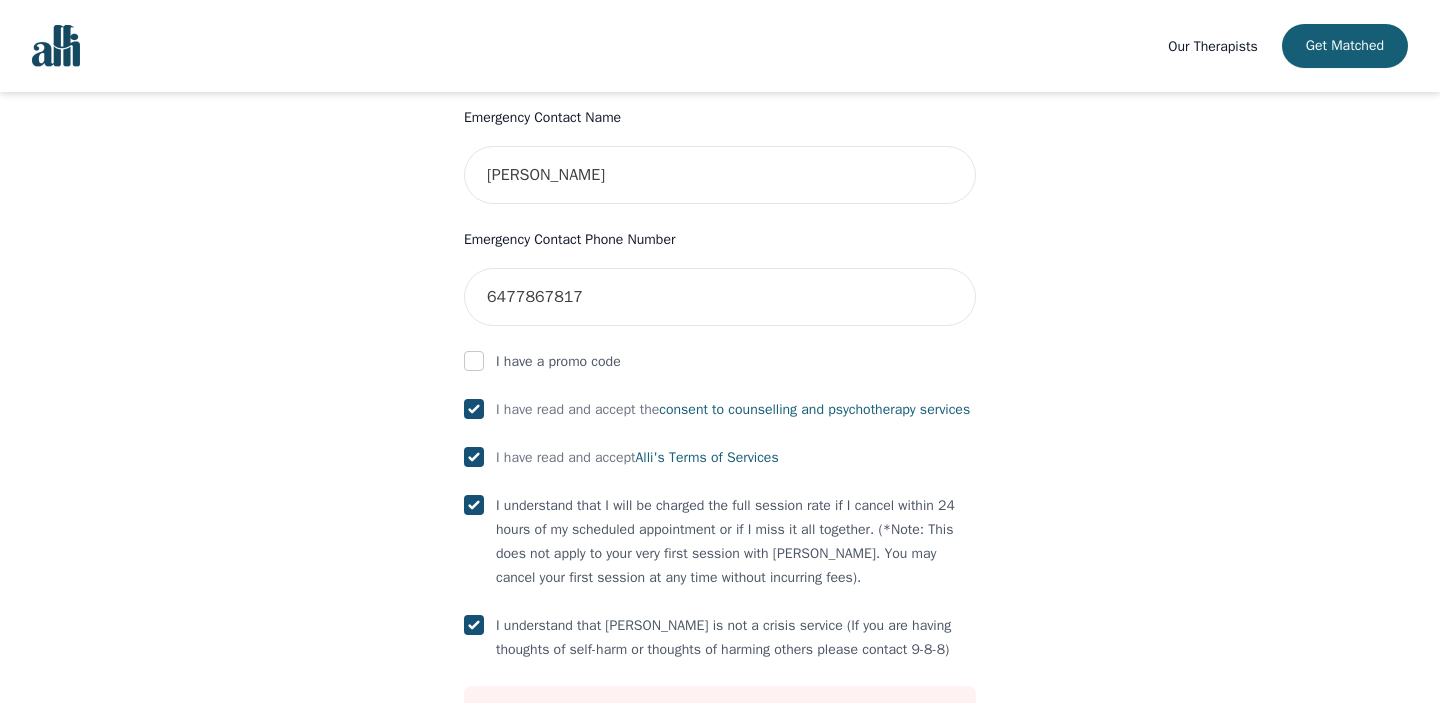 scroll, scrollTop: 1199, scrollLeft: 0, axis: vertical 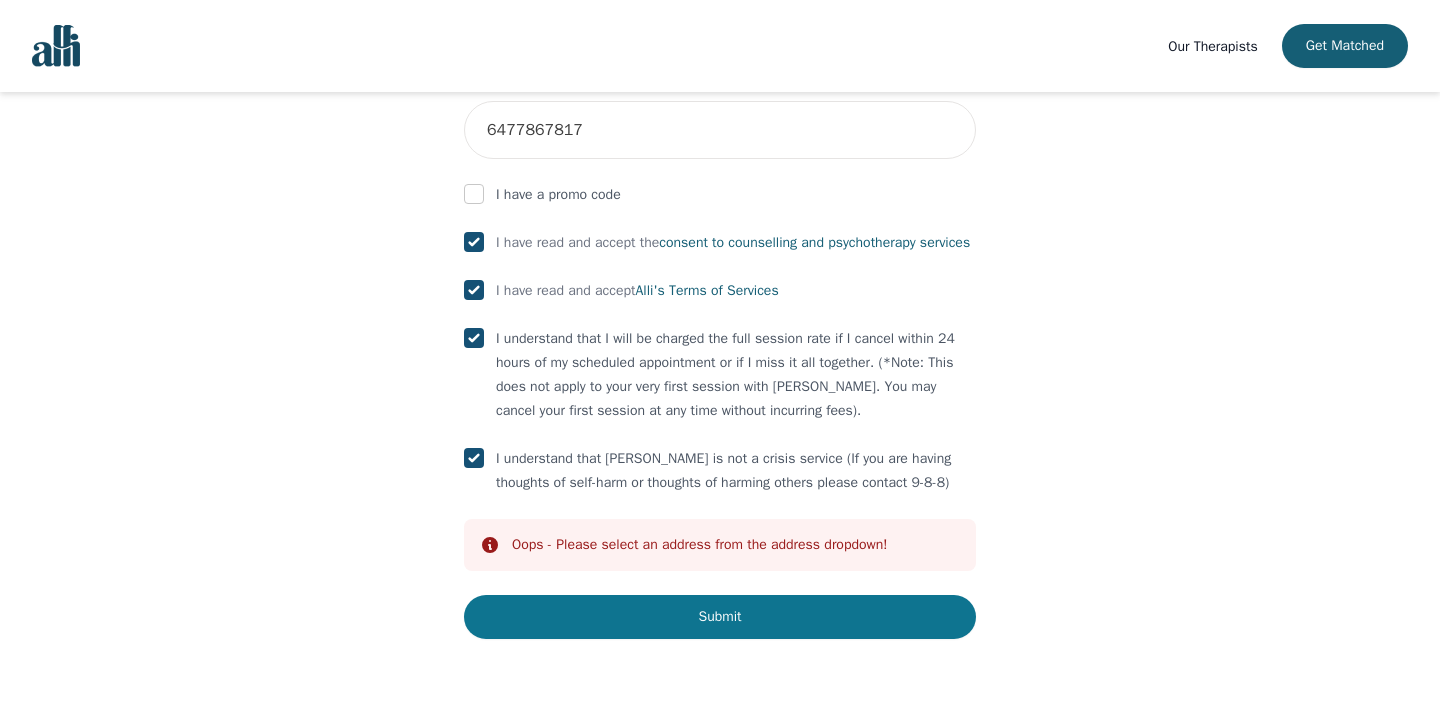 click on "Submit" at bounding box center [720, 617] 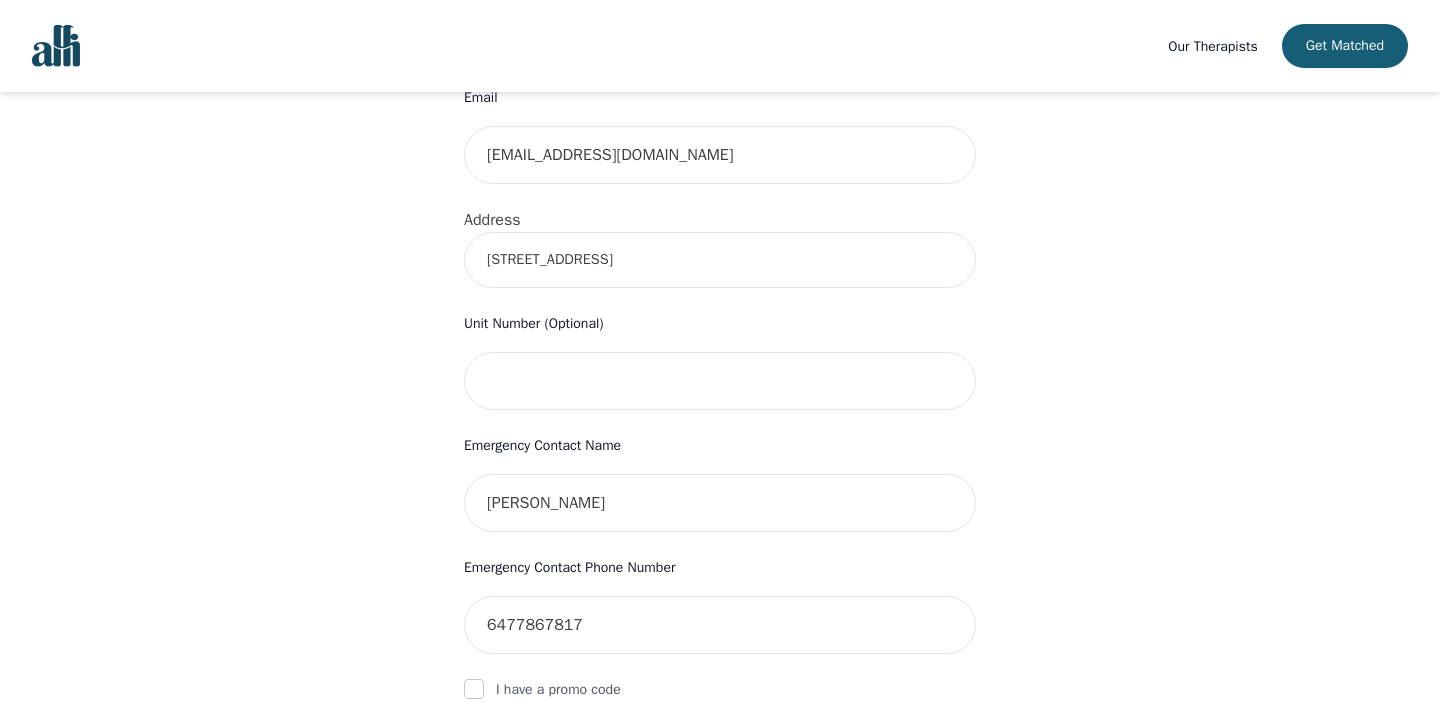 scroll, scrollTop: 634, scrollLeft: 0, axis: vertical 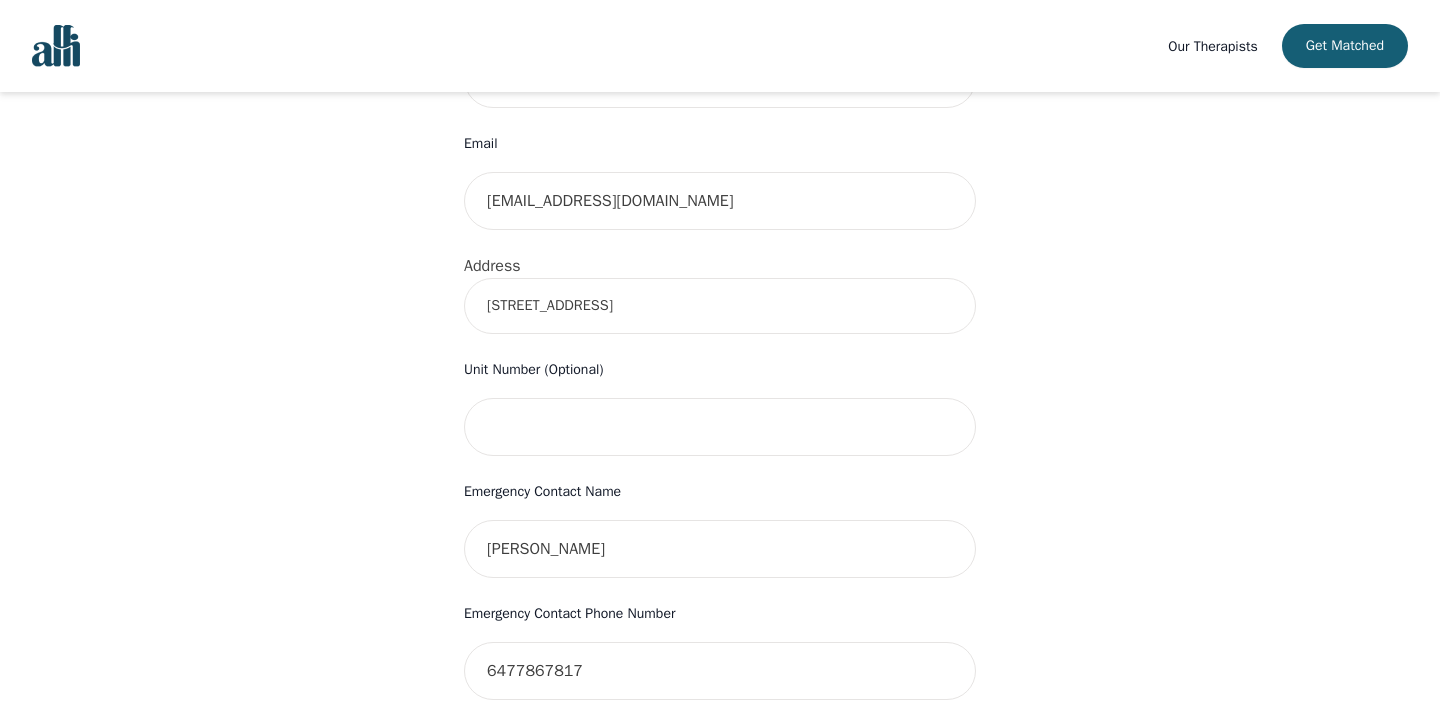 click on "[STREET_ADDRESS]" at bounding box center [720, 306] 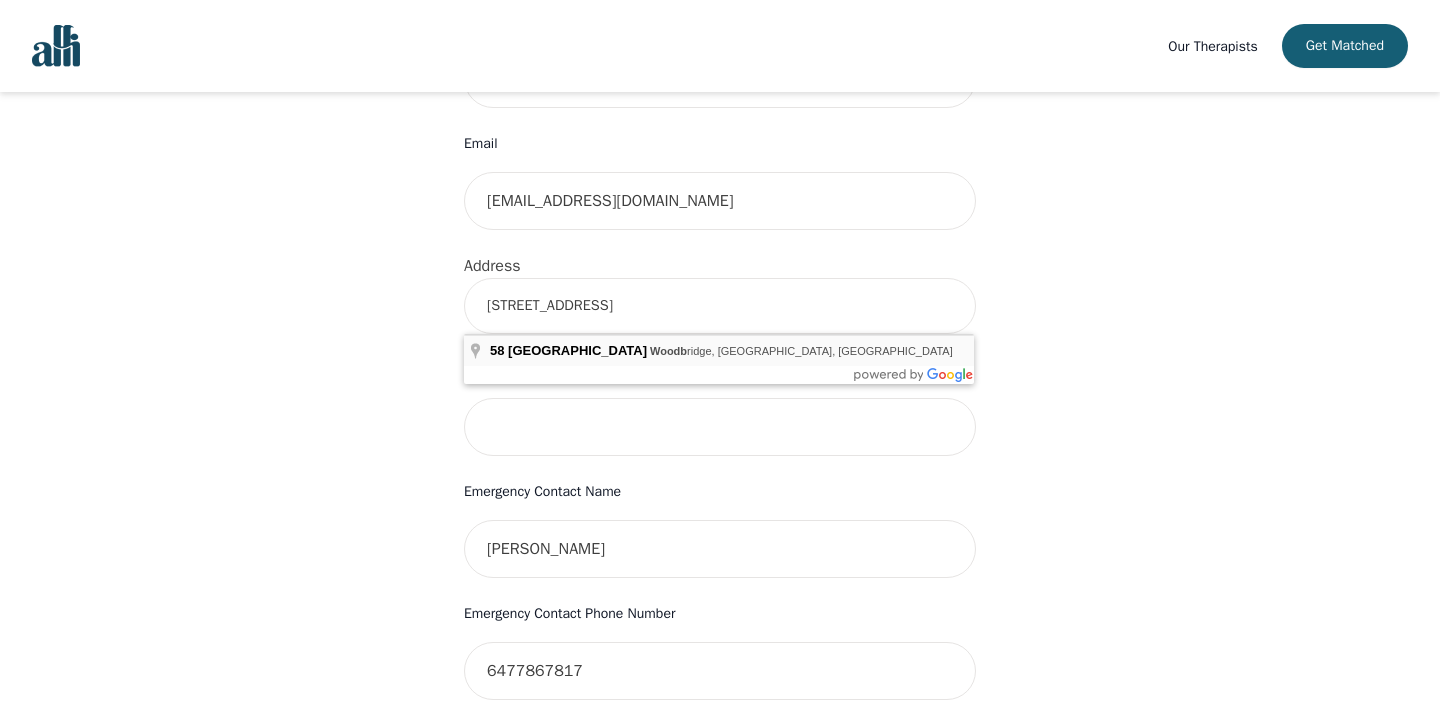 type on "[STREET_ADDRESS]" 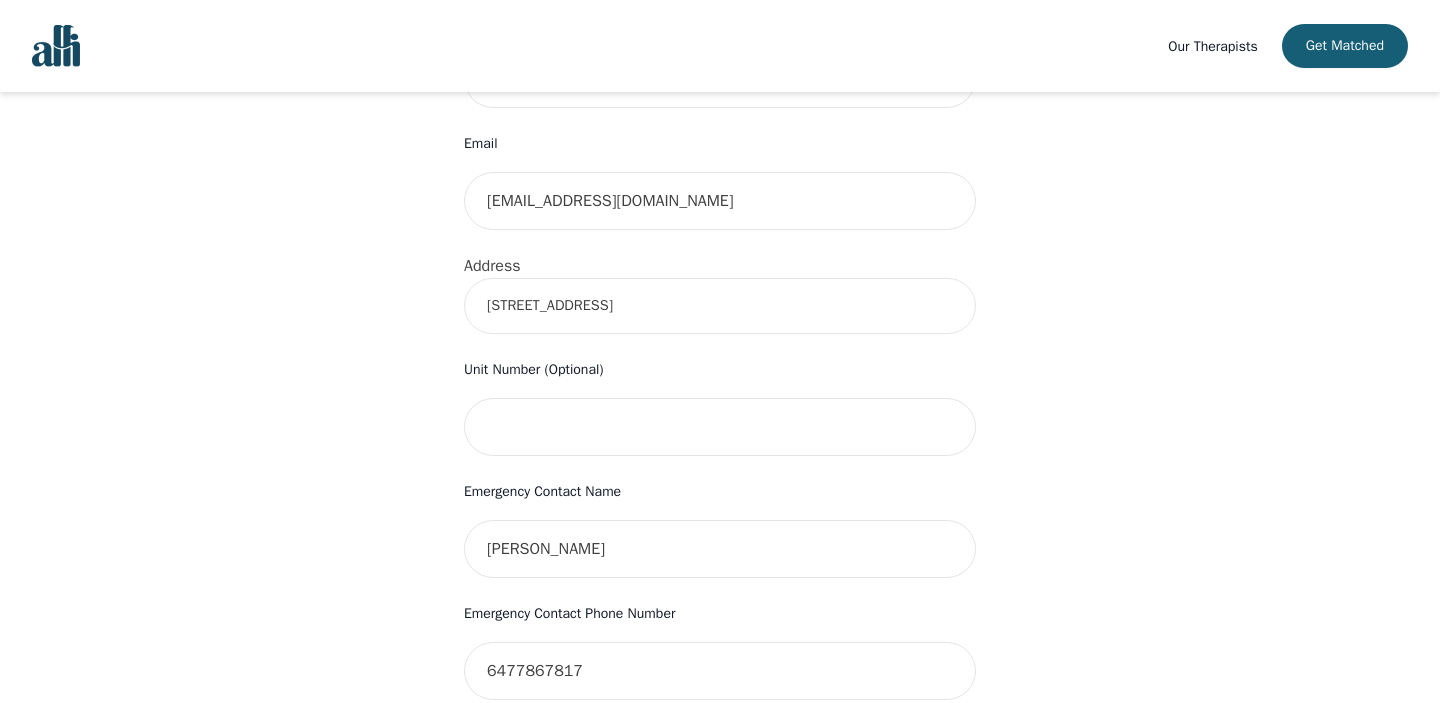 click on "Your therapy journey is about to begin! Your first session with   [PERSON_NAME]  will be on  [DATE] 12:00 PM  for 50 minutes. Since you are transitioning from a previous therapist, you will receive 3 complimentary transfer sessions. After that, your follow-up sessions will be at your selected rate of $ 45. To confirm your session, please complete the following: First Name [PERSON_NAME] Last Name [PERSON_NAME] Phone Number Only input the 10 digits, no spaces or dashes e.g. 1234567890 6474530404 Email [EMAIL_ADDRESS][DOMAIN_NAME] Address [STREET_ADDRESS] Unit Number (Optional) Emergency Contact Name [PERSON_NAME] Emergency Contact Phone Number [PHONE_NUMBER] I have a promo code I have read and accept the  consent to counselling and [MEDICAL_DATA] services I have read and accept  [PERSON_NAME]'s Terms of Services I understand that [PERSON_NAME] is not a crisis service (If you are having thoughts of [MEDICAL_DATA] or thoughts of harming others please contact 9-8-8) Info Oops -    Submit" at bounding box center (720, 351) 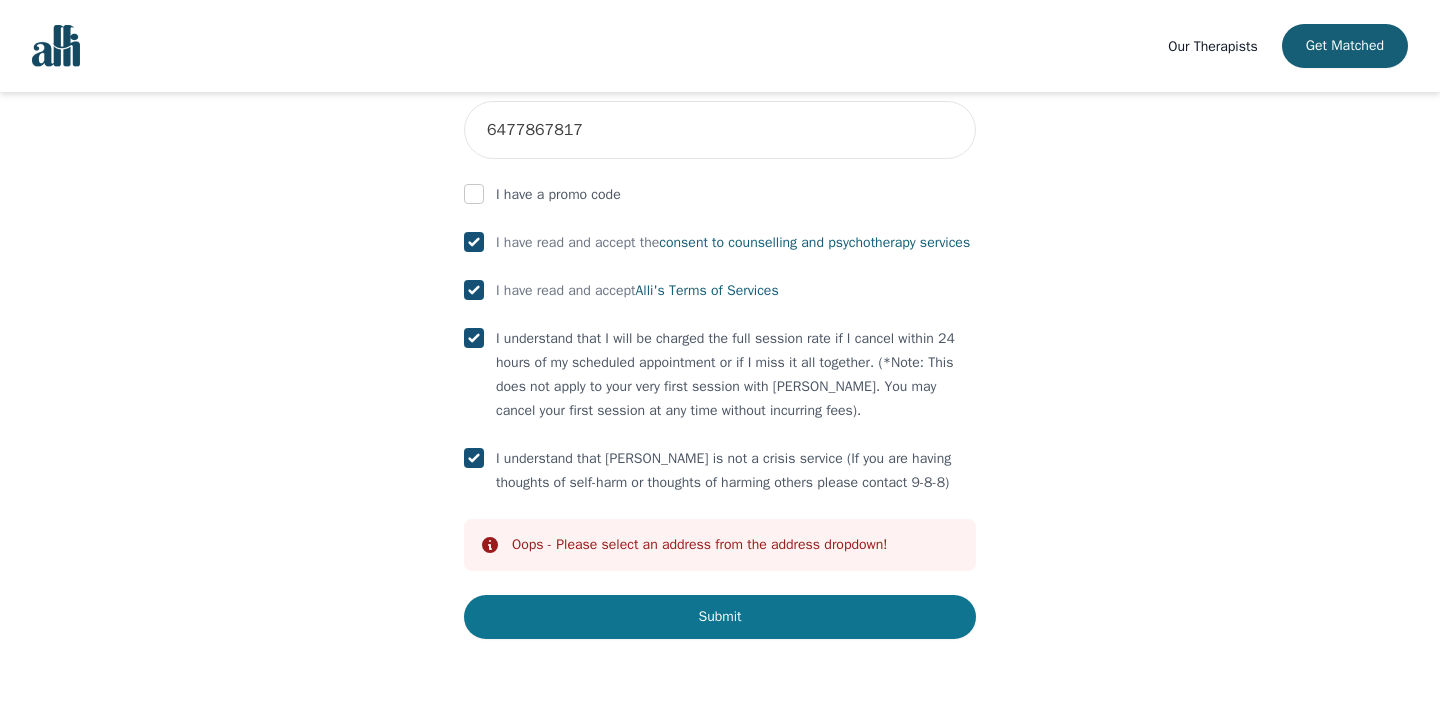 click on "Submit" at bounding box center [720, 617] 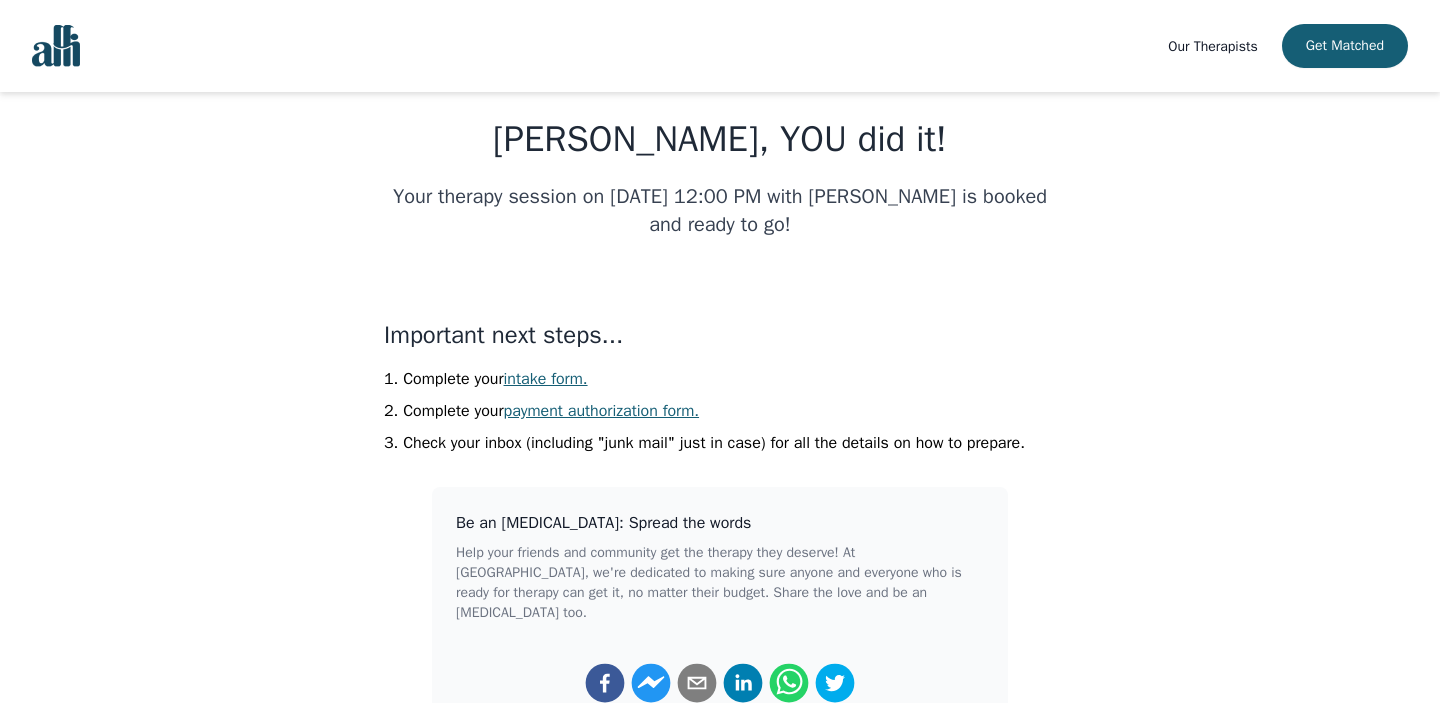 scroll, scrollTop: 143, scrollLeft: 0, axis: vertical 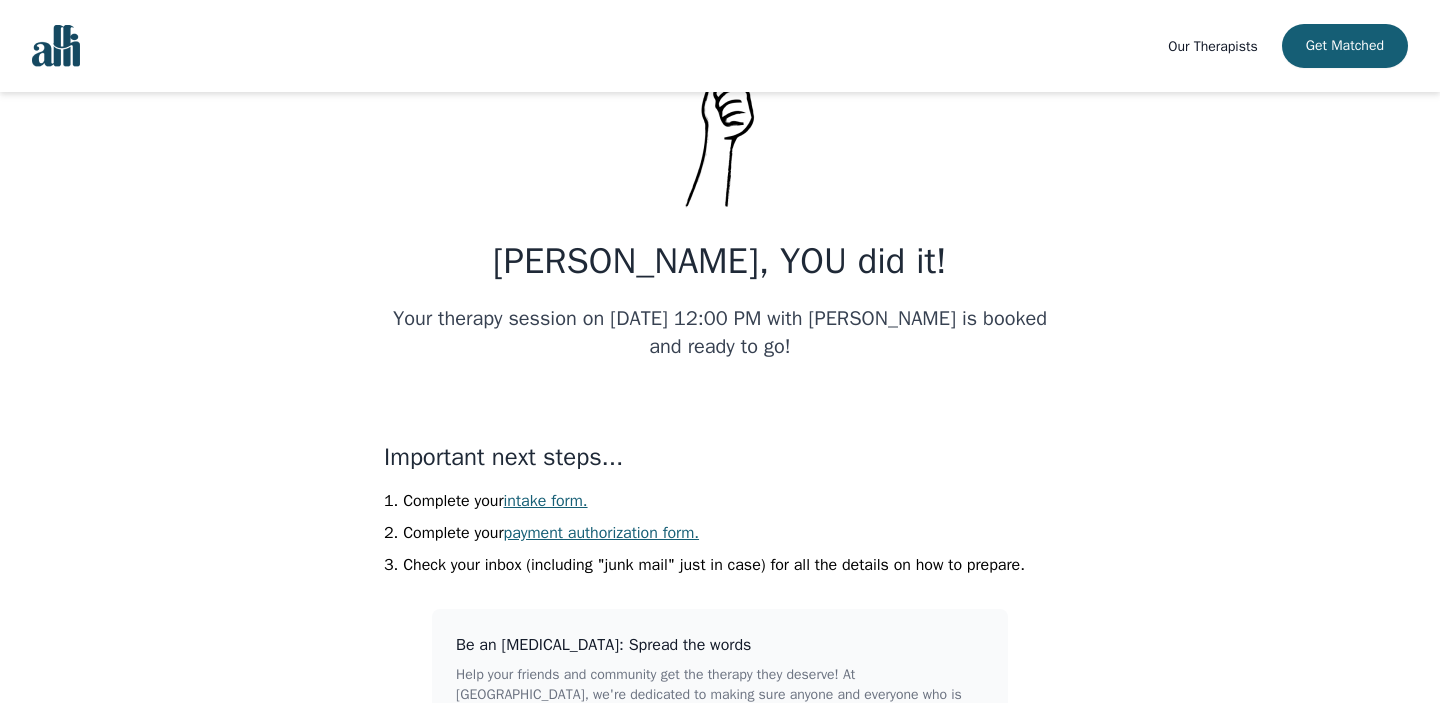 click on "intake form." at bounding box center (546, 501) 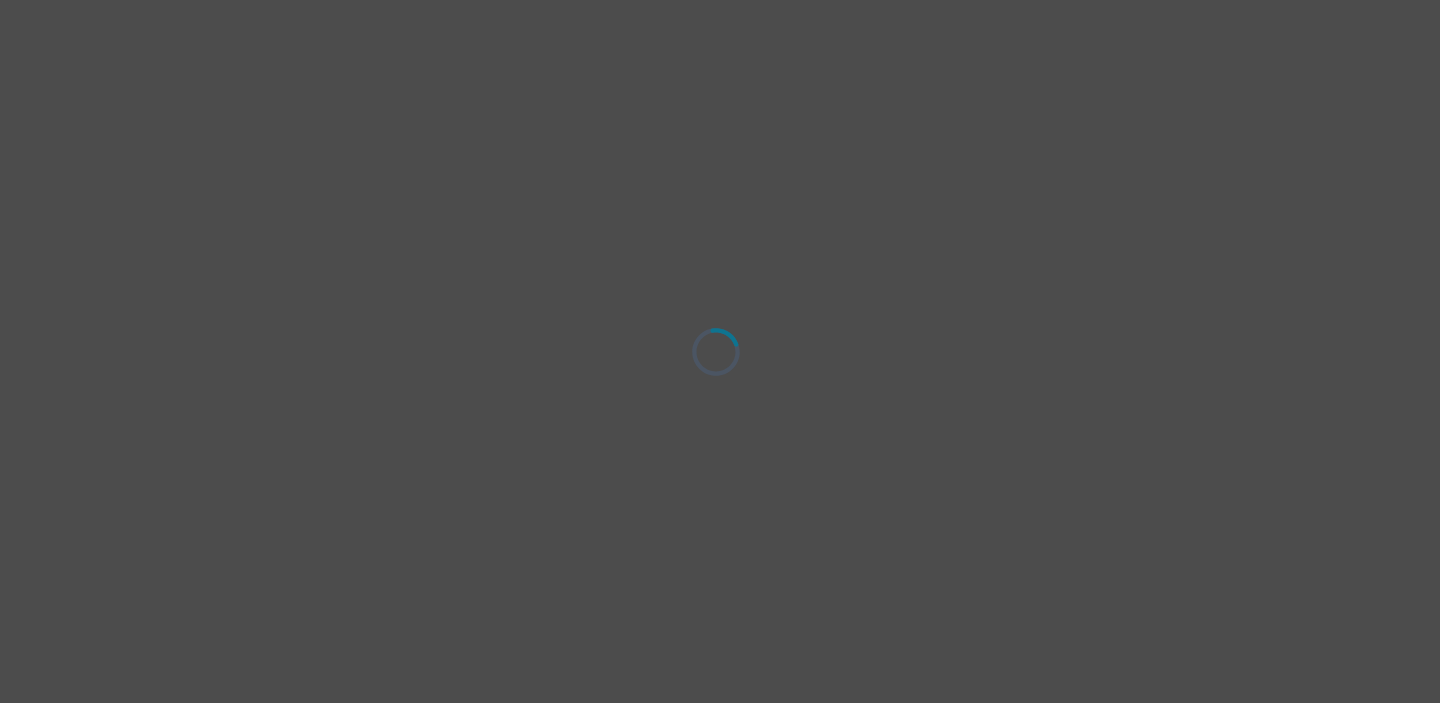 scroll, scrollTop: 0, scrollLeft: 0, axis: both 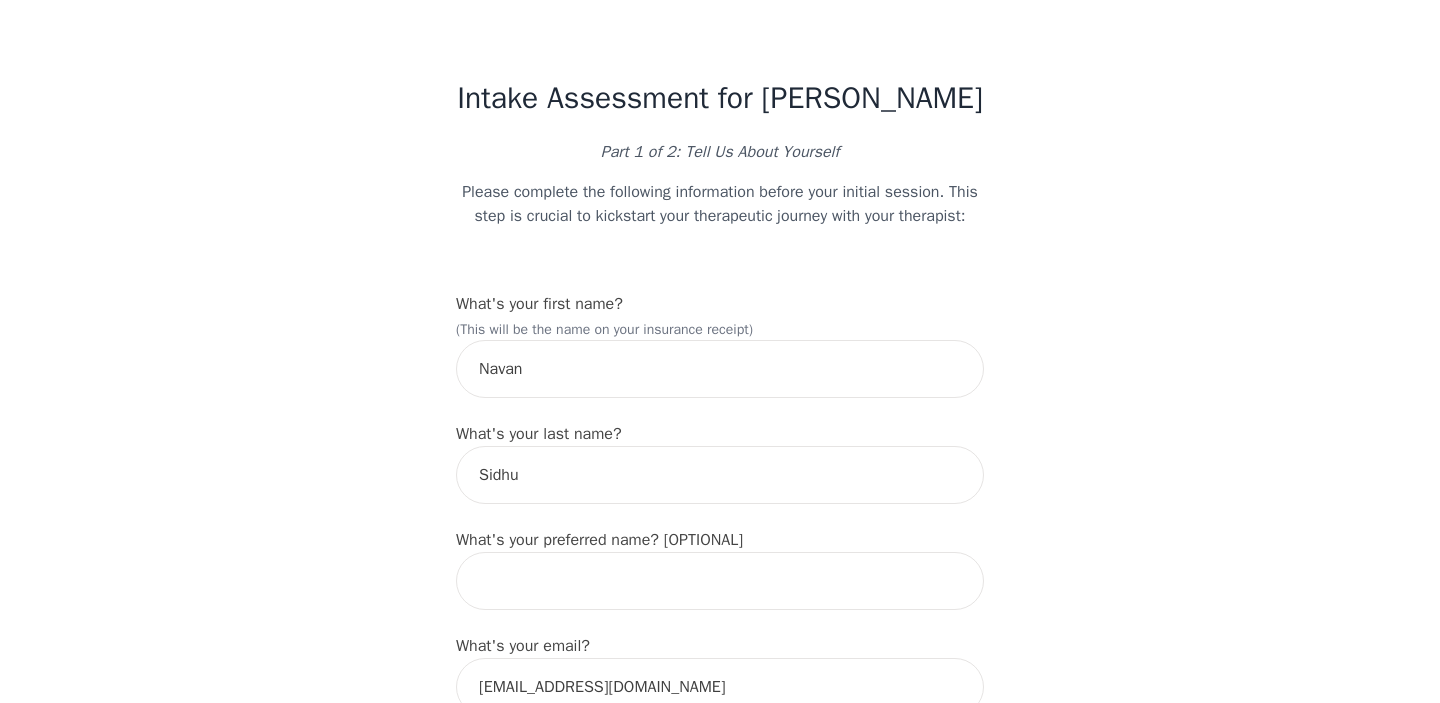 click on "Please complete the following information before your initial session. This step is crucial to kickstart your therapeutic journey with your therapist:" at bounding box center [720, 204] 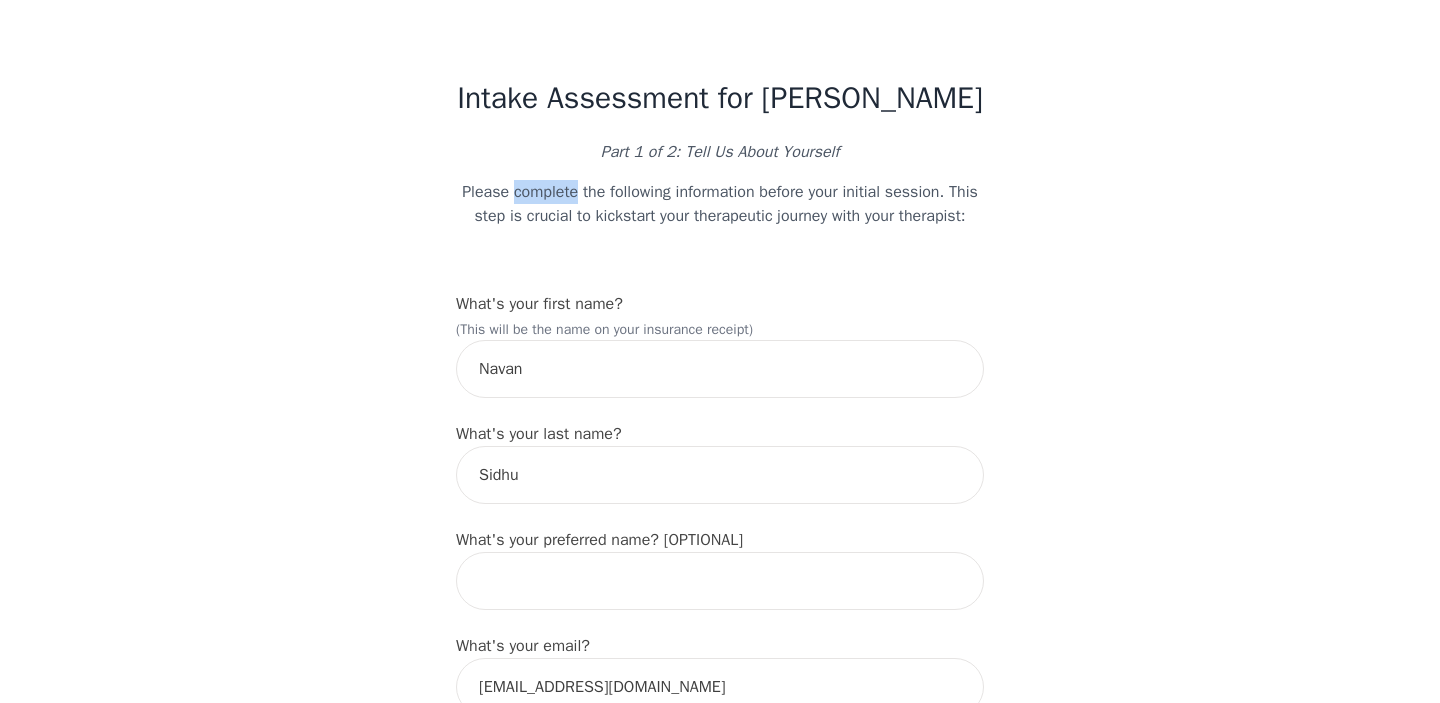 click on "Please complete the following information before your initial session. This step is crucial to kickstart your therapeutic journey with your therapist:" at bounding box center [720, 204] 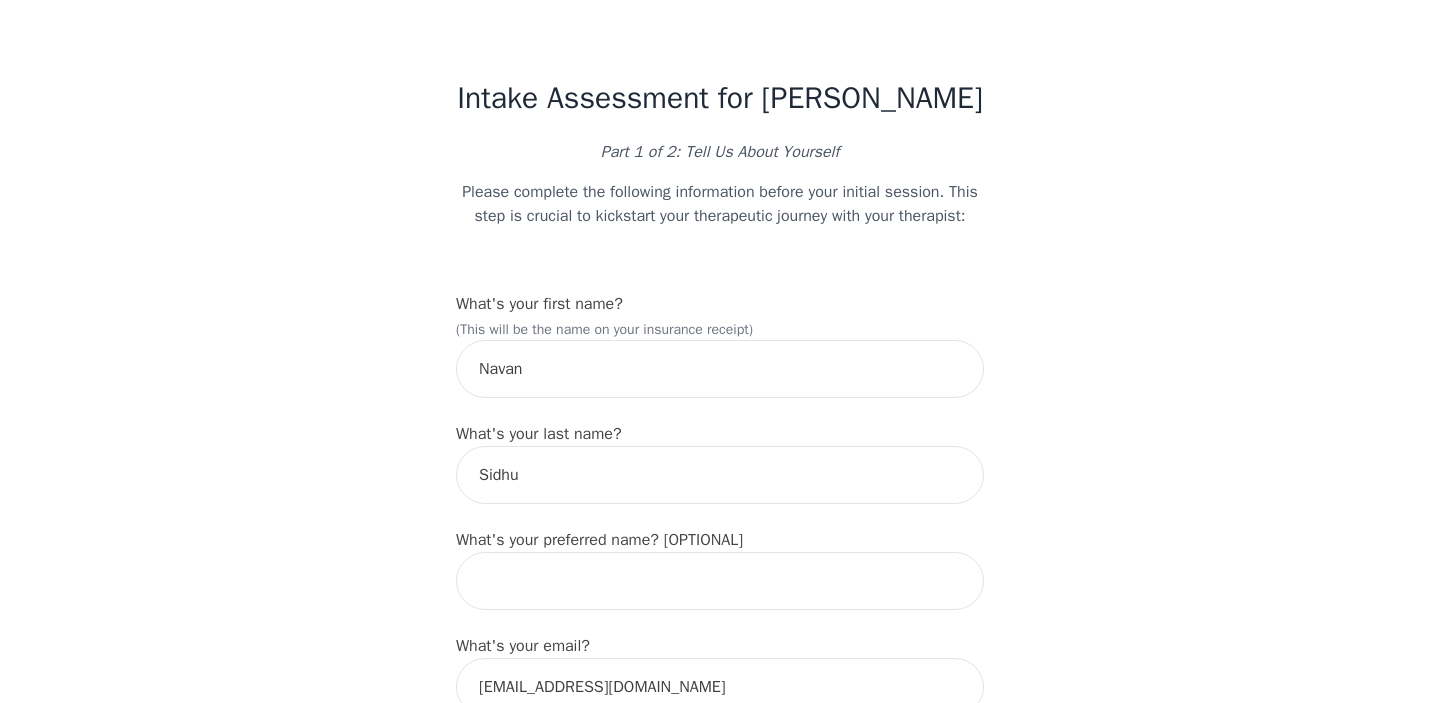 click on "Please complete the following information before your initial session. This step is crucial to kickstart your therapeutic journey with your therapist:" at bounding box center [720, 204] 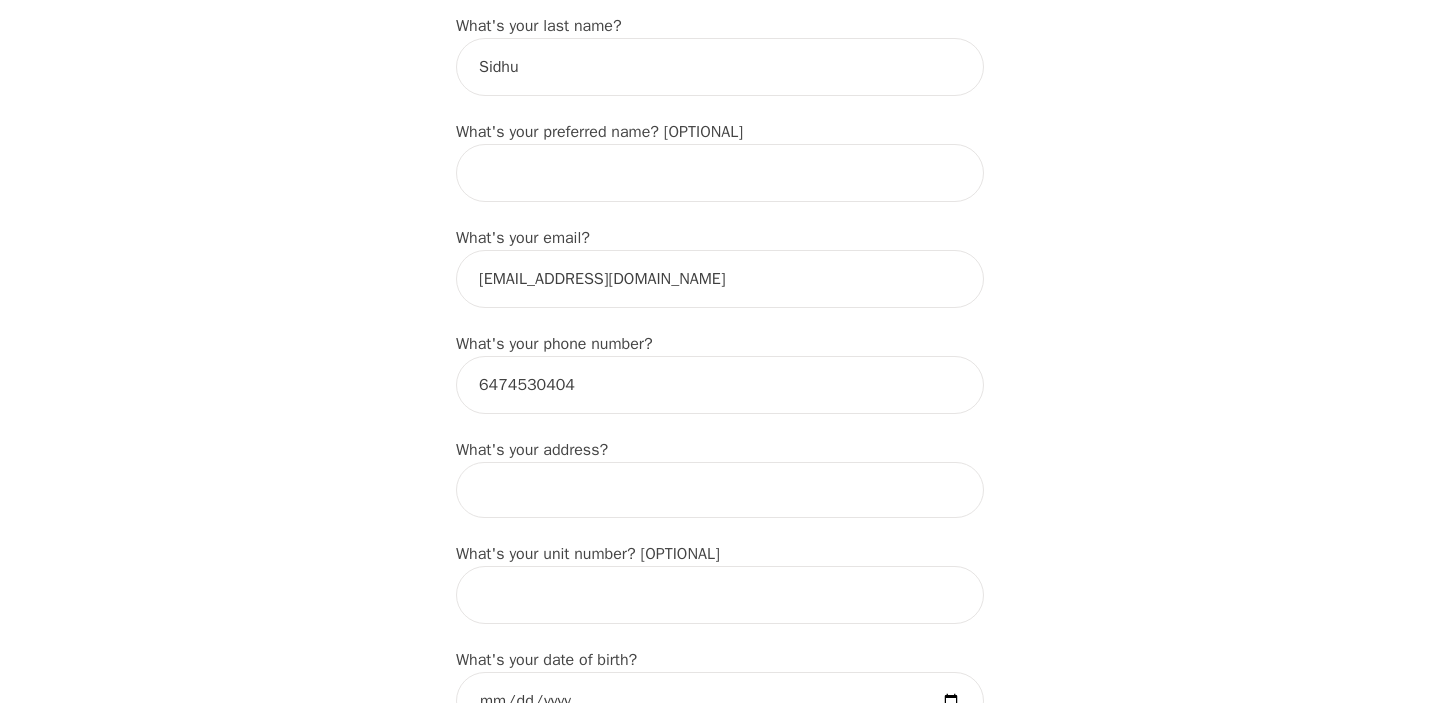 scroll, scrollTop: 490, scrollLeft: 0, axis: vertical 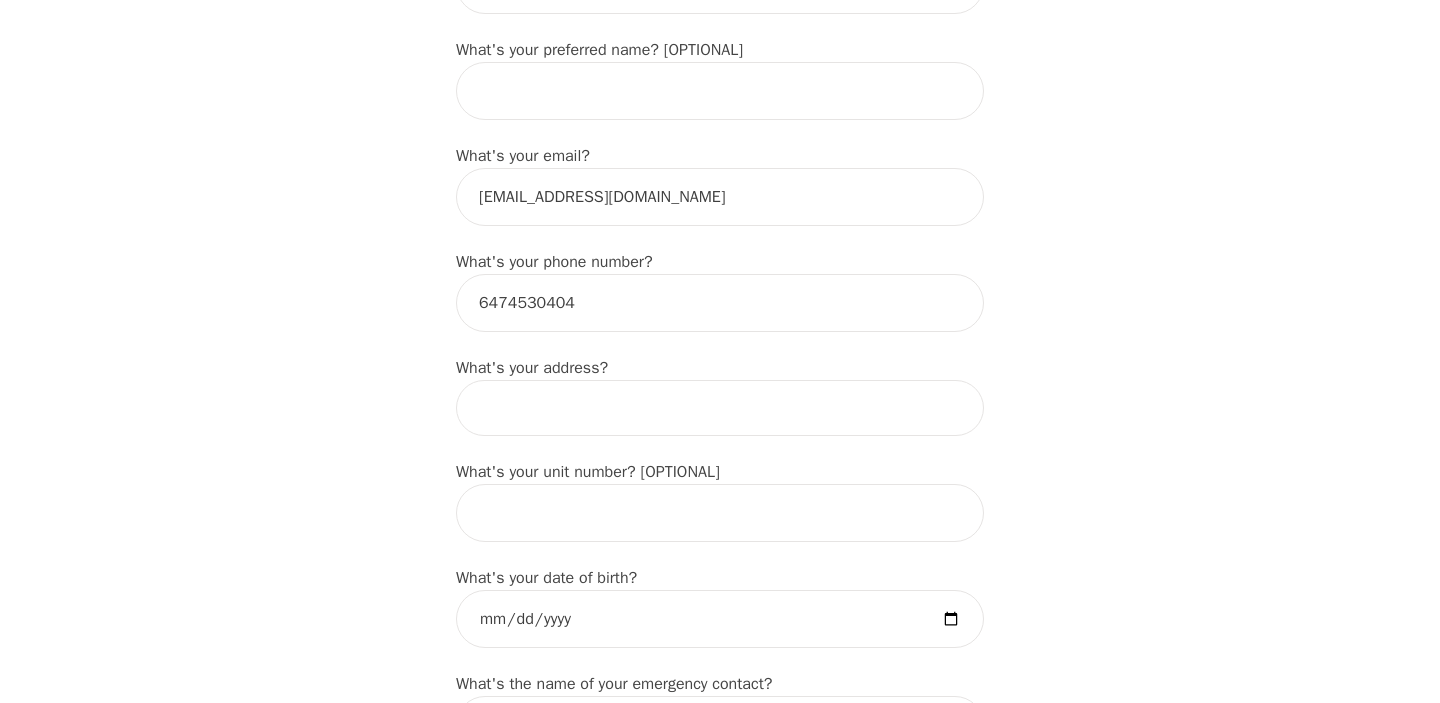 click at bounding box center [720, 408] 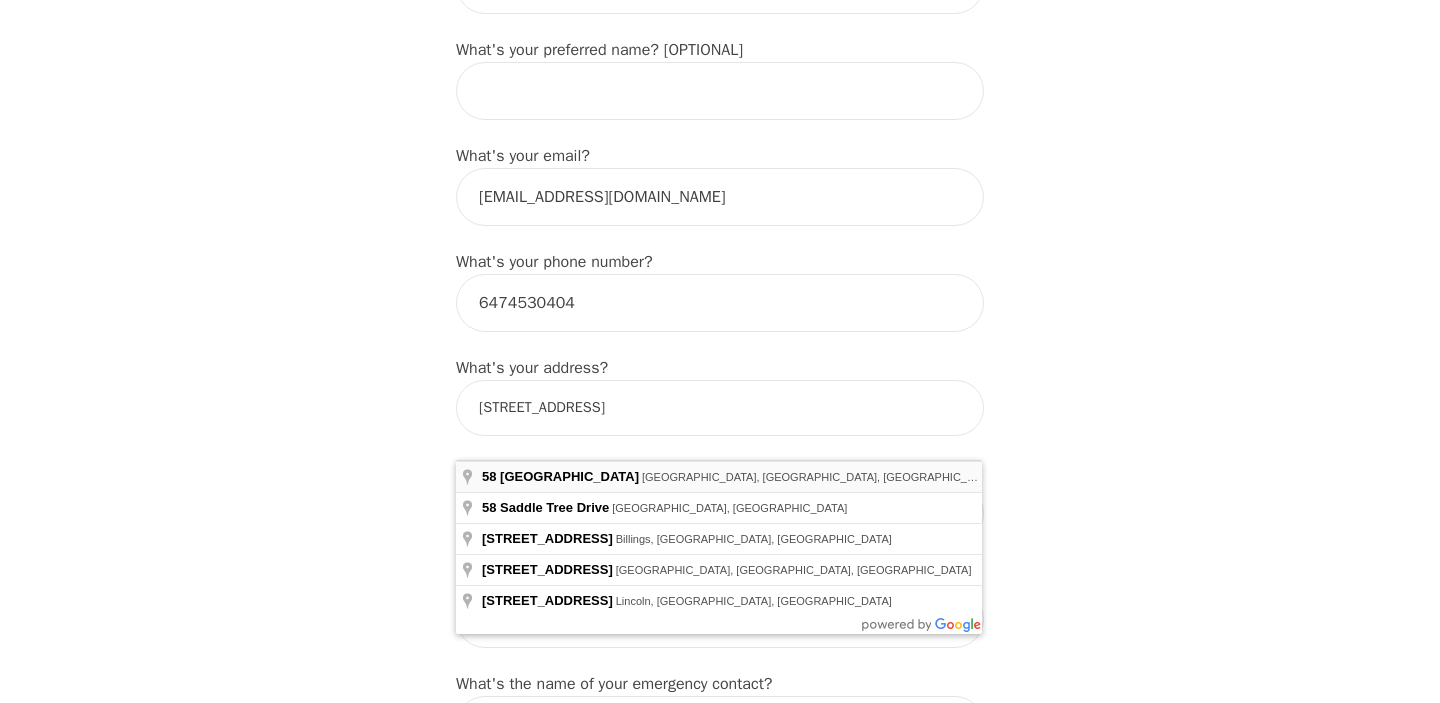 type on "[STREET_ADDRESS]" 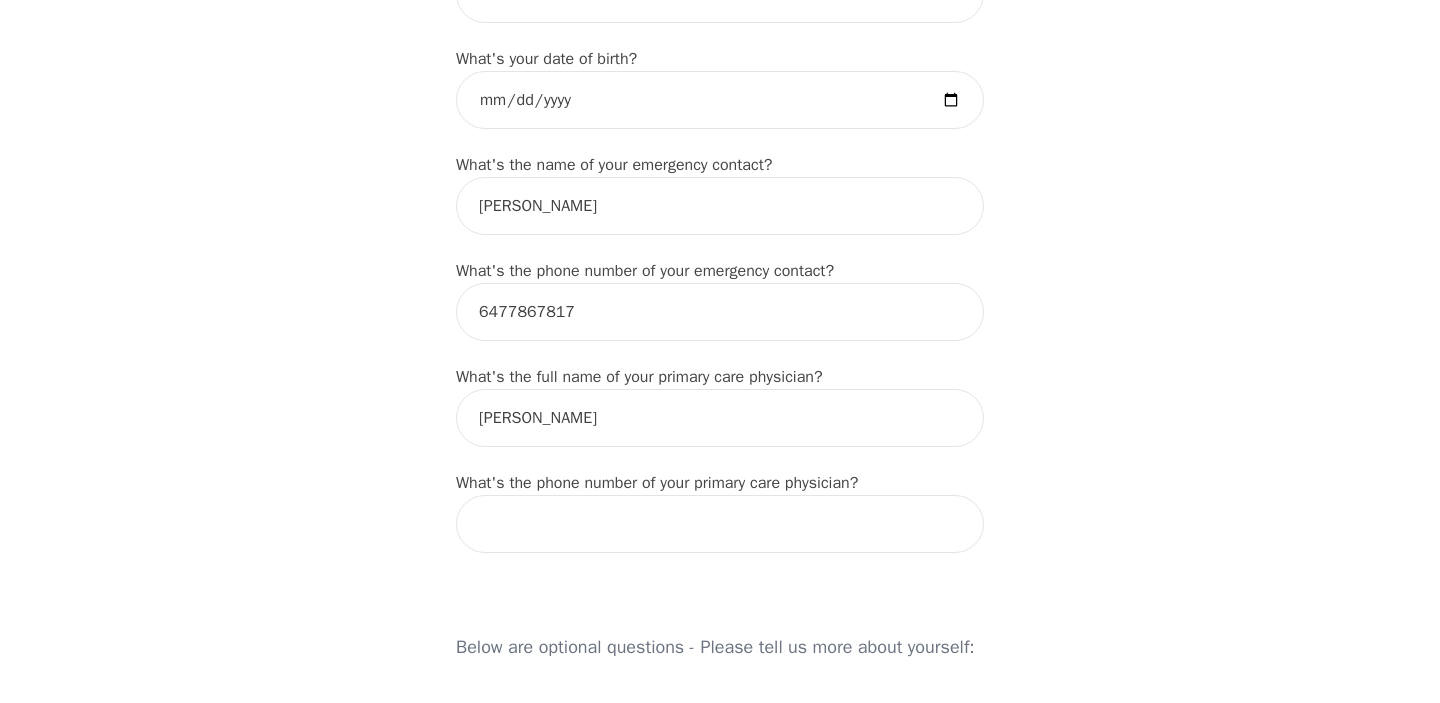 scroll, scrollTop: 1020, scrollLeft: 0, axis: vertical 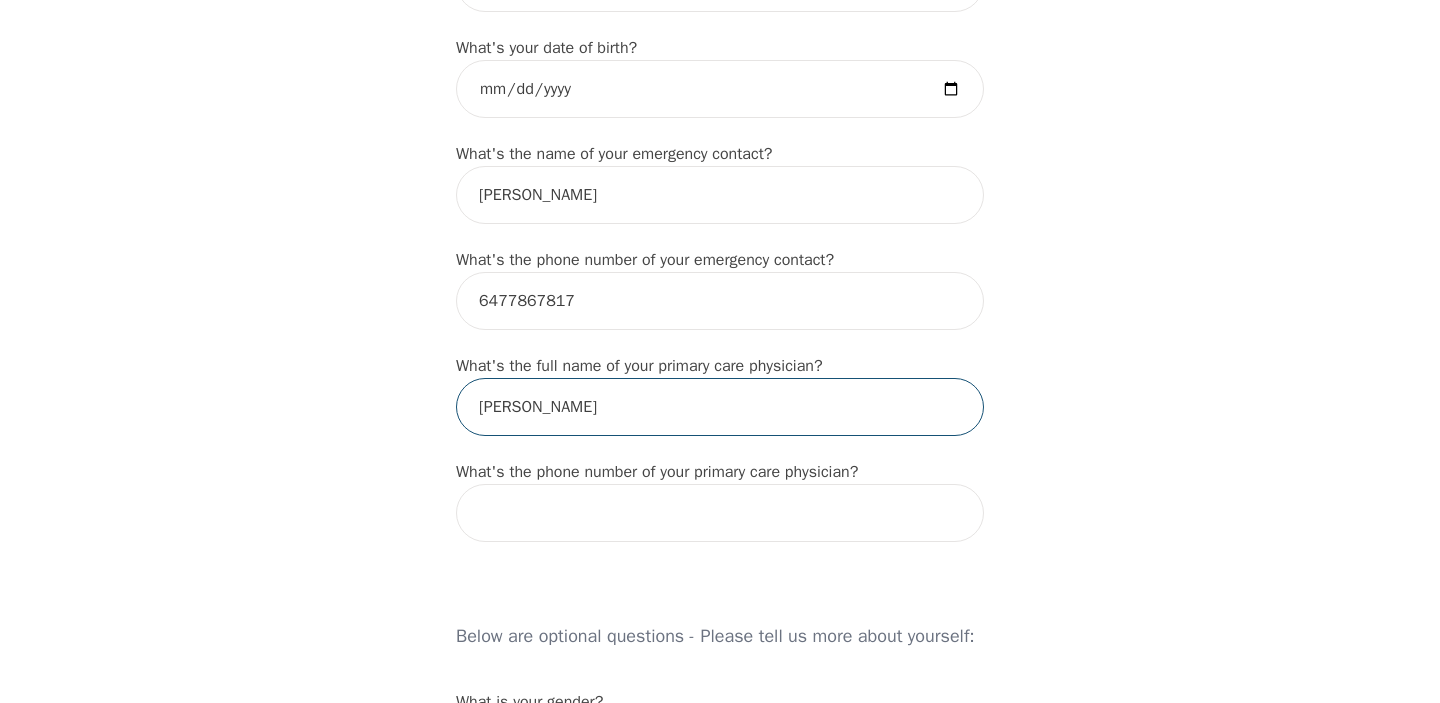 drag, startPoint x: 651, startPoint y: 427, endPoint x: 507, endPoint y: 426, distance: 144.00348 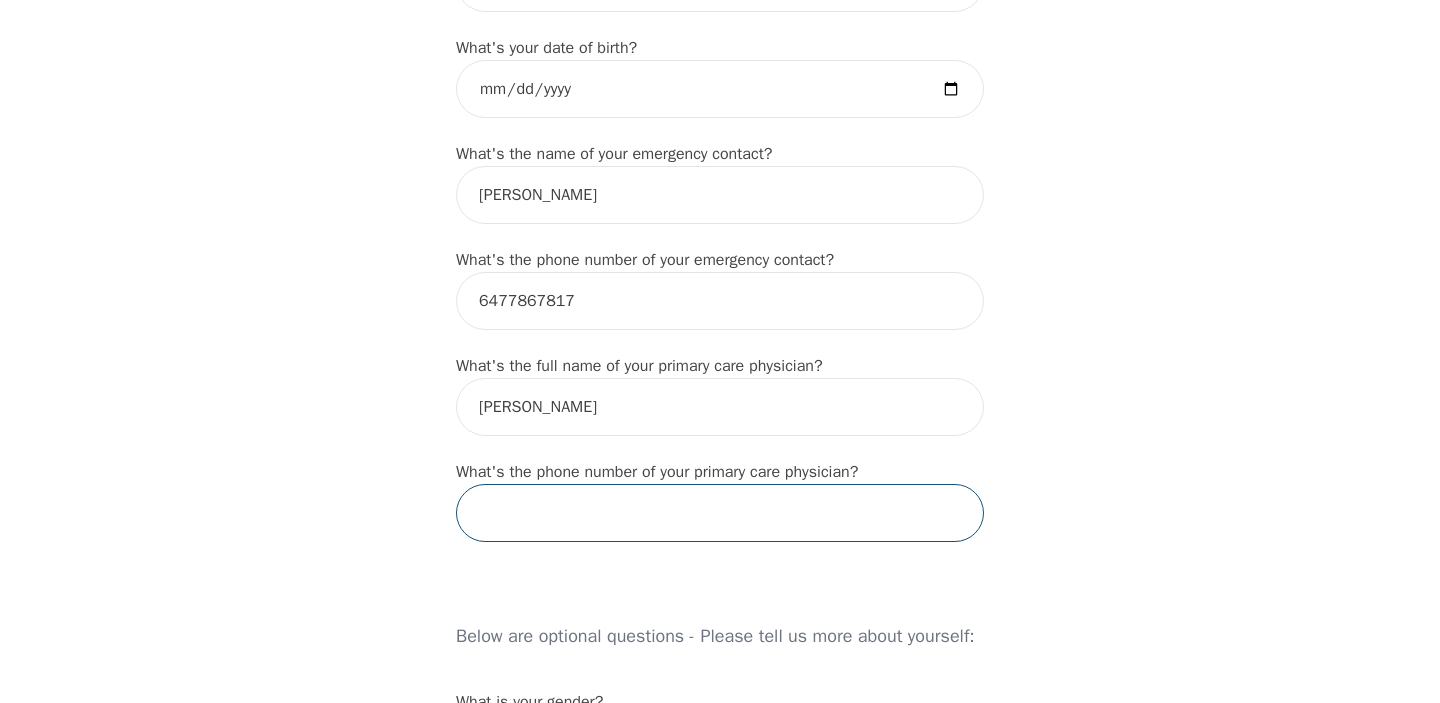 click at bounding box center (720, 513) 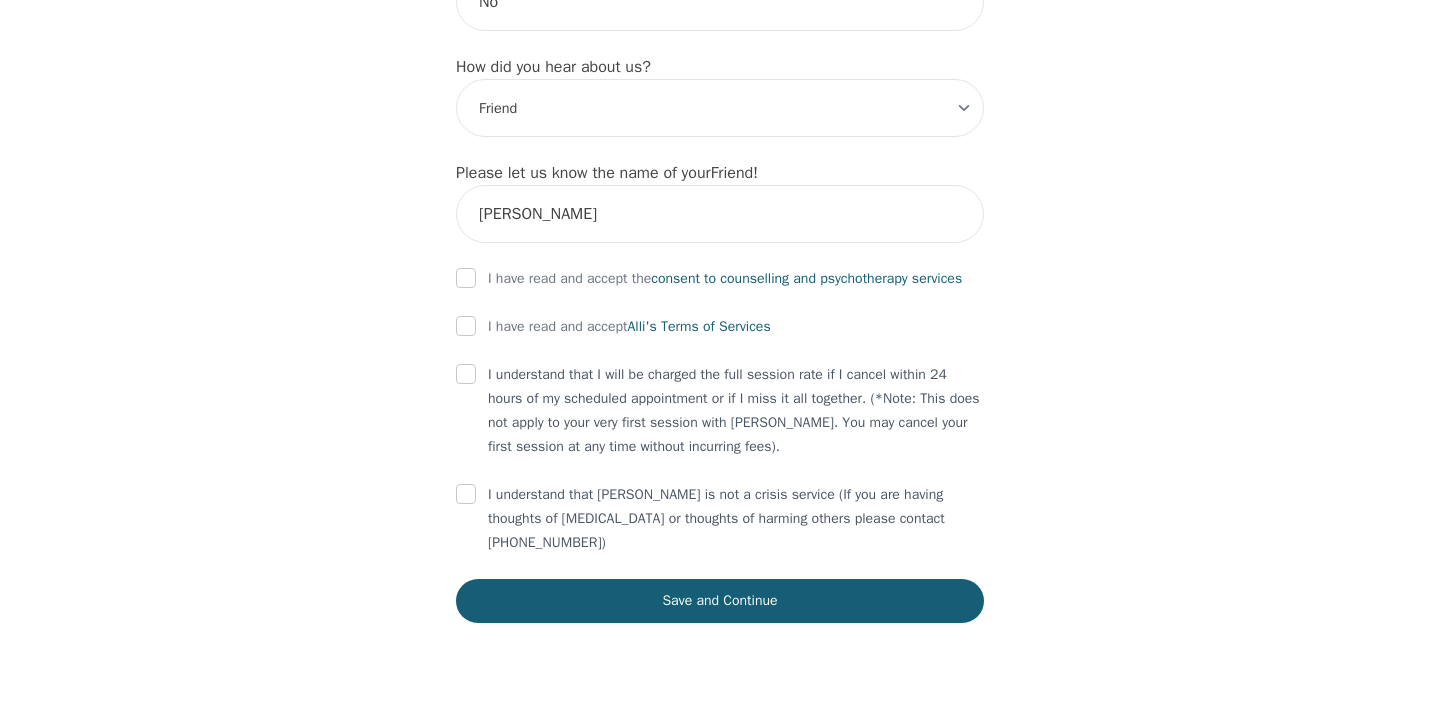 scroll, scrollTop: 2442, scrollLeft: 0, axis: vertical 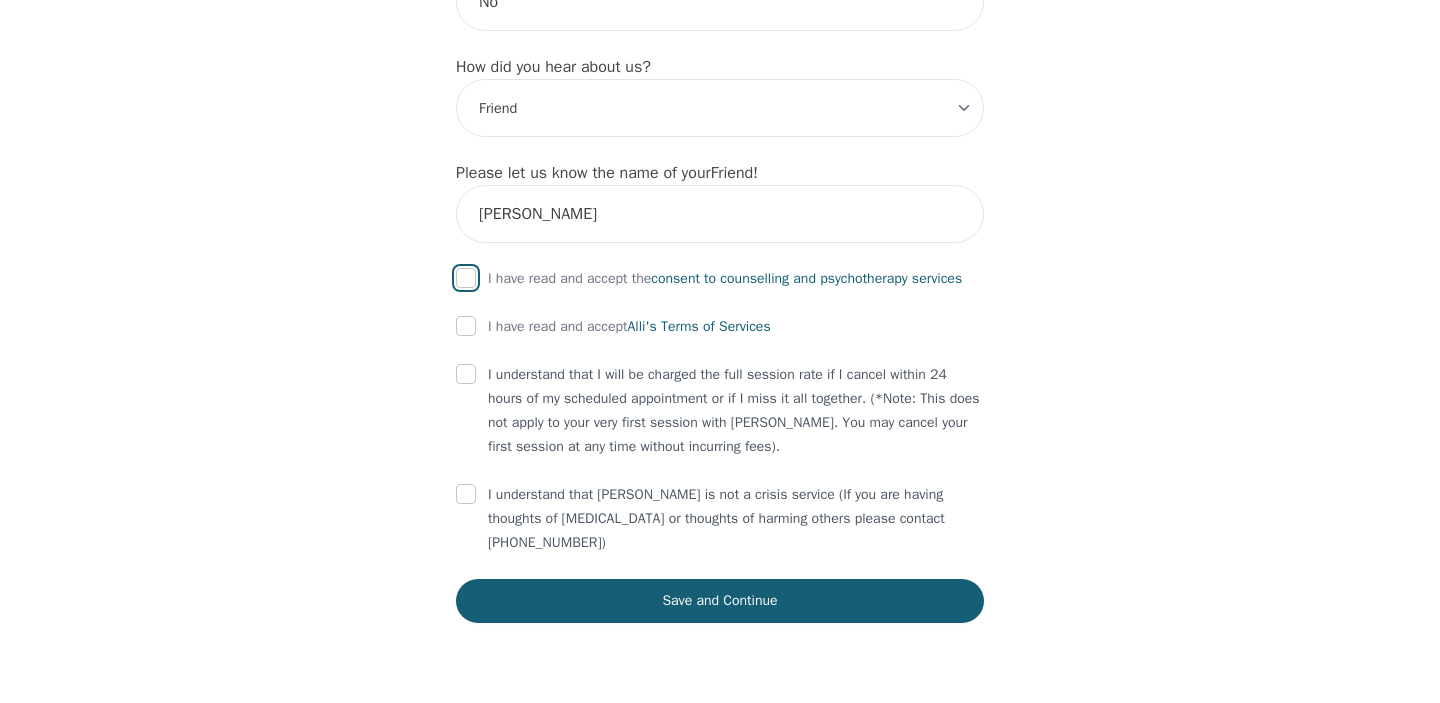 click at bounding box center (466, 278) 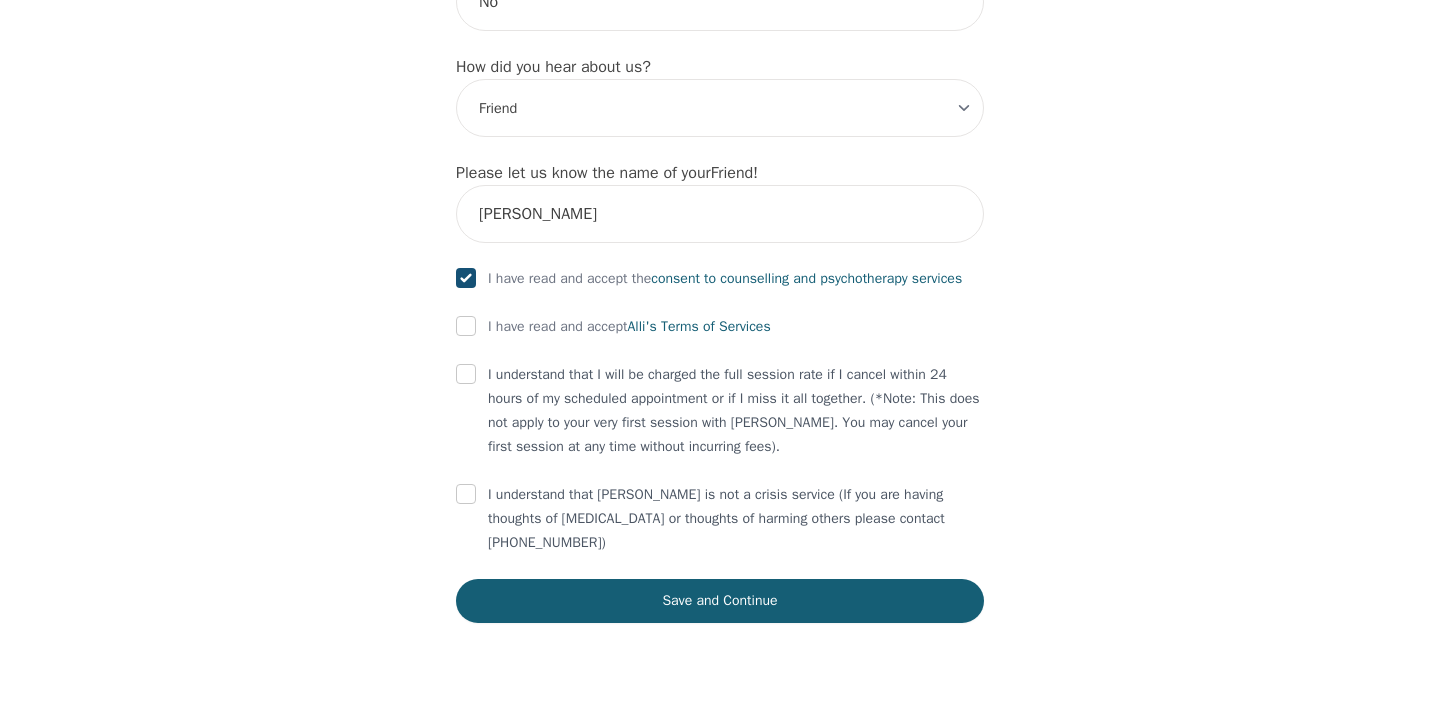checkbox on "true" 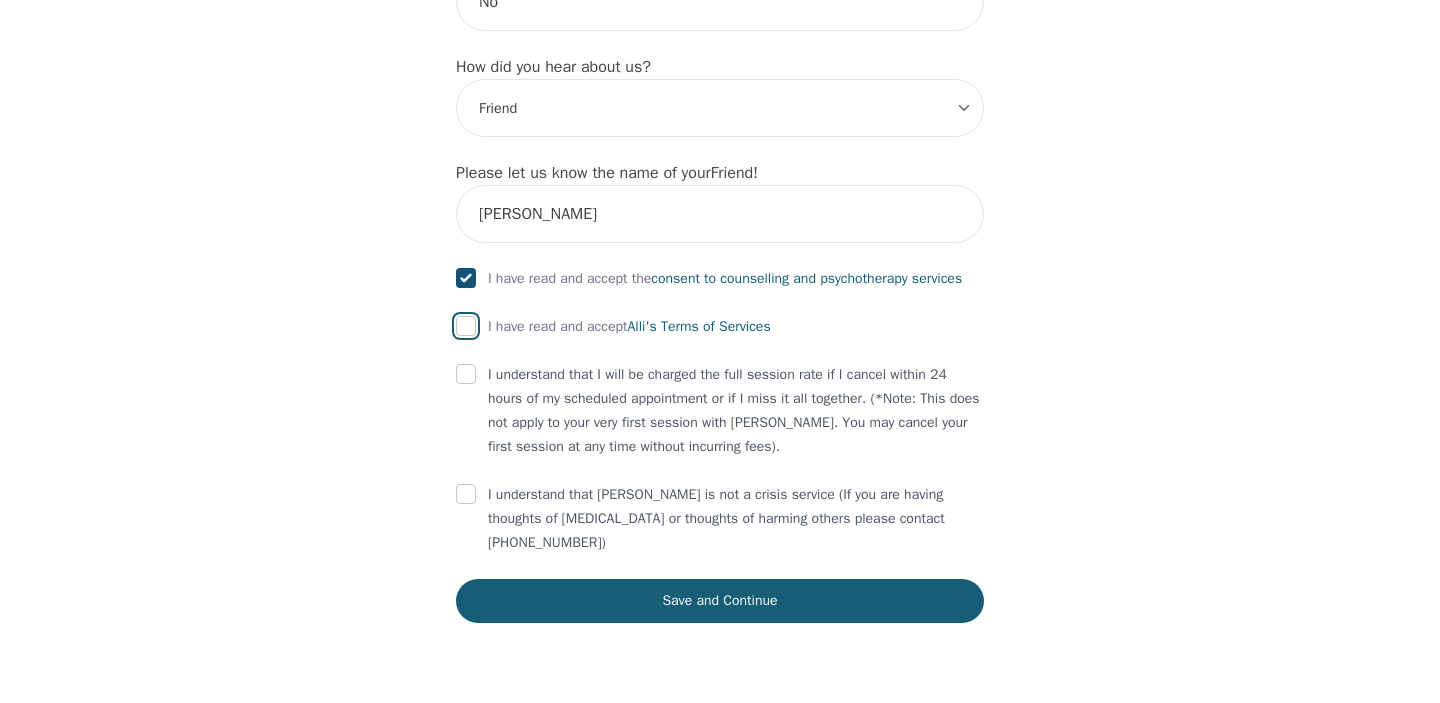 click at bounding box center [466, 326] 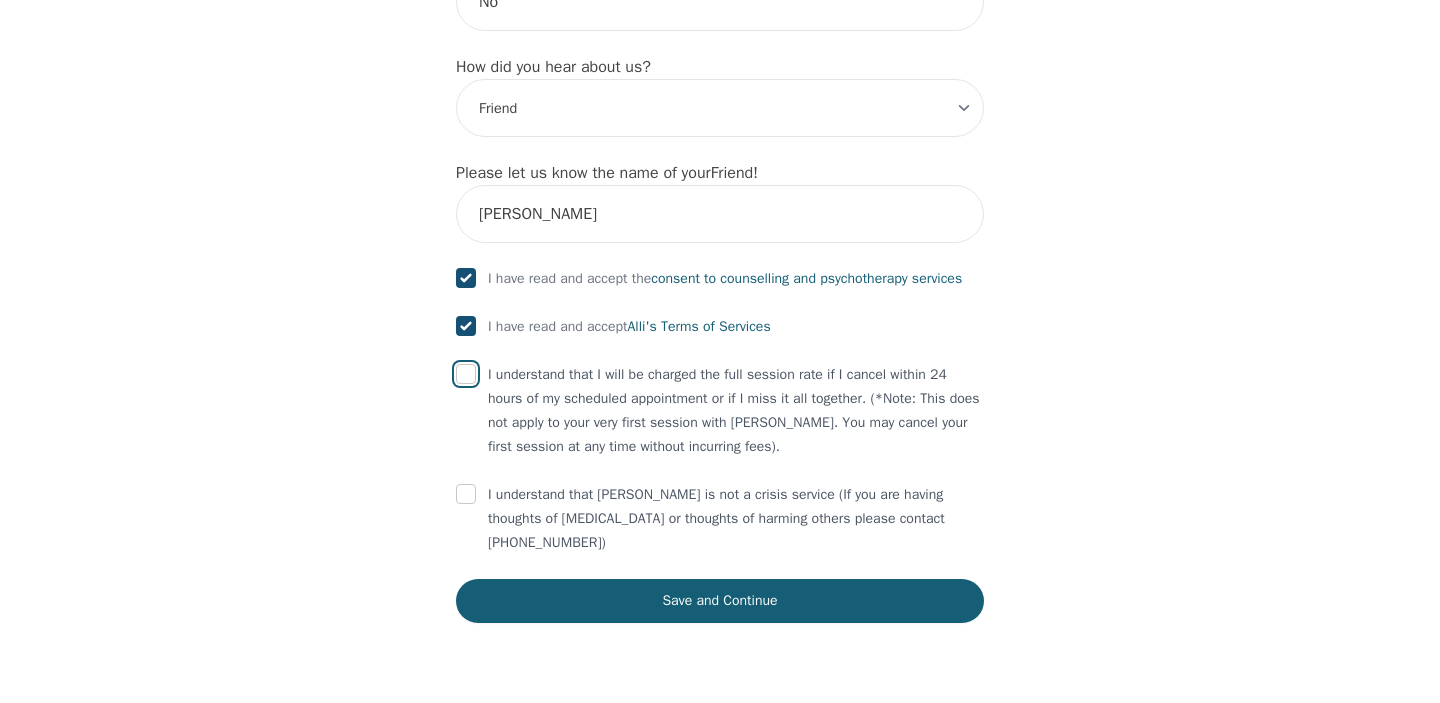 click at bounding box center [466, 374] 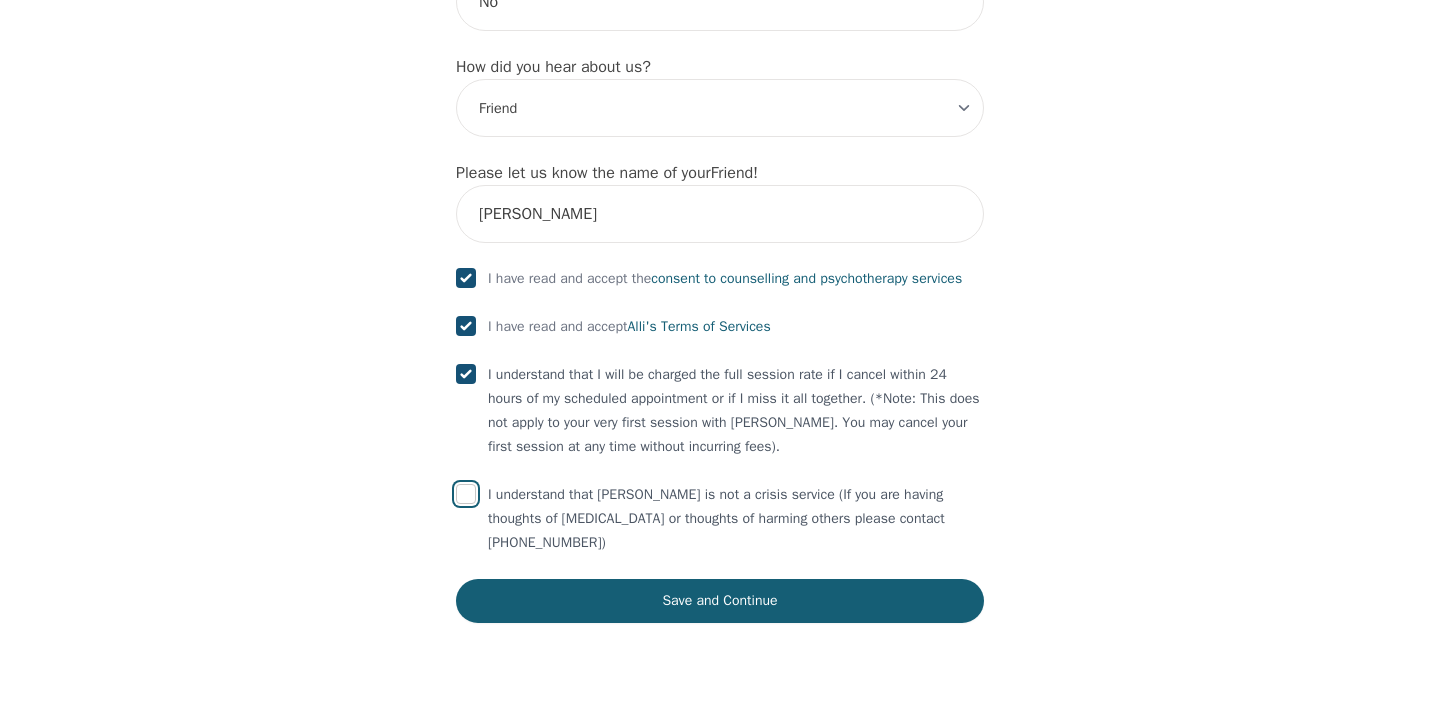 click at bounding box center [466, 494] 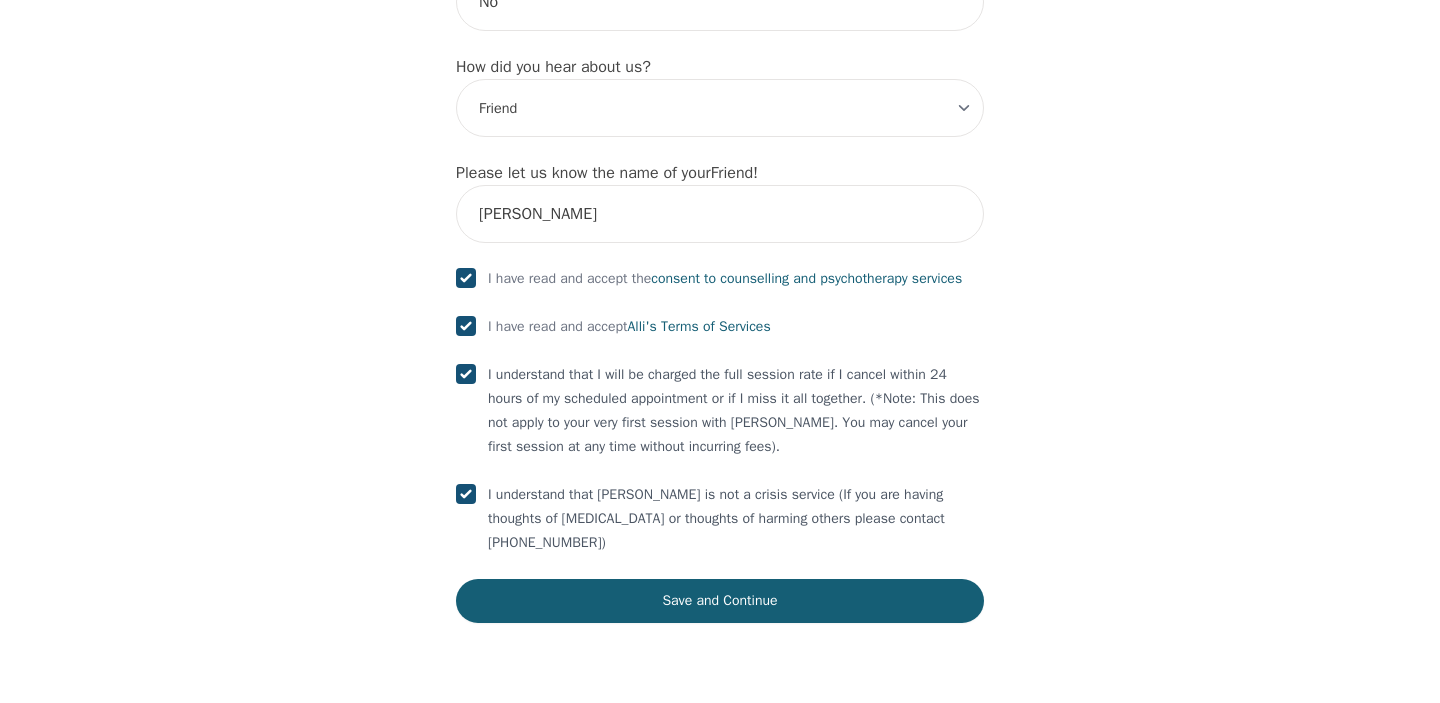 checkbox on "true" 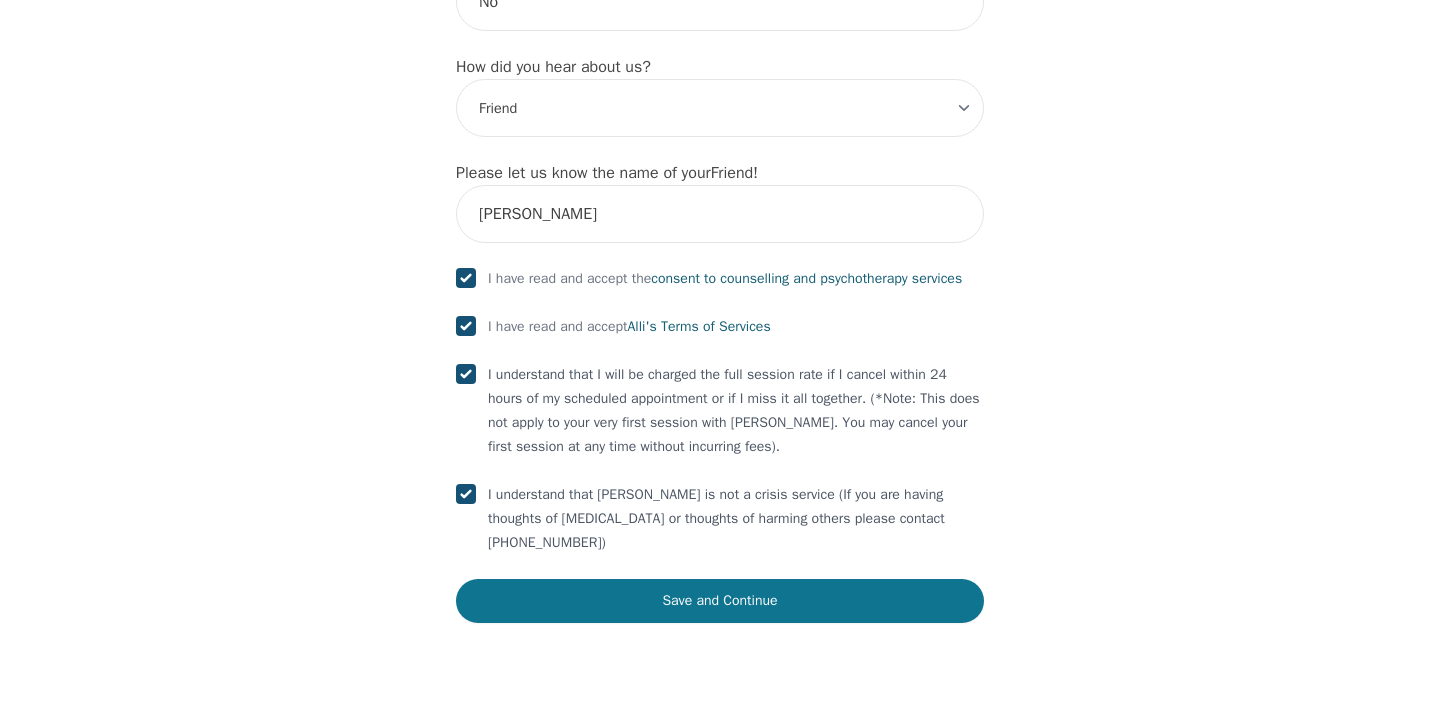 click on "Save and Continue" at bounding box center [720, 601] 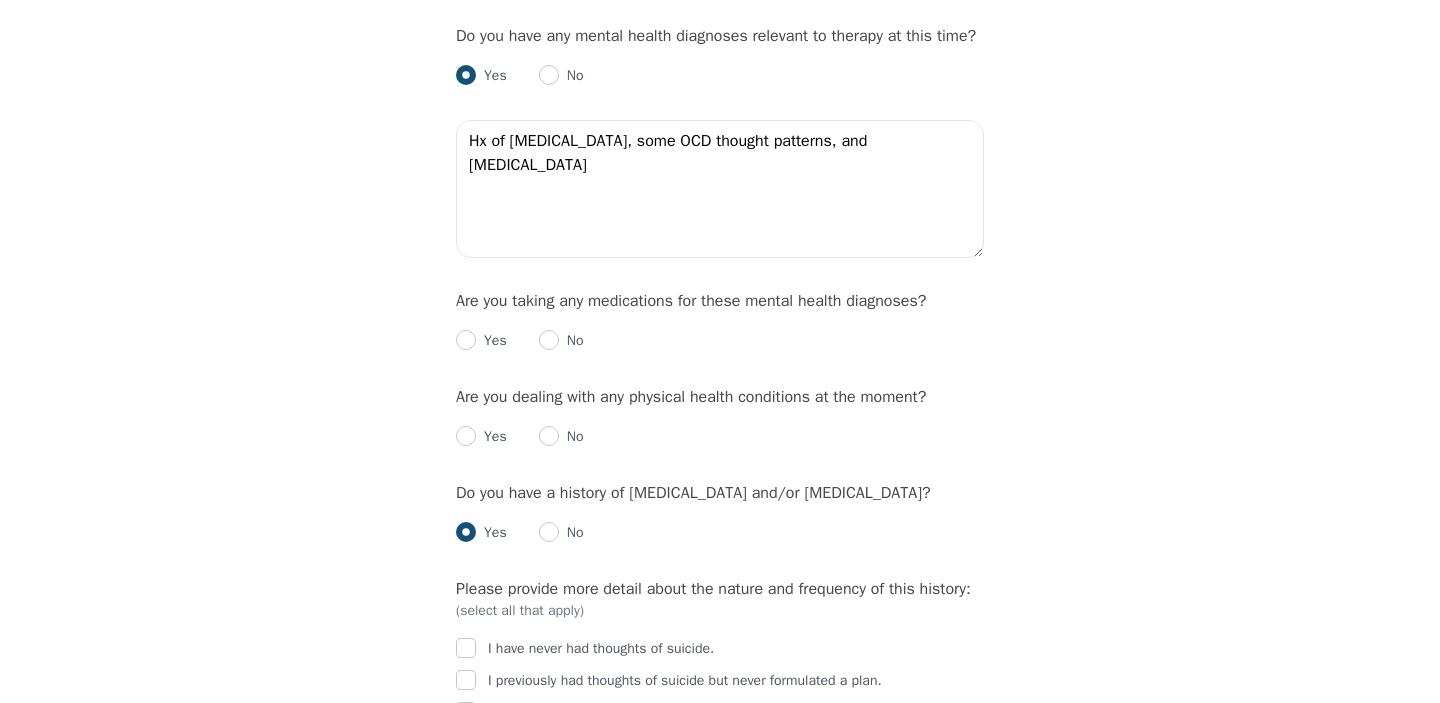 scroll, scrollTop: 0, scrollLeft: 0, axis: both 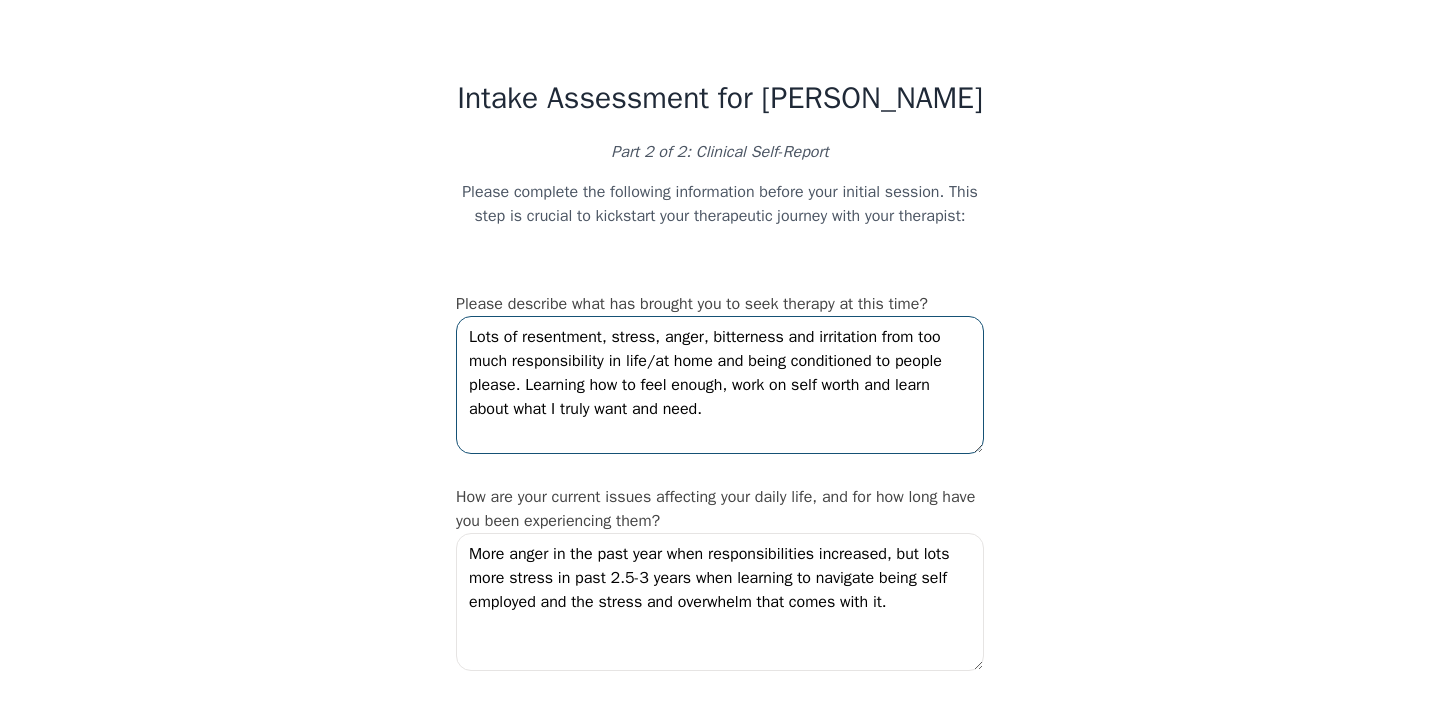 drag, startPoint x: 523, startPoint y: 359, endPoint x: 613, endPoint y: 355, distance: 90.088844 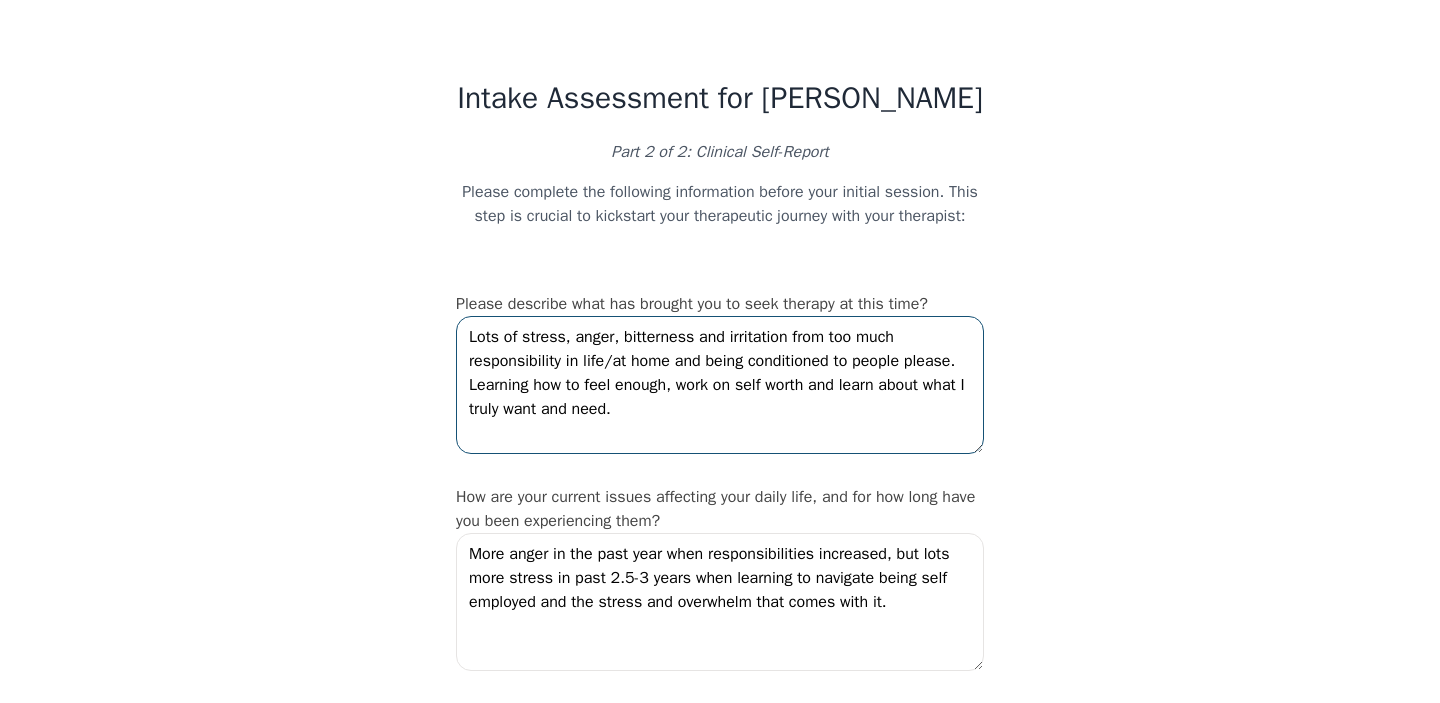 drag, startPoint x: 581, startPoint y: 362, endPoint x: 912, endPoint y: 360, distance: 331.00604 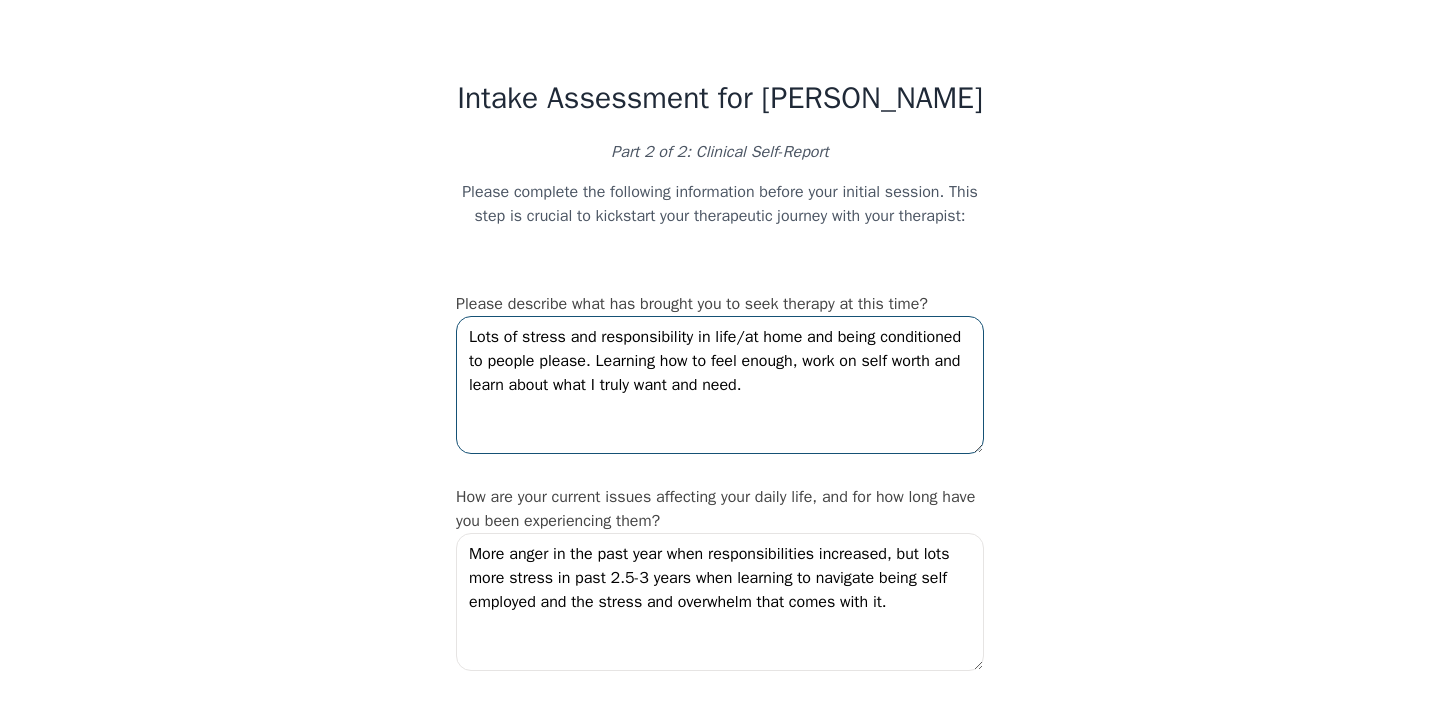 click on "Lots of stress and responsibility in life/at home and being conditioned to people please. Learning how to feel enough, work on self worth and learn about what I truly want and need." at bounding box center [720, 385] 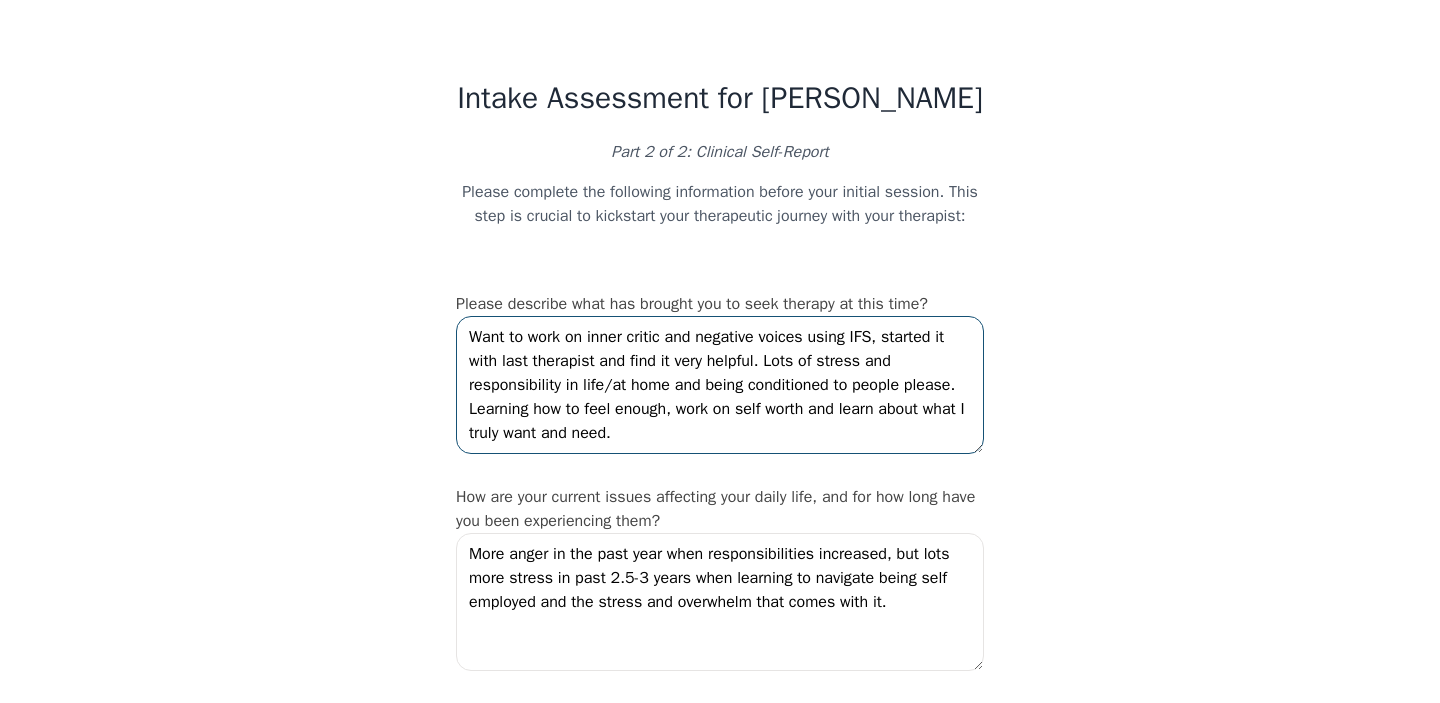click on "Want to work on inner critic and negative voices using IFS, started it with last therapist and find it very helpful. Lots of stress and responsibility in life/at home and being conditioned to people please. Learning how to feel enough, work on self worth and learn about what I truly want and need." at bounding box center (720, 385) 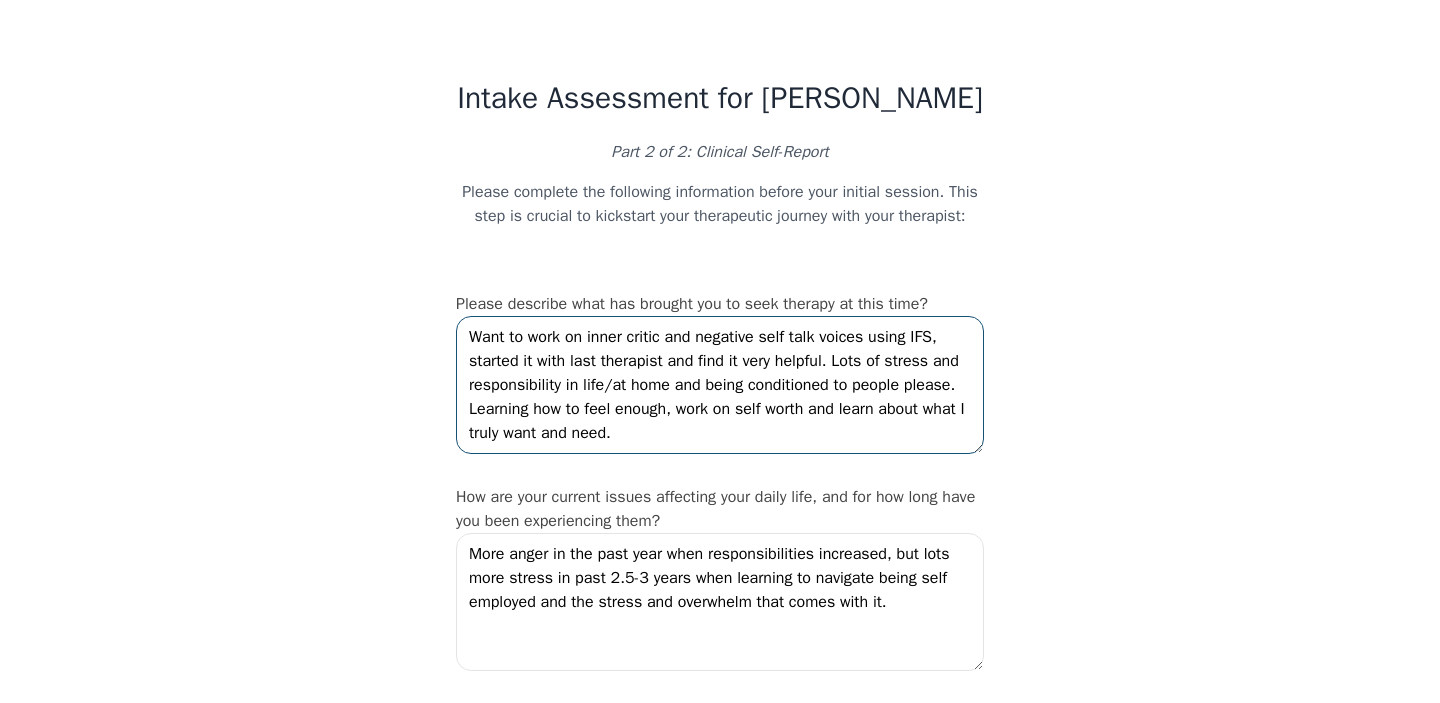 click on "Want to work on inner critic and negative self talk voices using IFS, started it with last therapist and find it very helpful. Lots of stress and responsibility in life/at home and being conditioned to people please. Learning how to feel enough, work on self worth and learn about what I truly want and need." at bounding box center [720, 385] 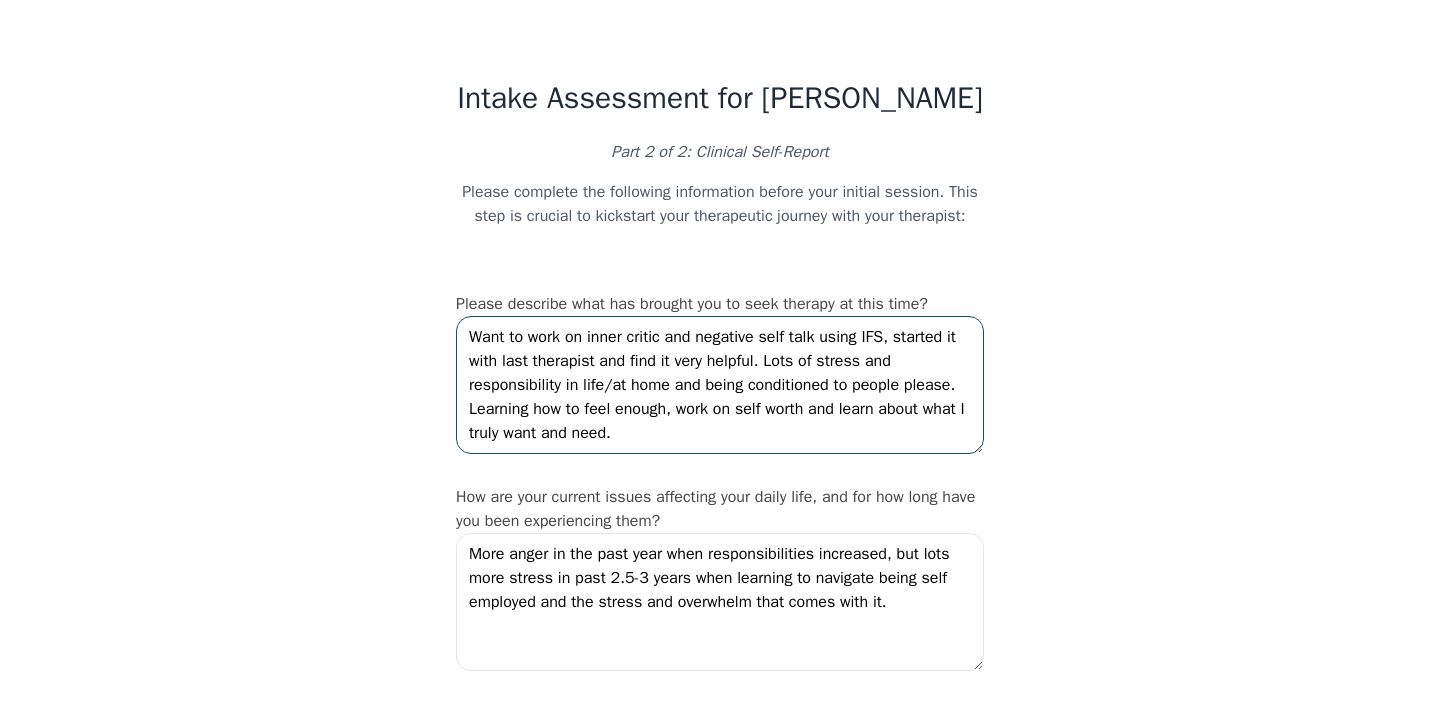 click on "Want to work on inner critic and negative self talk using IFS, started it with last therapist and find it very helpful. Lots of stress and responsibility in life/at home and being conditioned to people please. Learning how to feel enough, work on self worth and learn about what I truly want and need." at bounding box center (720, 385) 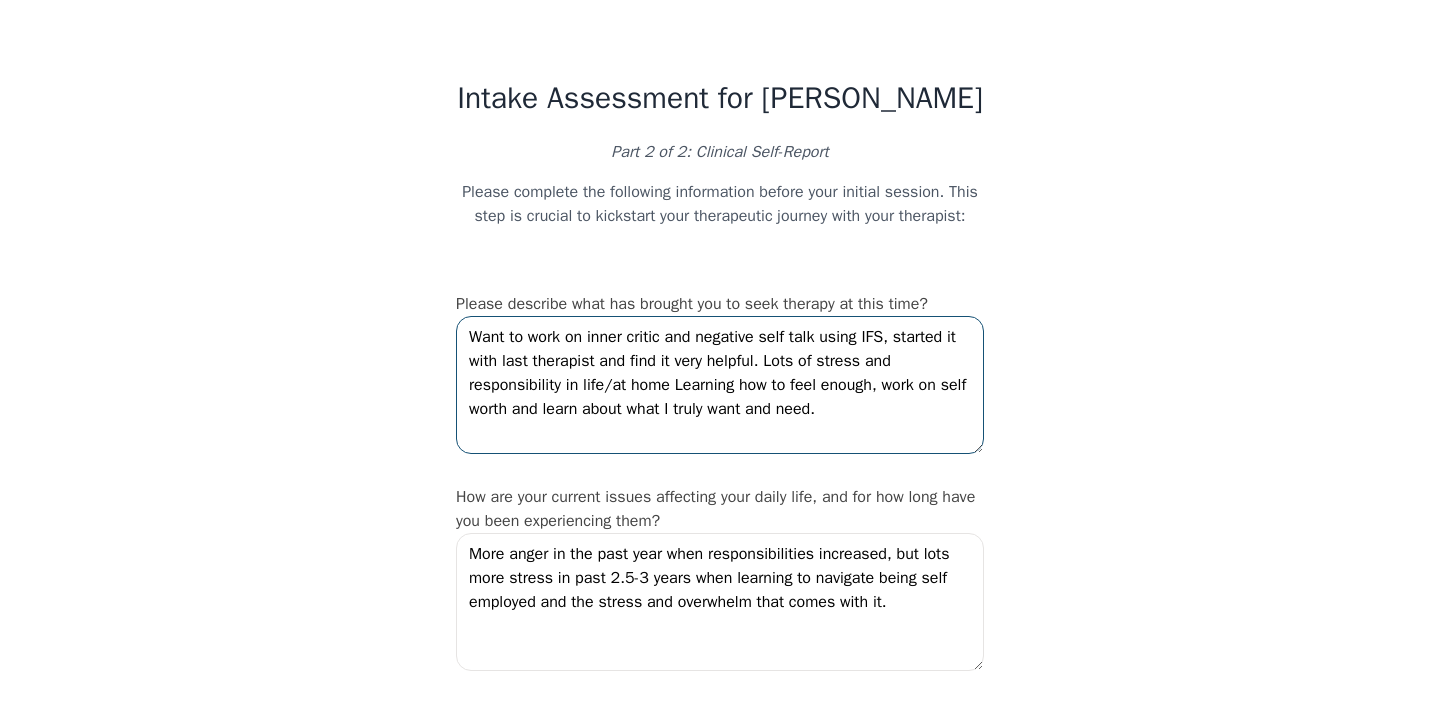 drag, startPoint x: 671, startPoint y: 404, endPoint x: 770, endPoint y: 405, distance: 99.00505 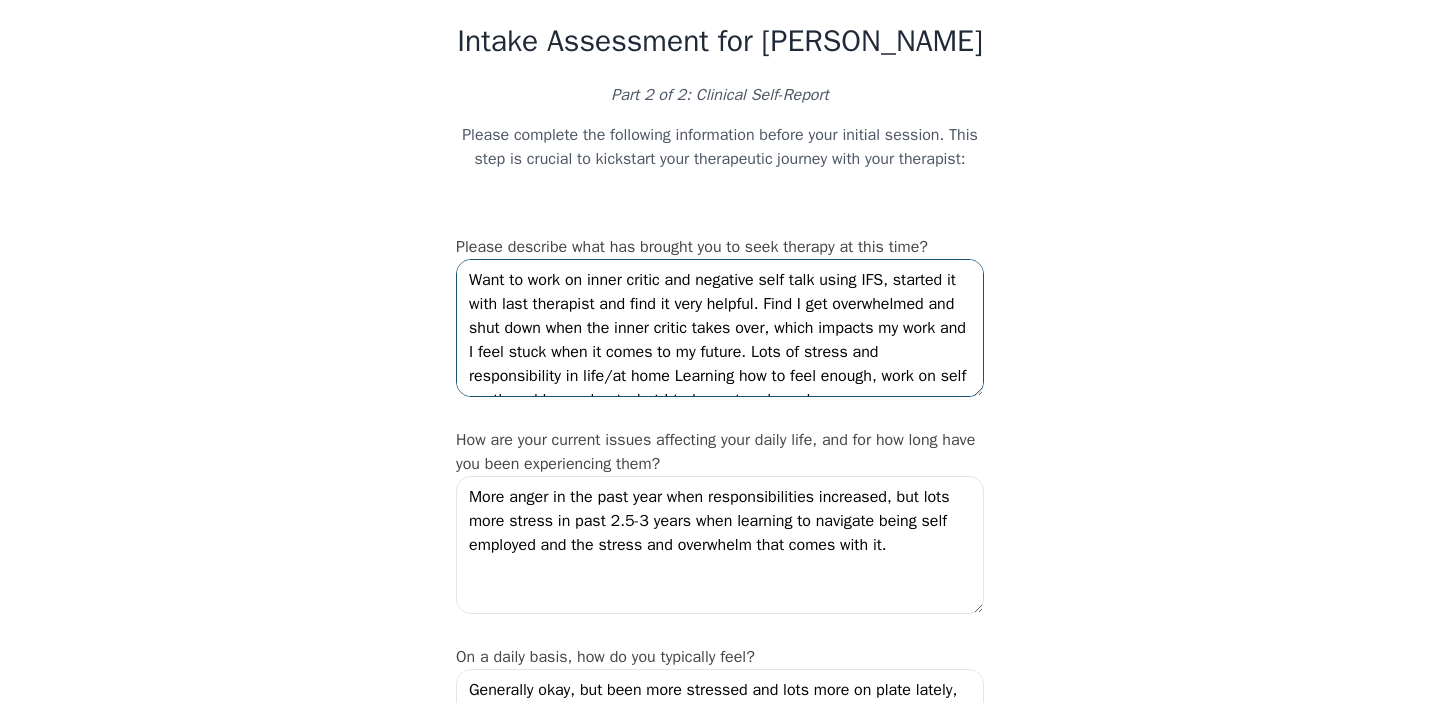 scroll, scrollTop: 74, scrollLeft: 0, axis: vertical 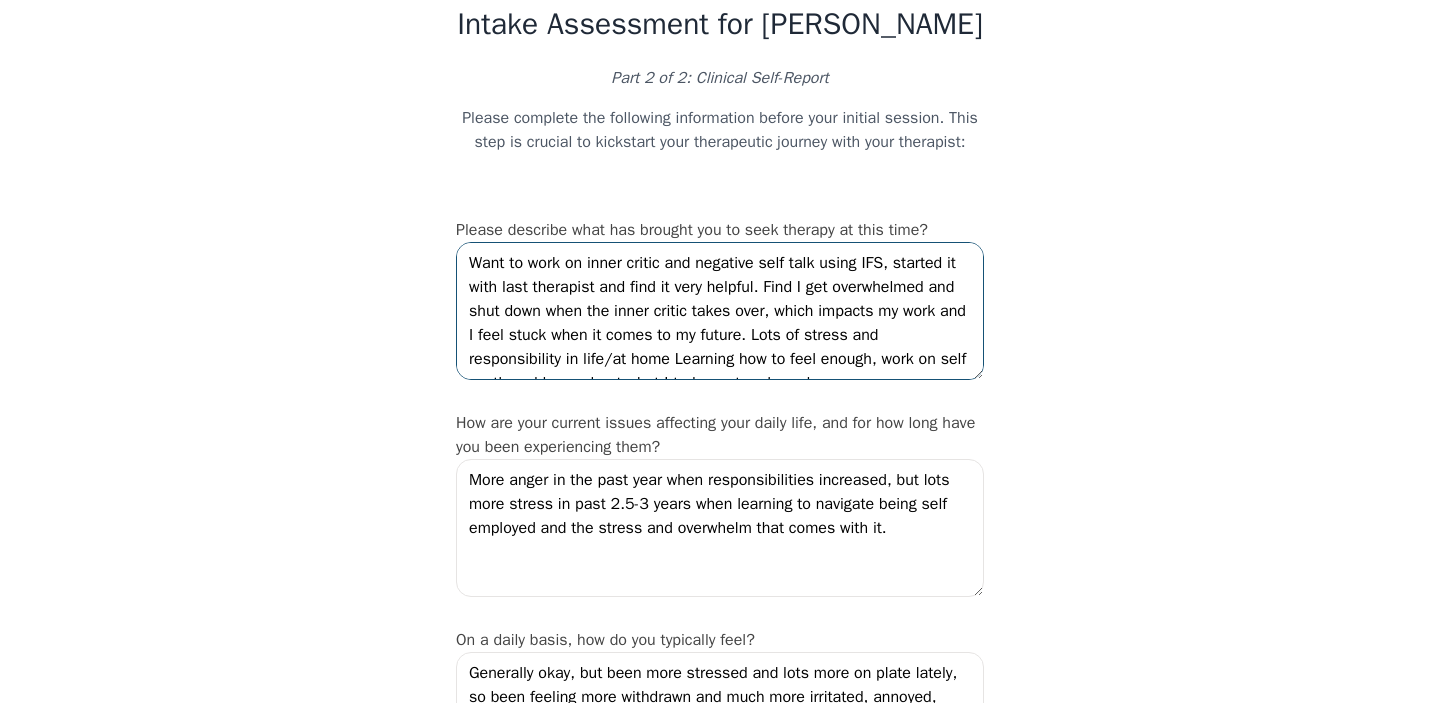 click on "Want to work on inner critic and negative self talk using IFS, started it with last therapist and find it very helpful. Find I get overwhelmed and shut down when the inner critic takes over, which impacts my work and I feel stuck when it comes to my future. Lots of stress and responsibility in life/at home Learning how to feel enough, work on self worth and learn about what I truly want and need." at bounding box center [720, 311] 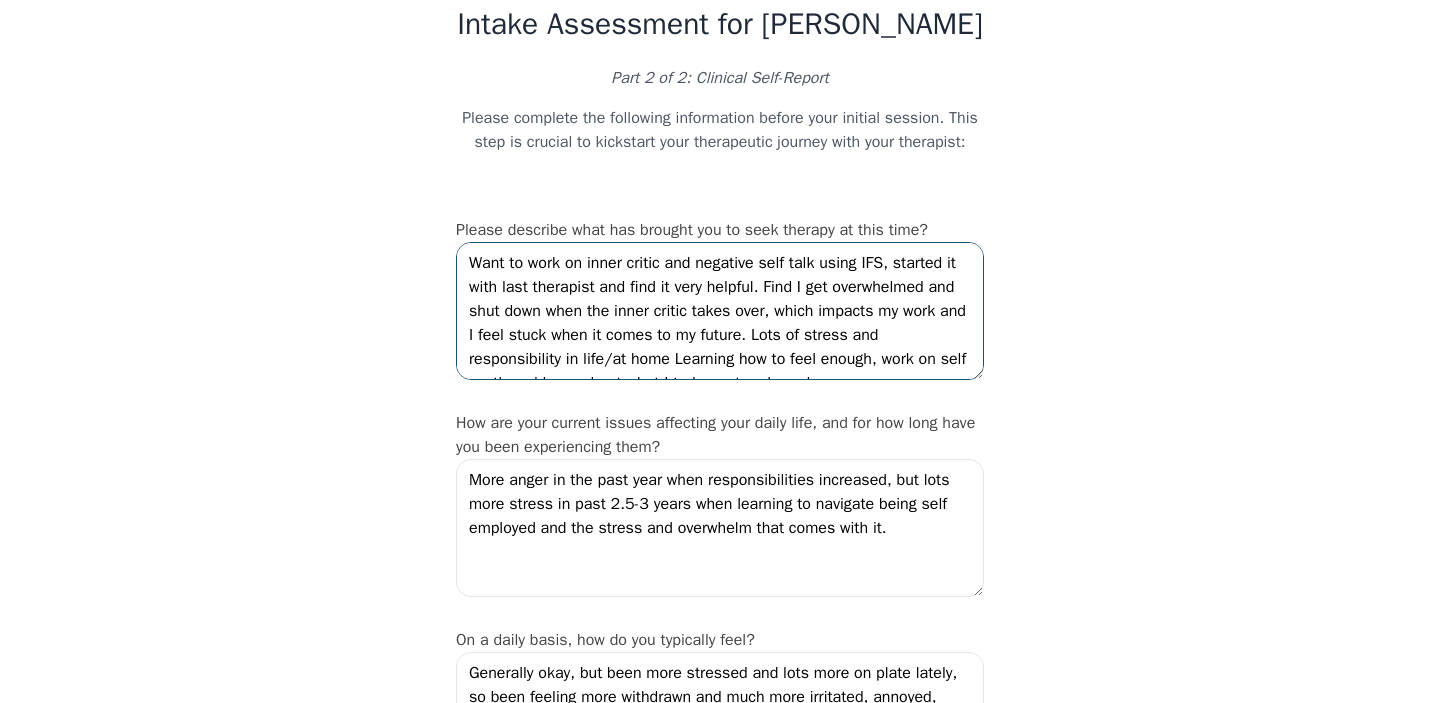 drag, startPoint x: 901, startPoint y: 282, endPoint x: 765, endPoint y: 309, distance: 138.65425 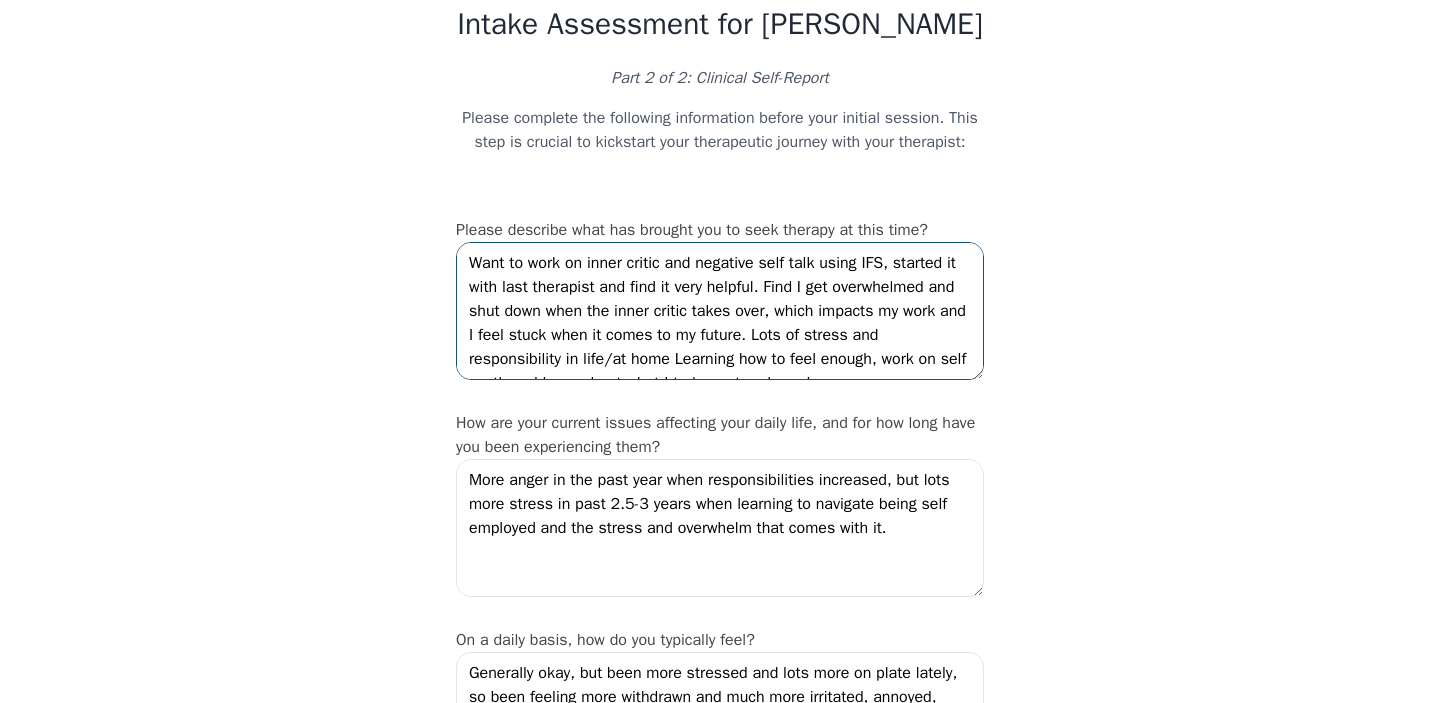 click on "Want to work on inner critic and negative self talk using IFS, started it with last therapist and find it very helpful. Find I get overwhelmed and shut down when the inner critic takes over, which impacts my work and I feel stuck when it comes to my future. Lots of stress and responsibility in life/at home Learning how to feel enough, work on self worth and learn about what I truly want and need." at bounding box center (720, 311) 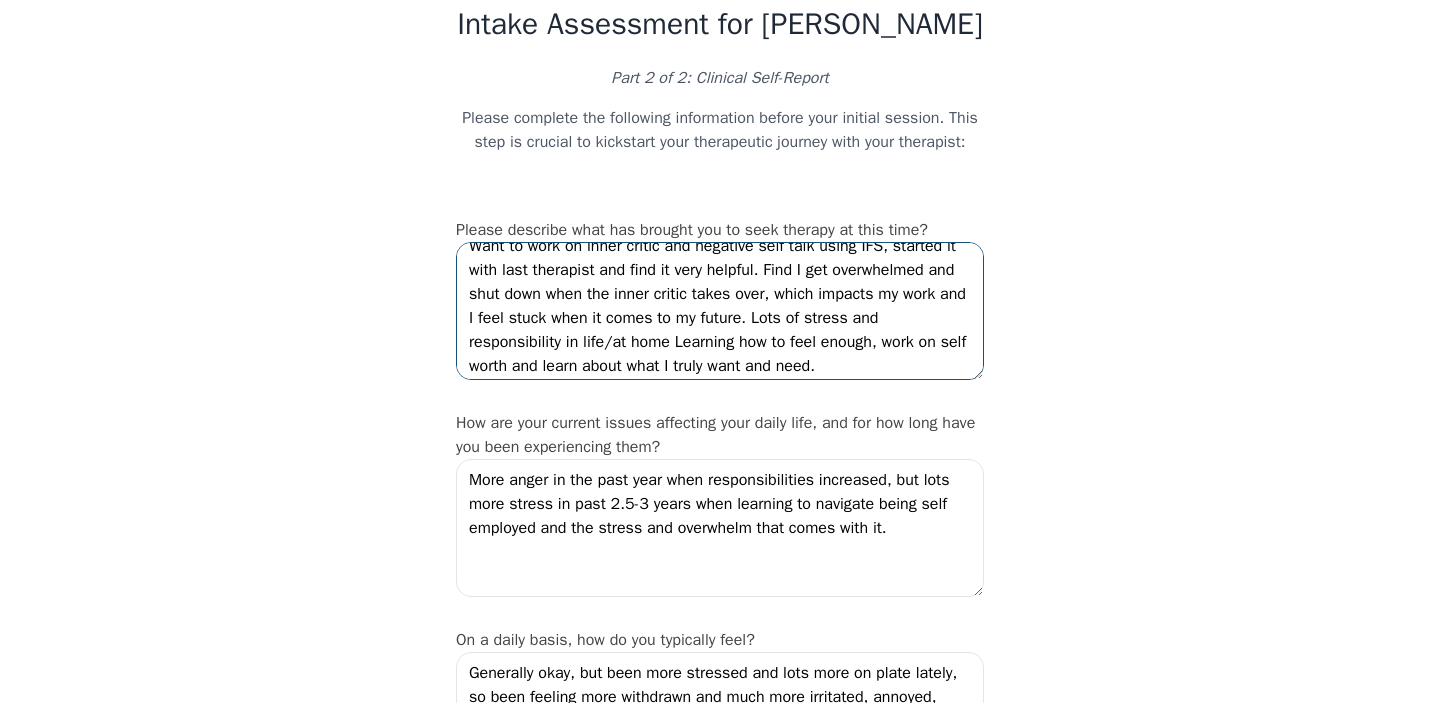 click on "Want to work on inner critic and negative self talk using IFS, started it with last therapist and find it very helpful. Find I get overwhelmed and shut down when the inner critic takes over, which impacts my work and I feel stuck when it comes to my future. Lots of stress and responsibility in life/at home Learning how to feel enough, work on self worth and learn about what I truly want and need." at bounding box center (720, 311) 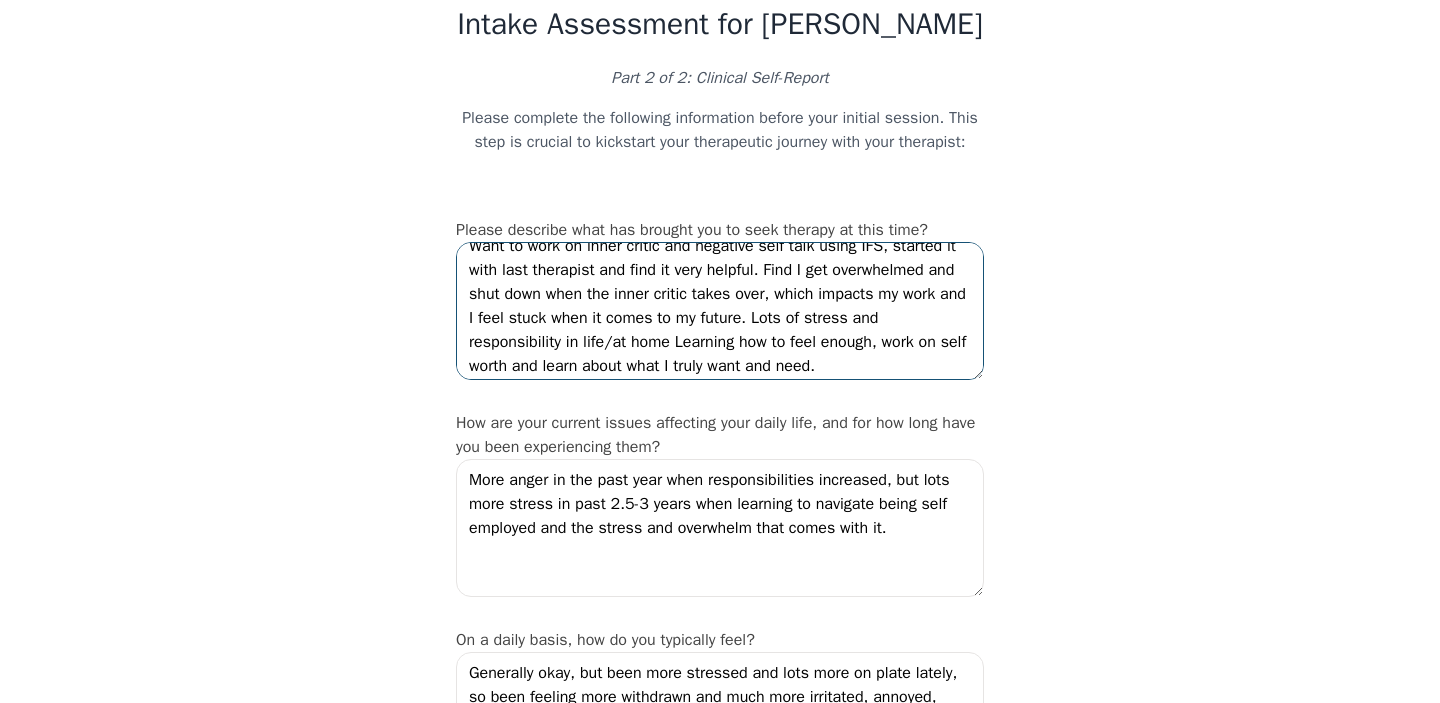 click on "Want to work on inner critic and negative self talk using IFS, started it with last therapist and find it very helpful. Find I get overwhelmed and shut down when the inner critic takes over, which impacts my work and I feel stuck when it comes to my future. Lots of stress and responsibility in life/at home Learning how to feel enough, work on self worth and learn about what I truly want and need." at bounding box center (720, 311) 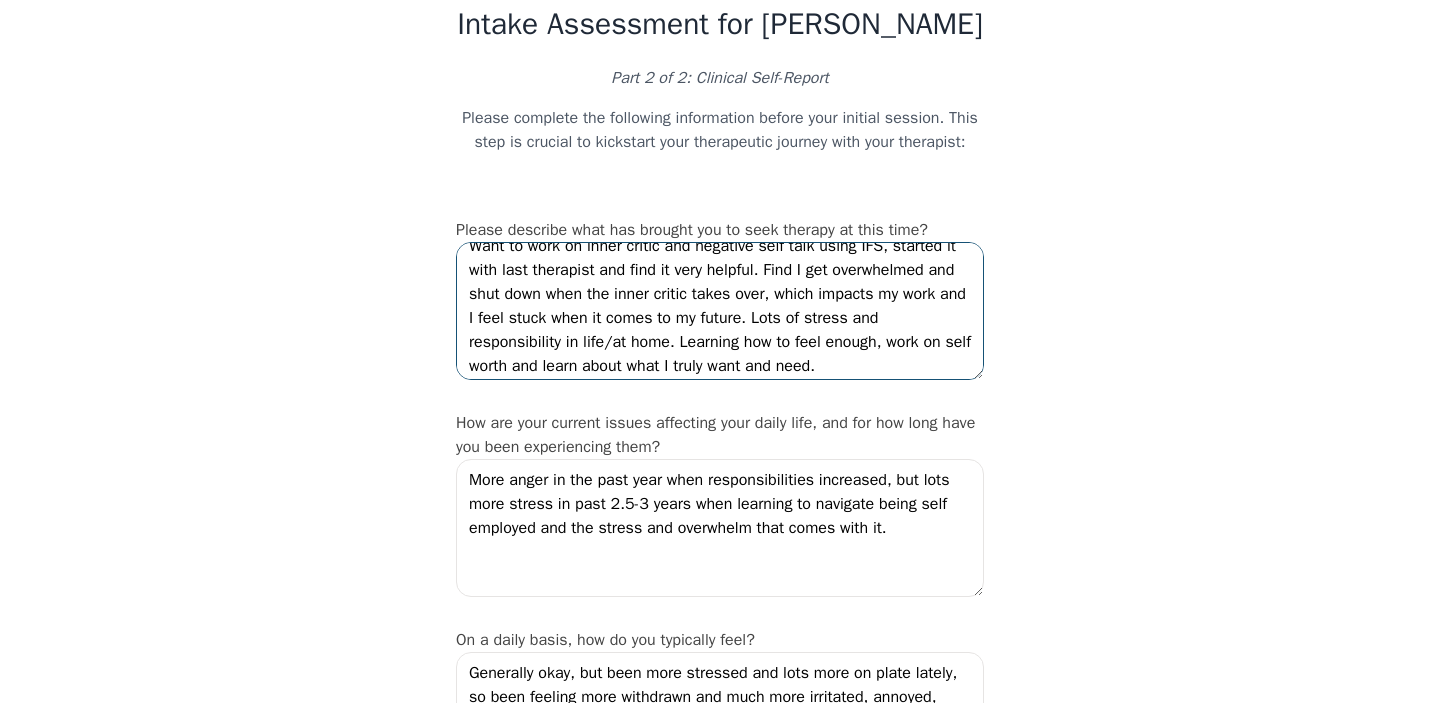 click on "Want to work on inner critic and negative self talk using IFS, started it with last therapist and find it very helpful. Find I get overwhelmed and shut down when the inner critic takes over, which impacts my work and I feel stuck when it comes to my future. Lots of stress and responsibility in life/at home. Learning how to feel enough, work on self worth and learn about what I truly want and need." at bounding box center [720, 311] 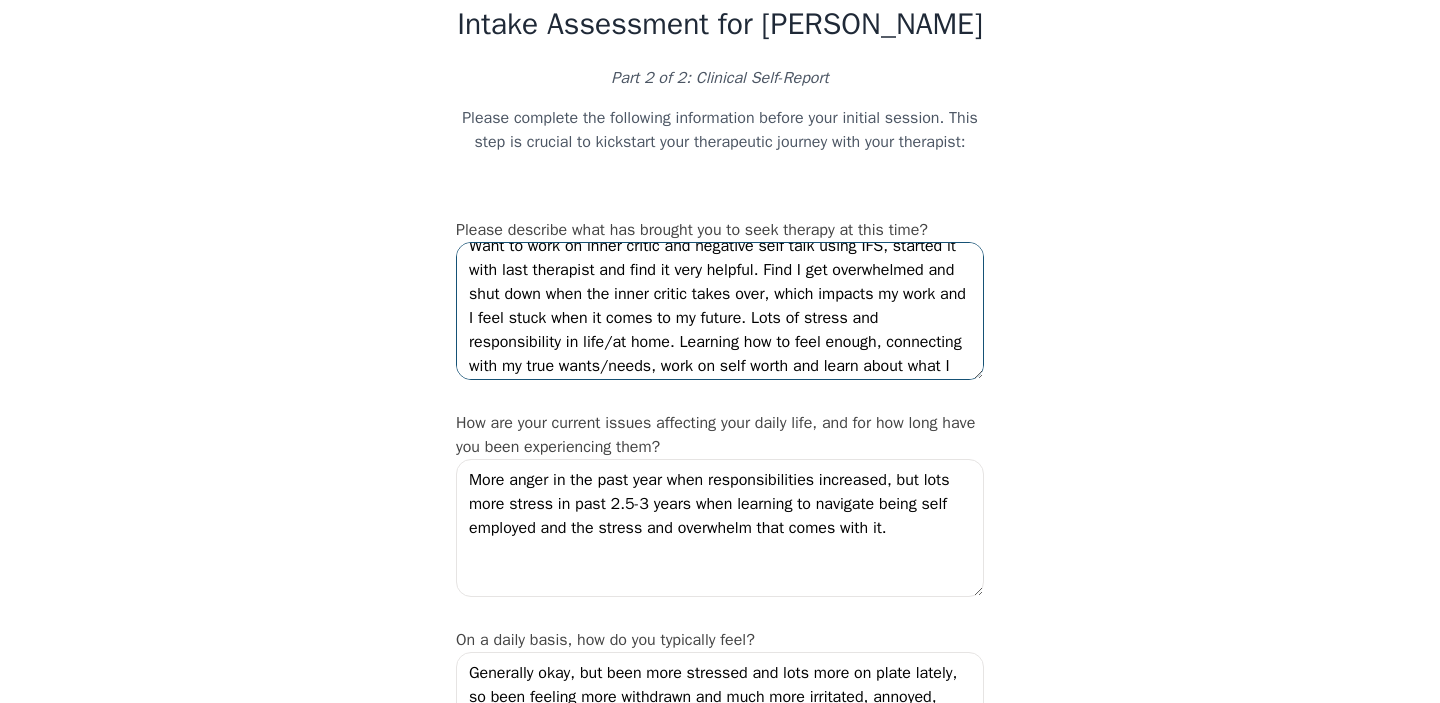 click on "Want to work on inner critic and negative self talk using IFS, started it with last therapist and find it very helpful. Find I get overwhelmed and shut down when the inner critic takes over, which impacts my work and I feel stuck when it comes to my future. Lots of stress and responsibility in life/at home. Learning how to feel enough, connecting with my true wants/needs, work on self worth and learn about what I truly want and need." at bounding box center (720, 311) 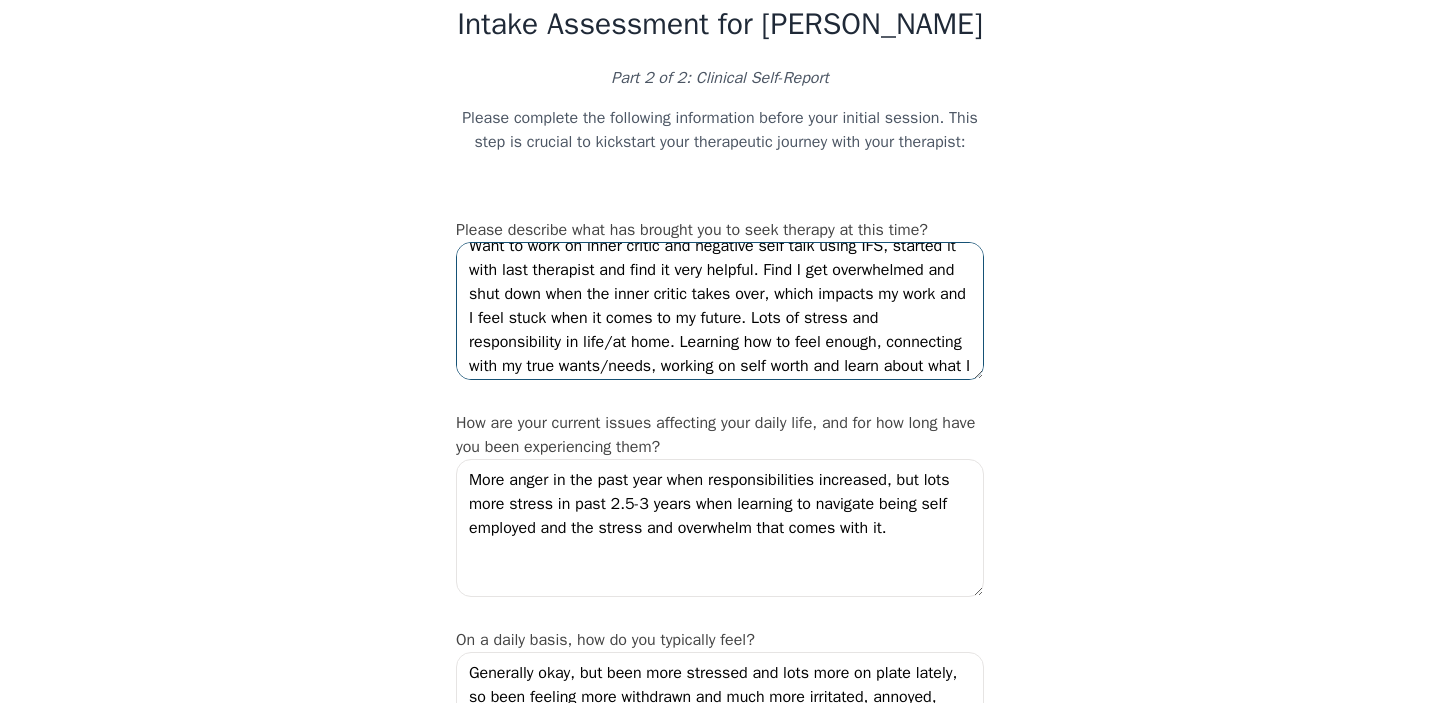 scroll, scrollTop: 48, scrollLeft: 0, axis: vertical 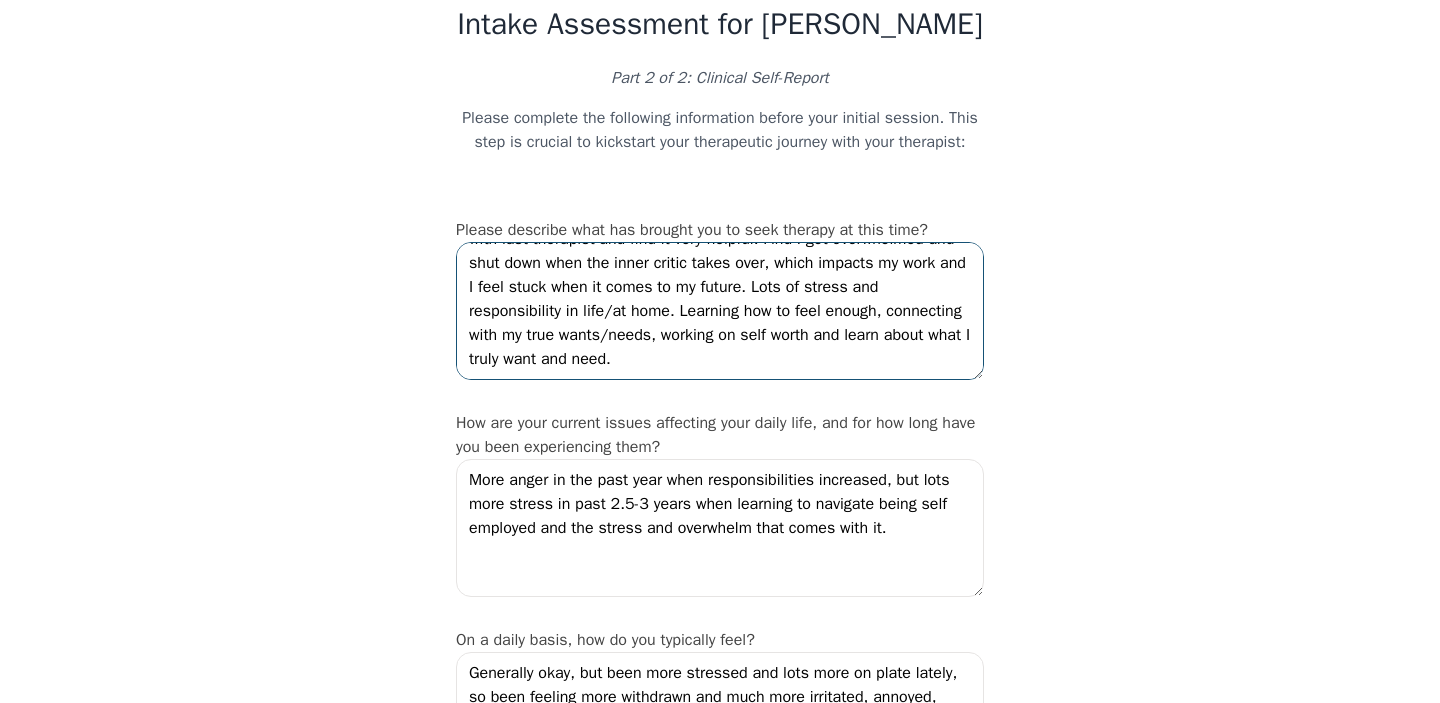 drag, startPoint x: 910, startPoint y: 360, endPoint x: 942, endPoint y: 384, distance: 40 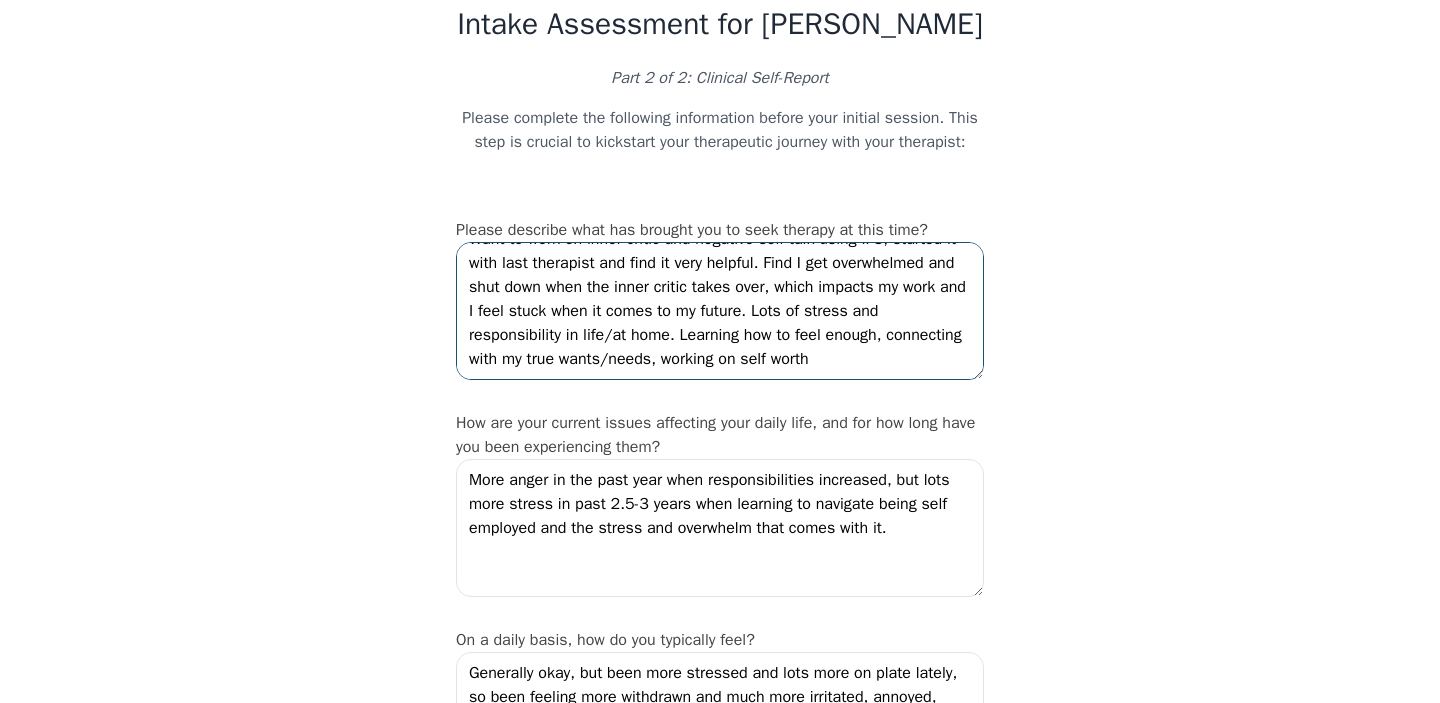 scroll, scrollTop: 24, scrollLeft: 0, axis: vertical 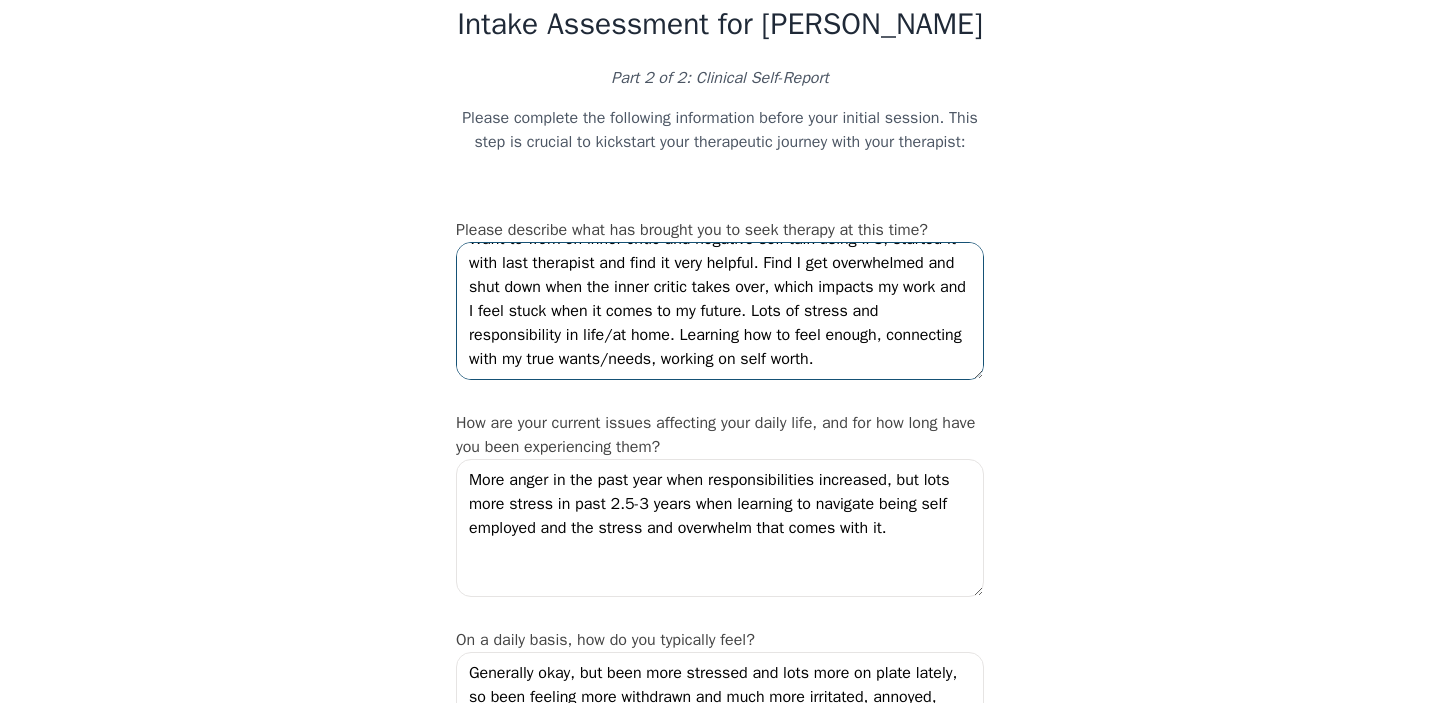 click on "Want to work on inner critic and negative self talk using IFS, started it with last therapist and find it very helpful. Find I get overwhelmed and shut down when the inner critic takes over, which impacts my work and I feel stuck when it comes to my future. Lots of stress and responsibility in life/at home. Learning how to feel enough, connecting with my true wants/needs, working on self worth." at bounding box center (720, 311) 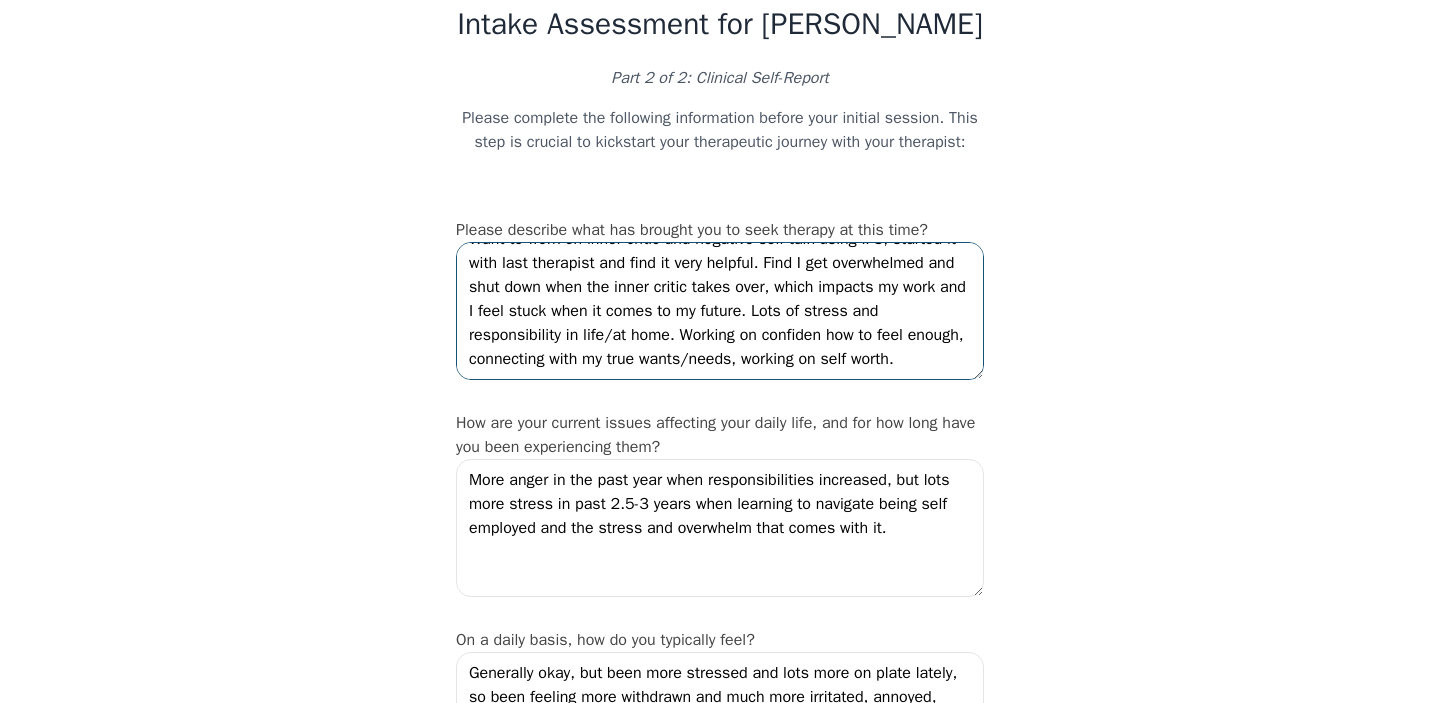scroll, scrollTop: 48, scrollLeft: 0, axis: vertical 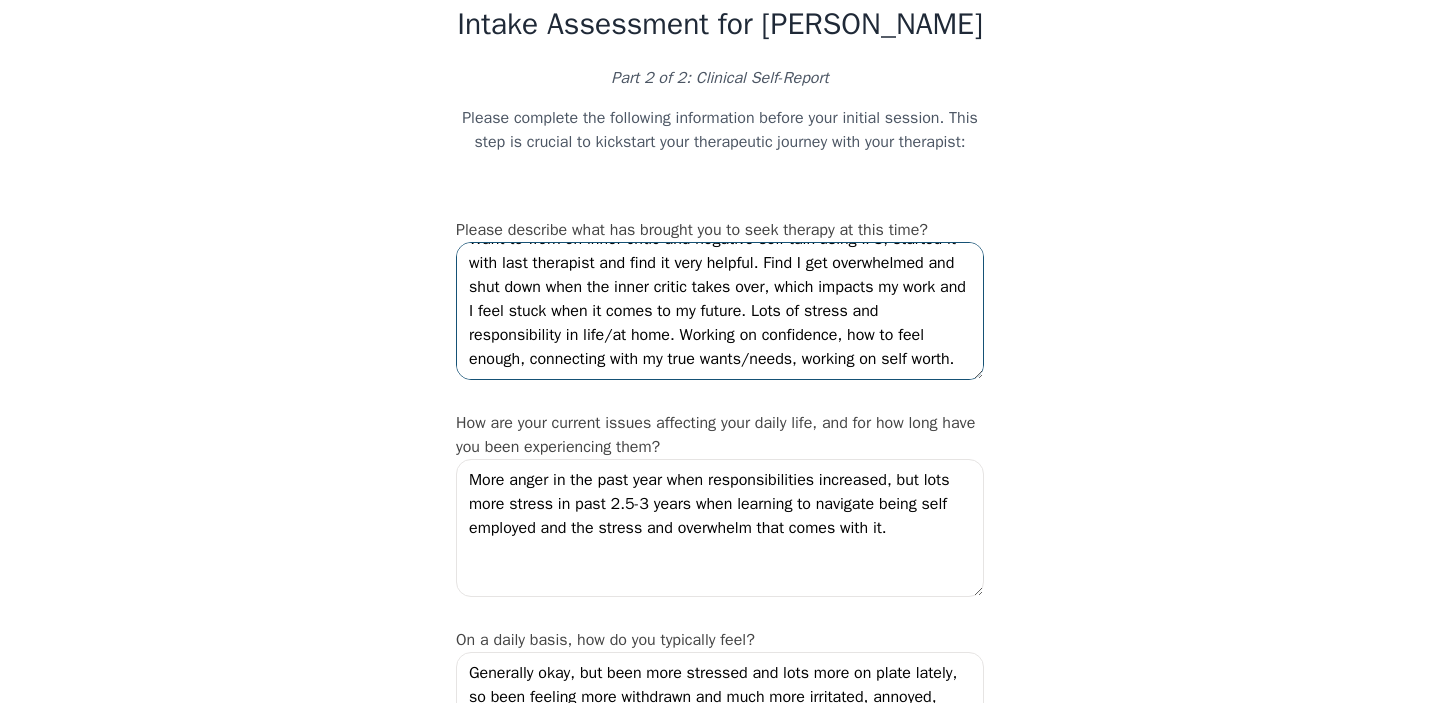 click on "Want to work on inner critic and negative self talk using IFS, started it with last therapist and find it very helpful. Find I get overwhelmed and shut down when the inner critic takes over, which impacts my work and I feel stuck when it comes to my future. Lots of stress and responsibility in life/at home. Working on confidence, how to feel enough, connecting with my true wants/needs, working on self worth." at bounding box center (720, 311) 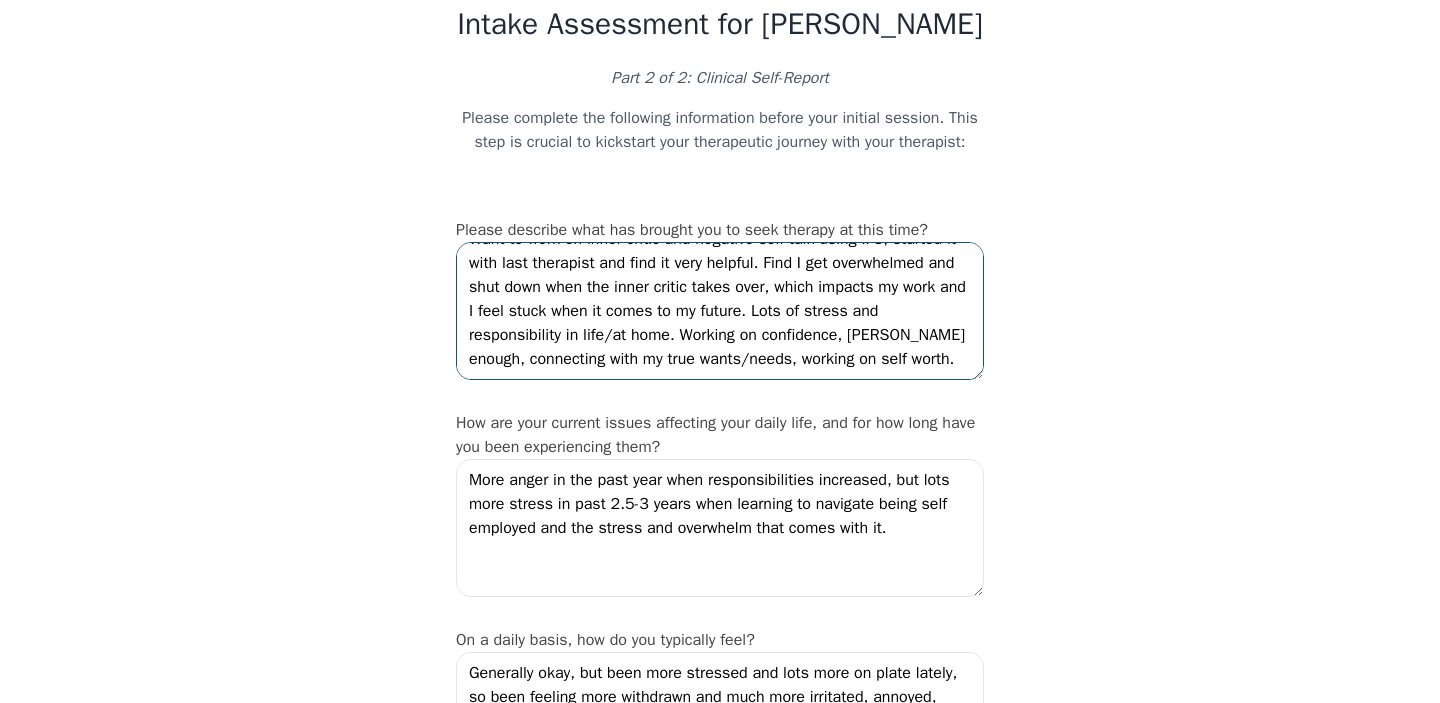 scroll, scrollTop: 24, scrollLeft: 0, axis: vertical 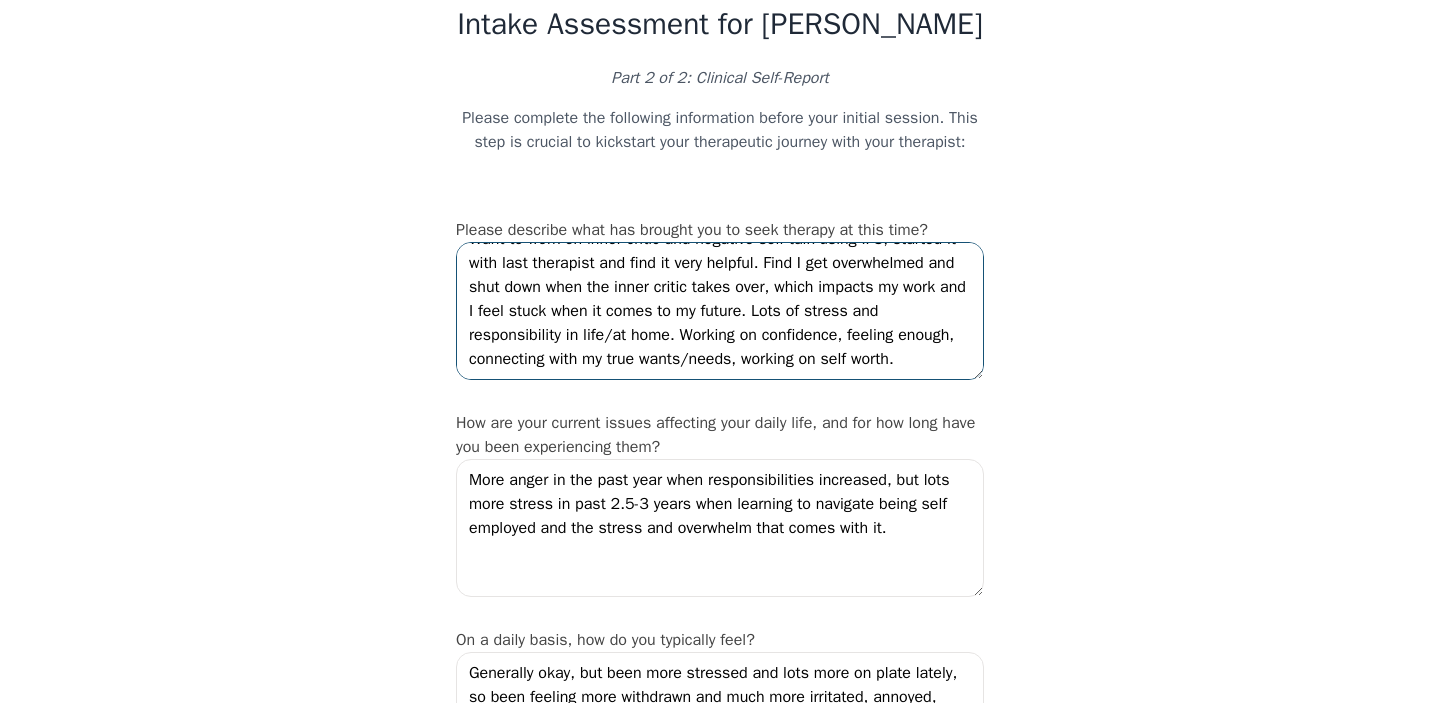 click on "Want to work on inner critic and negative self talk using IFS, started it with last therapist and find it very helpful. Find I get overwhelmed and shut down when the inner critic takes over, which impacts my work and I feel stuck when it comes to my future. Lots of stress and responsibility in life/at home. Working on confidence, feeling enough, connecting with my true wants/needs, working on self worth." at bounding box center [720, 311] 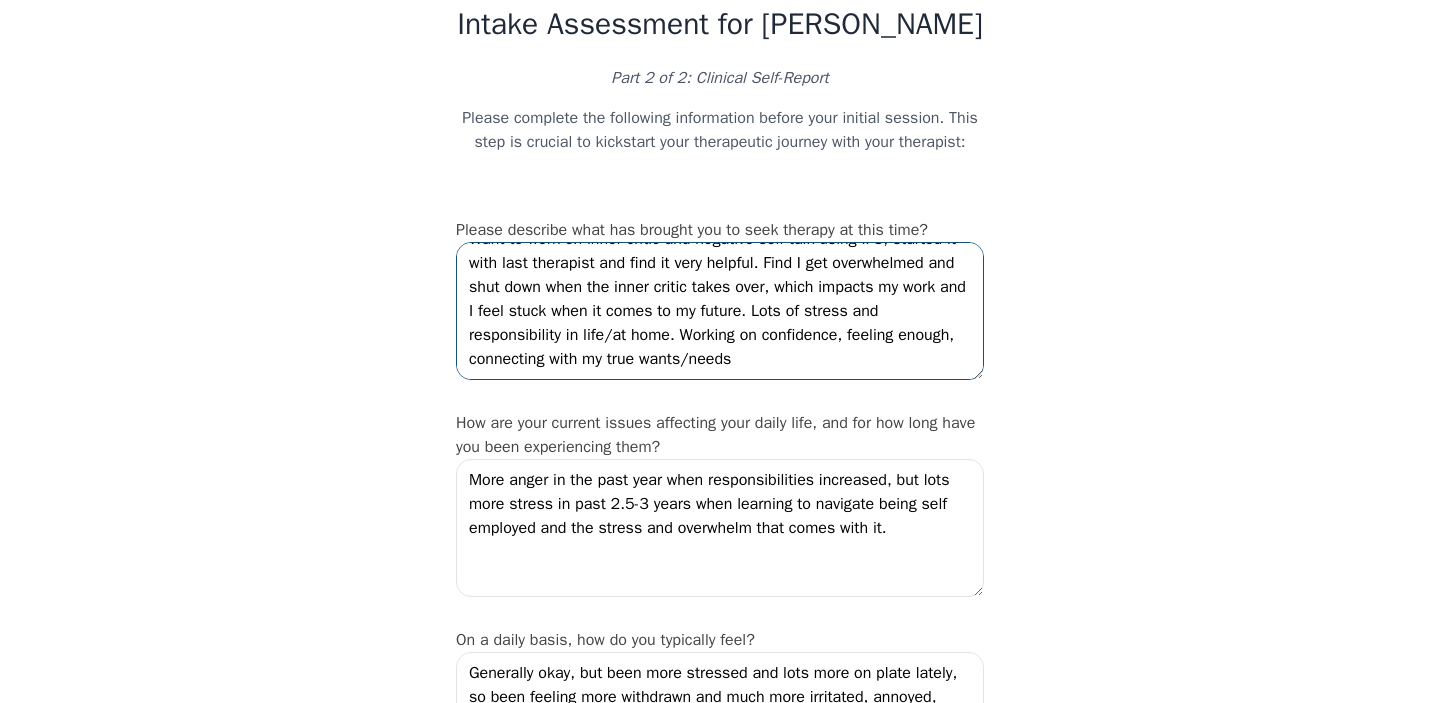 drag, startPoint x: 754, startPoint y: 384, endPoint x: 448, endPoint y: 378, distance: 306.0588 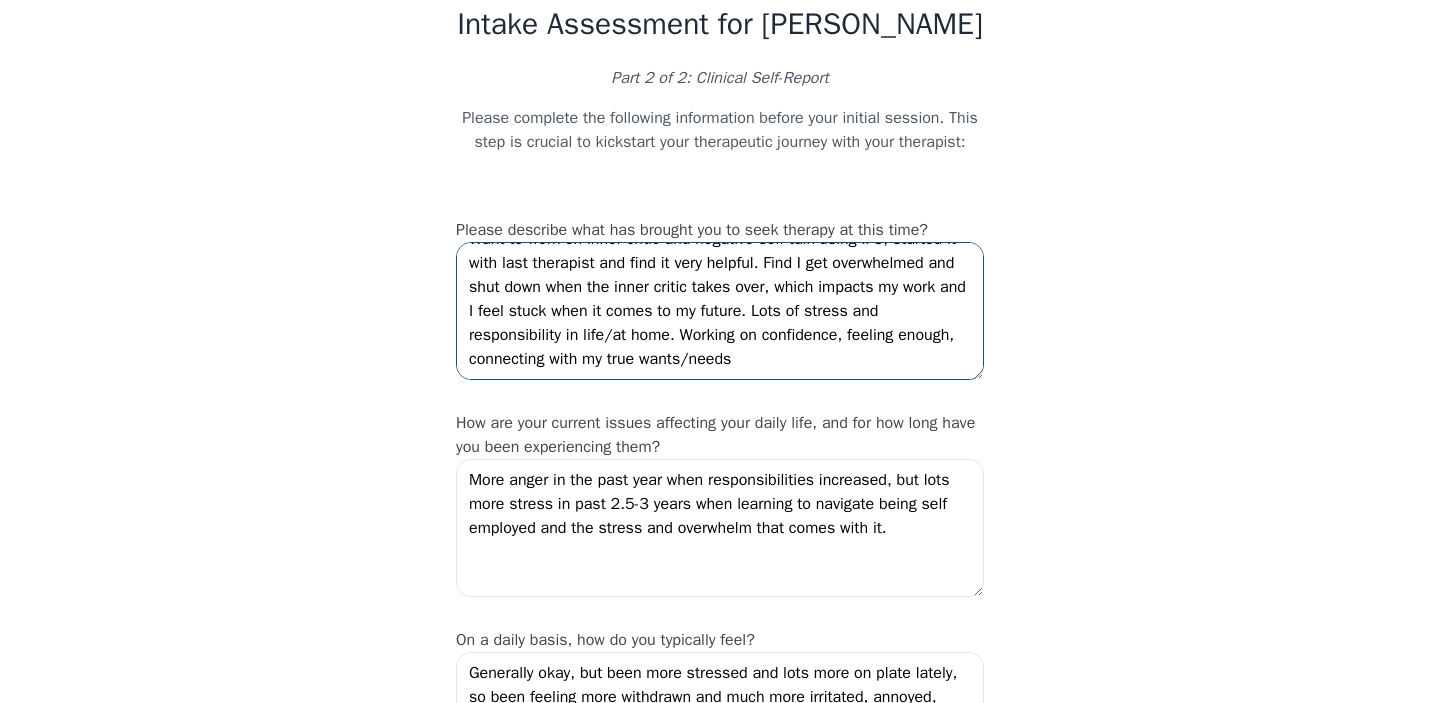 click on "Intake Assessment for [PERSON_NAME] Part 2 of 2: Clinical Self-Report Please complete the following information before your initial session. This step is crucial to kickstart your therapeutic journey with your therapist: Please describe what has brought you to seek therapy at this time? Want to work on inner critic and negative self talk using IFS, started it with last therapist and find it very helpful. Find I get overwhelmed and shut down when the inner critic takes over, which impacts my work and I feel stuck when it comes to my future. Lots of stress and responsibility in life/at home. Working on confidence, feeling enough, connecting with my true wants/needs How are your current issues affecting your daily life, and for how long have you been experiencing them? More anger in the past year when responsibilities increased, but lots more stress in past 2.5-3 years when learning to navigate being self employed and the stress and overwhelm that comes with it. On a daily basis, how do you typically feel? 1 2 3 4" at bounding box center [720, 2470] 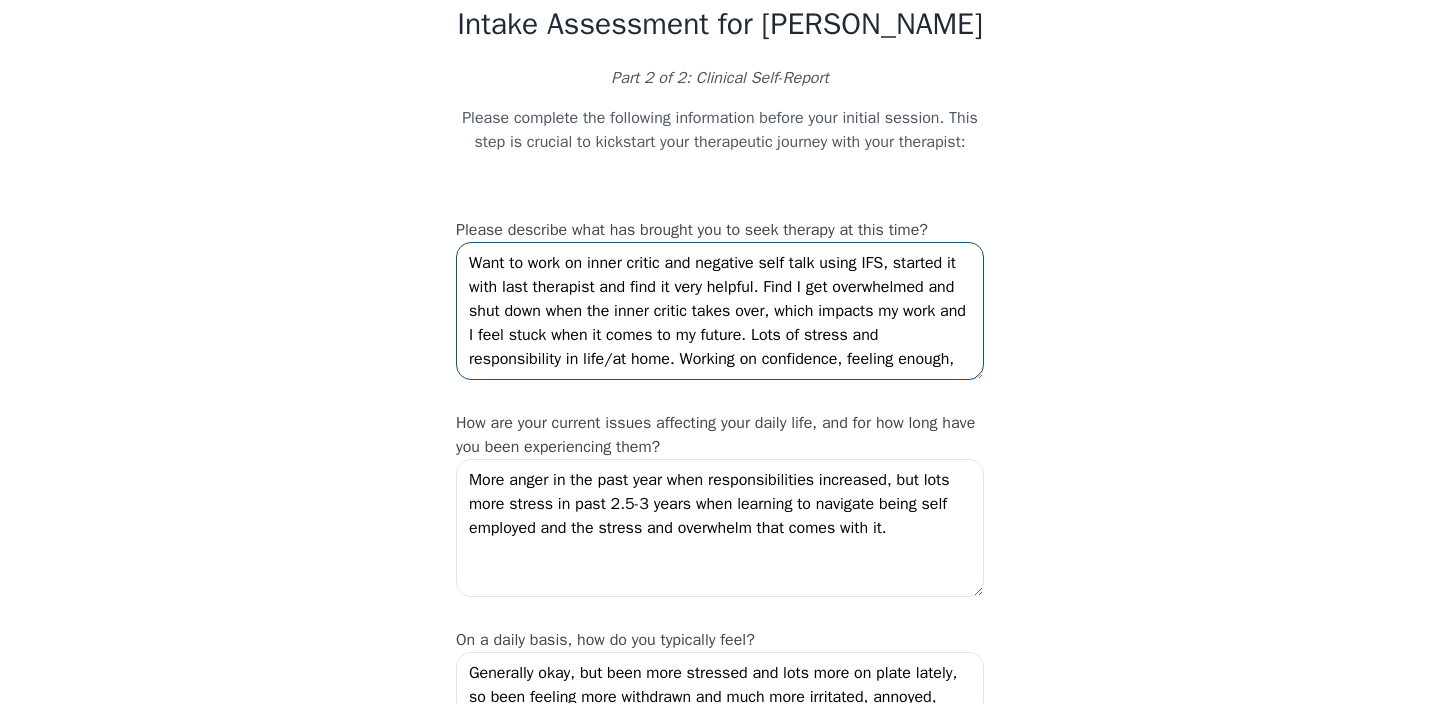scroll, scrollTop: 0, scrollLeft: 0, axis: both 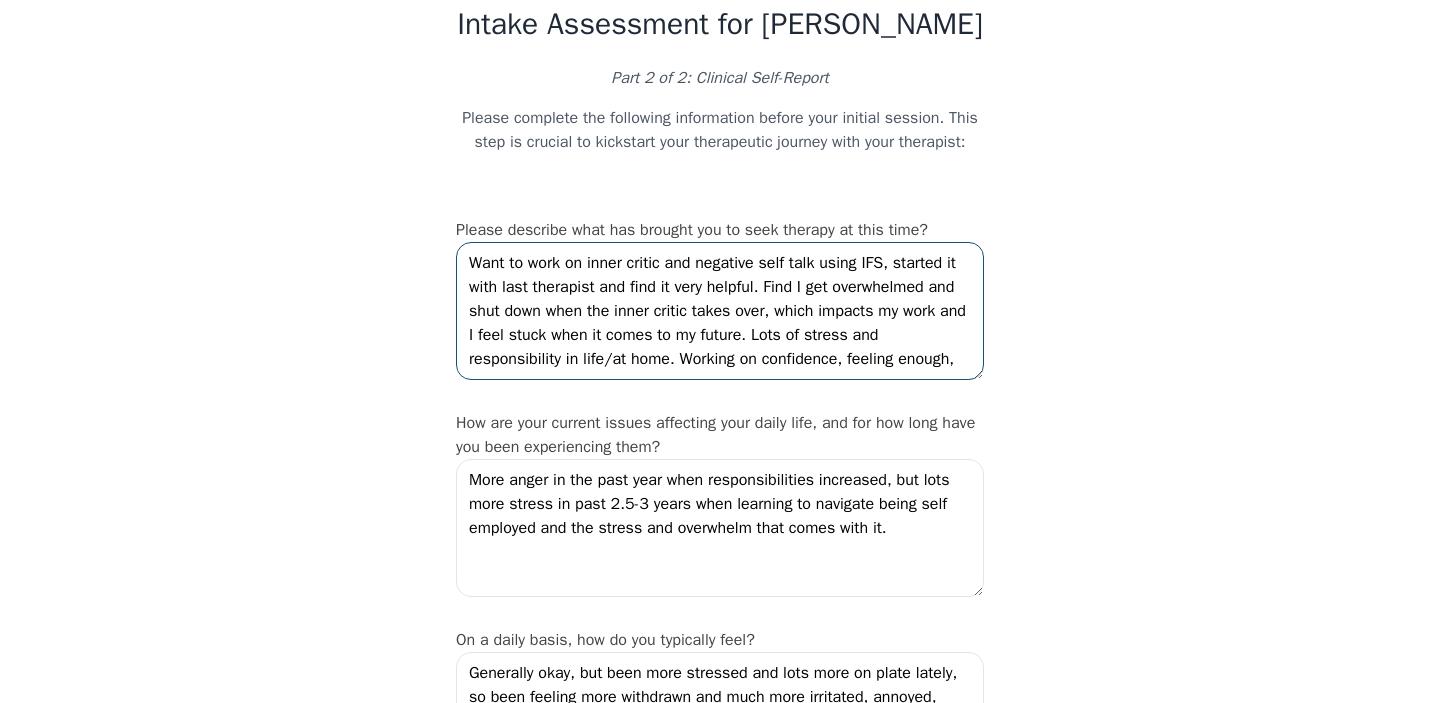 click on "Want to work on inner critic and negative self talk using IFS, started it with last therapist and find it very helpful. Find I get overwhelmed and shut down when the inner critic takes over, which impacts my work and I feel stuck when it comes to my future. Lots of stress and responsibility in life/at home. Working on confidence, feeling enough," at bounding box center [720, 311] 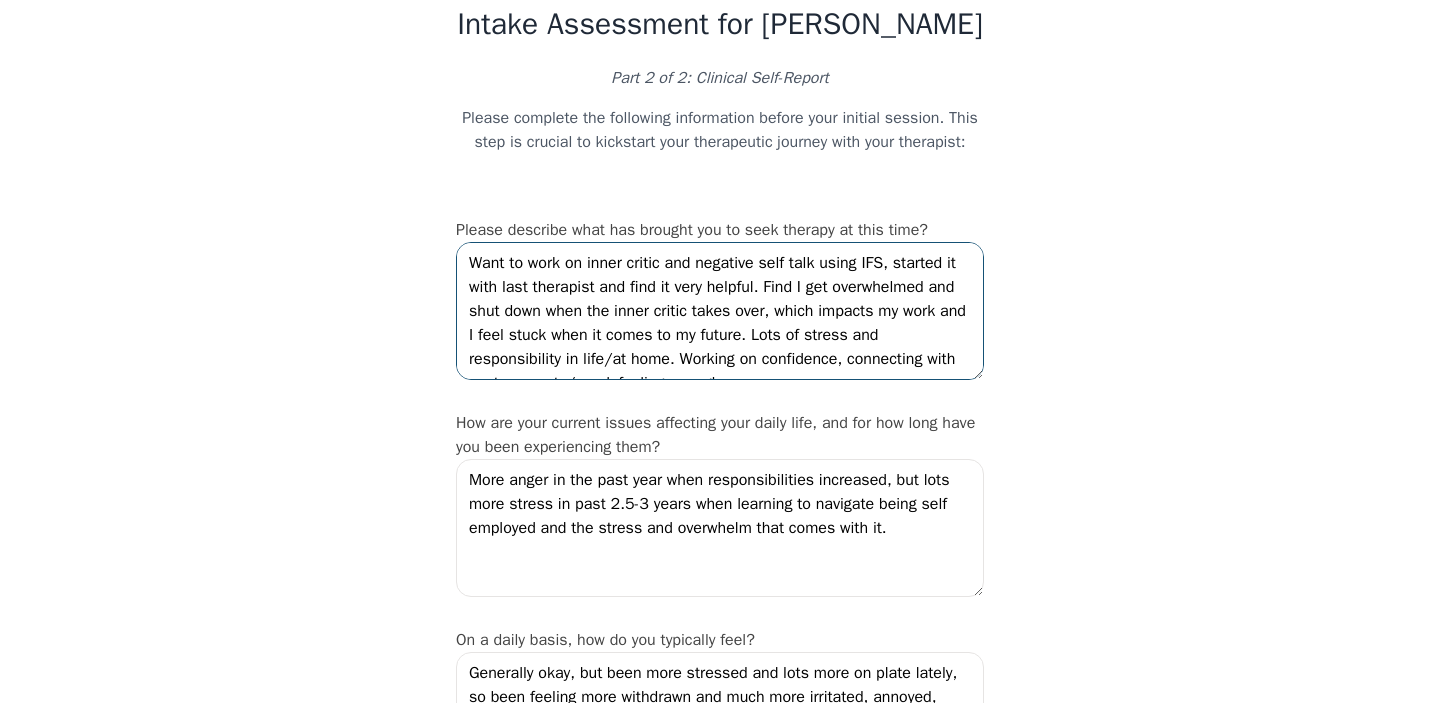 scroll, scrollTop: 13, scrollLeft: 0, axis: vertical 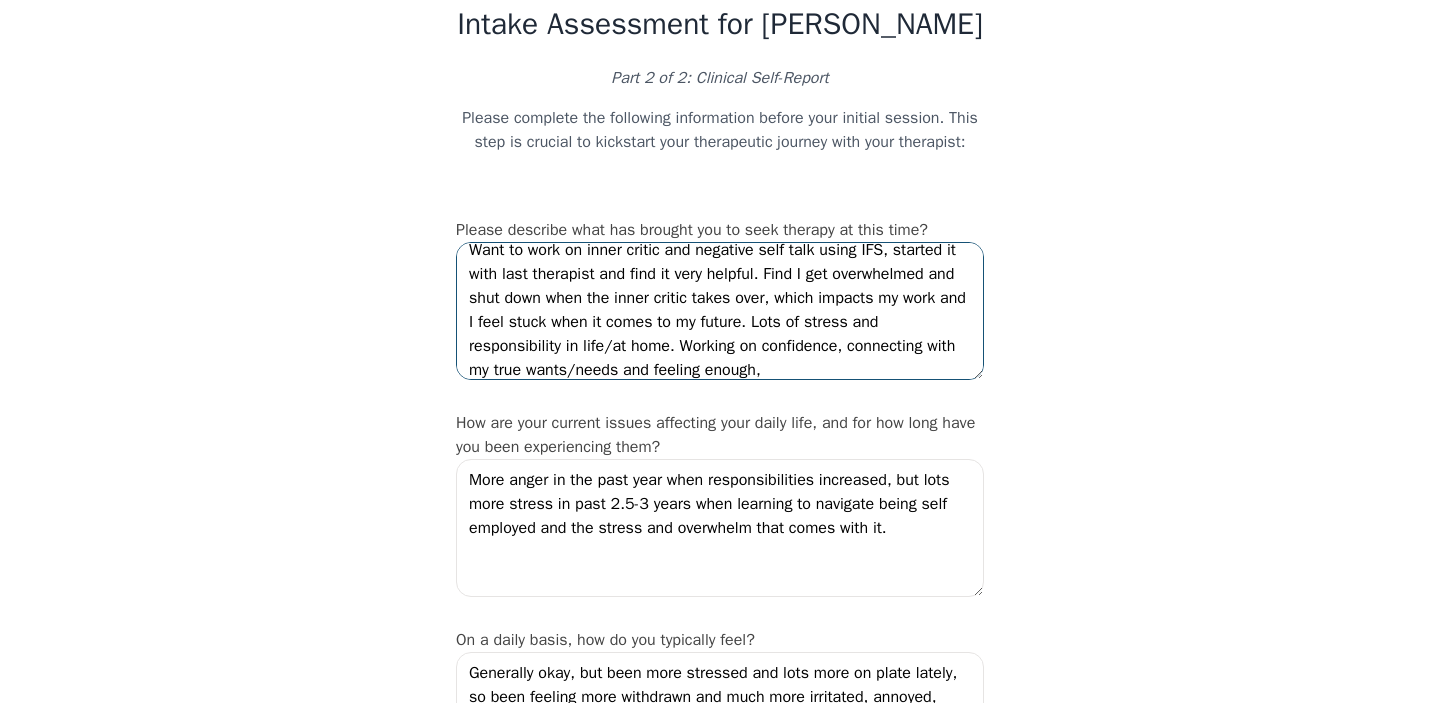 click on "Want to work on inner critic and negative self talk using IFS, started it with last therapist and find it very helpful. Find I get overwhelmed and shut down when the inner critic takes over, which impacts my work and I feel stuck when it comes to my future. Lots of stress and responsibility in life/at home. Working on confidence, connecting with my true wants/needs and feeling enough," at bounding box center (720, 311) 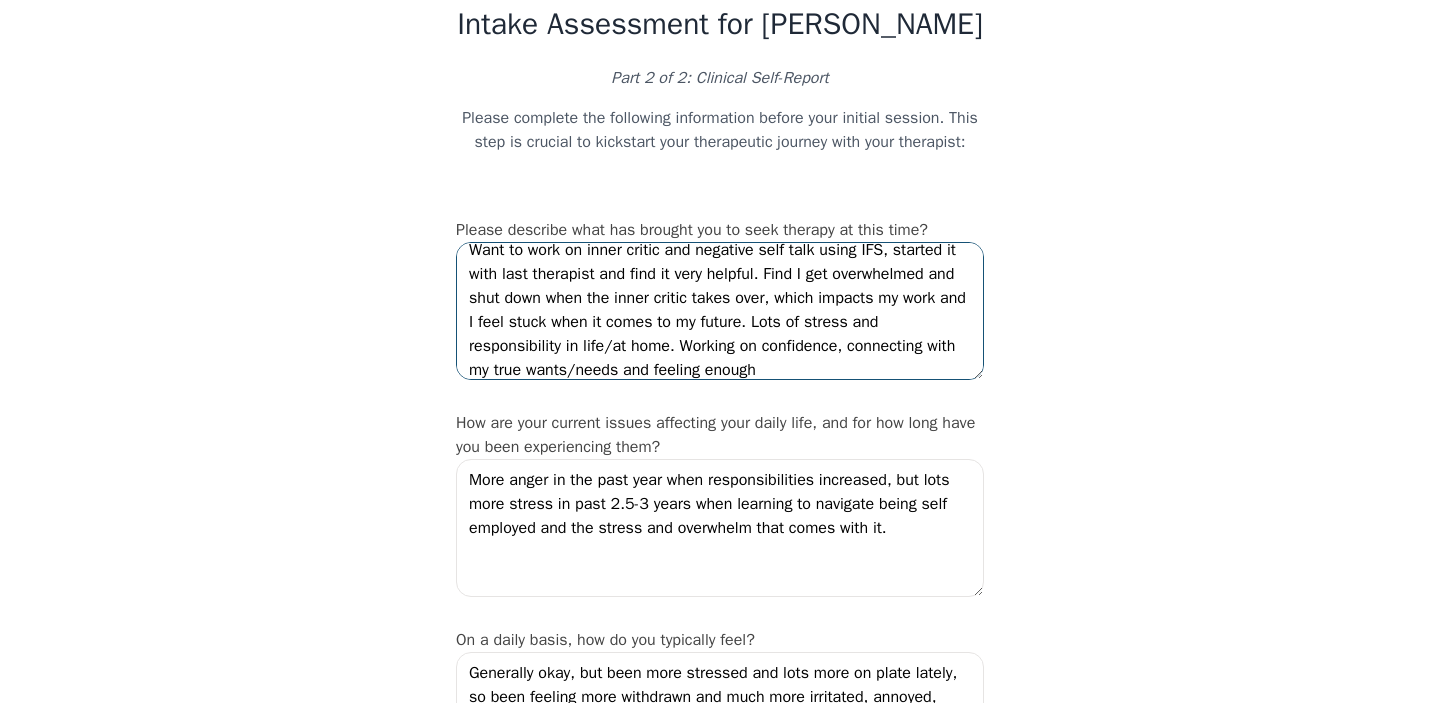 scroll, scrollTop: 24, scrollLeft: 0, axis: vertical 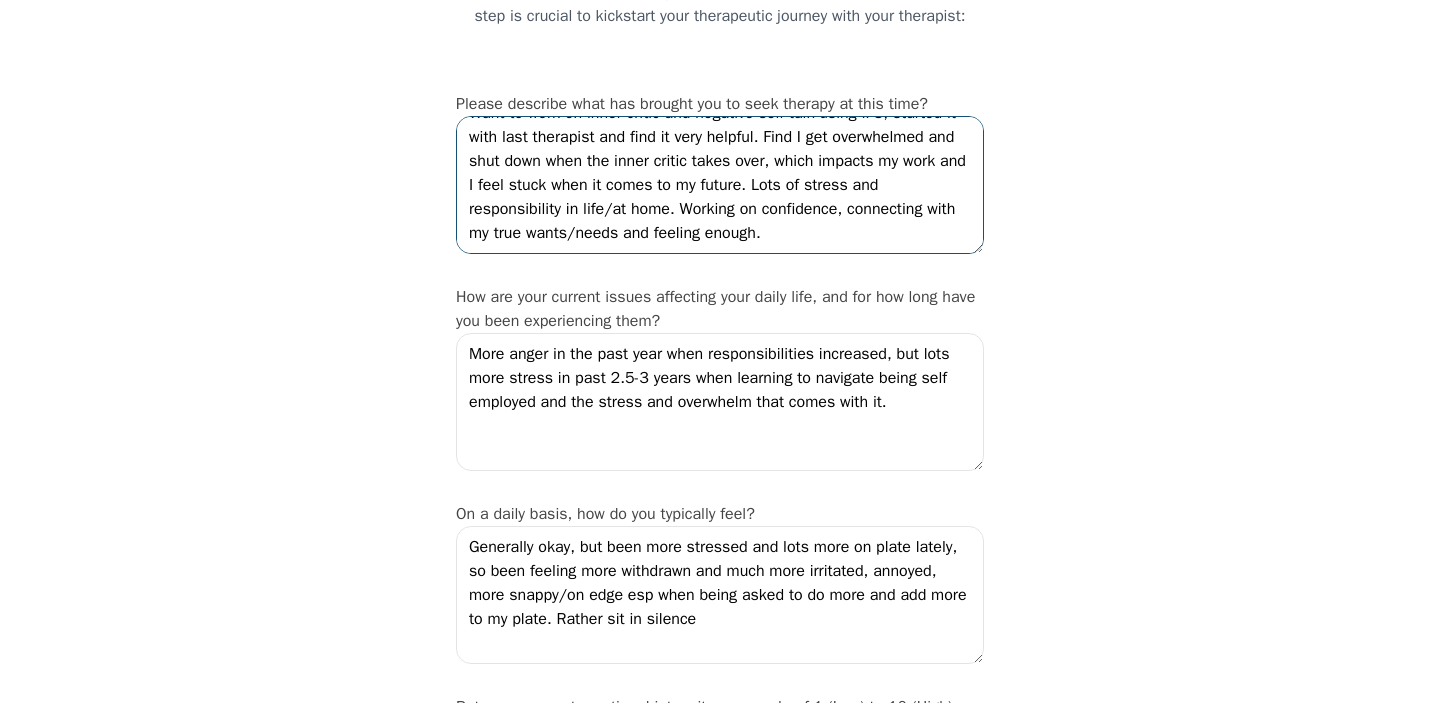 type on "Want to work on inner critic and negative self talk using IFS, started it with last therapist and find it very helpful. Find I get overwhelmed and shut down when the inner critic takes over, which impacts my work and I feel stuck when it comes to my future. Lots of stress and responsibility in life/at home. Working on confidence, connecting with my true wants/needs and feeling enough." 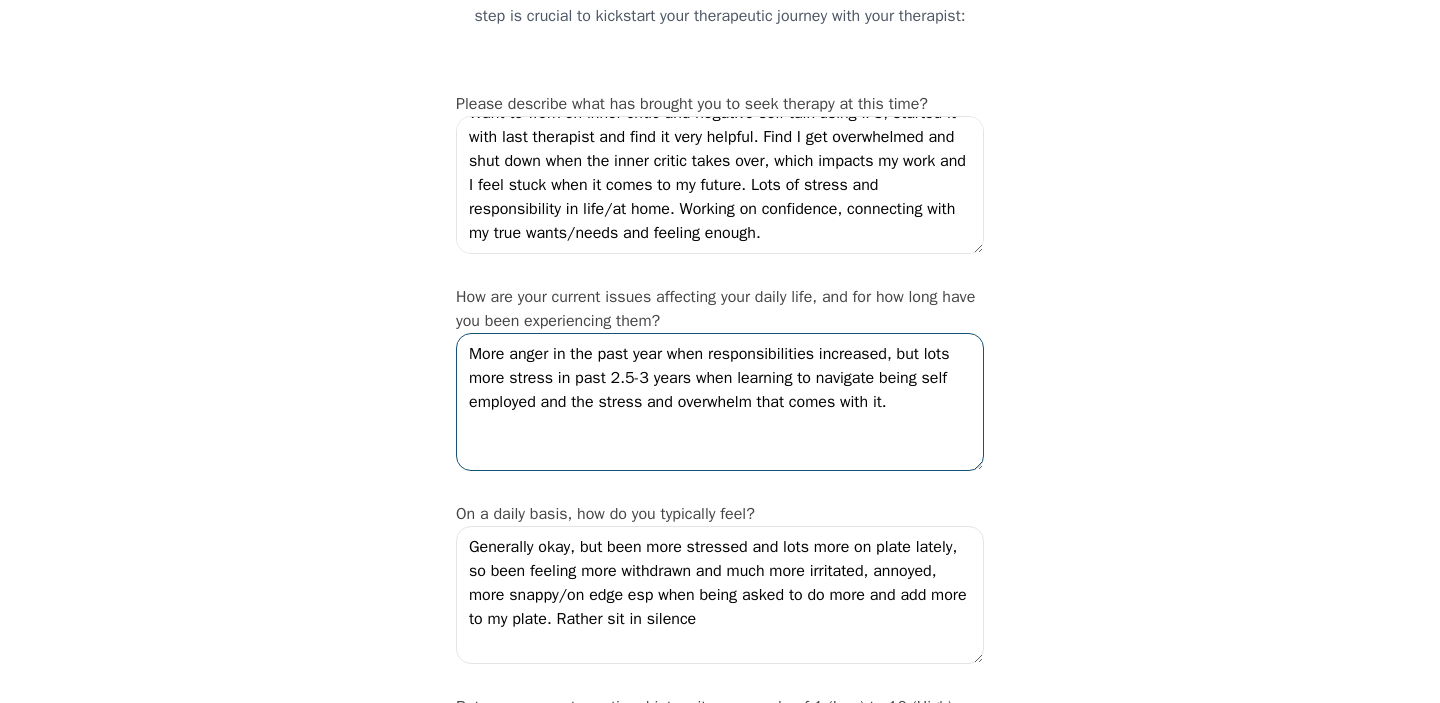drag, startPoint x: 472, startPoint y: 373, endPoint x: 908, endPoint y: 372, distance: 436.00116 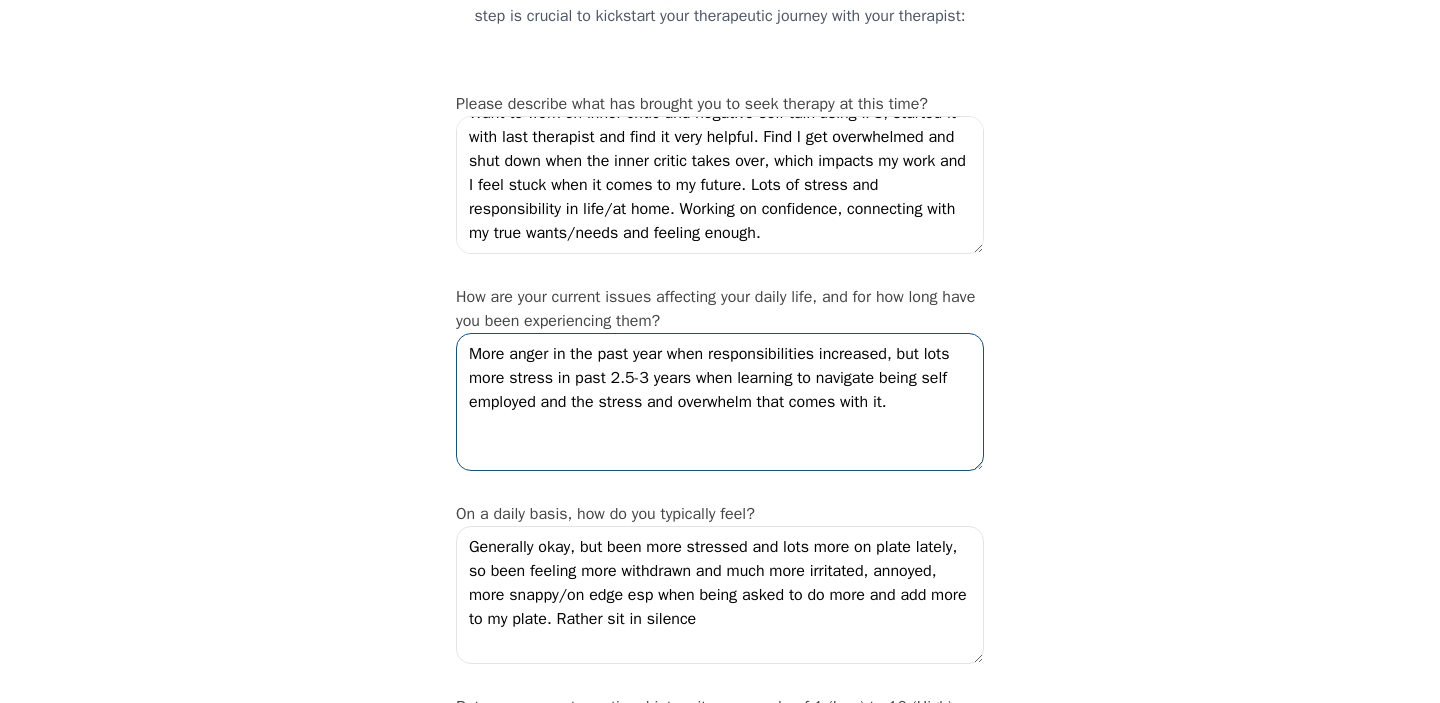 click on "More anger in the past year when responsibilities increased, but lots more stress in past 2.5-3 years when learning to navigate being self employed and the stress and overwhelm that comes with it." at bounding box center (720, 402) 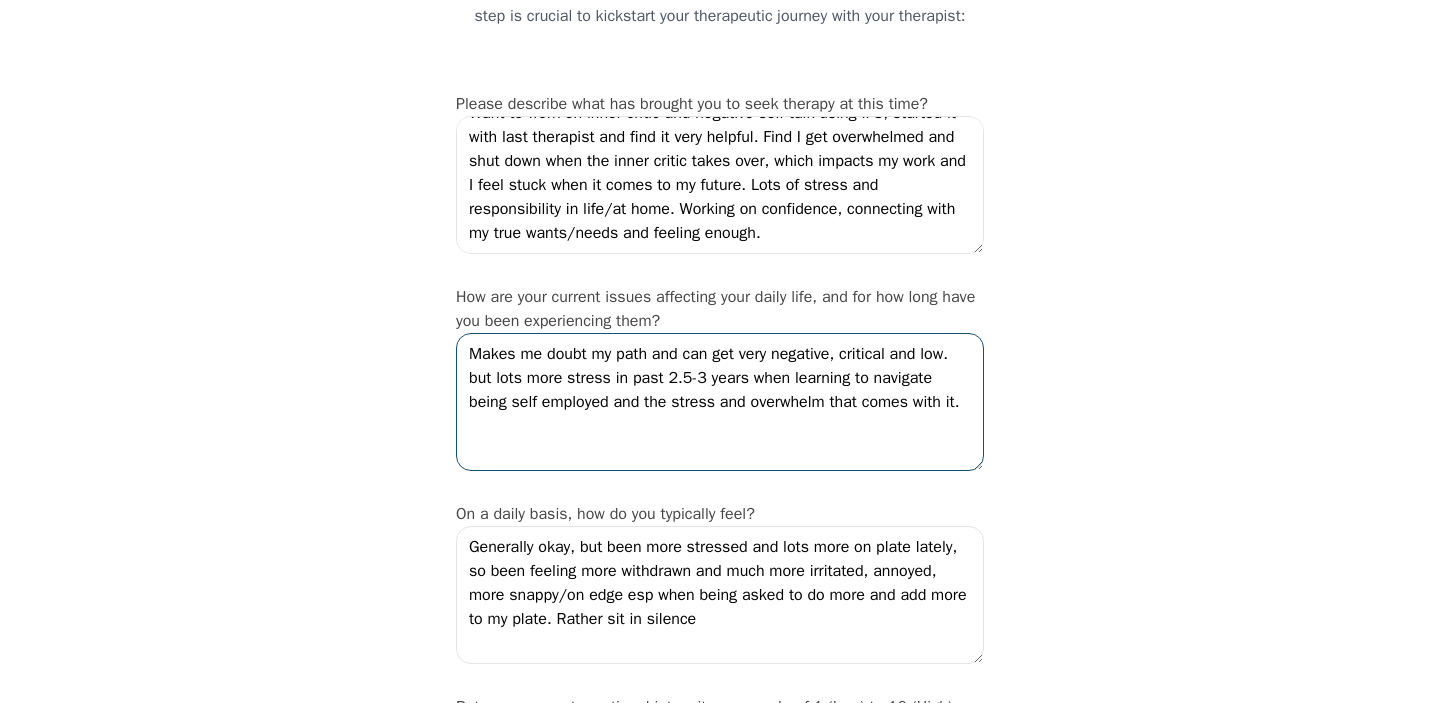 drag, startPoint x: 503, startPoint y: 398, endPoint x: 464, endPoint y: 398, distance: 39 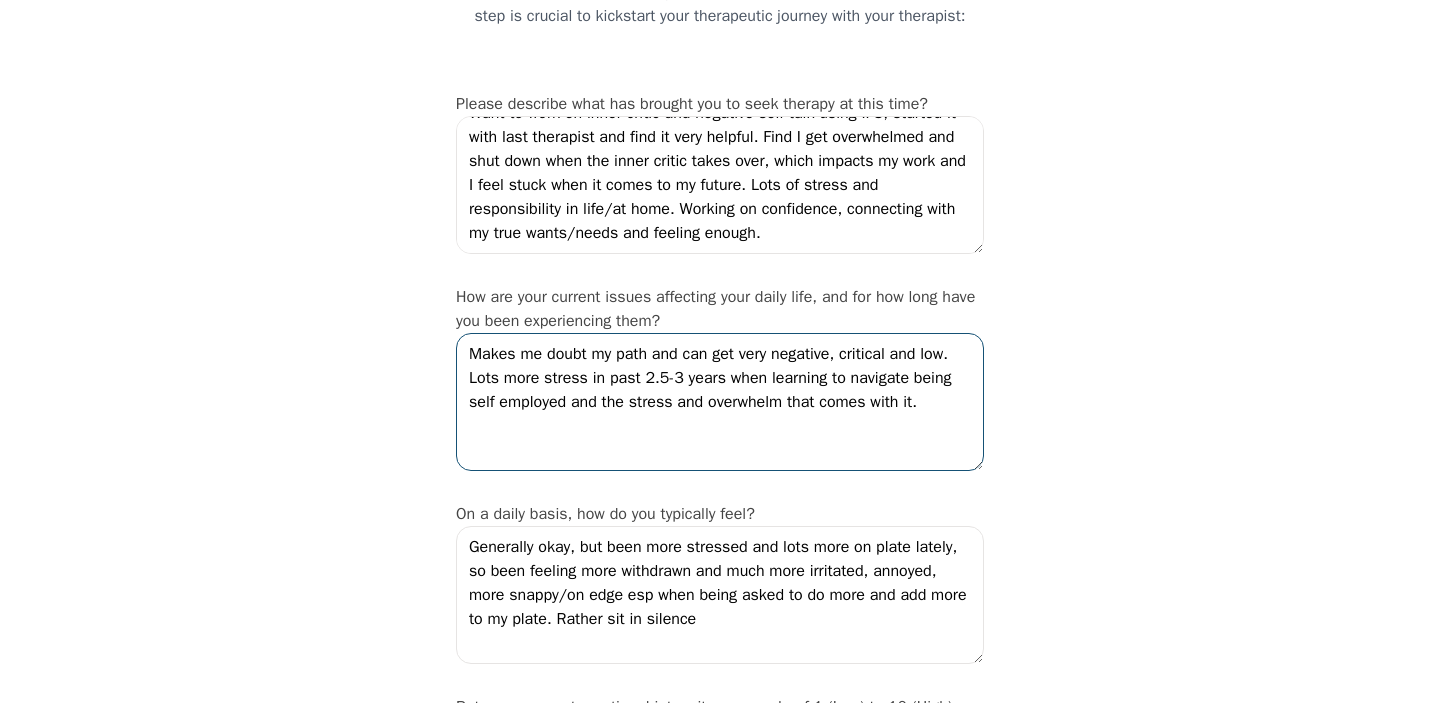 click on "Makes me doubt my path and can get very negative, critical and low. Lots more stress in past 2.5-3 years when learning to navigate being self employed and the stress and overwhelm that comes with it." at bounding box center [720, 402] 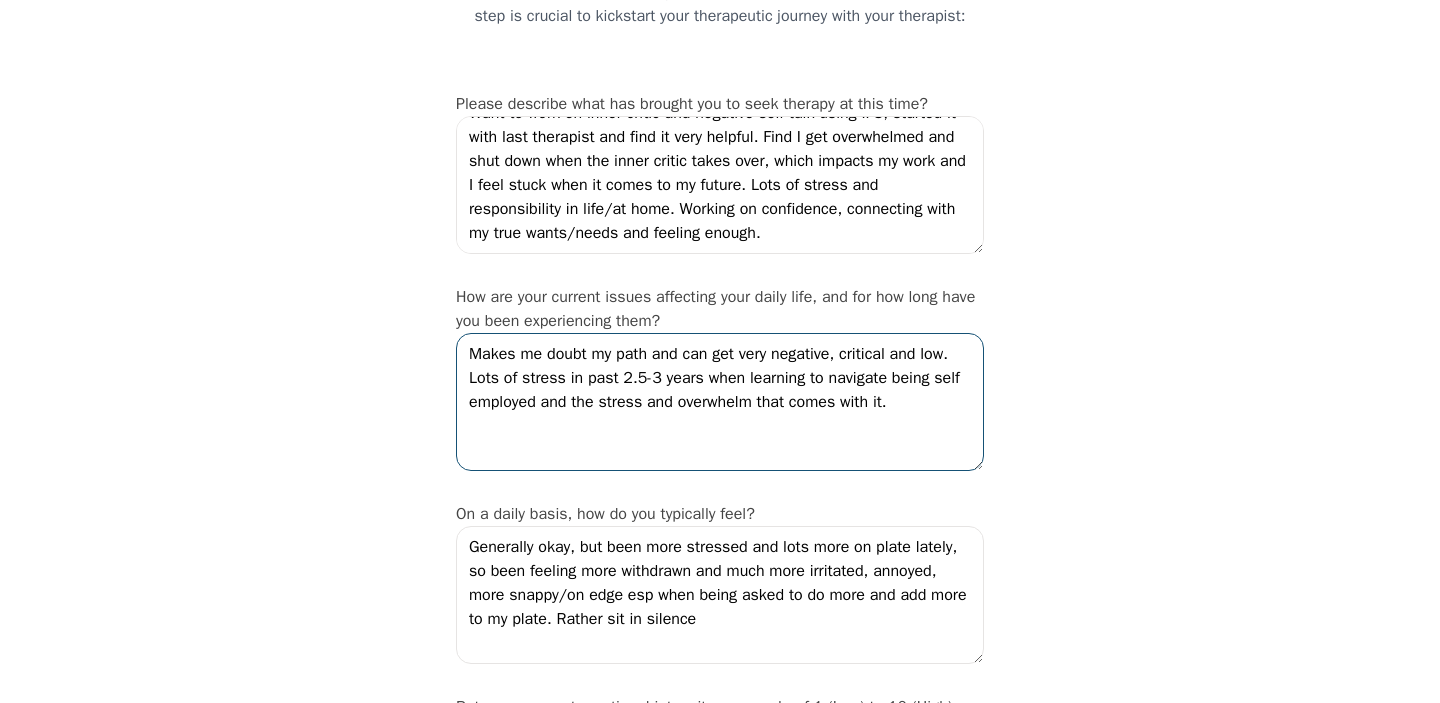 click on "Makes me doubt my path and can get very negative, critical and low. Lots of stress in past 2.5-3 years when learning to navigate being self employed and the stress and overwhelm that comes with it." at bounding box center [720, 402] 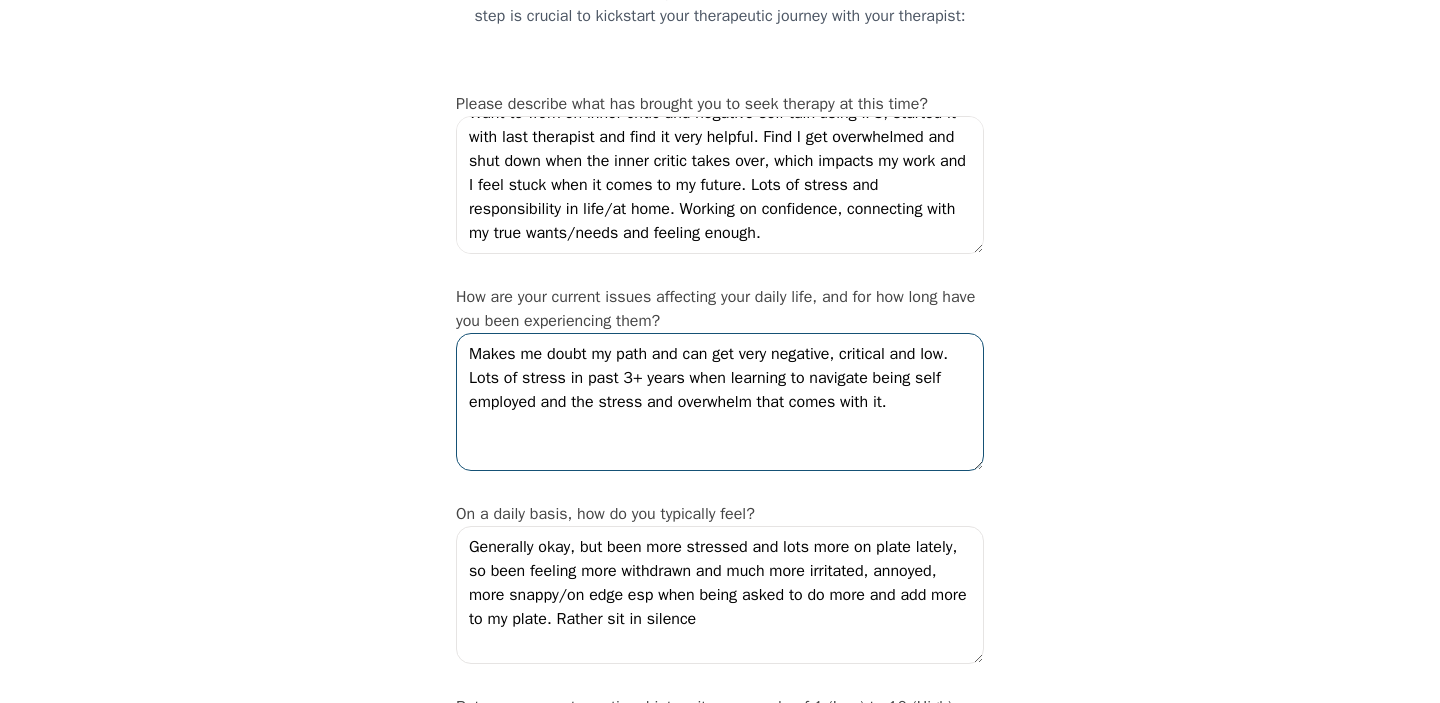 click on "Makes me doubt my path and can get very negative, critical and low. Lots of stress in past 3+ years when learning to navigate being self employed and the stress and overwhelm that comes with it." at bounding box center [720, 402] 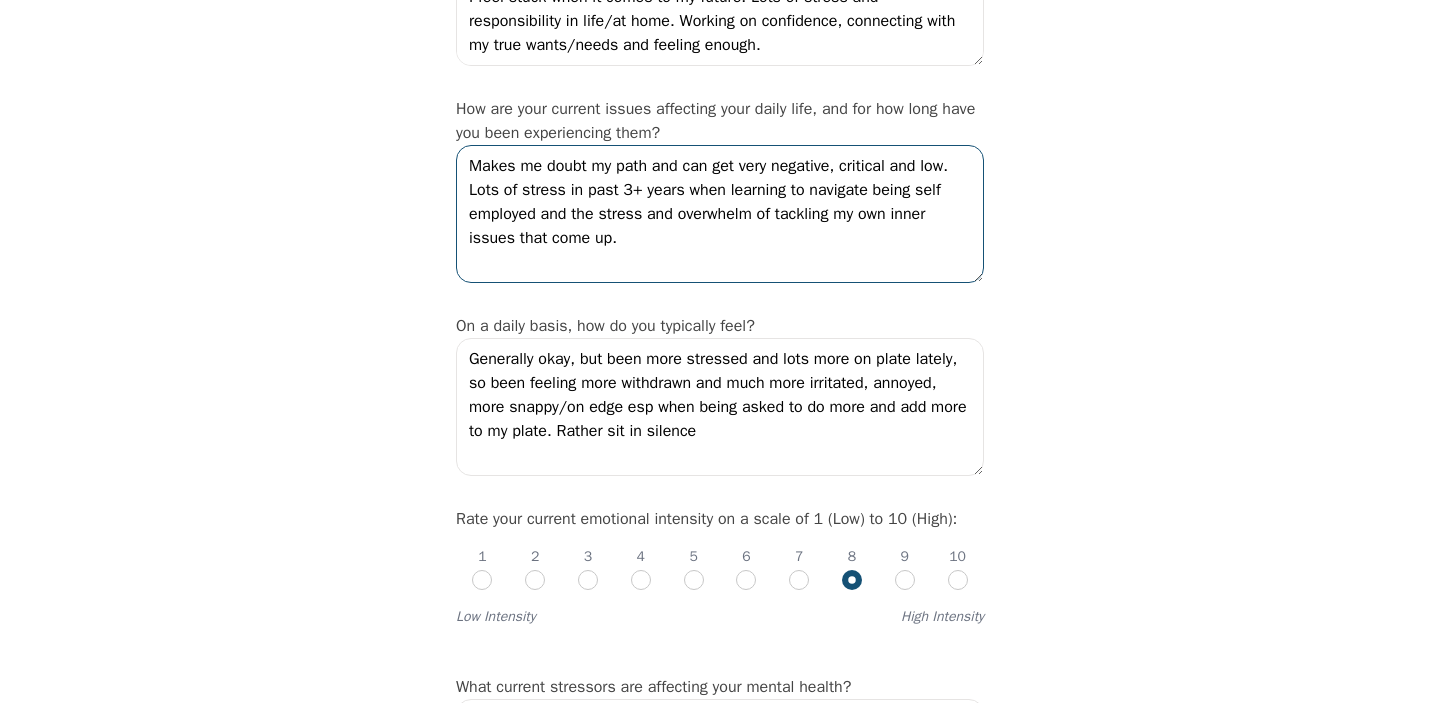 scroll, scrollTop: 390, scrollLeft: 0, axis: vertical 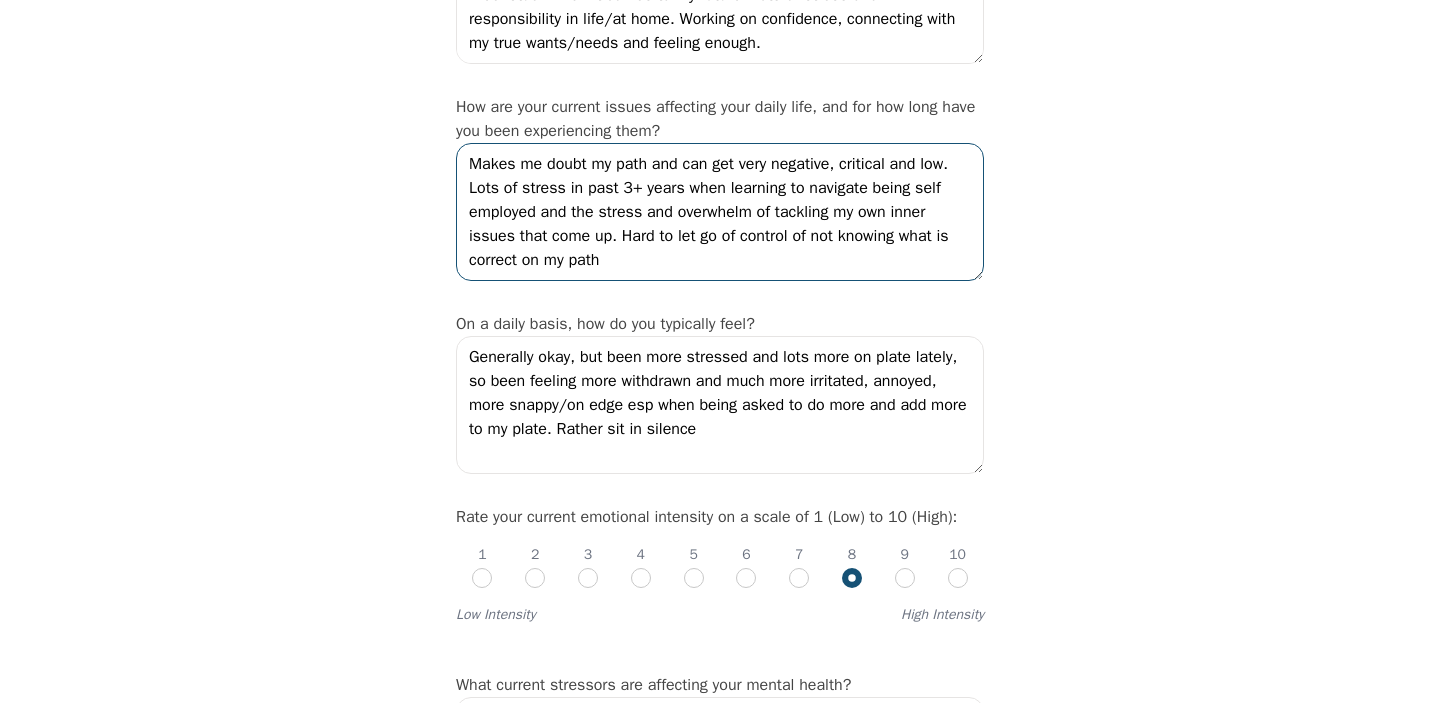 click on "Makes me doubt my path and can get very negative, critical and low. Lots of stress in past 3+ years when learning to navigate being self employed and the stress and overwhelm of tackling my own inner issues that come up. Hard to let go of control of not knowing what is correct on my path" at bounding box center (720, 212) 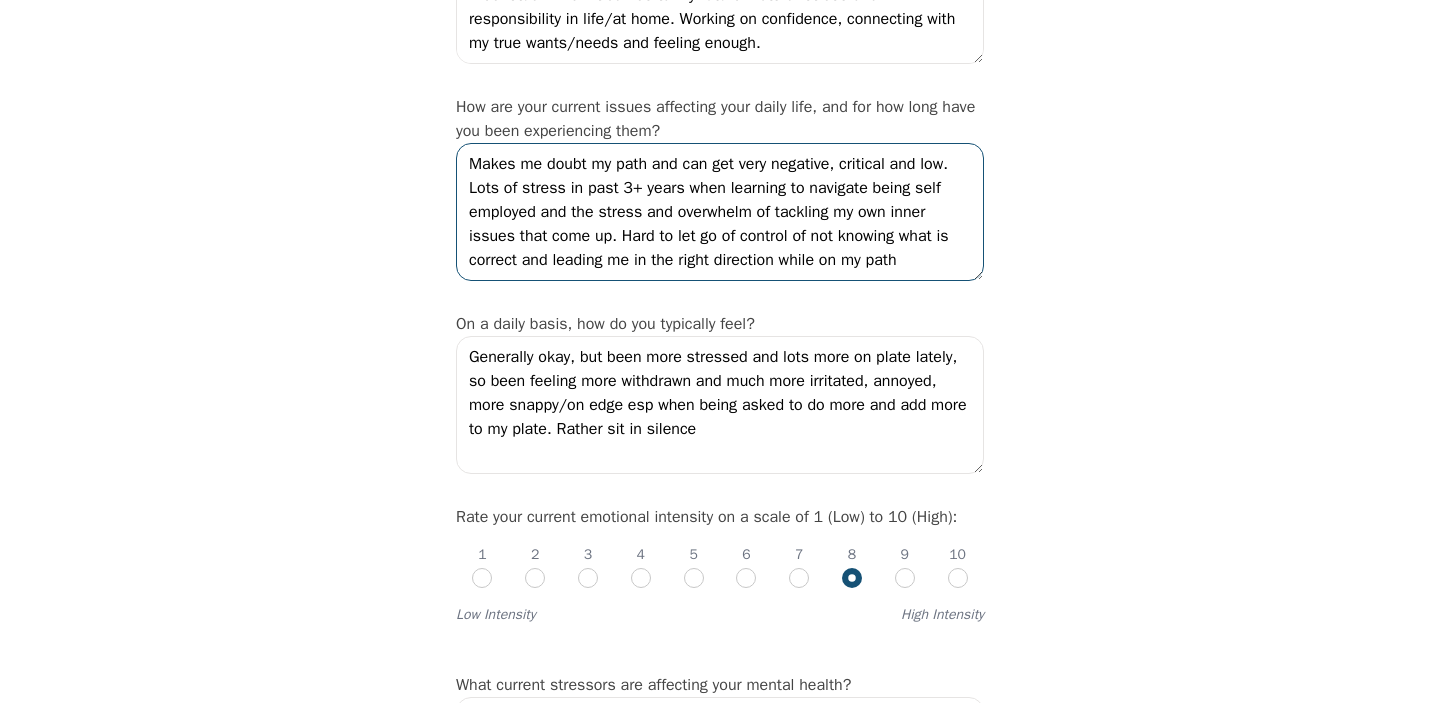 click on "Makes me doubt my path and can get very negative, critical and low. Lots of stress in past 3+ years when learning to navigate being self employed and the stress and overwhelm of tackling my own inner issues that come up. Hard to let go of control of not knowing what is correct and leading me in the right direction while on my path" at bounding box center (720, 212) 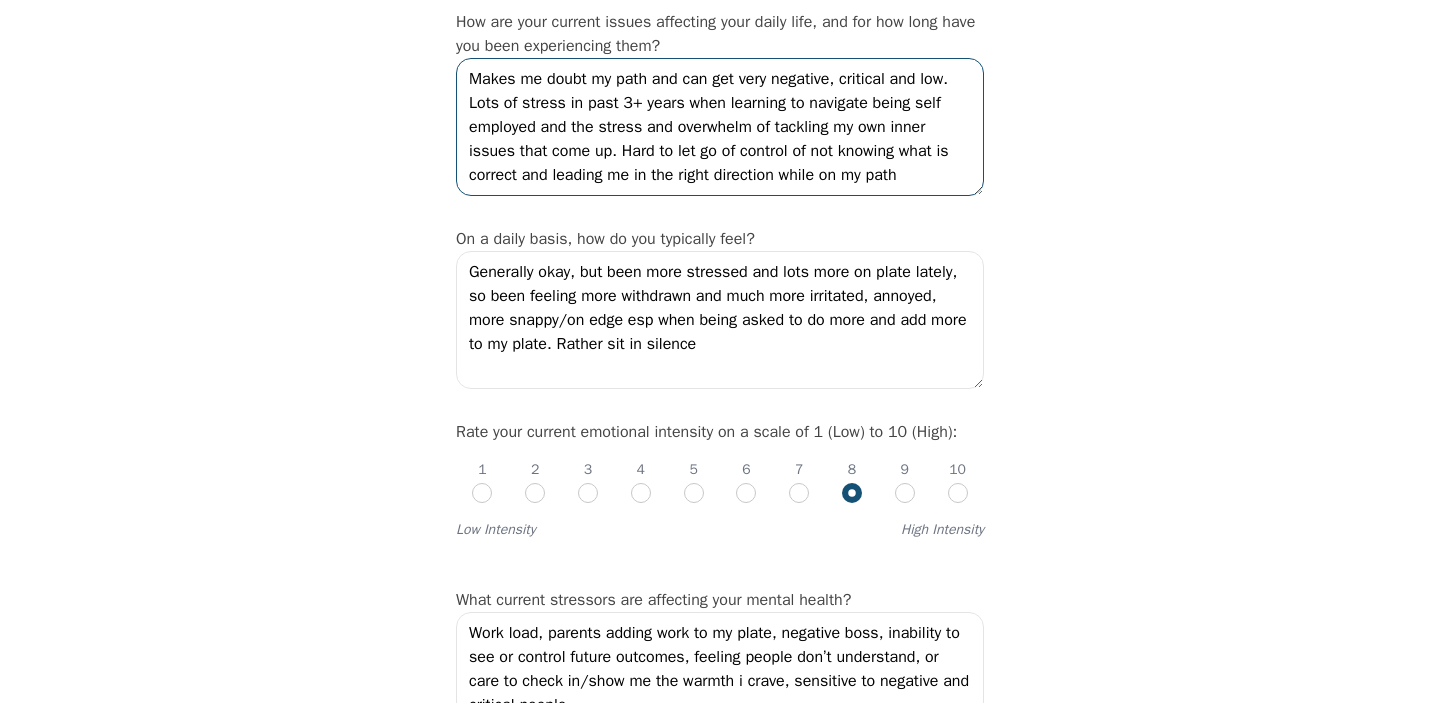 scroll, scrollTop: 478, scrollLeft: 0, axis: vertical 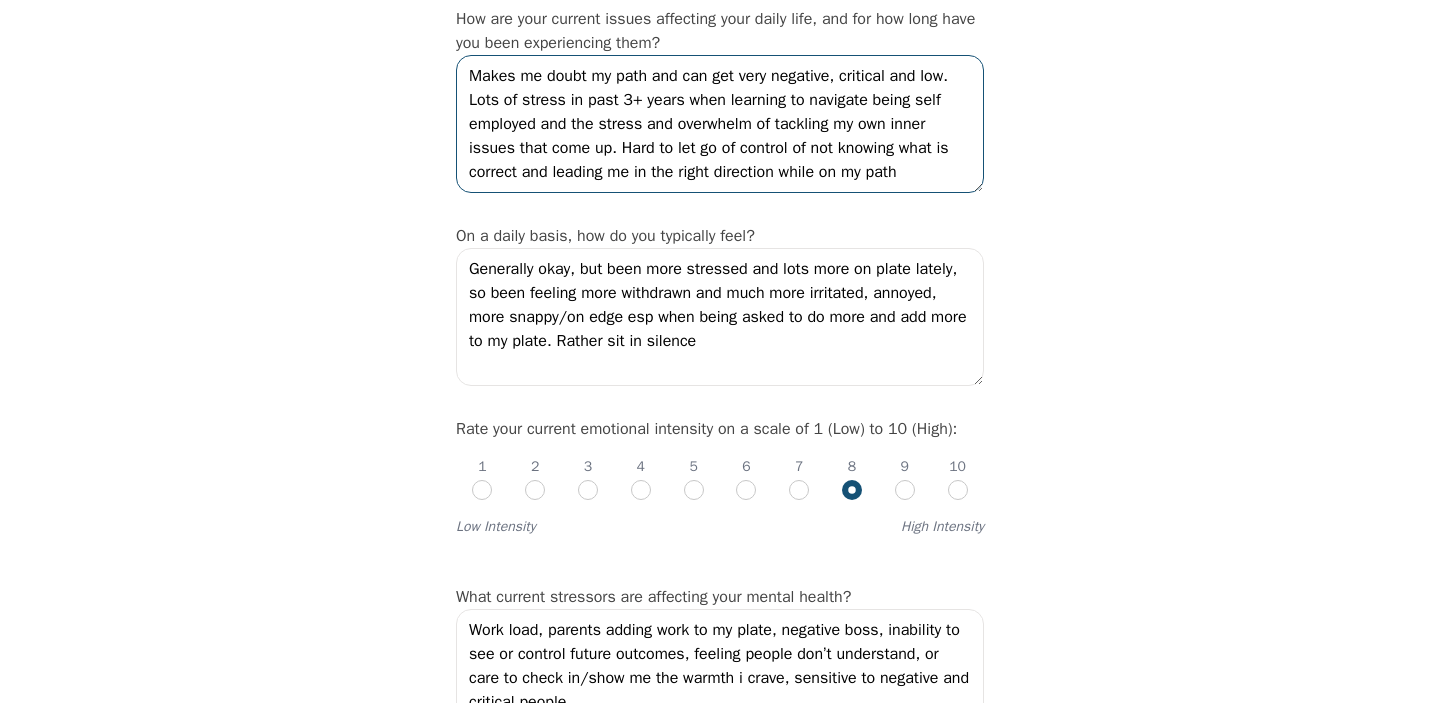 type on "Makes me doubt my path and can get very negative, critical and low. Lots of stress in past 3+ years when learning to navigate being self employed and the stress and overwhelm of tackling my own inner issues that come up. Hard to let go of control of not knowing what is correct and leading me in the right direction while on my path" 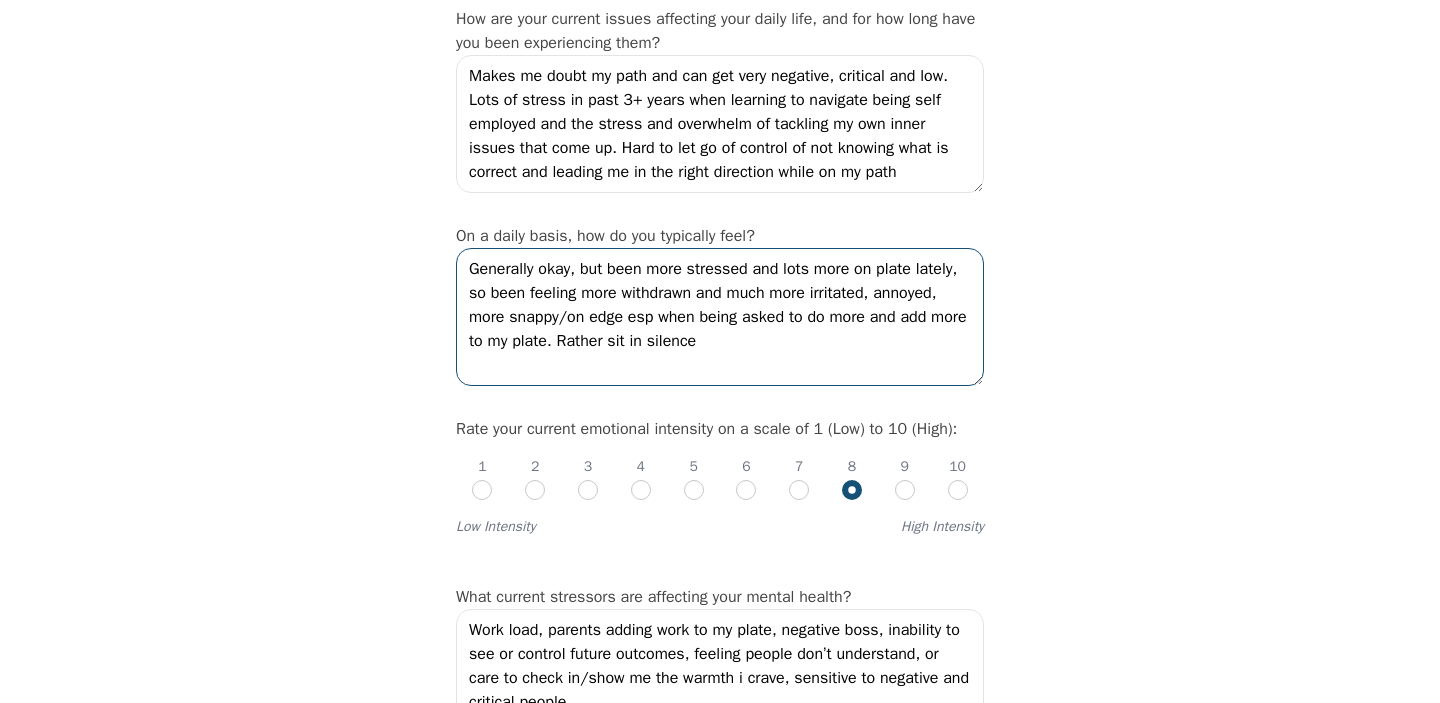 click on "Generally okay, but been more stressed and lots more on plate lately, so been feeling more withdrawn and much more irritated, annoyed, more snappy/on edge esp when being asked to do more and add more to my plate. Rather sit in silence" at bounding box center (720, 317) 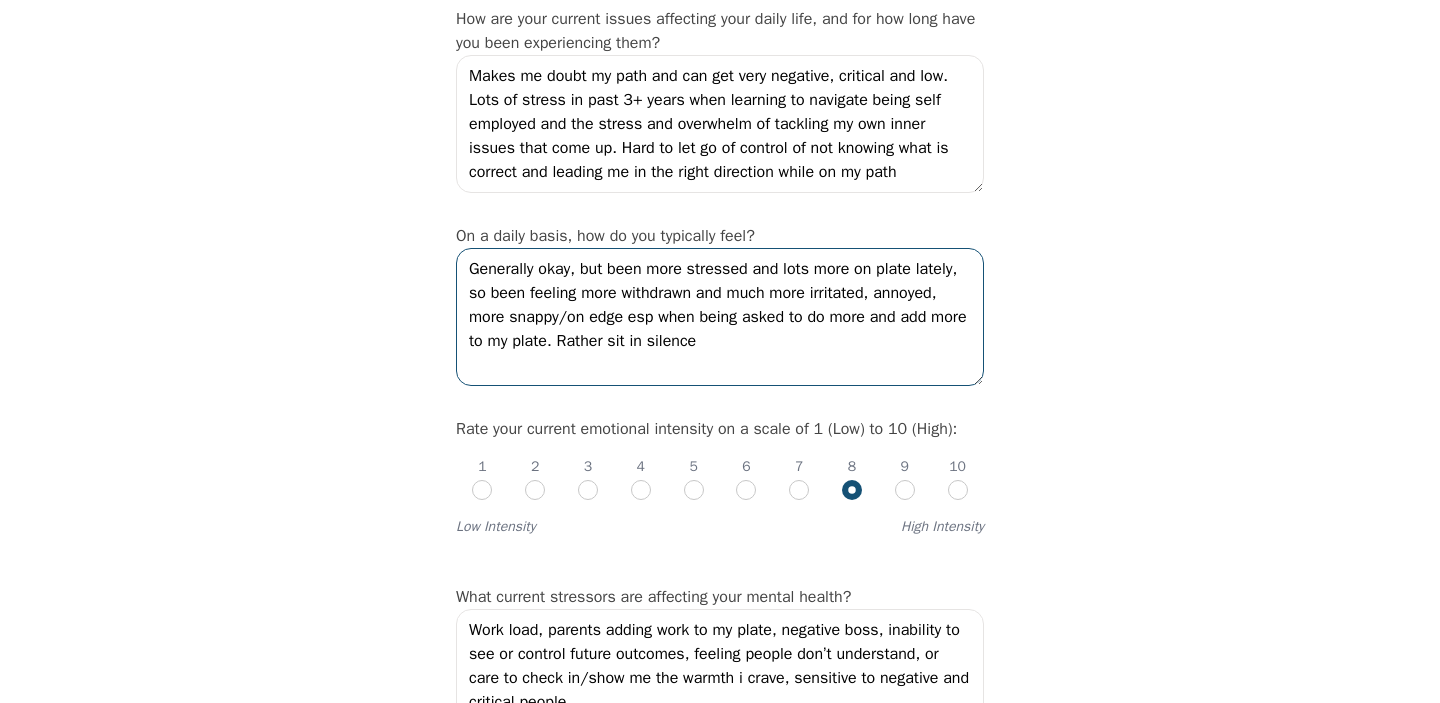drag, startPoint x: 579, startPoint y: 287, endPoint x: 687, endPoint y: 290, distance: 108.04166 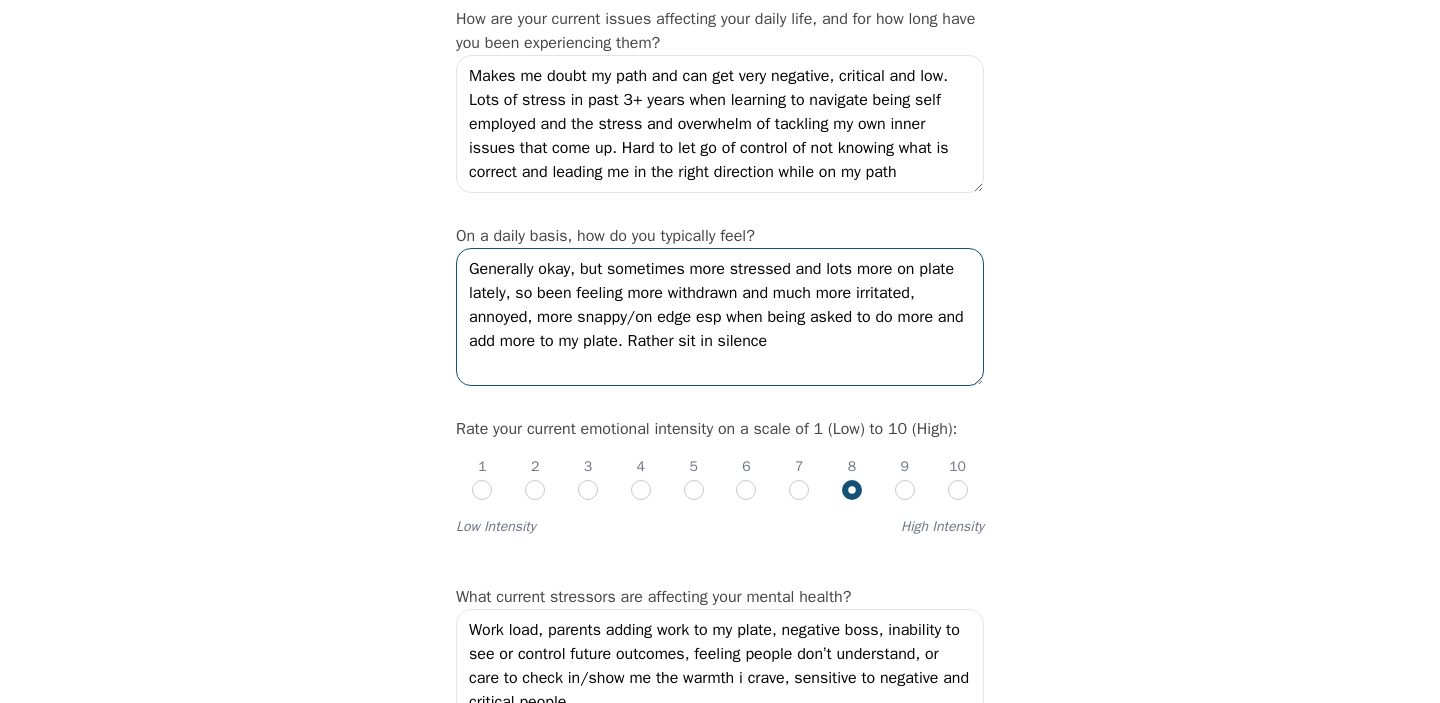 click on "Generally okay, but sometimes more stressed and lots more on plate lately, so been feeling more withdrawn and much more irritated, annoyed, more snappy/on edge esp when being asked to do more and add more to my plate. Rather sit in silence" at bounding box center [720, 317] 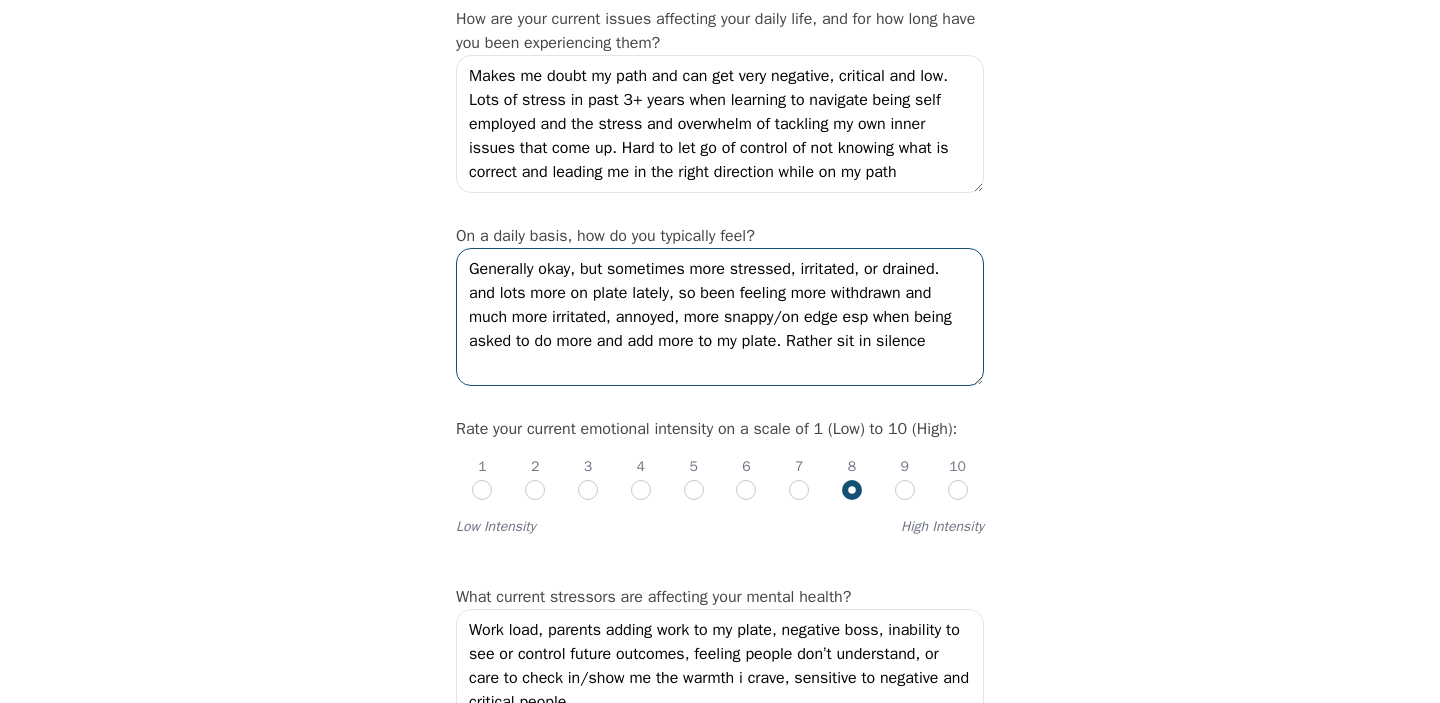 drag, startPoint x: 468, startPoint y: 314, endPoint x: 794, endPoint y: 358, distance: 328.95593 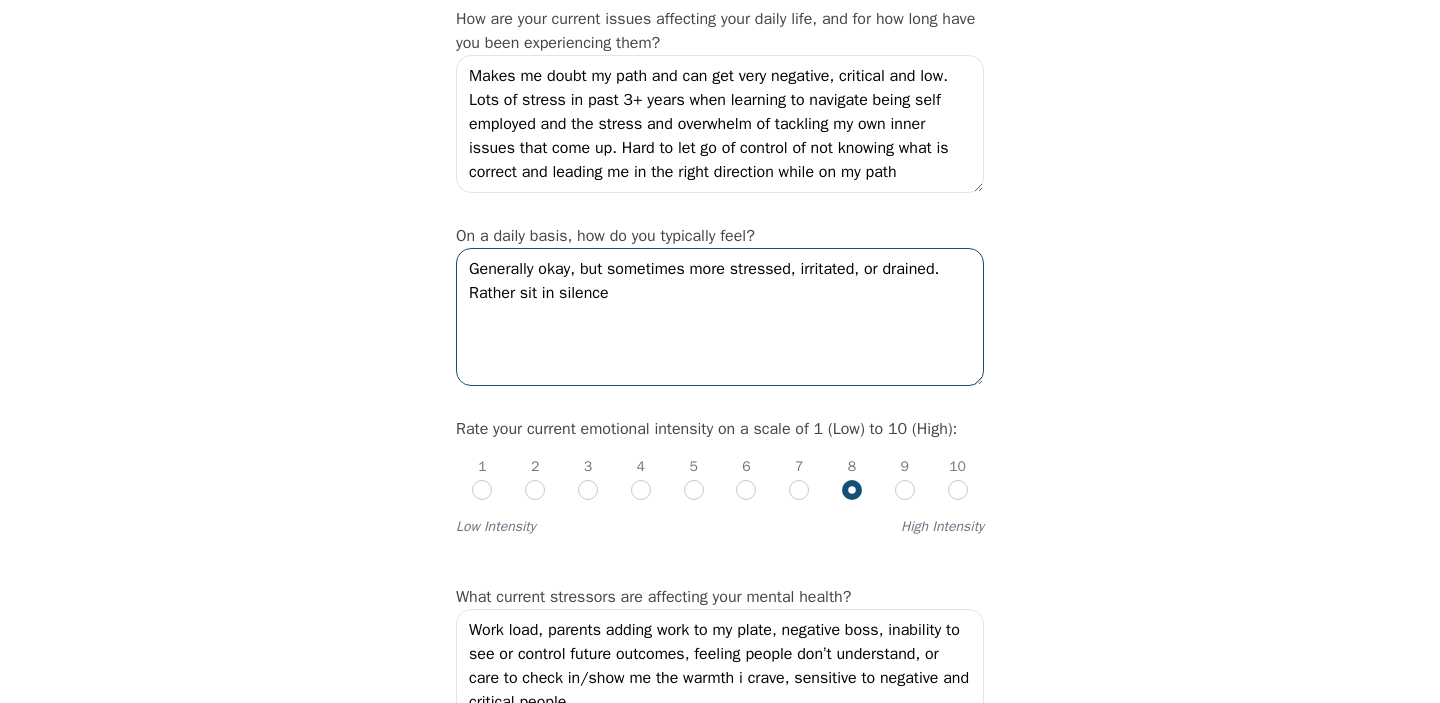 drag, startPoint x: 670, startPoint y: 311, endPoint x: 478, endPoint y: 324, distance: 192.4396 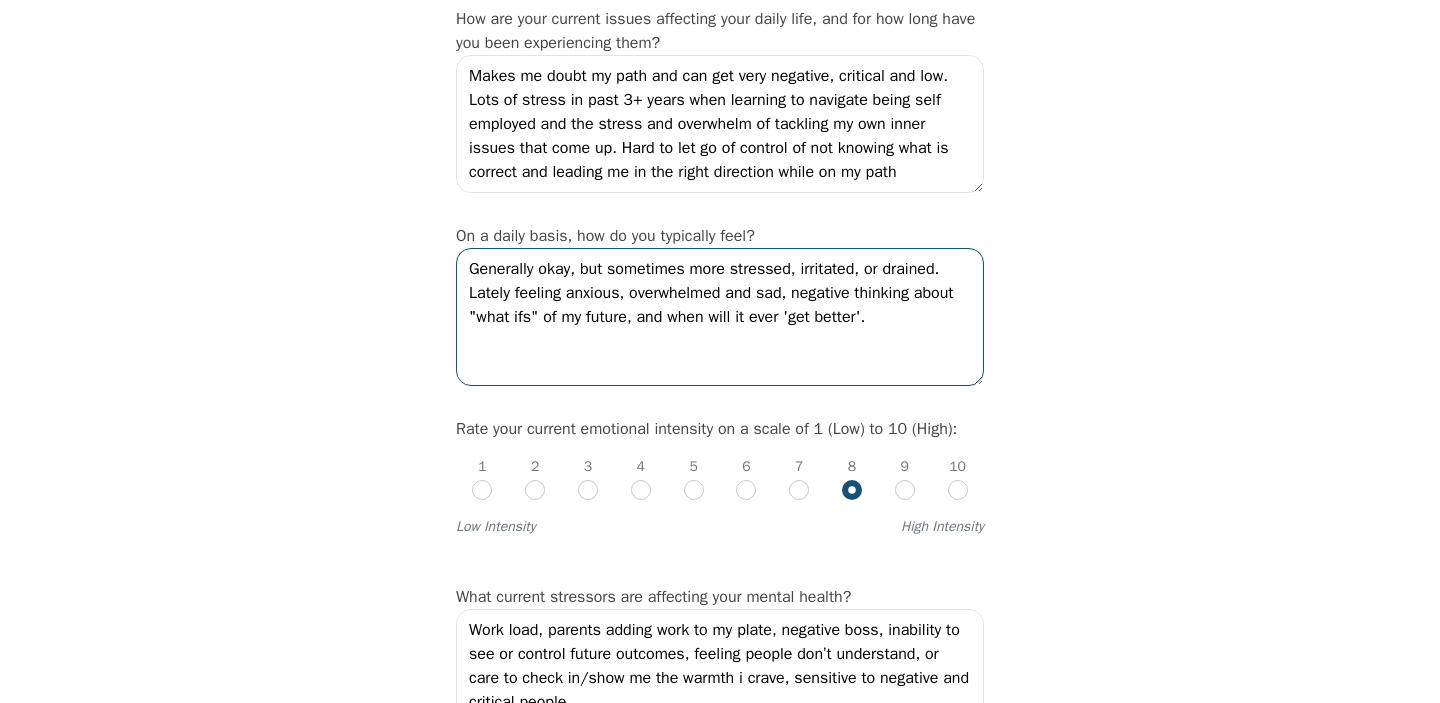click on "Generally okay, but sometimes more stressed, irritated, or drained. Lately feeling anxious, overwhelmed and sad, negative thinking about "what ifs" of my future, and when will it ever 'get better'." at bounding box center (720, 317) 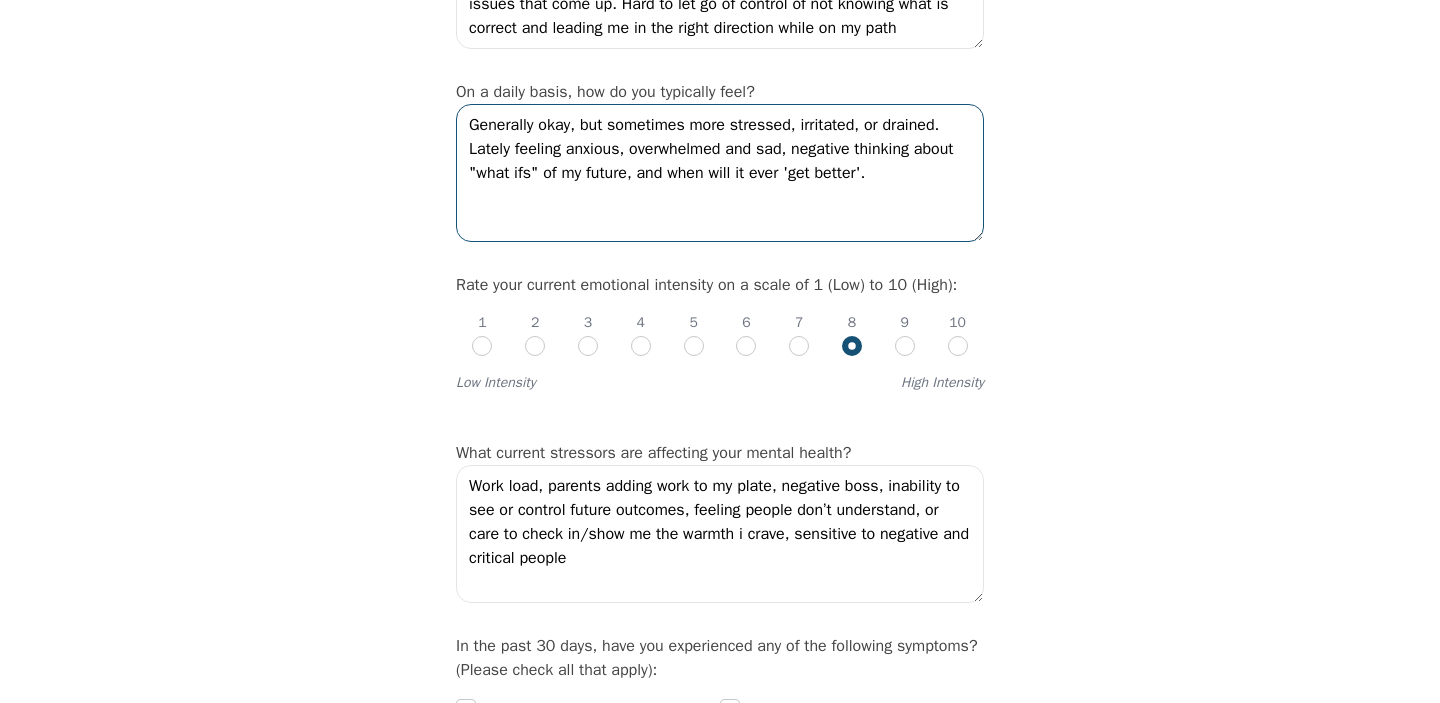 scroll, scrollTop: 640, scrollLeft: 0, axis: vertical 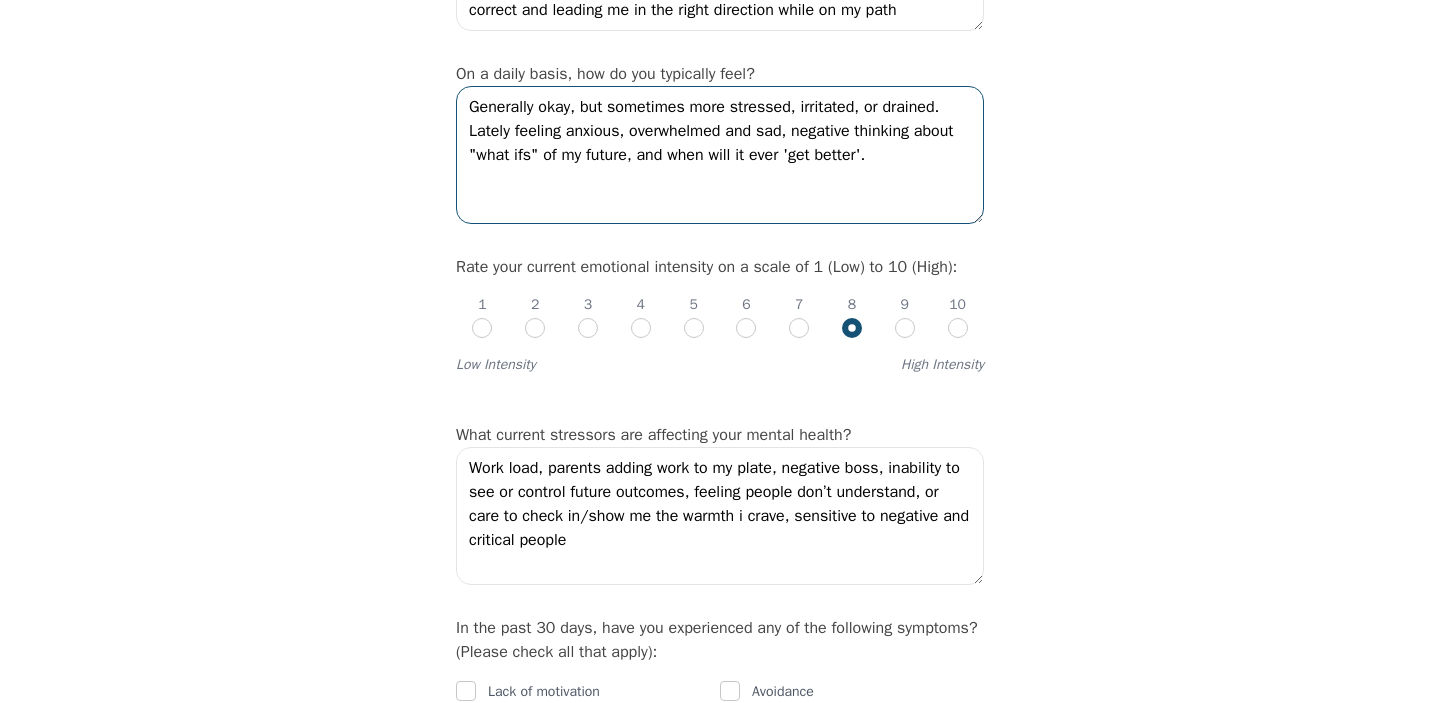 click on "Generally okay, but sometimes more stressed, irritated, or drained. Lately feeling anxious, overwhelmed and sad, negative thinking about "what ifs" of my future, and when will it ever 'get better'." at bounding box center [720, 155] 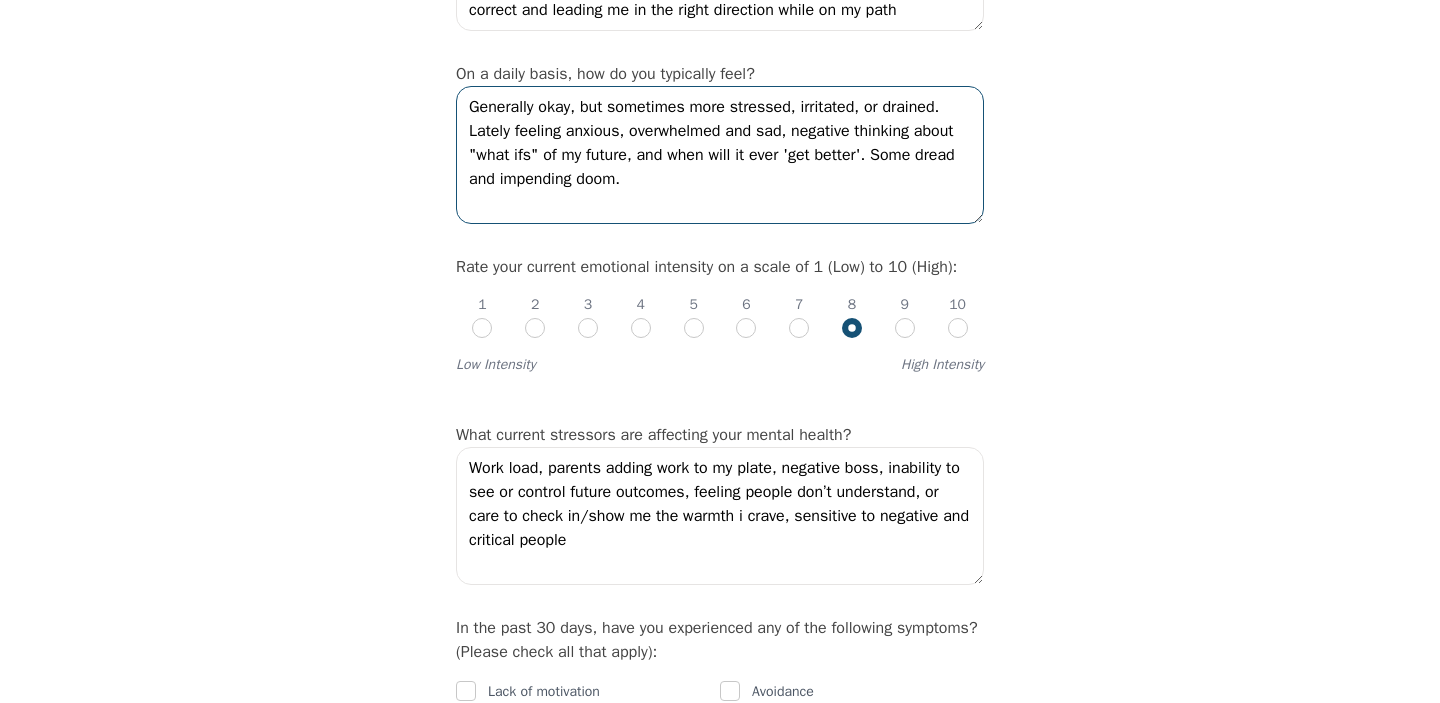 type on "Generally okay, but sometimes more stressed, irritated, or drained. Lately feeling anxious, overwhelmed and sad, negative thinking about "what ifs" of my future, and when will it ever 'get better'. Some dread and impending doom." 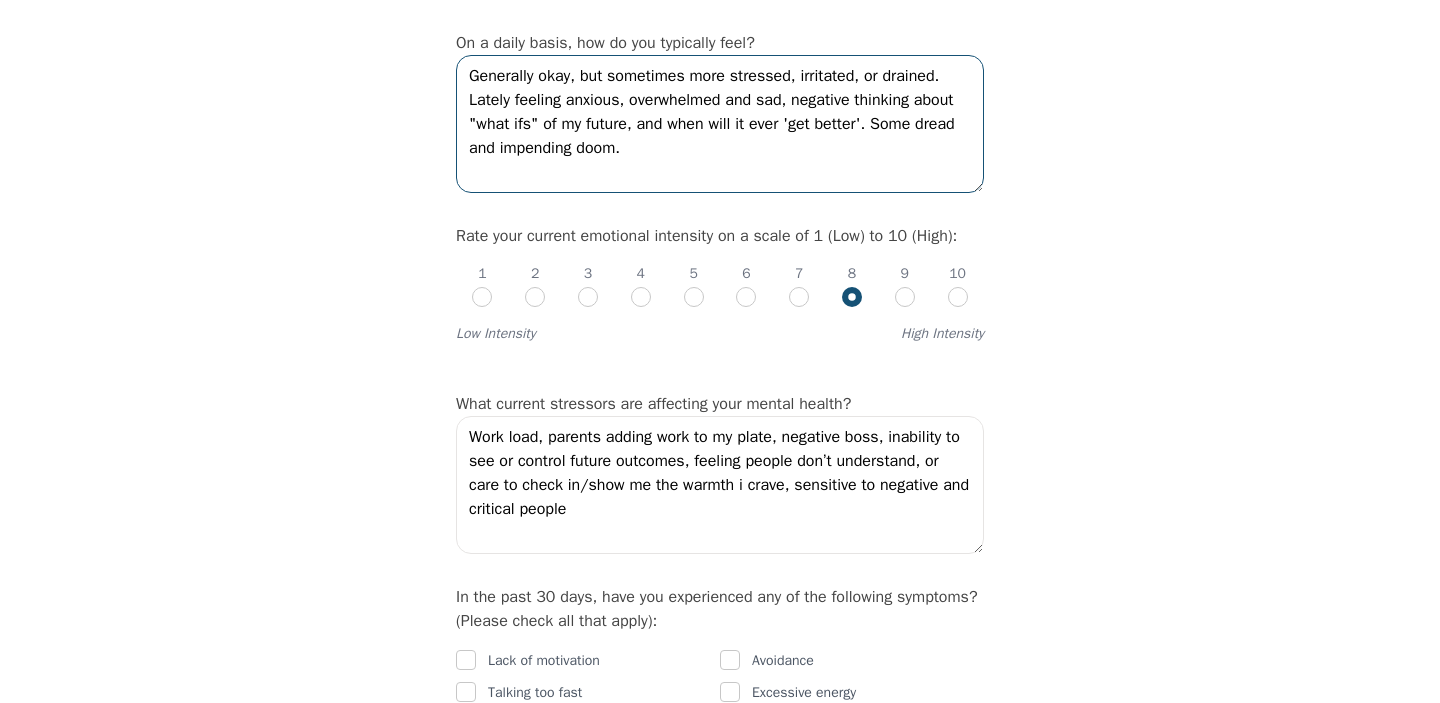 scroll, scrollTop: 682, scrollLeft: 0, axis: vertical 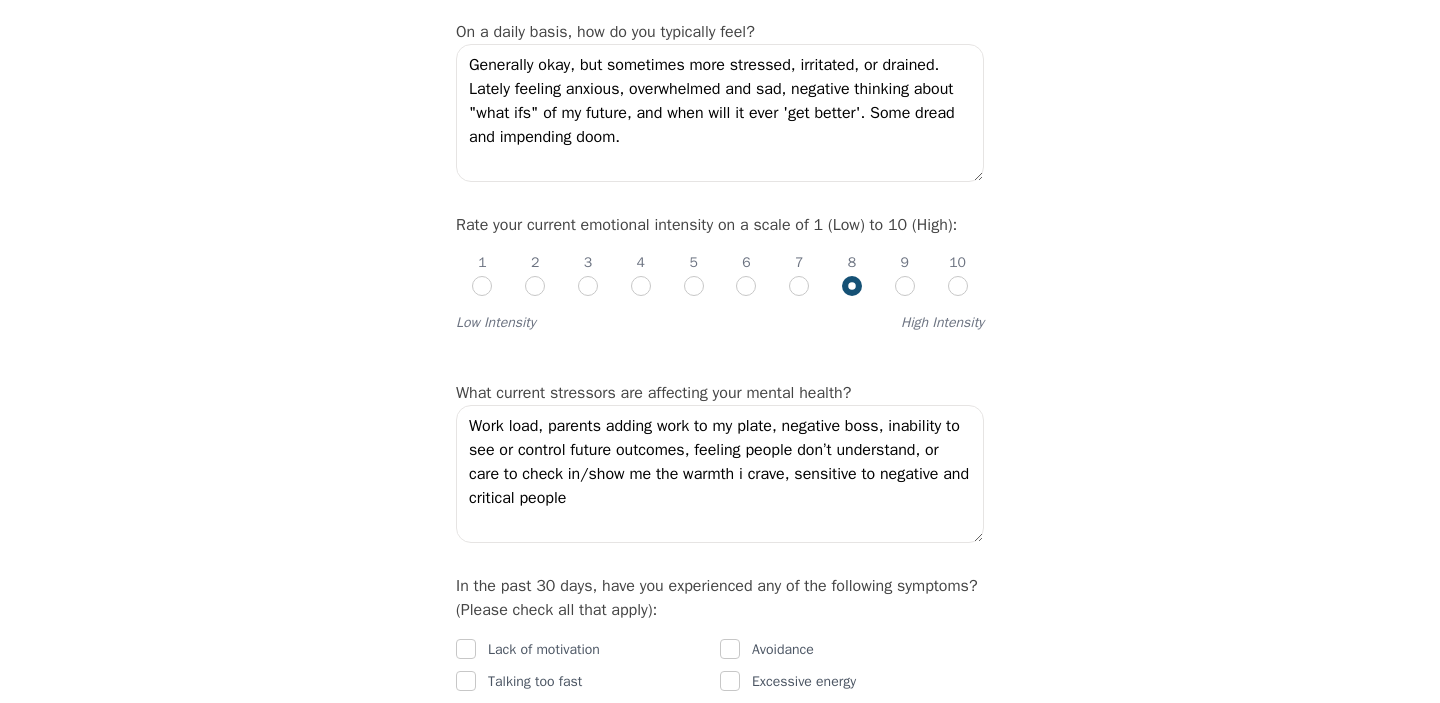 click on "1 2 3 4 5 6 7 8 9 10" at bounding box center (720, 267) 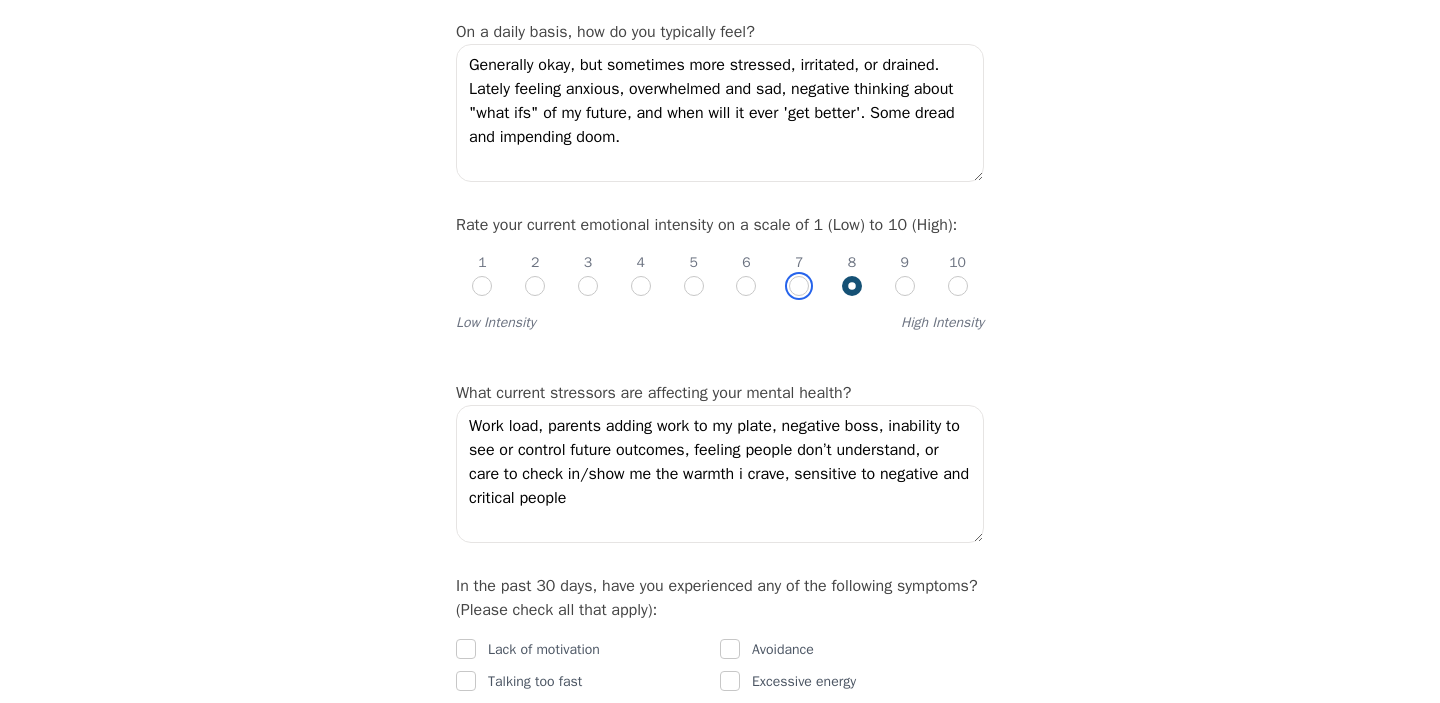 click at bounding box center (799, 286) 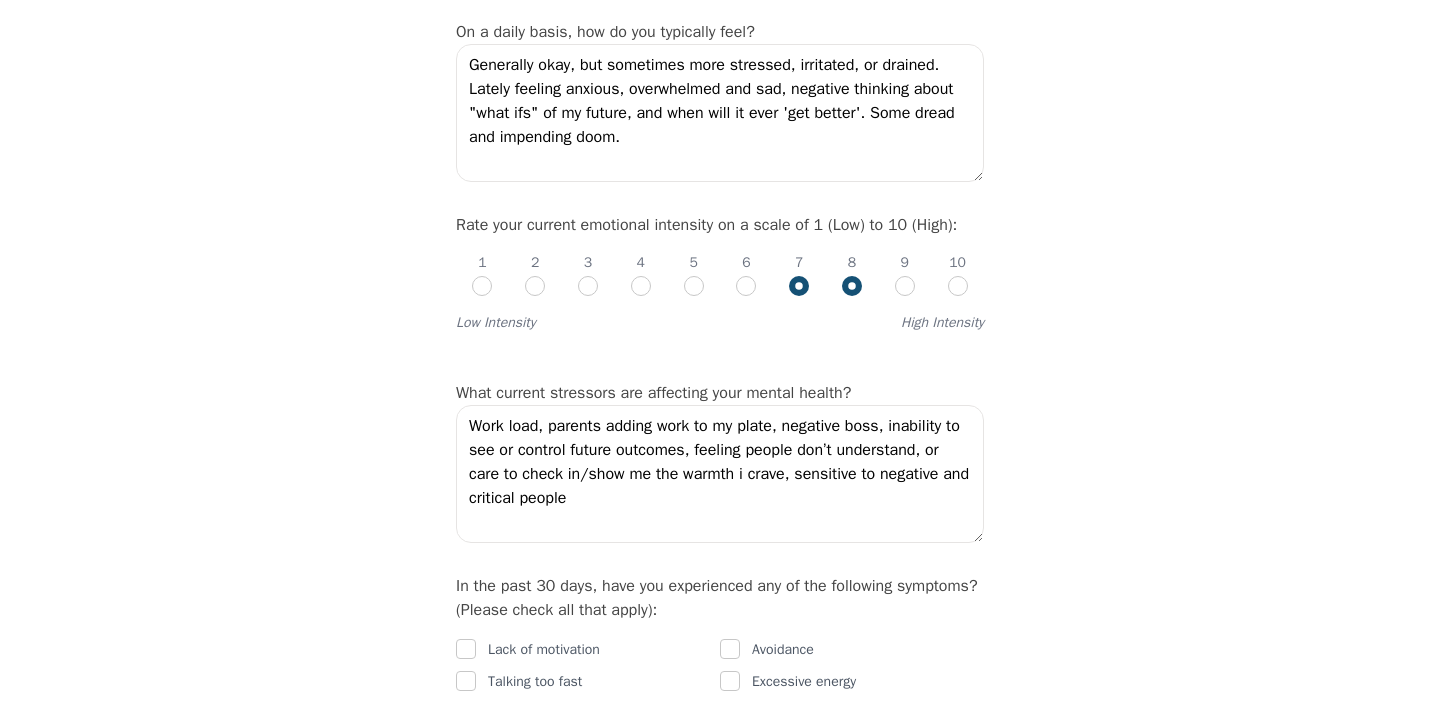 radio on "true" 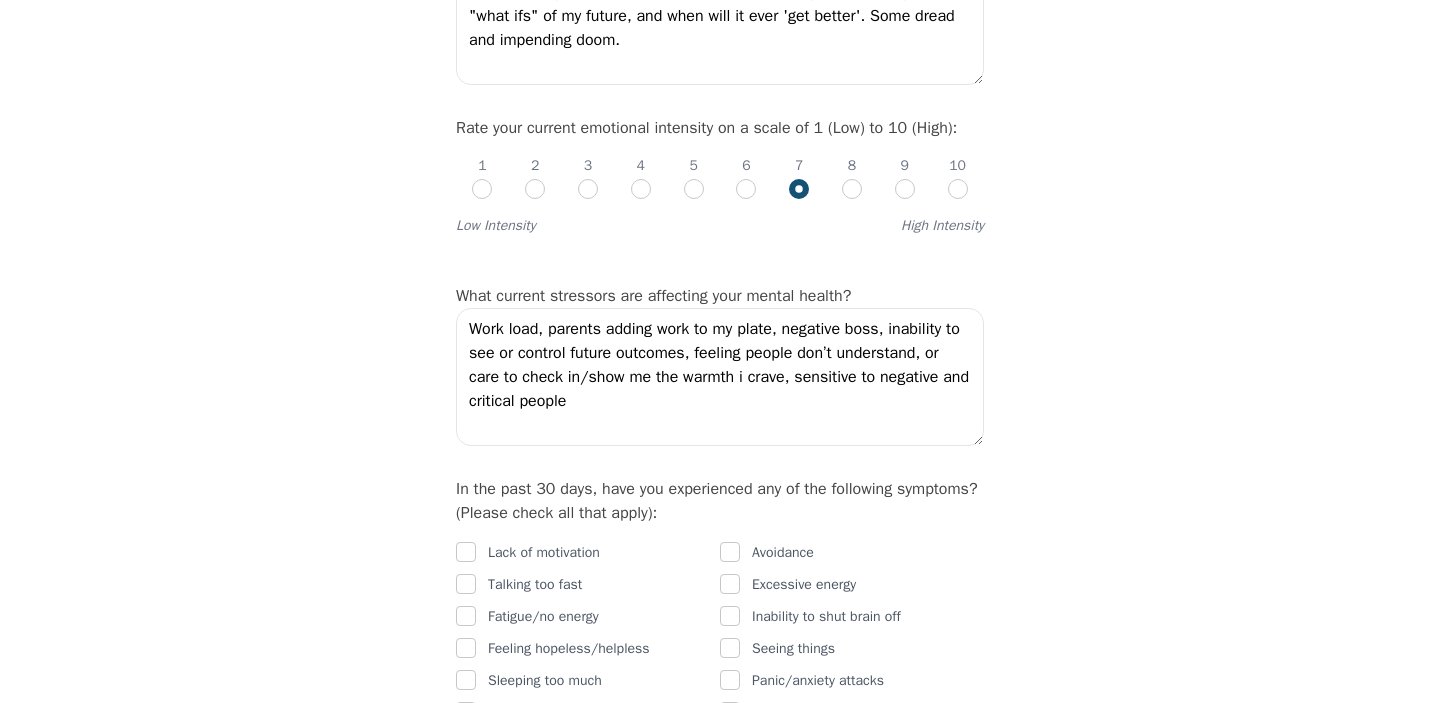 scroll, scrollTop: 792, scrollLeft: 0, axis: vertical 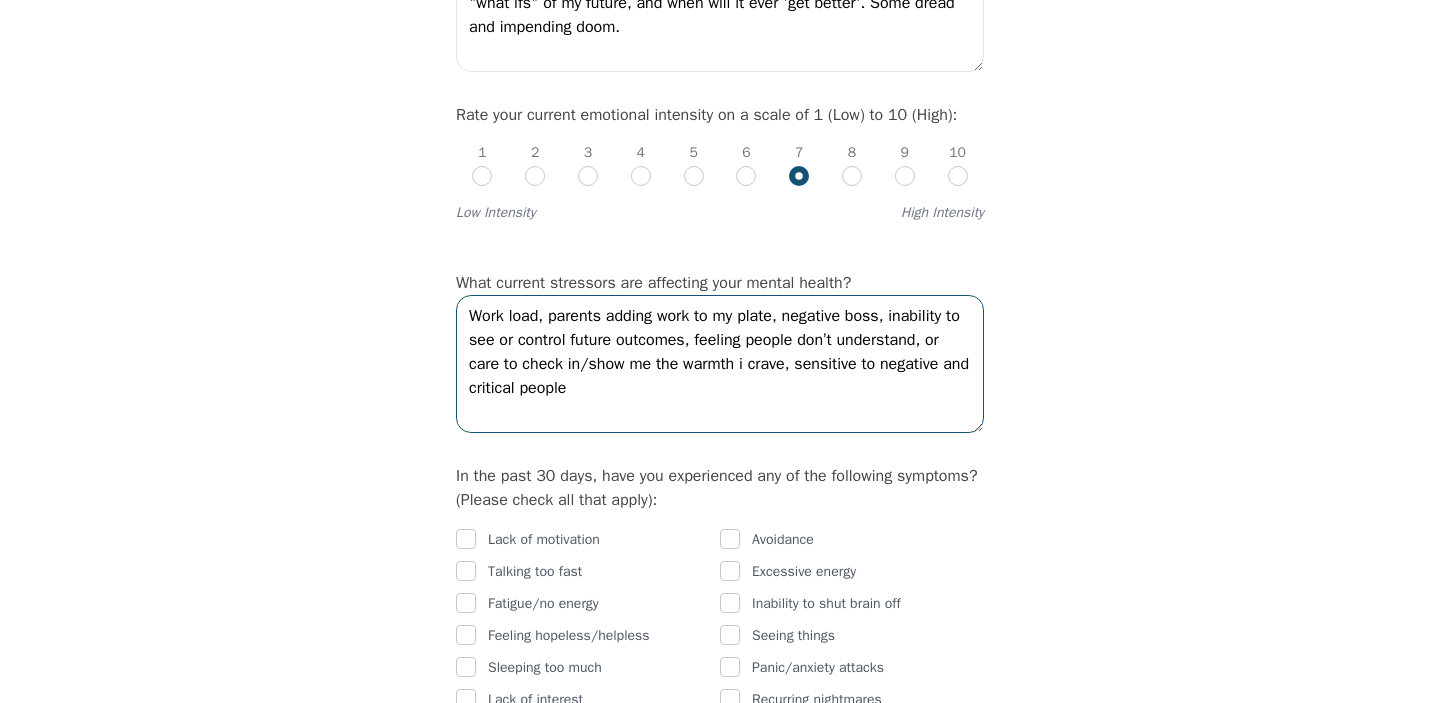 click on "Work load, parents adding work to my plate, negative boss, inability to see or control future outcomes, feeling people don’t understand, or care to check in/show me the warmth i crave, sensitive to negative and critical people" at bounding box center (720, 364) 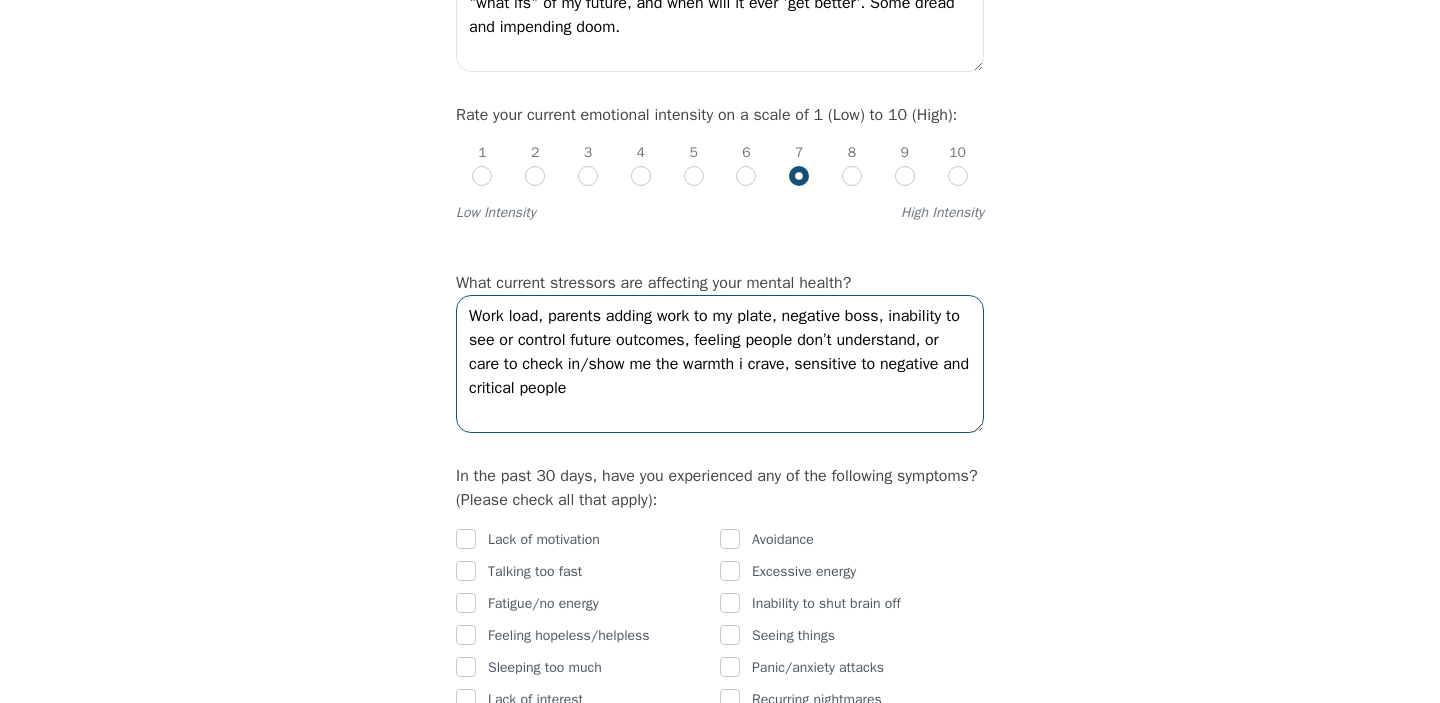 drag, startPoint x: 791, startPoint y: 332, endPoint x: 898, endPoint y: 326, distance: 107.16809 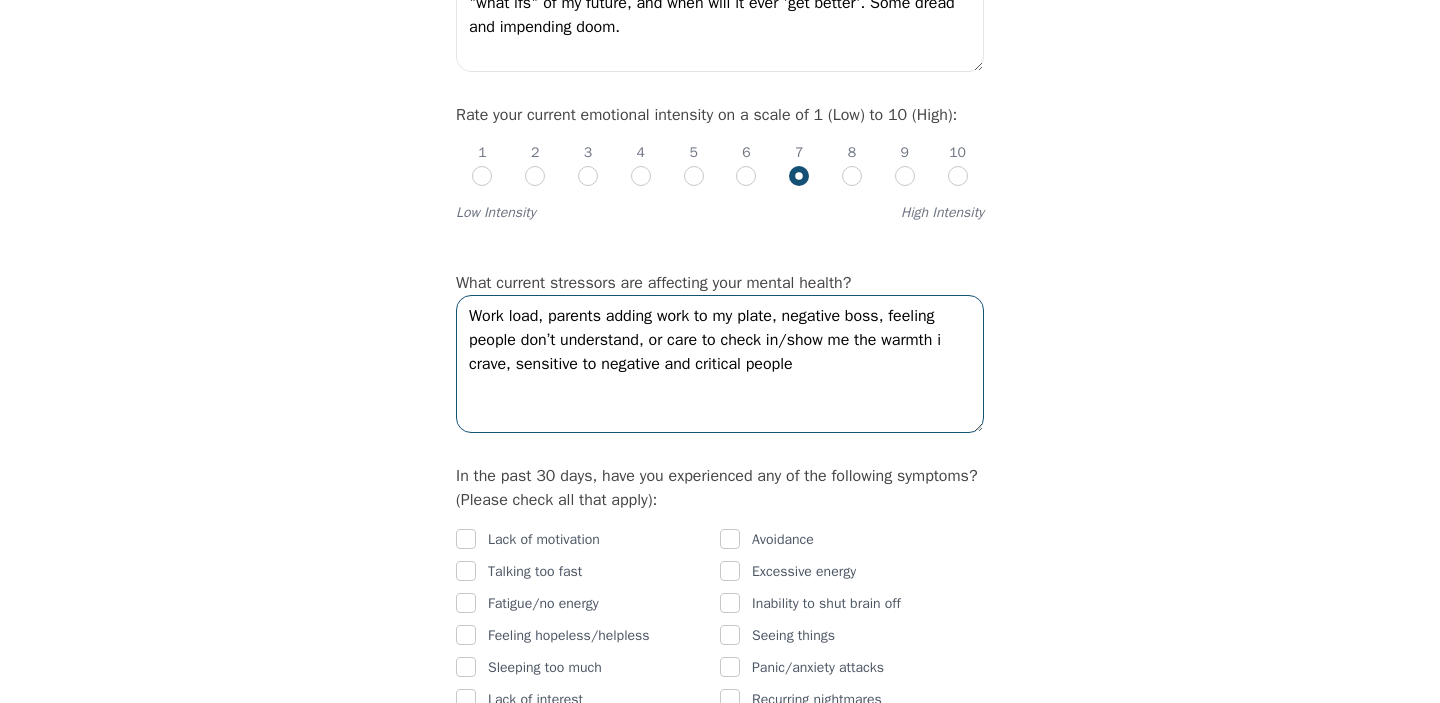 click on "Work load, parents adding work to my plate, negative boss, feeling people don’t understand, or care to check in/show me the warmth i crave, sensitive to negative and critical people" at bounding box center (720, 364) 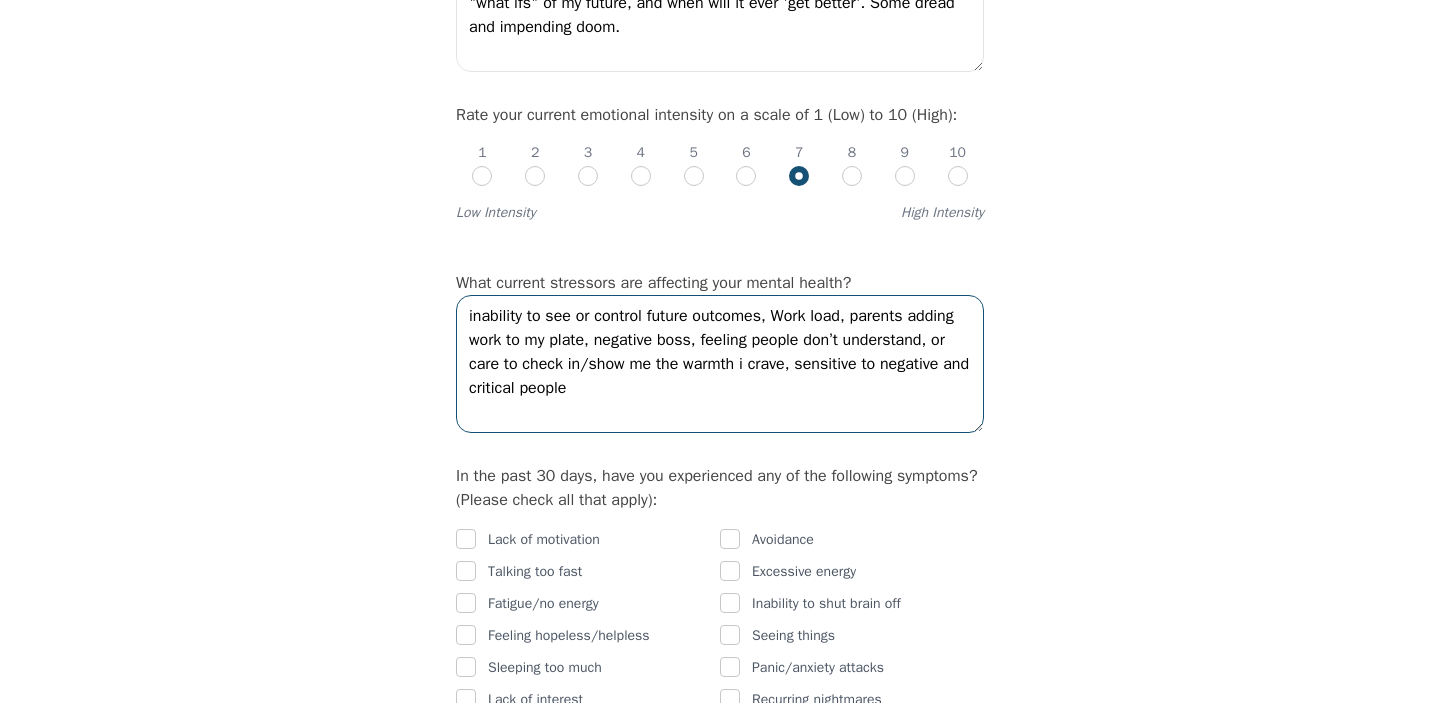 click on "inability to see or control future outcomes, Work load, parents adding work to my plate, negative boss, feeling people don’t understand, or care to check in/show me the warmth i crave, sensitive to negative and critical people" at bounding box center [720, 364] 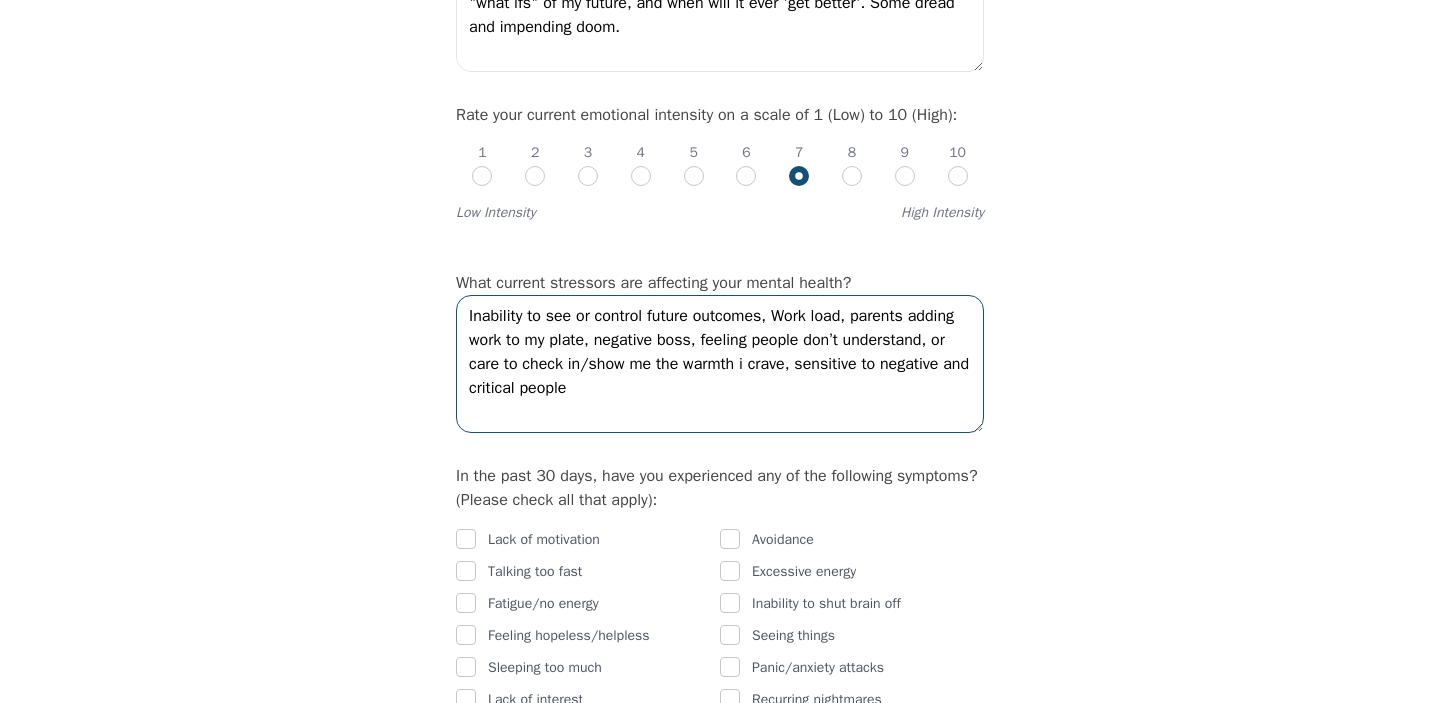 click on "Inability to see or control future outcomes, Work load, parents adding work to my plate, negative boss, feeling people don’t understand, or care to check in/show me the warmth i crave, sensitive to negative and critical people" at bounding box center (720, 364) 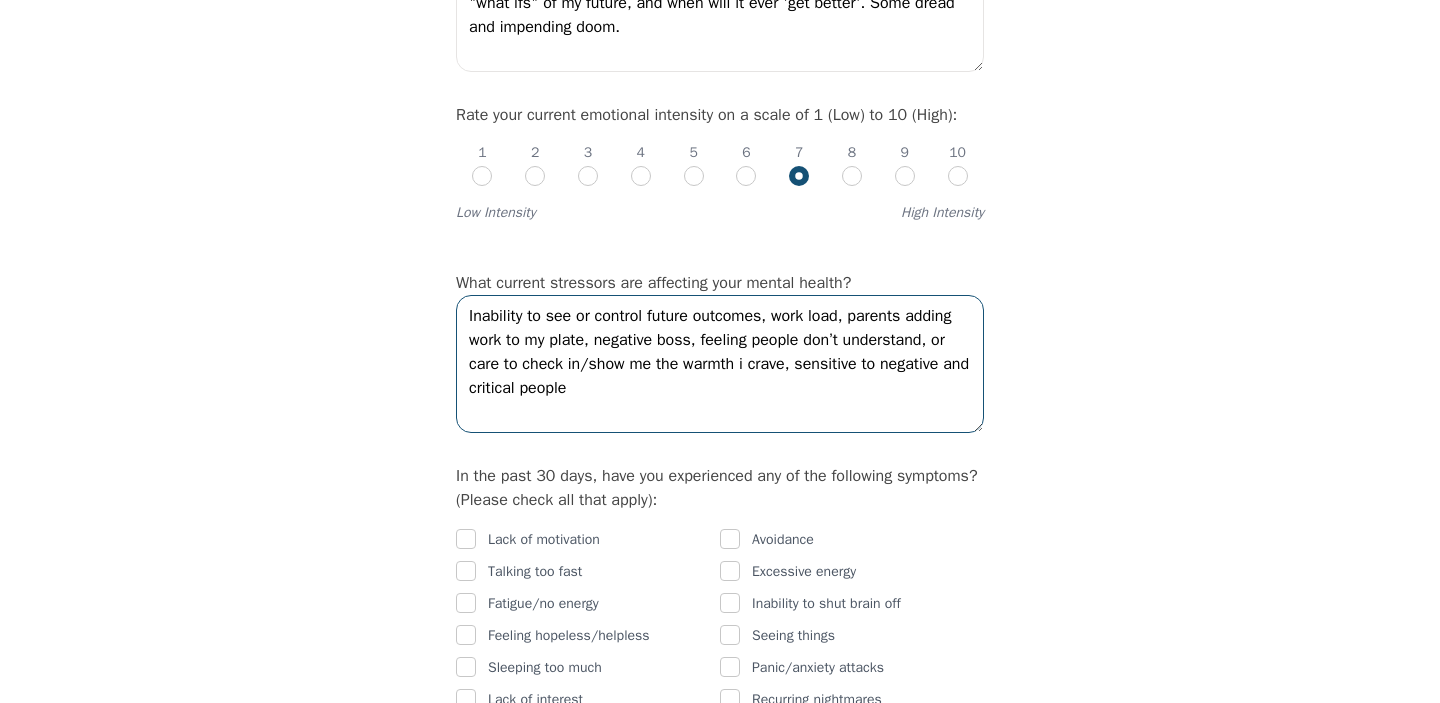 click on "Inability to see or control future outcomes, work load, parents adding work to my plate, negative boss, feeling people don’t understand, or care to check in/show me the warmth i crave, sensitive to negative and critical people" at bounding box center (720, 364) 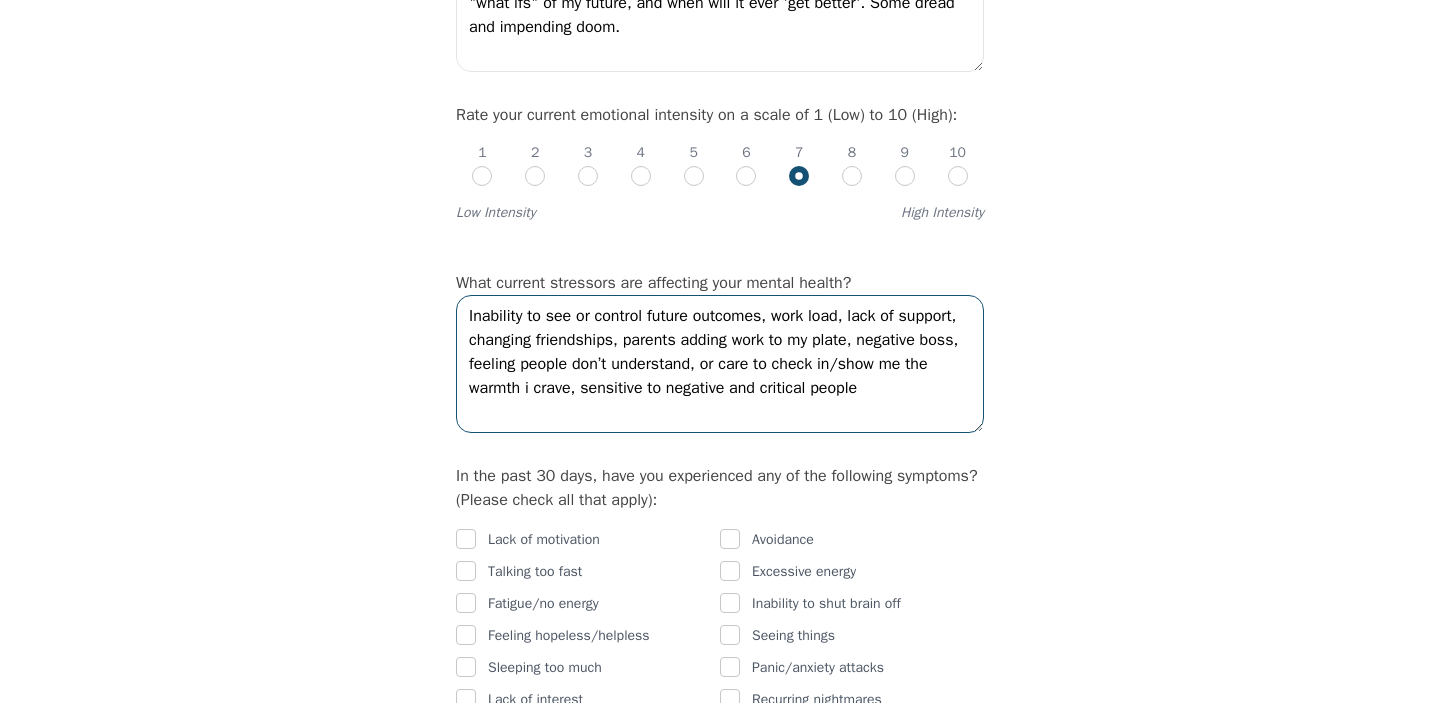 click on "Inability to see or control future outcomes, work load, lack of support, changing friendships, parents adding work to my plate, negative boss, feeling people don’t understand, or care to check in/show me the warmth i crave, sensitive to negative and critical people" at bounding box center [720, 364] 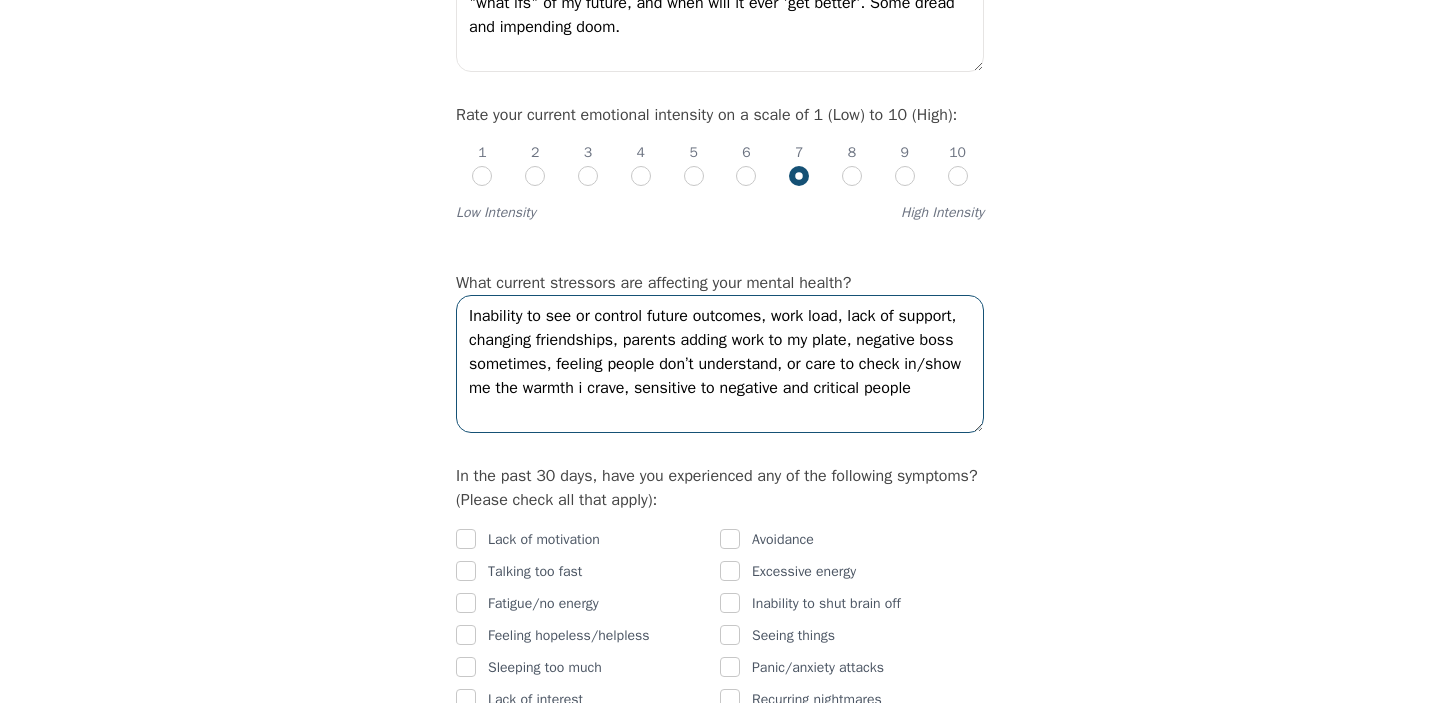 click on "Inability to see or control future outcomes, work load, lack of support, changing friendships, parents adding work to my plate, negative boss sometimes, feeling people don’t understand, or care to check in/show me the warmth i crave, sensitive to negative and critical people" at bounding box center (720, 364) 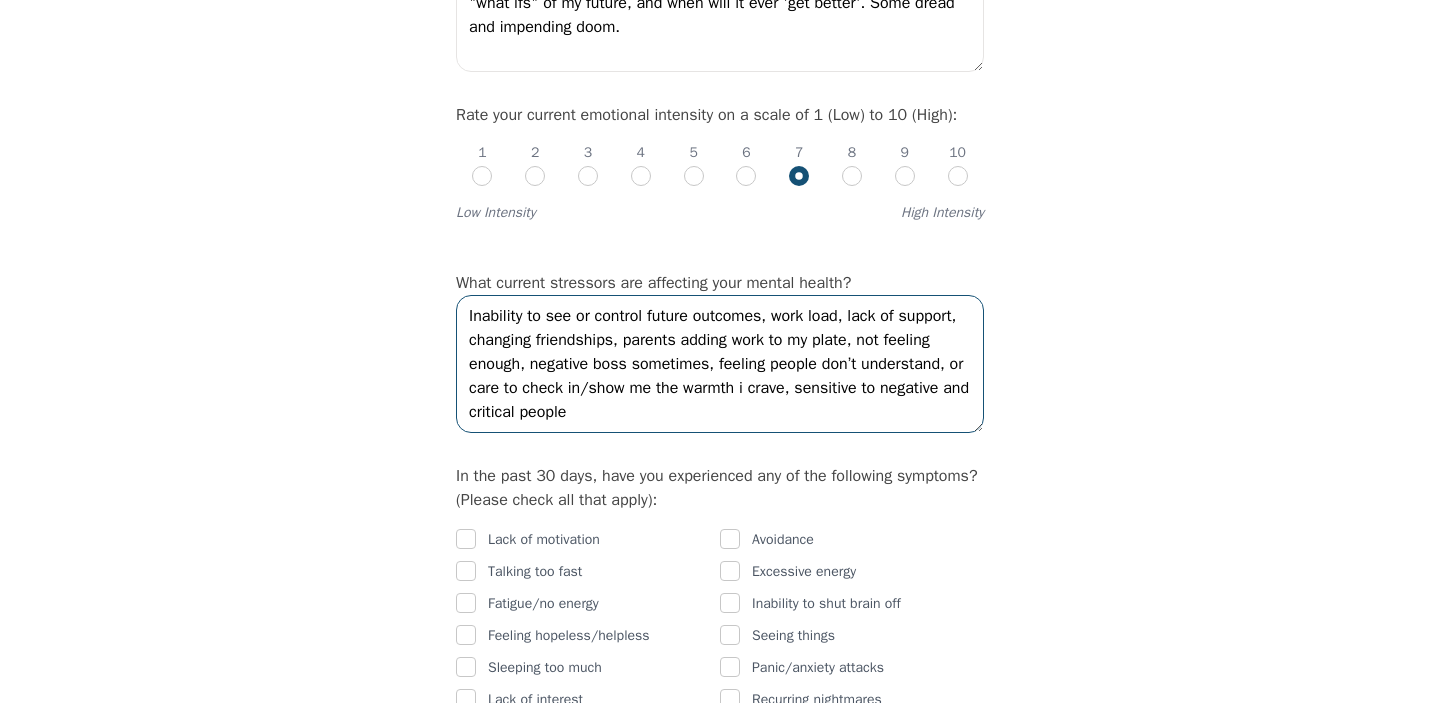 drag, startPoint x: 574, startPoint y: 407, endPoint x: 443, endPoint y: 420, distance: 131.64346 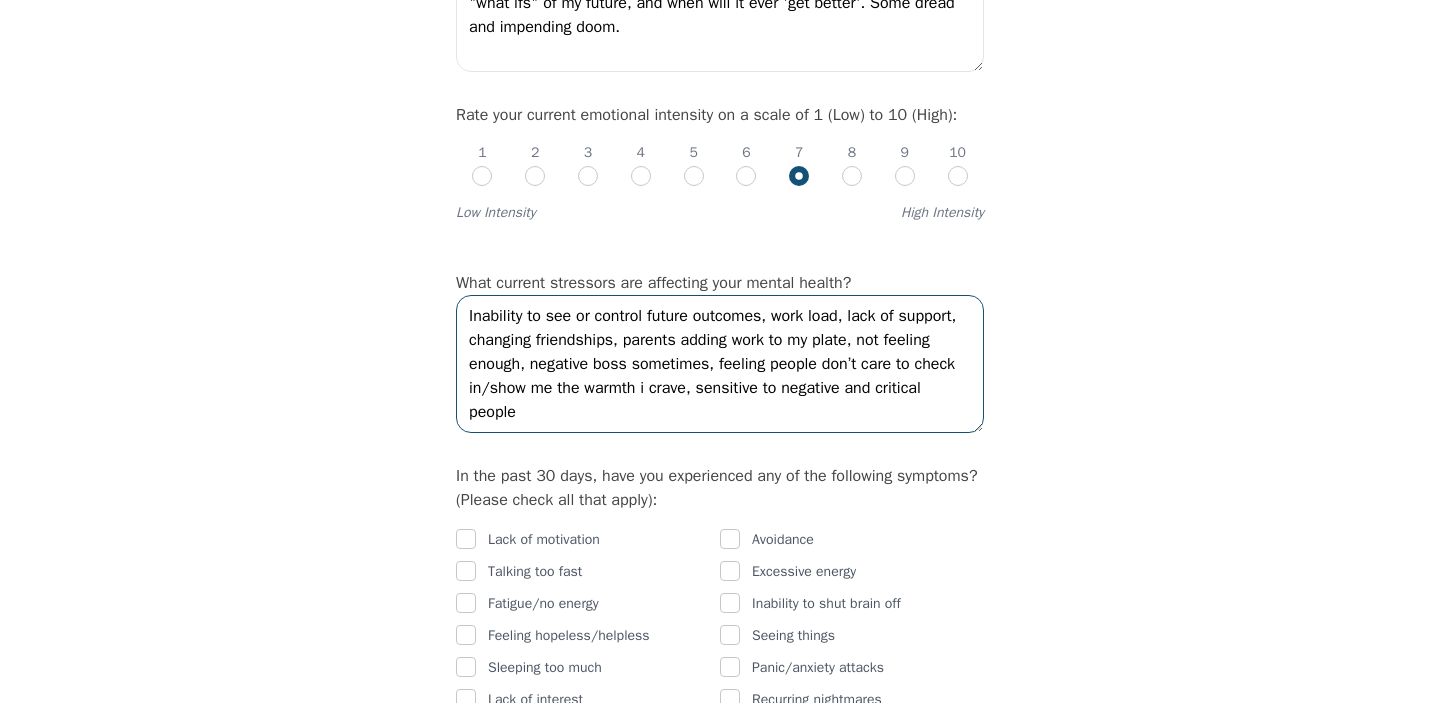 drag, startPoint x: 758, startPoint y: 410, endPoint x: 557, endPoint y: 410, distance: 201 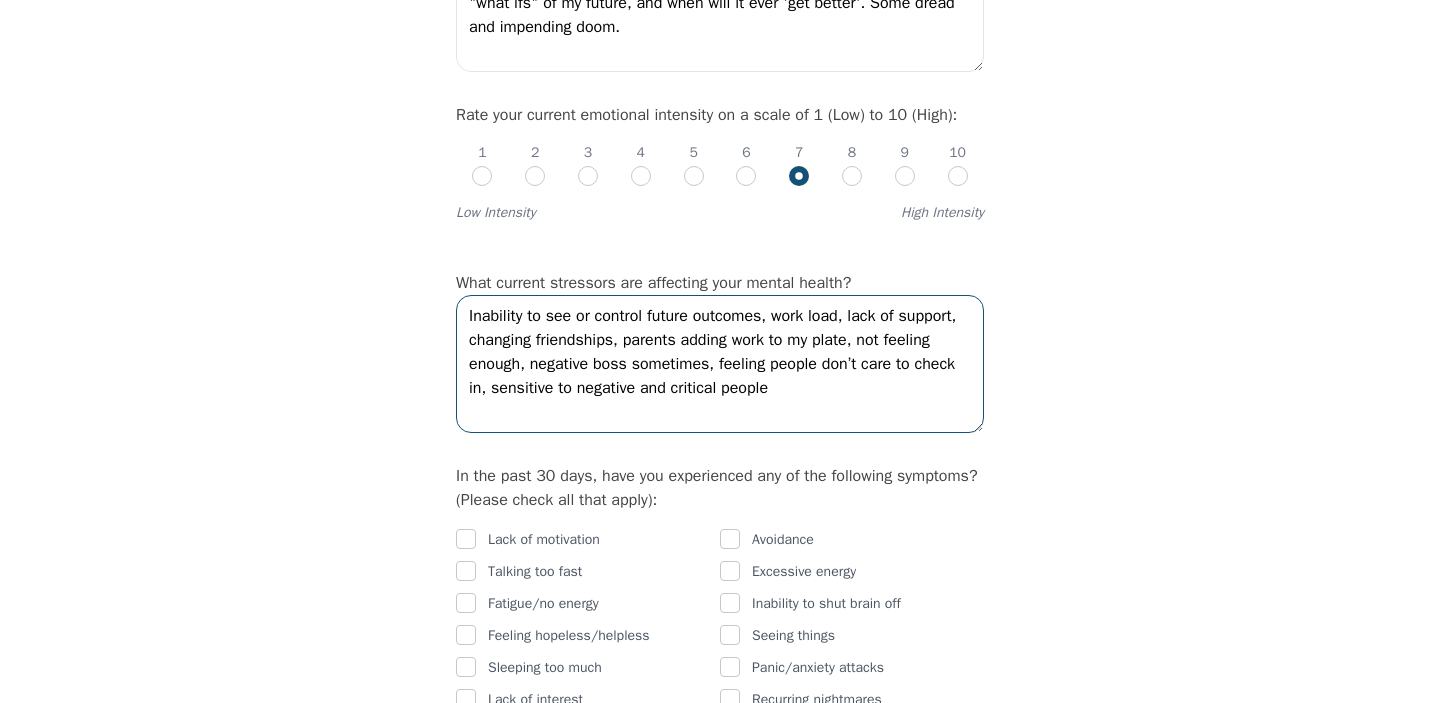 click on "Inability to see or control future outcomes, work load, lack of support, changing friendships, parents adding work to my plate, not feeling enough, negative boss sometimes, feeling people don’t care to check in, sensitive to negative and critical people" at bounding box center (720, 364) 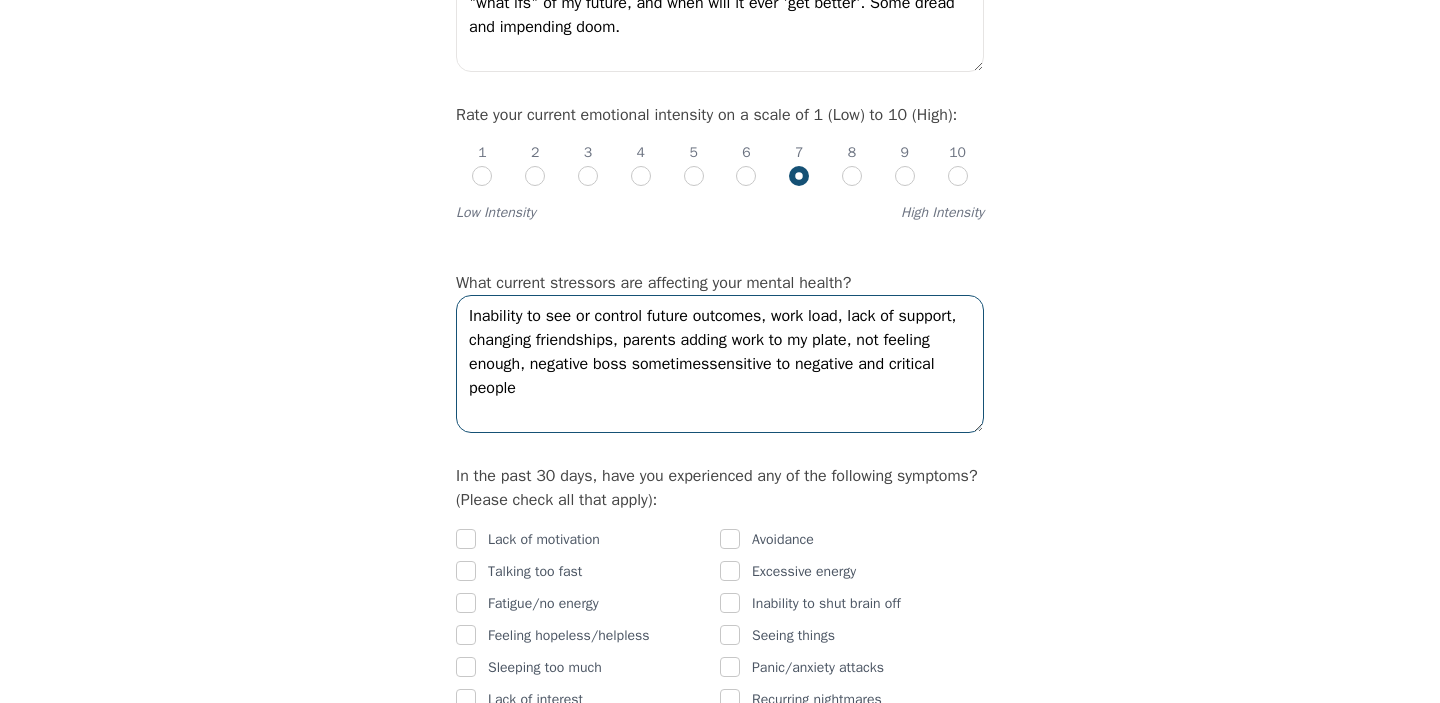 click on "Inability to see or control future outcomes, work load, lack of support, changing friendships, parents adding work to my plate, not feeling enough, negative boss sometimessensitive to negative and critical people" at bounding box center (720, 364) 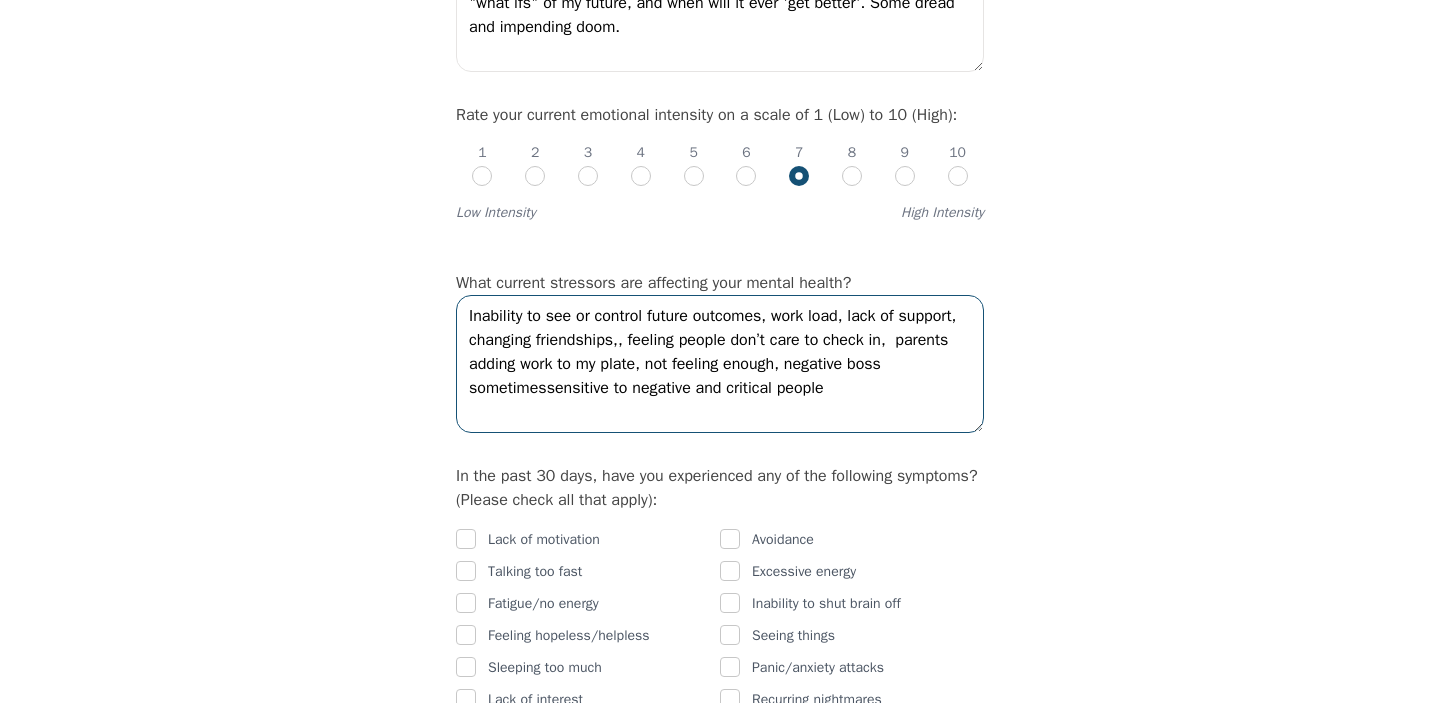 click on "Inability to see or control future outcomes, work load, lack of support, changing friendships,, feeling people don’t care to check in,  parents adding work to my plate, not feeling enough, negative boss sometimessensitive to negative and critical people" at bounding box center (720, 364) 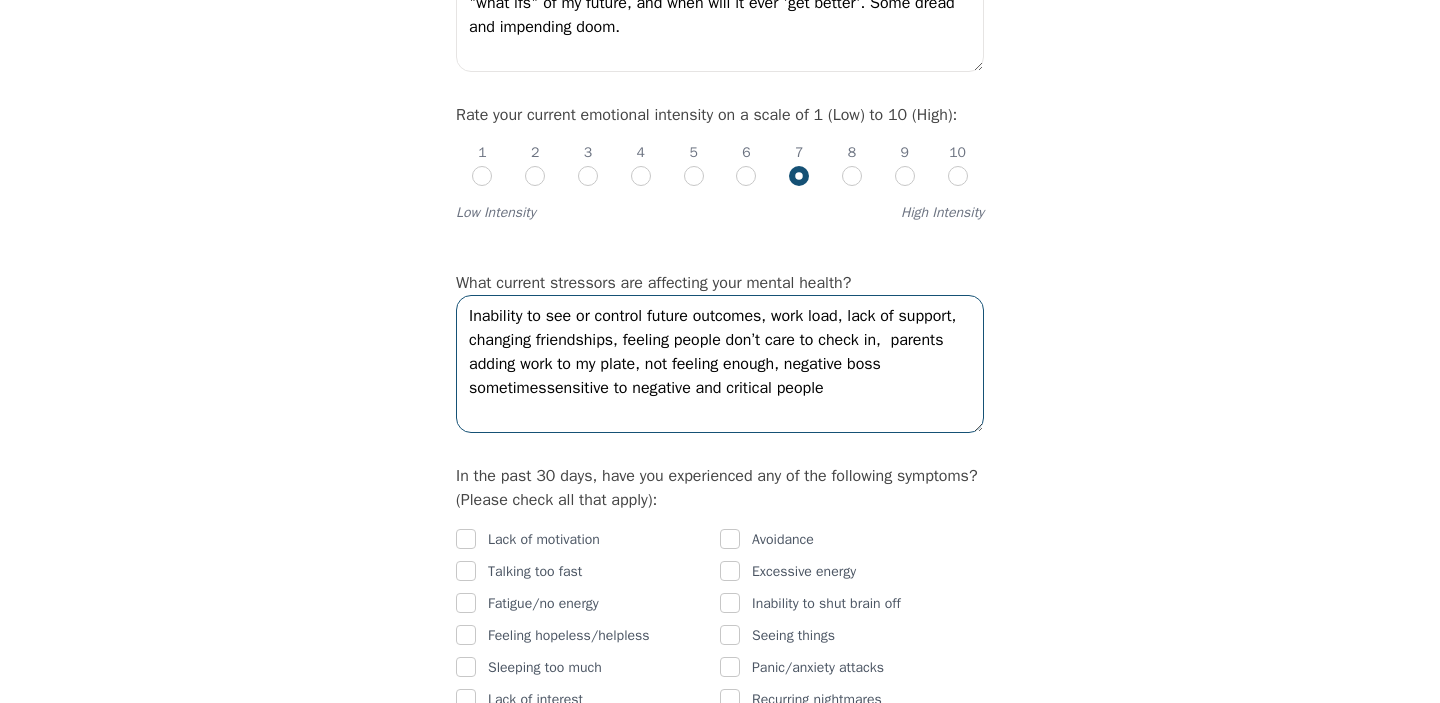 click on "Inability to see or control future outcomes, work load, lack of support, changing friendships, feeling people don’t care to check in,  parents adding work to my plate, not feeling enough, negative boss sometimessensitive to negative and critical people" at bounding box center [720, 364] 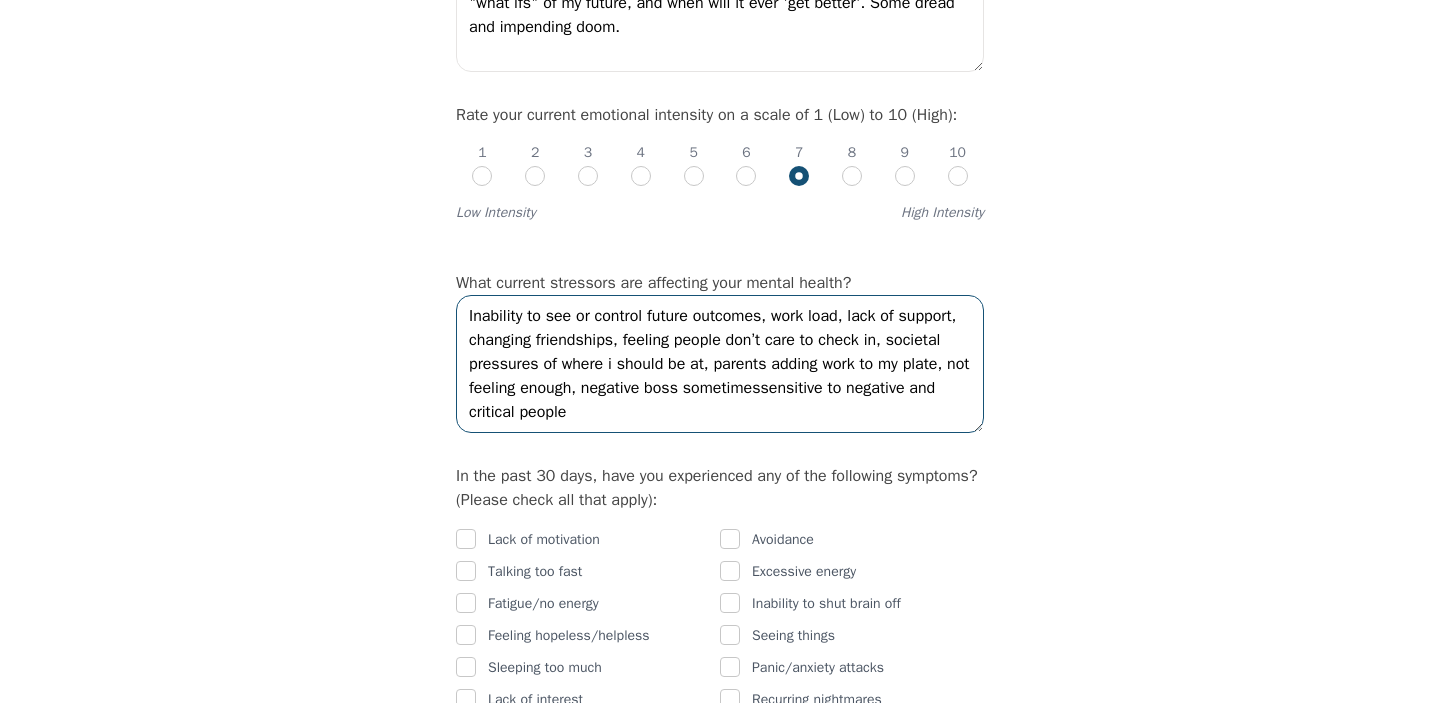 click on "Inability to see or control future outcomes, work load, lack of support, changing friendships, feeling people don’t care to check in, societal pressures of where i should be at, parents adding work to my plate, not feeling enough, negative boss sometimessensitive to negative and critical people" at bounding box center [720, 364] 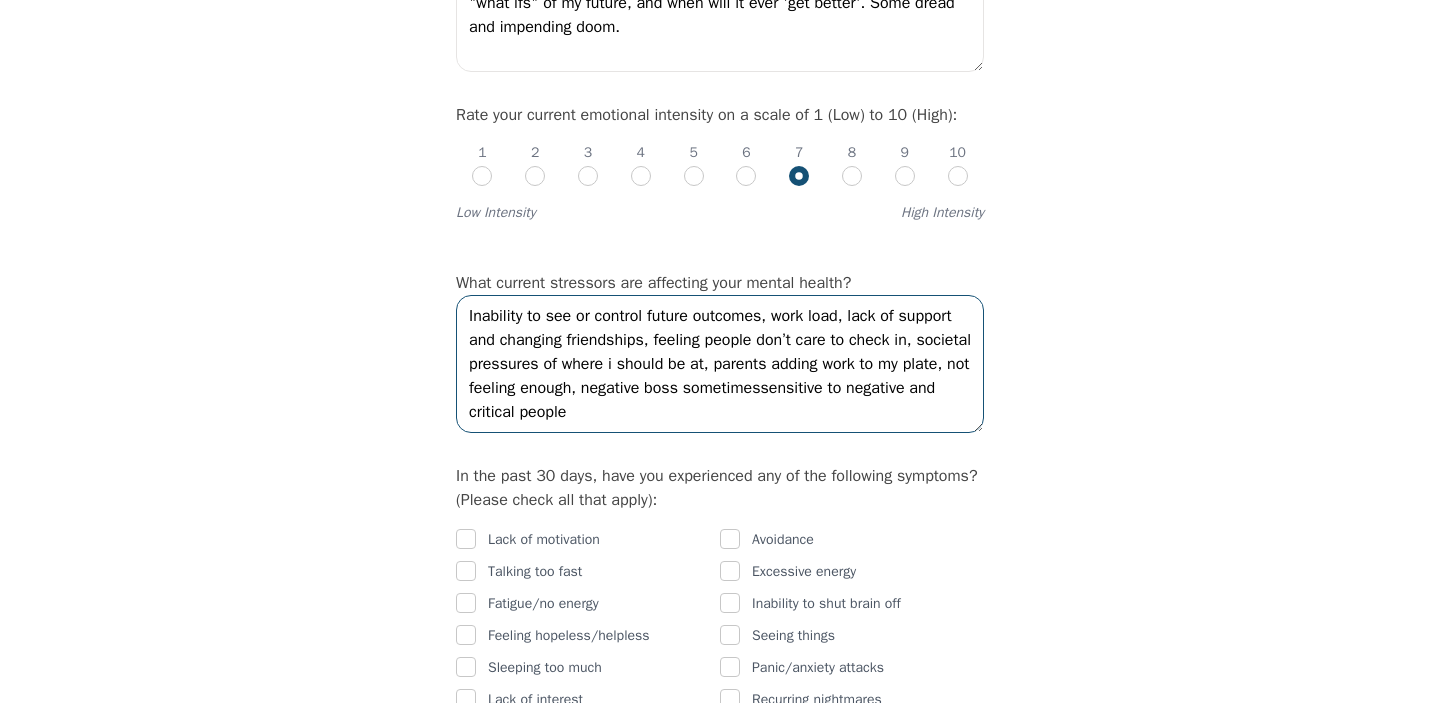 click on "Inability to see or control future outcomes, work load, lack of support and changing friendships, feeling people don’t care to check in, societal pressures of where i should be at, parents adding work to my plate, not feeling enough, negative boss sometimessensitive to negative and critical people" at bounding box center [720, 364] 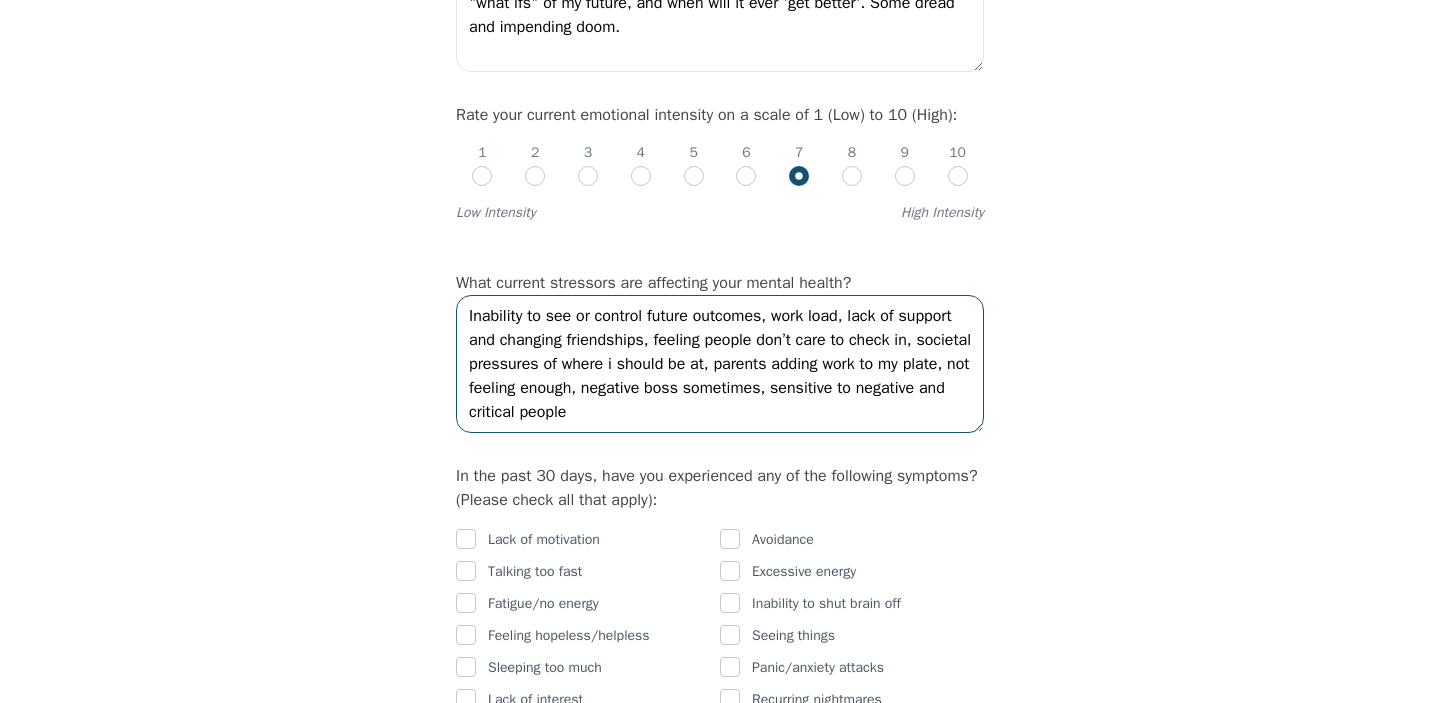 click on "Inability to see or control future outcomes, work load, lack of support and changing friendships, feeling people don’t care to check in, societal pressures of where i should be at, parents adding work to my plate, not feeling enough, negative boss sometimes, sensitive to negative and critical people" at bounding box center [720, 364] 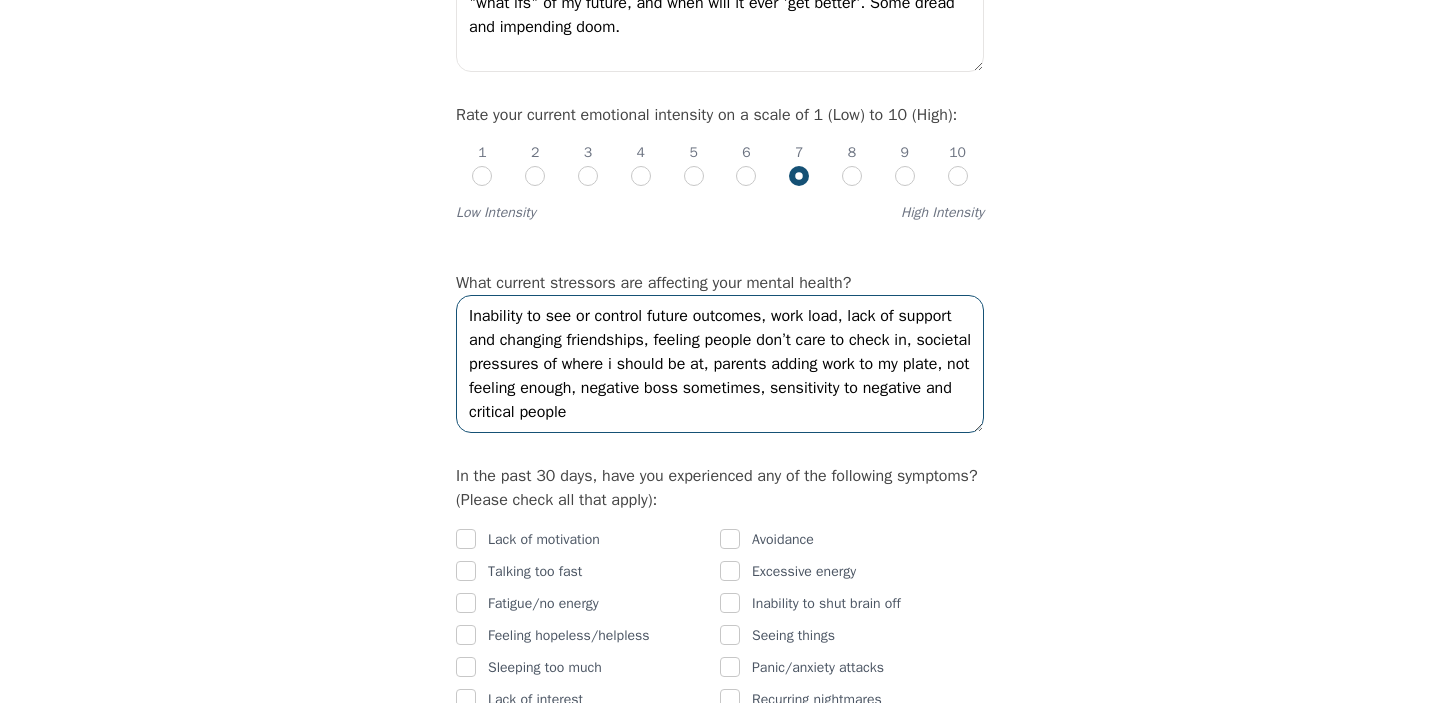 click on "Inability to see or control future outcomes, work load, lack of support and changing friendships, feeling people don’t care to check in, societal pressures of where i should be at, parents adding work to my plate, not feeling enough, negative boss sometimes, sensitivity to negative and critical people" at bounding box center (720, 364) 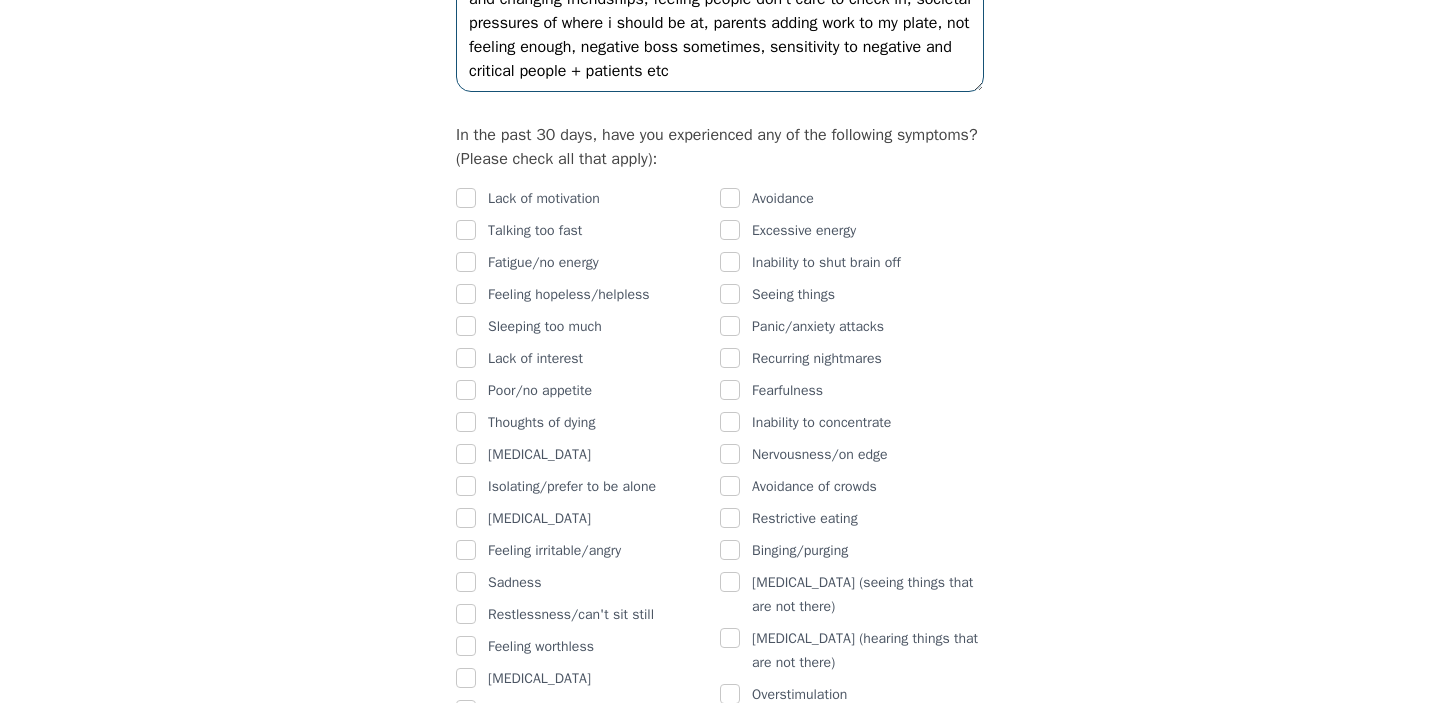 scroll, scrollTop: 1128, scrollLeft: 0, axis: vertical 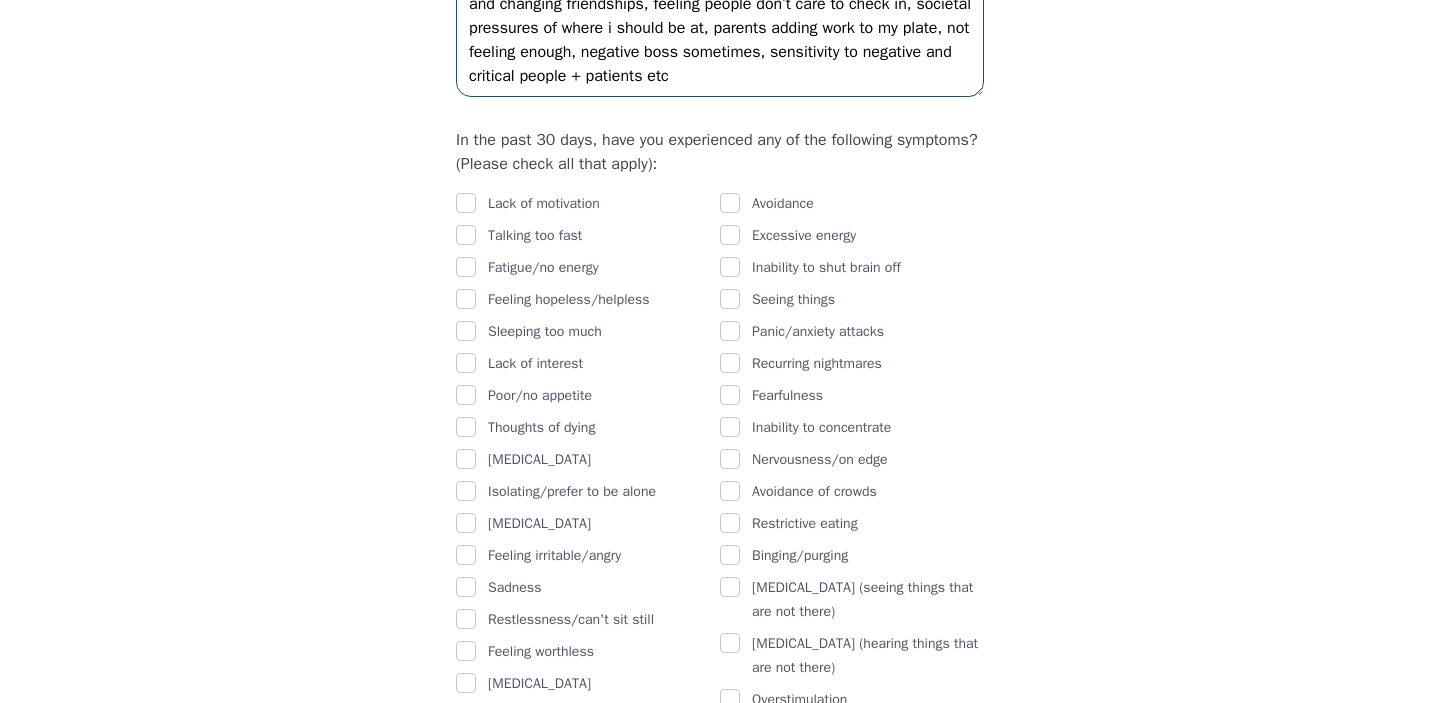type on "Inability to see or control future outcomes, work load, lack of support and changing friendships, feeling people don’t care to check in, societal pressures of where i should be at, parents adding work to my plate, not feeling enough, negative boss sometimes, sensitivity to negative and critical people + patients etc" 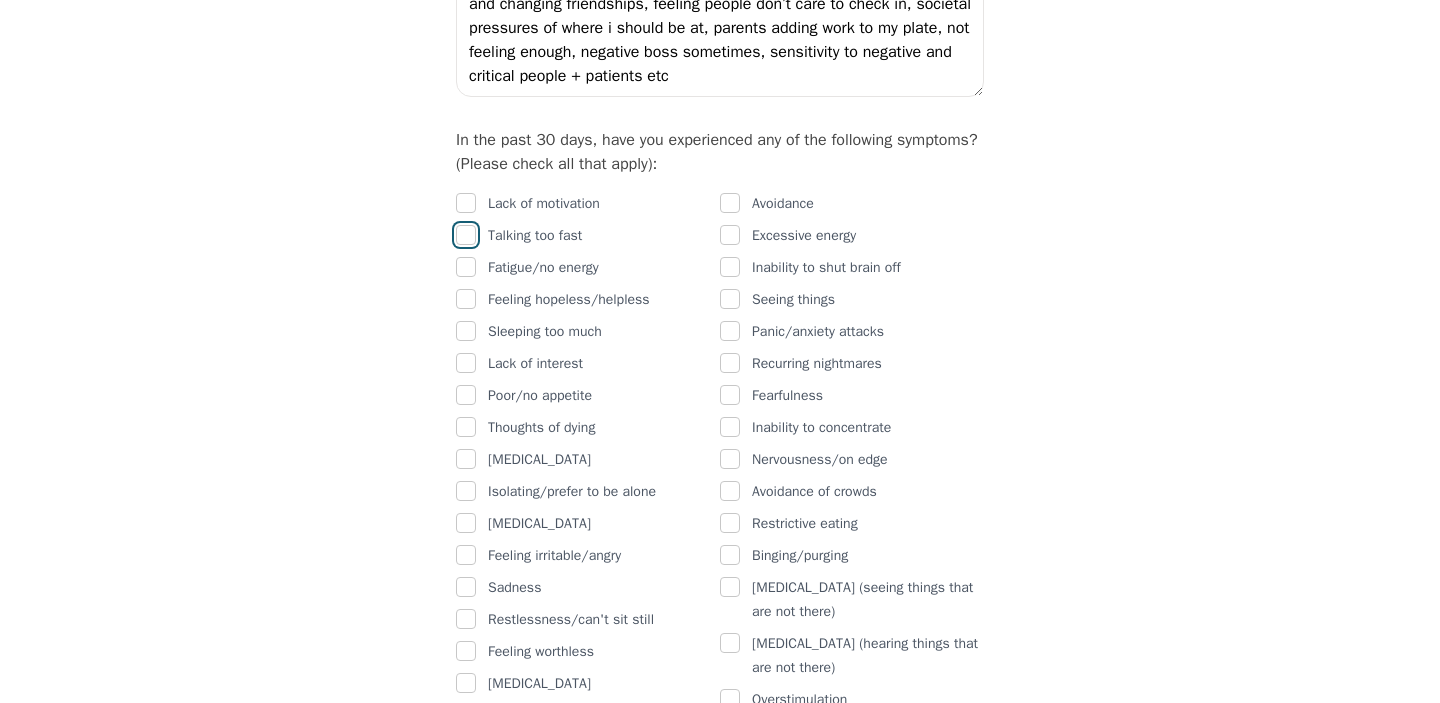 click at bounding box center [466, 235] 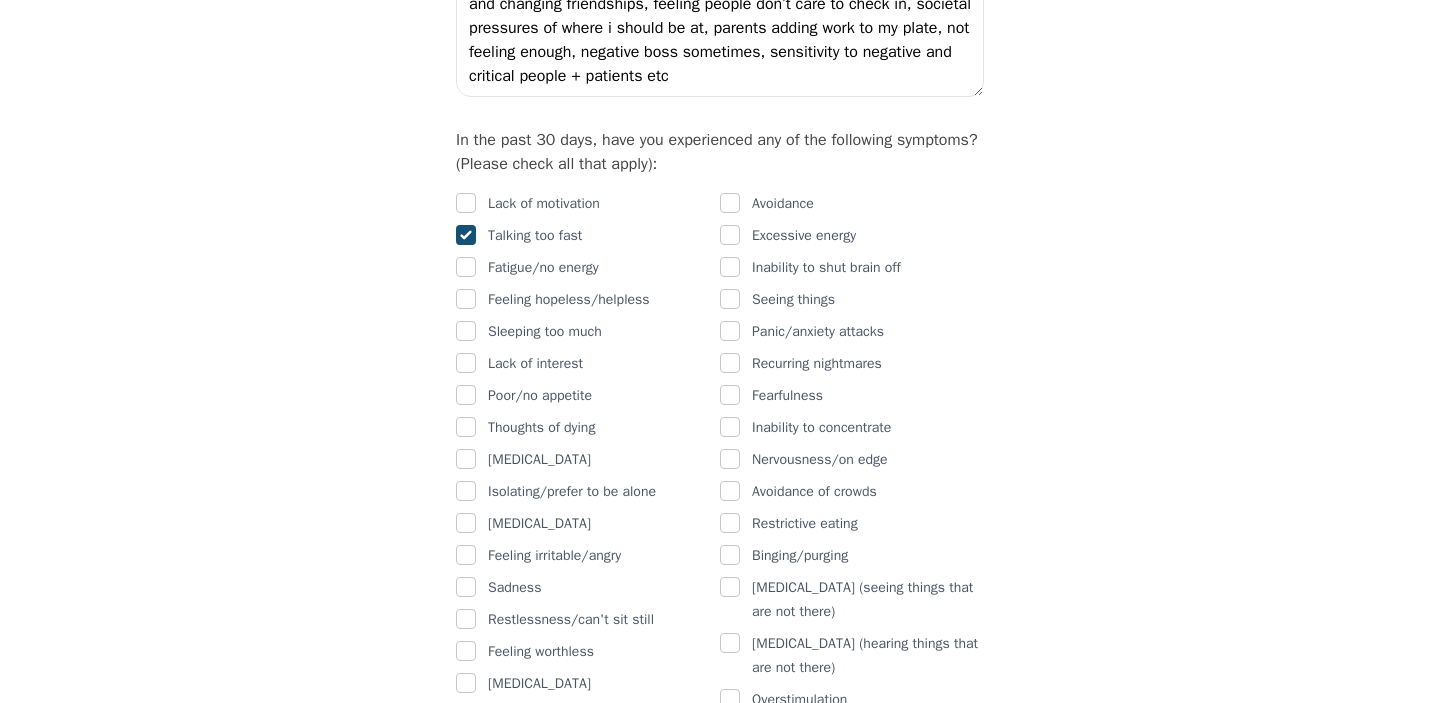 checkbox on "true" 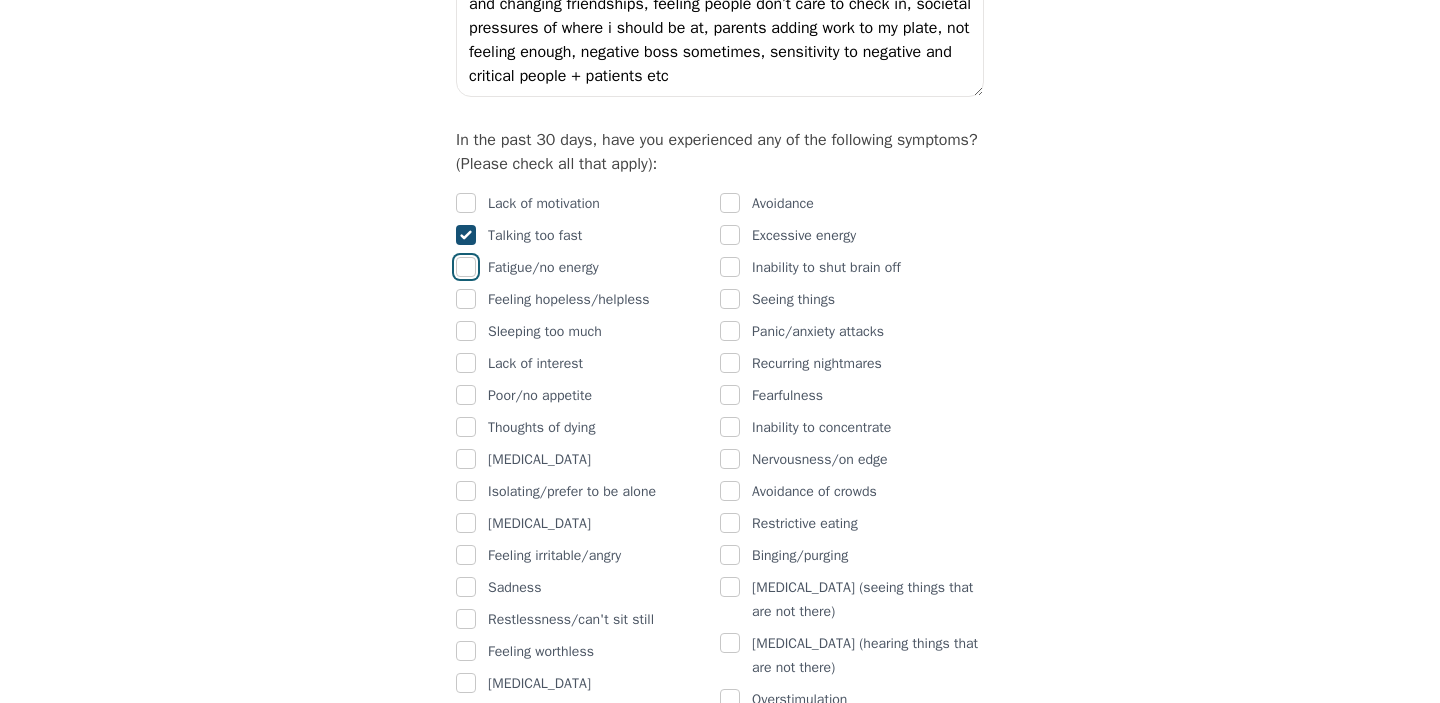 click at bounding box center (466, 267) 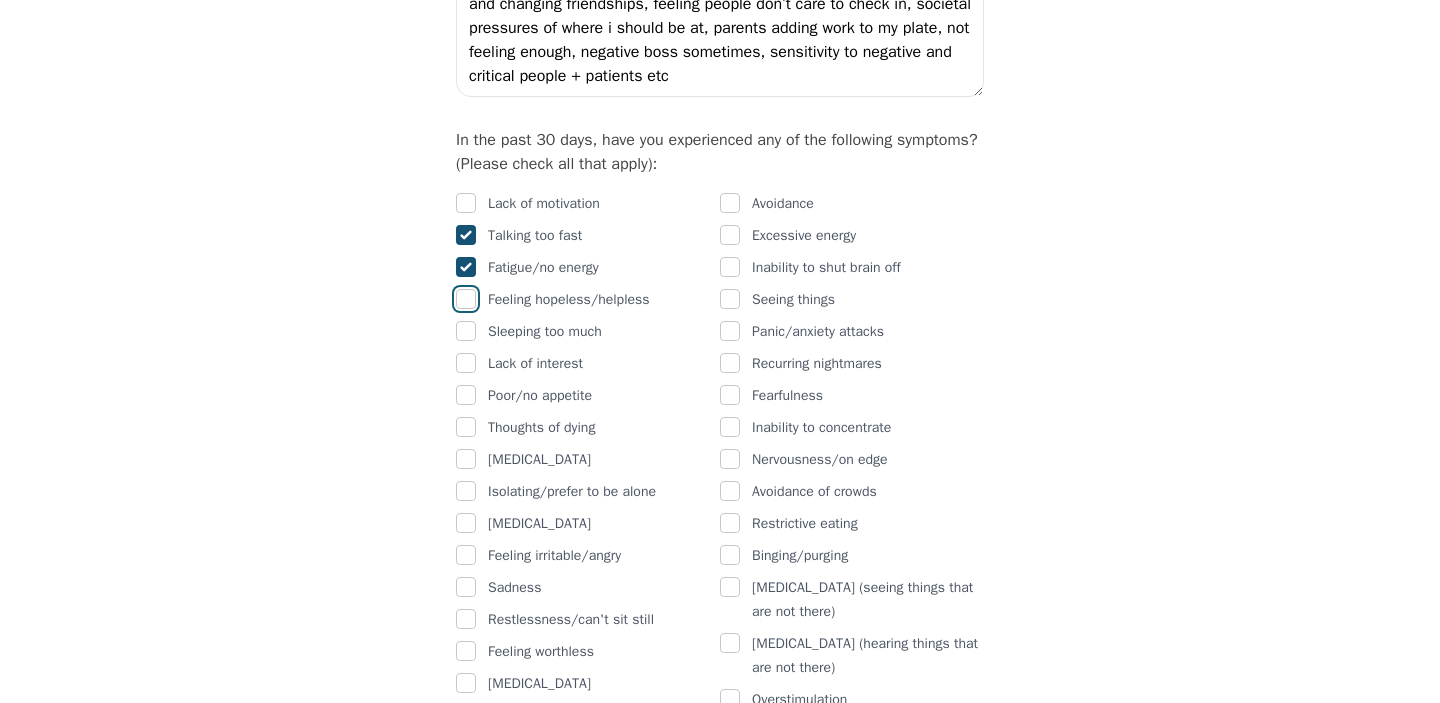 click at bounding box center [466, 299] 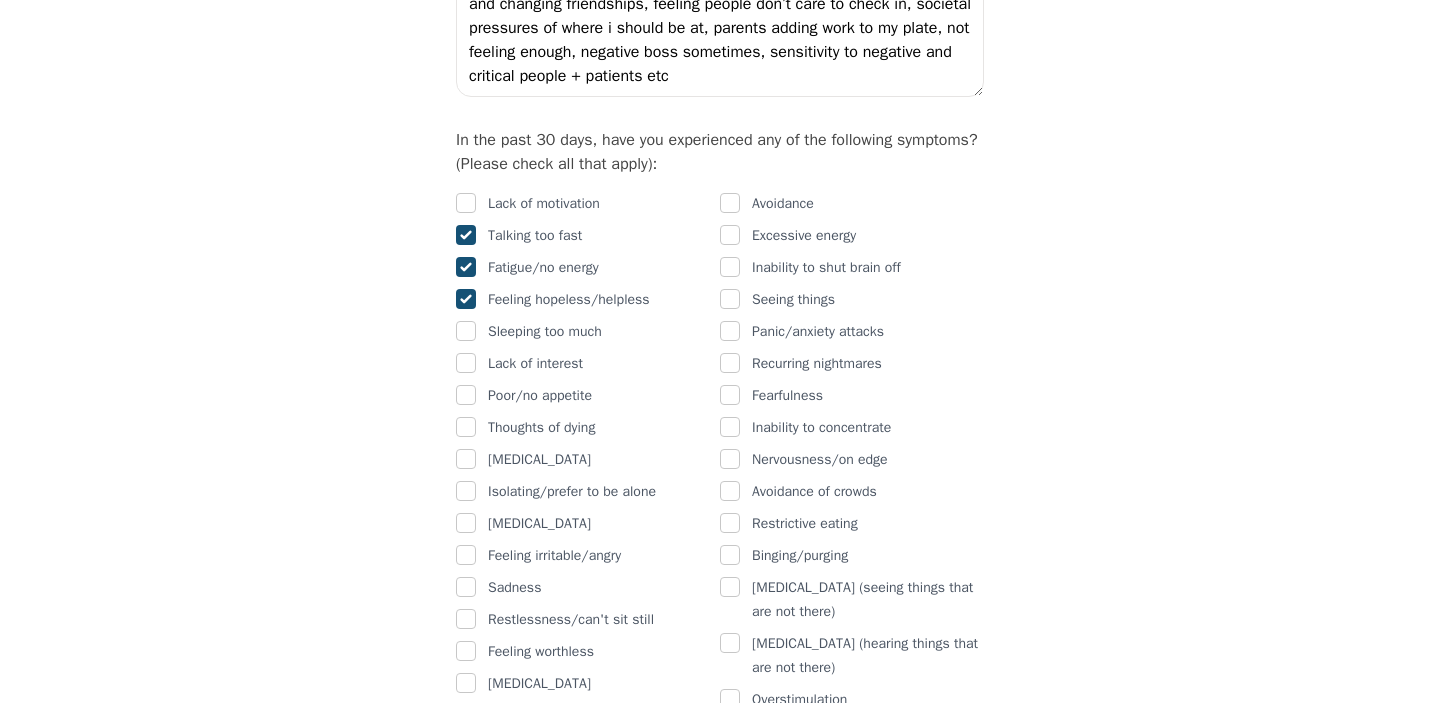 checkbox on "true" 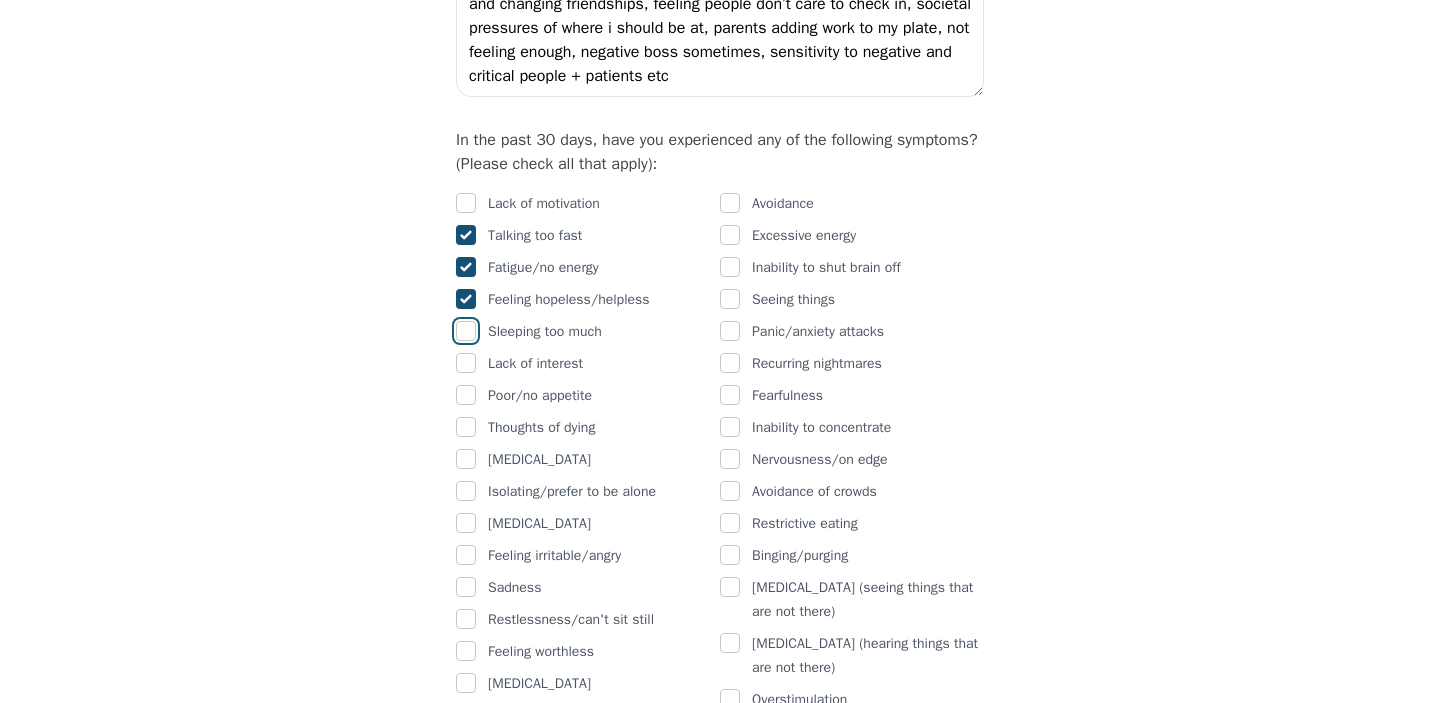 click at bounding box center [466, 331] 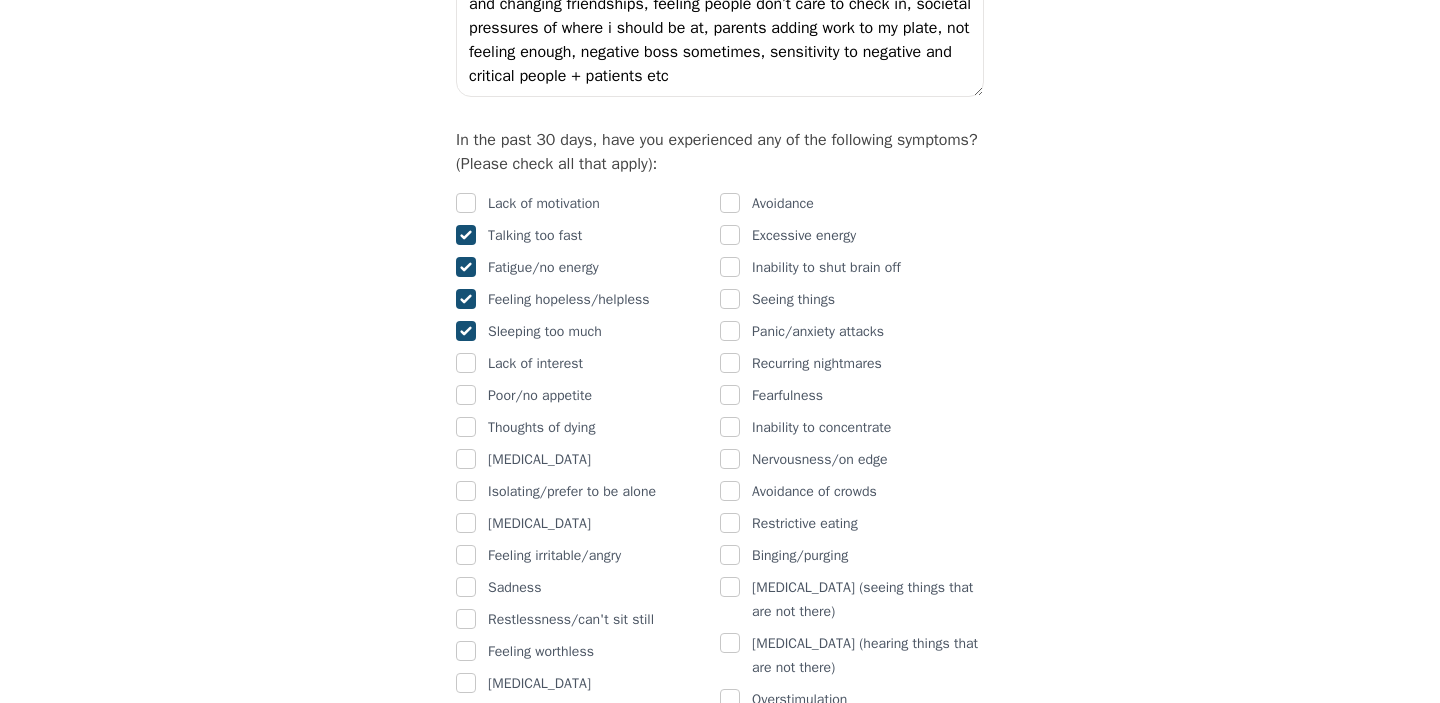 checkbox on "true" 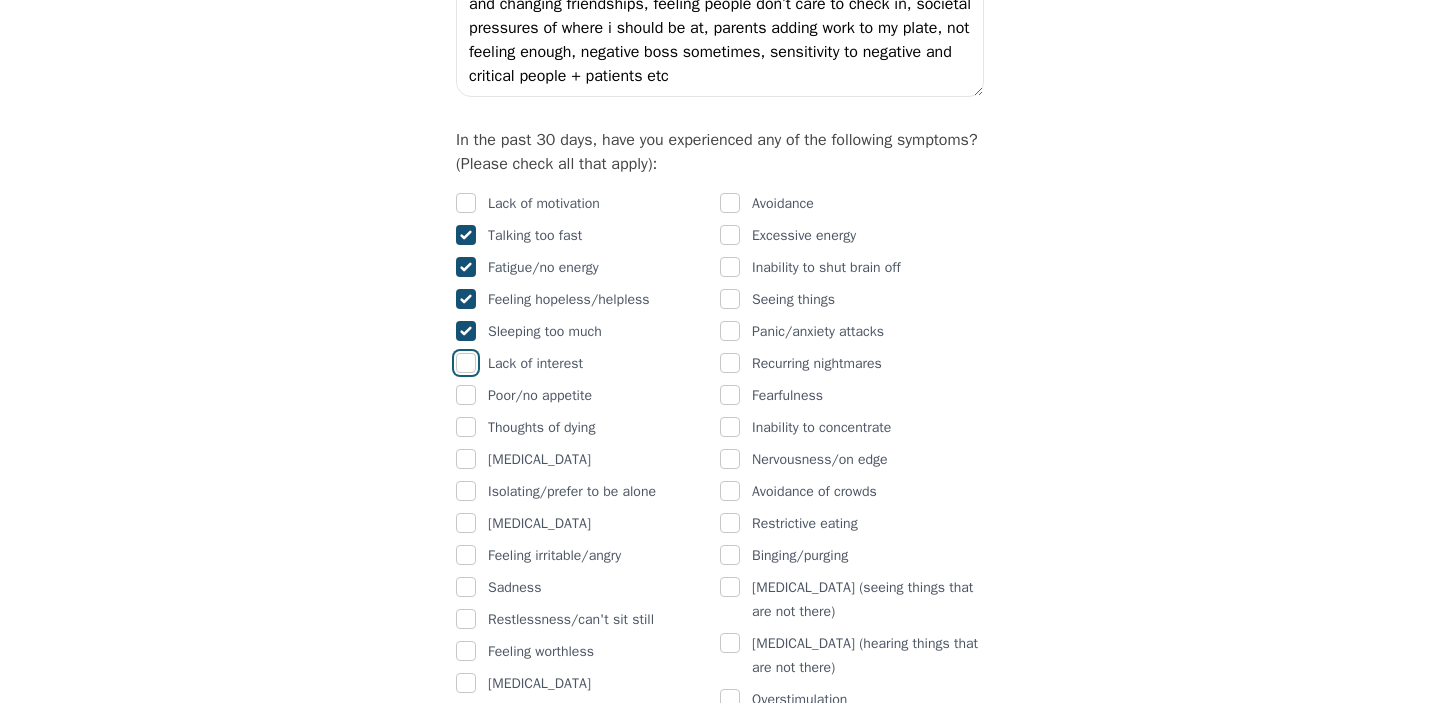 click at bounding box center [466, 363] 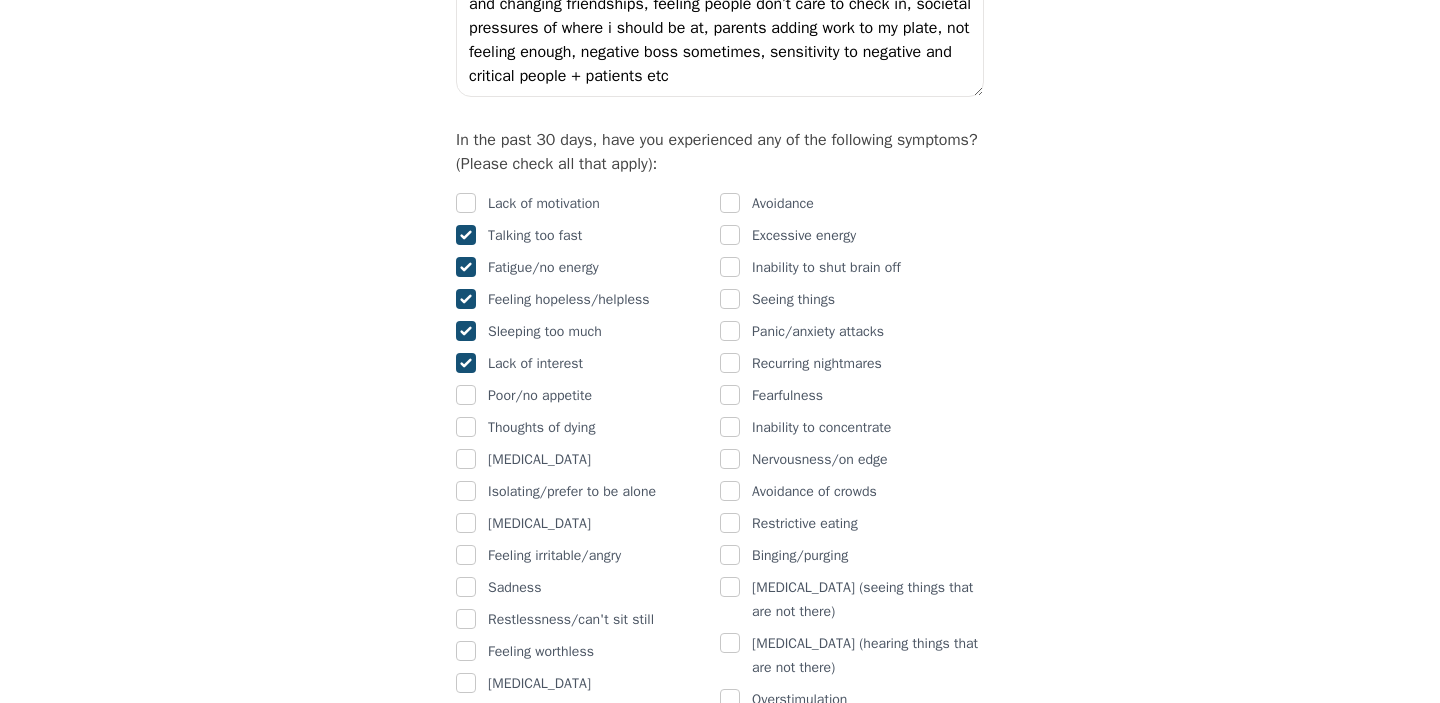 checkbox on "true" 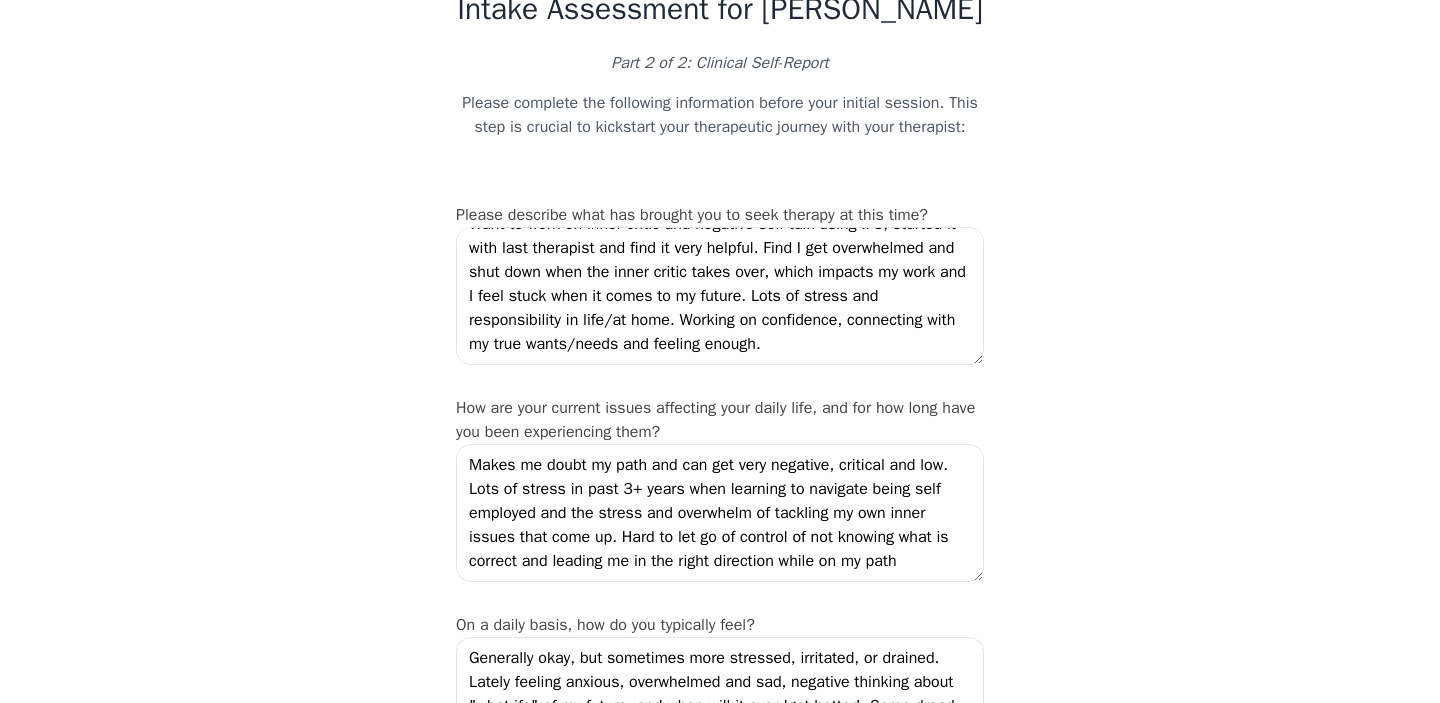 scroll, scrollTop: 72, scrollLeft: 0, axis: vertical 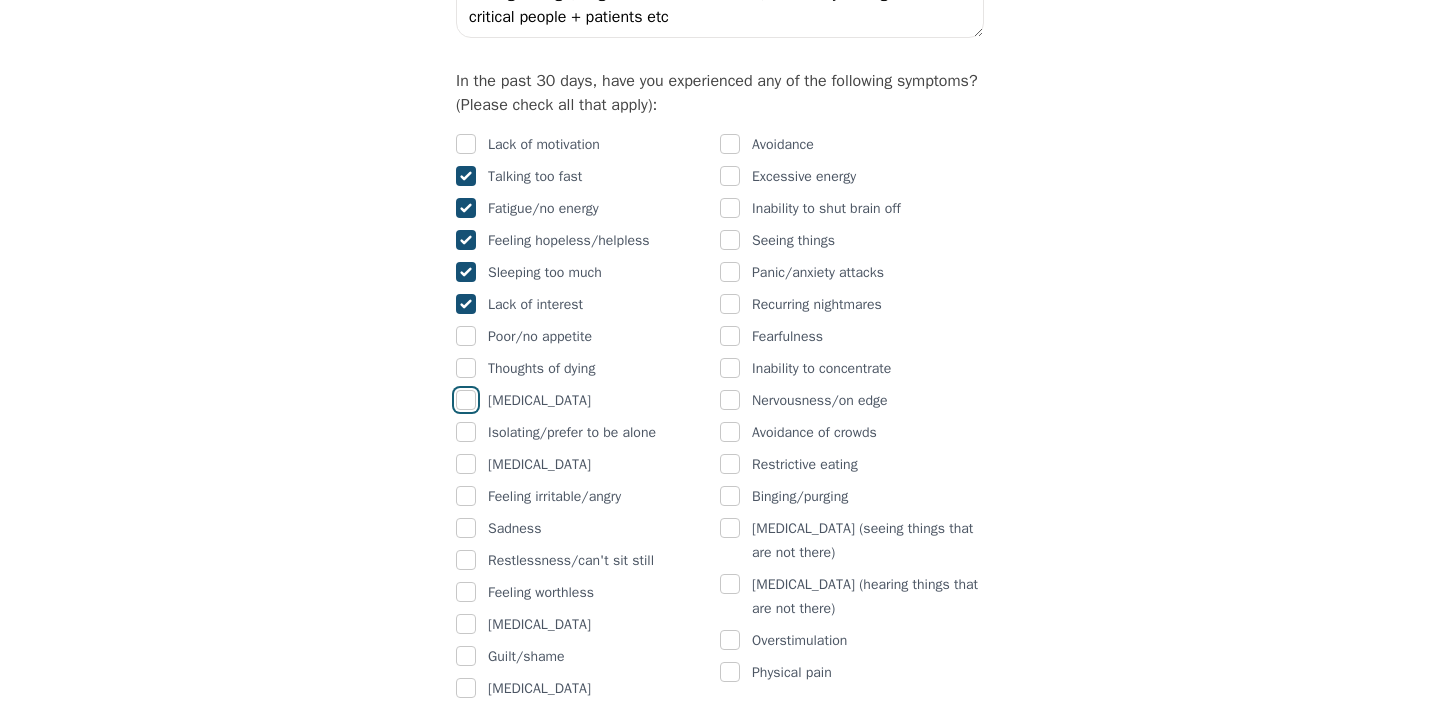 click at bounding box center (466, 400) 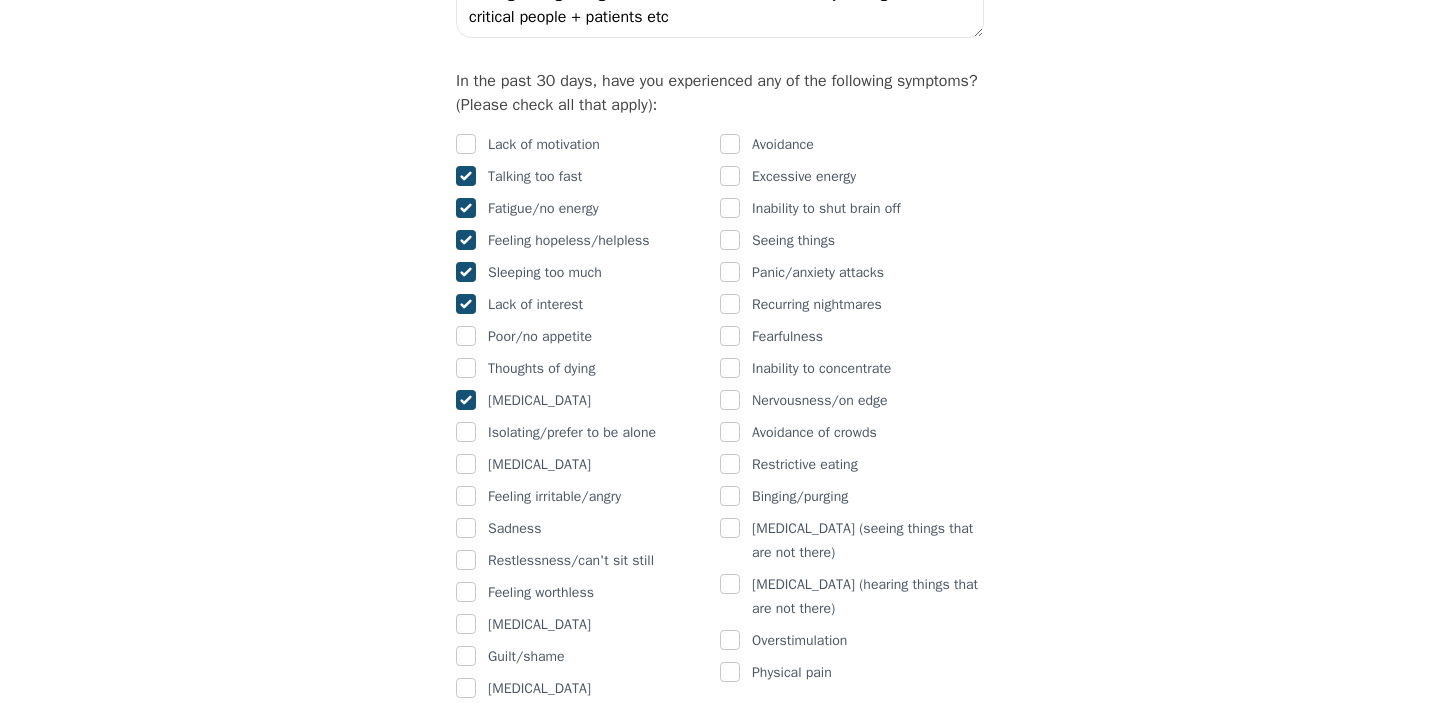 checkbox on "true" 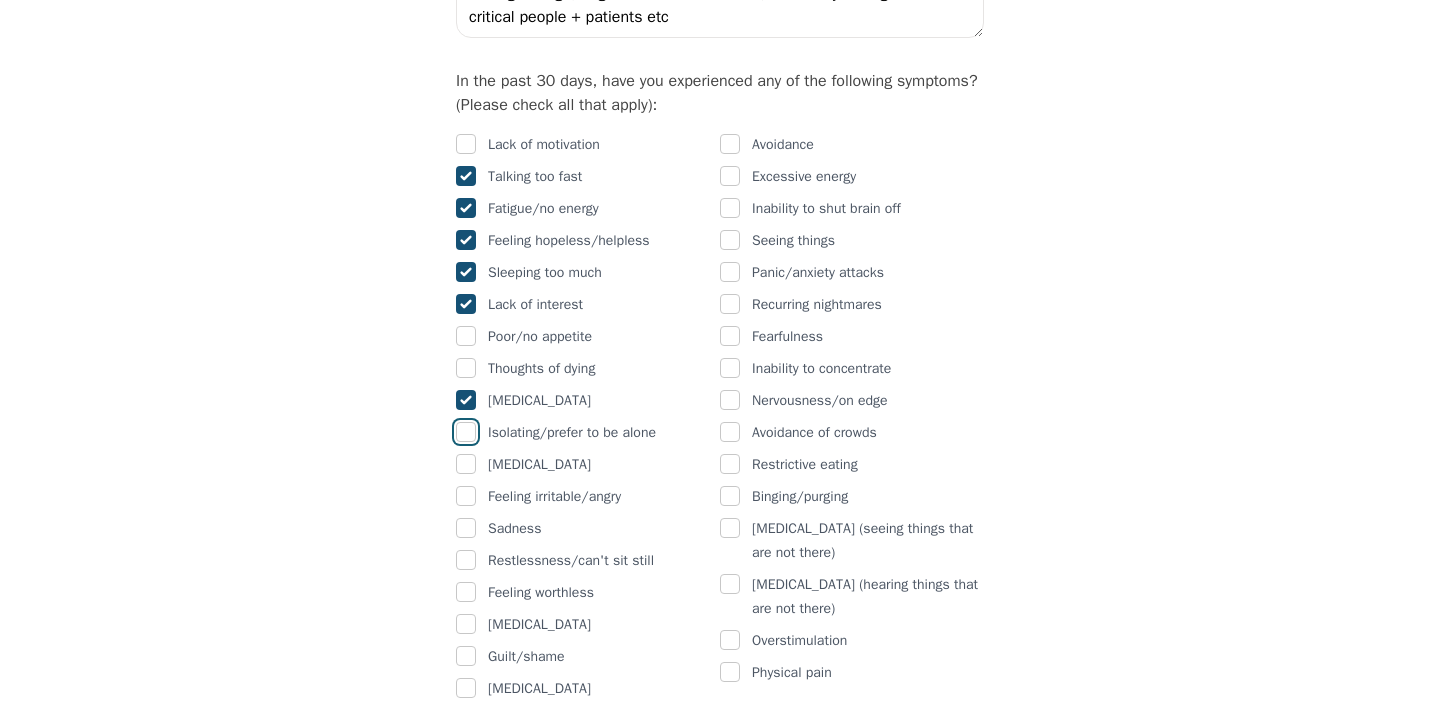click at bounding box center [466, 432] 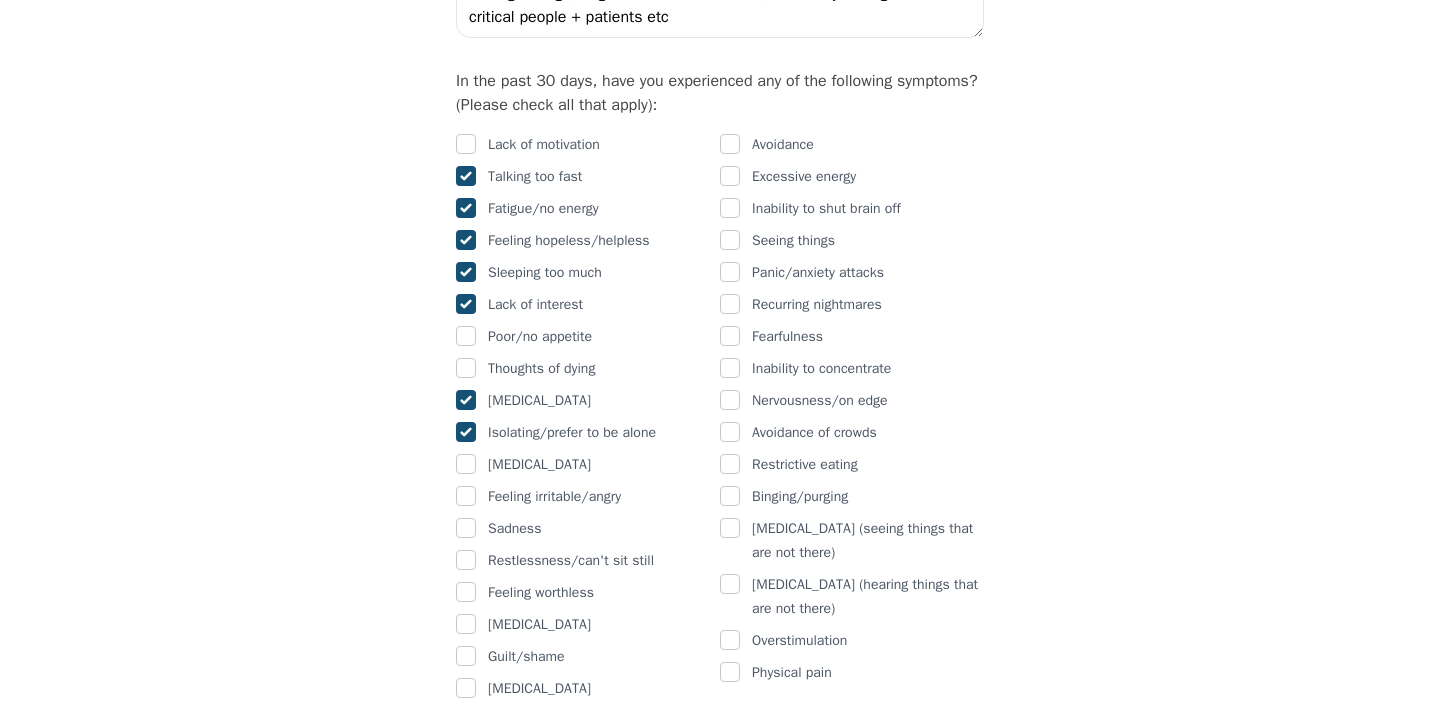 checkbox on "true" 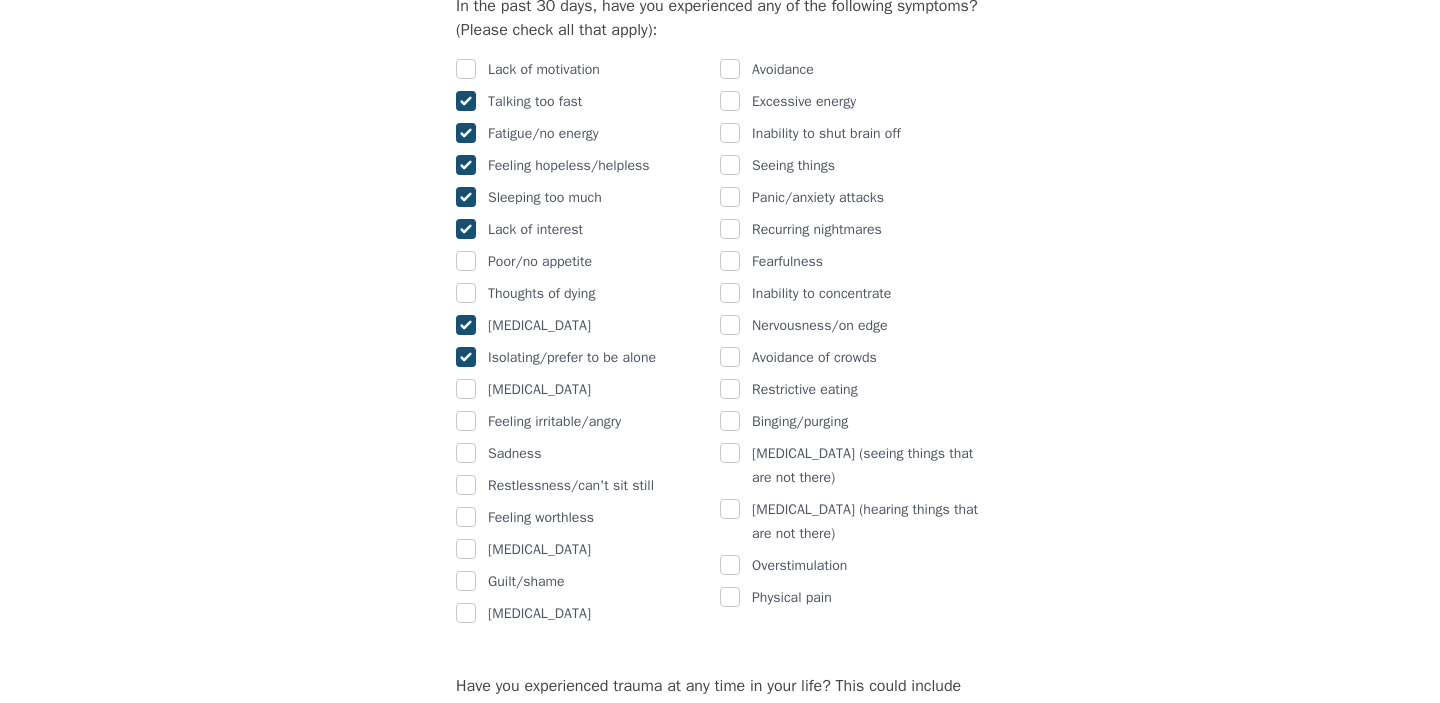 scroll, scrollTop: 1270, scrollLeft: 0, axis: vertical 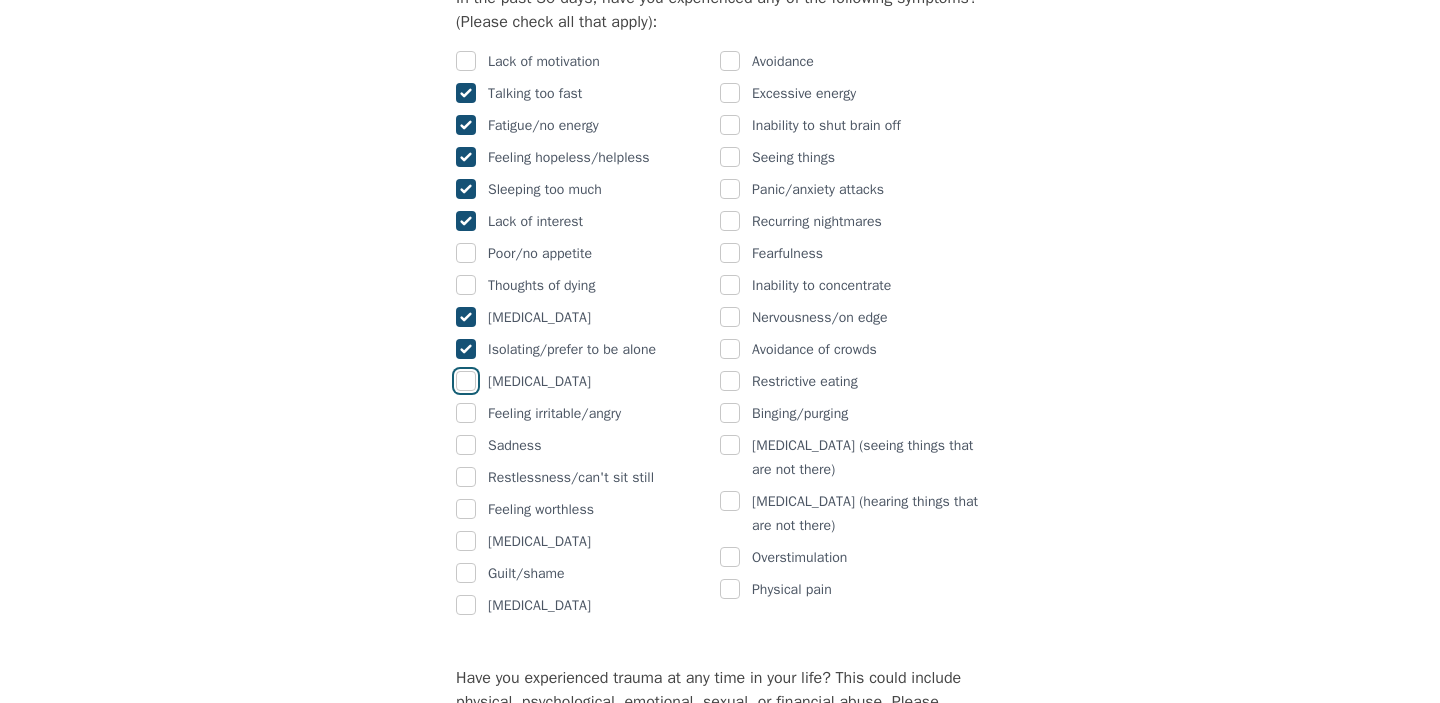 click at bounding box center [466, 381] 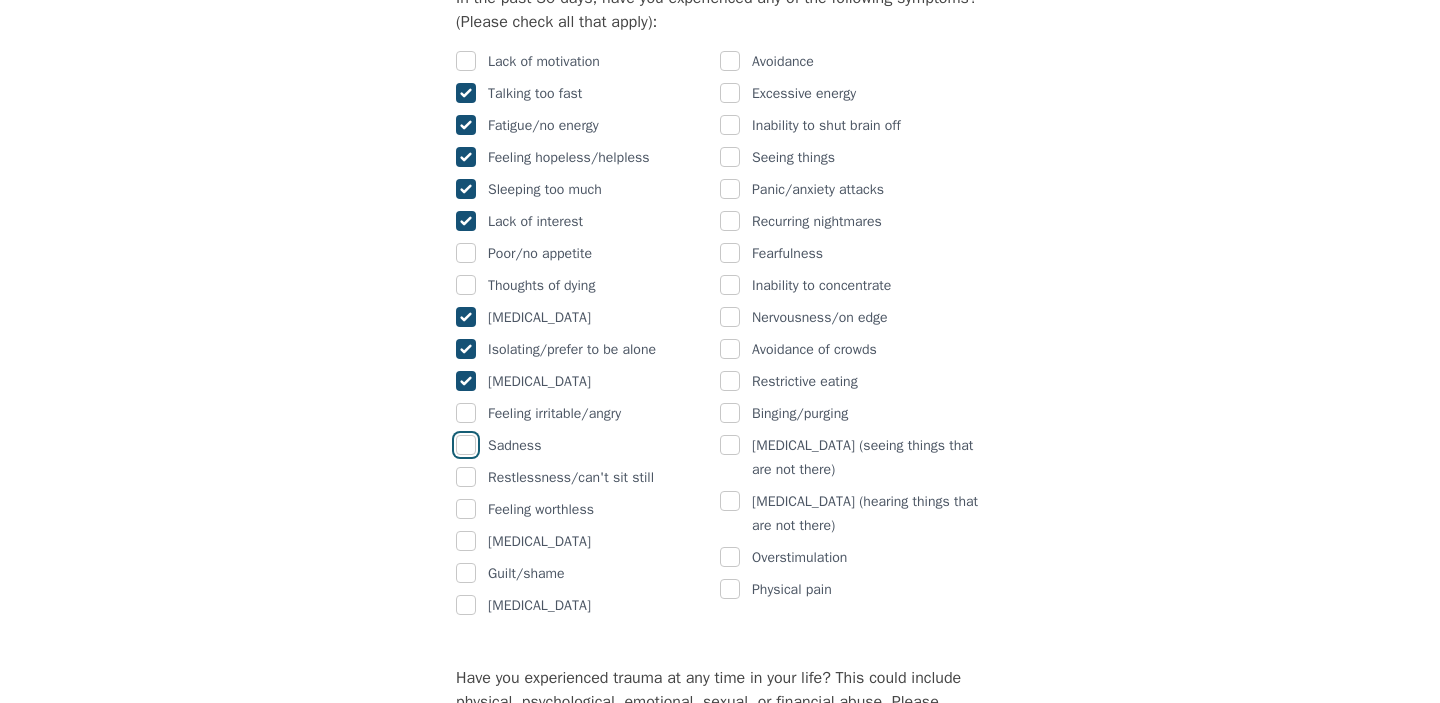 click at bounding box center (466, 445) 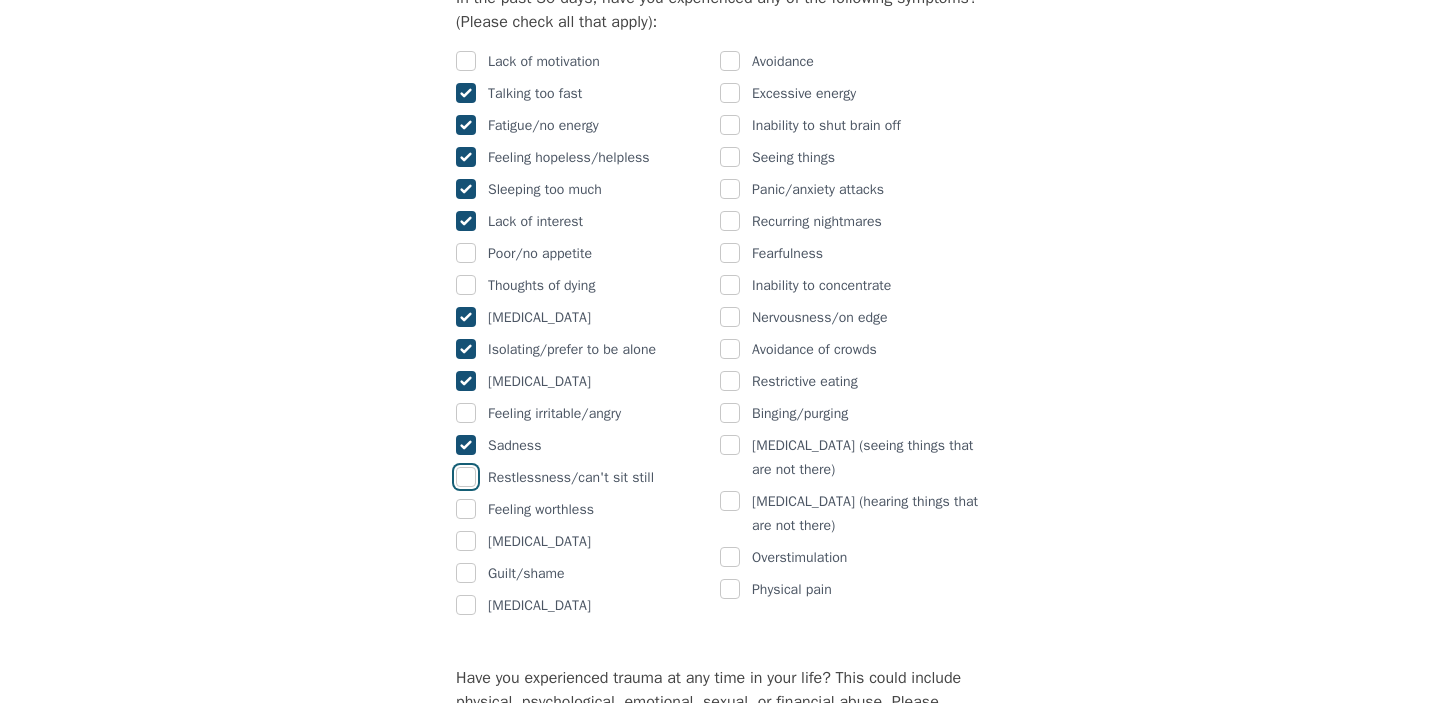 click at bounding box center [466, 477] 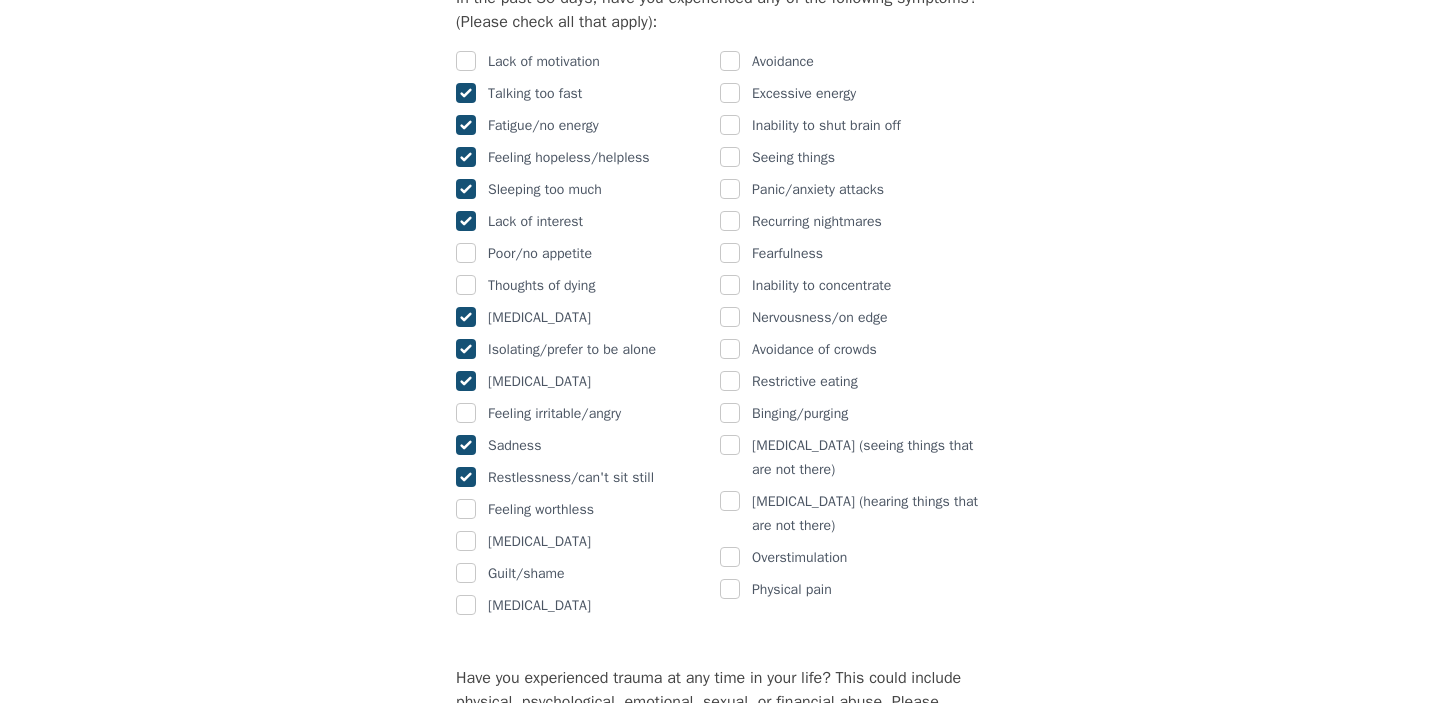 checkbox on "true" 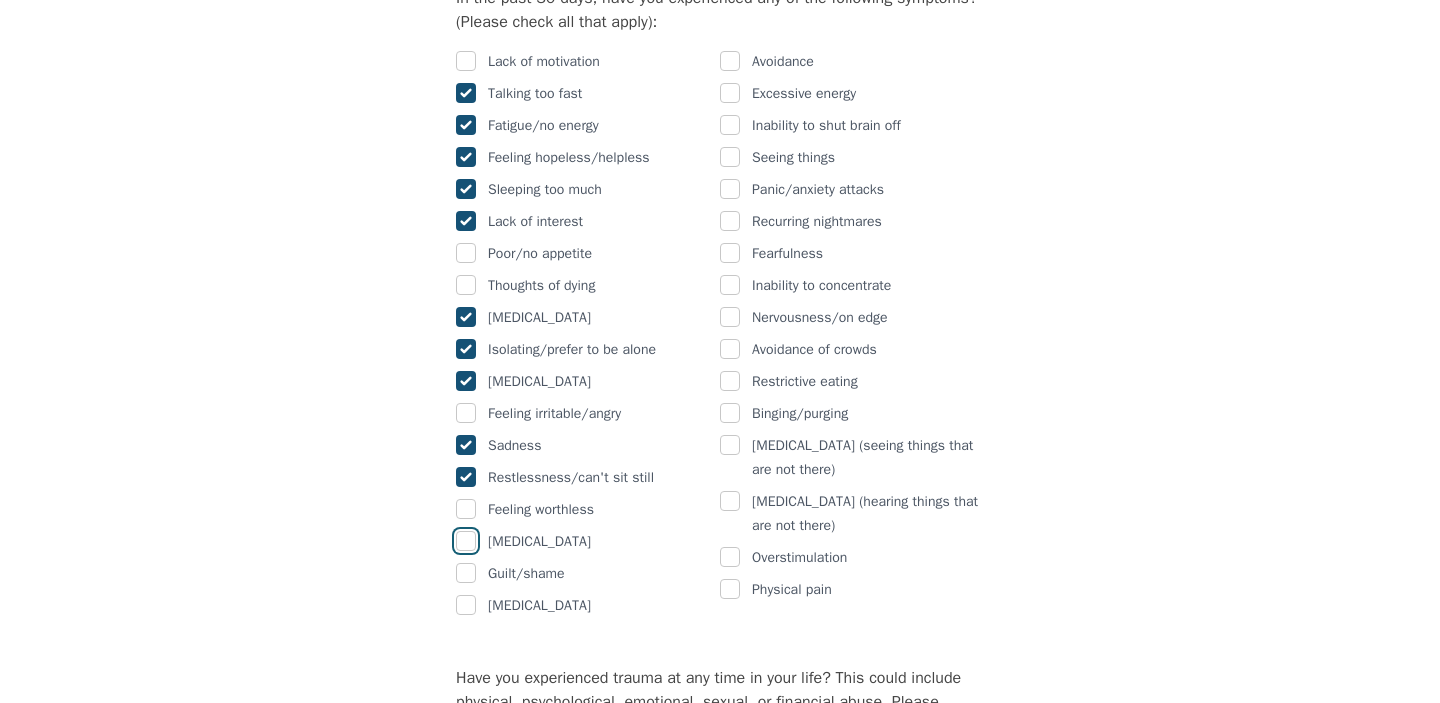 click at bounding box center (466, 541) 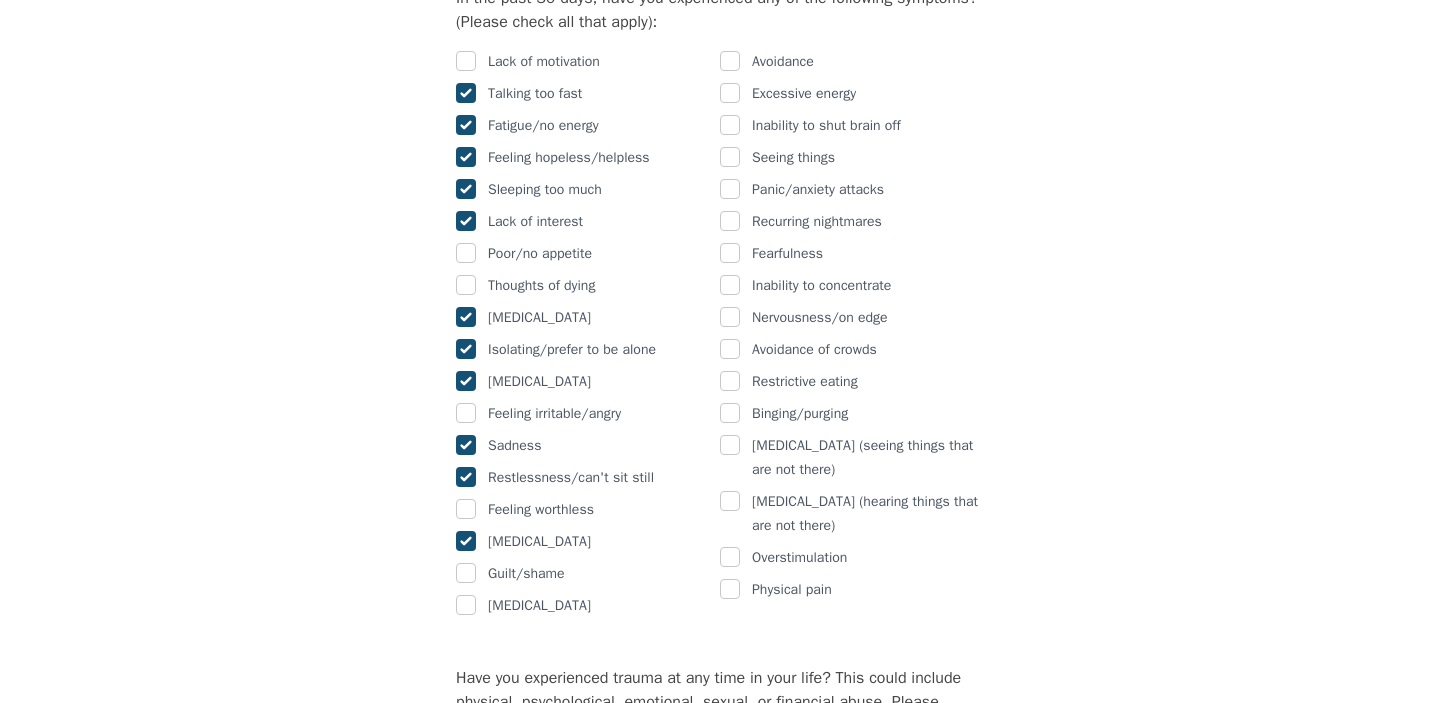 checkbox on "true" 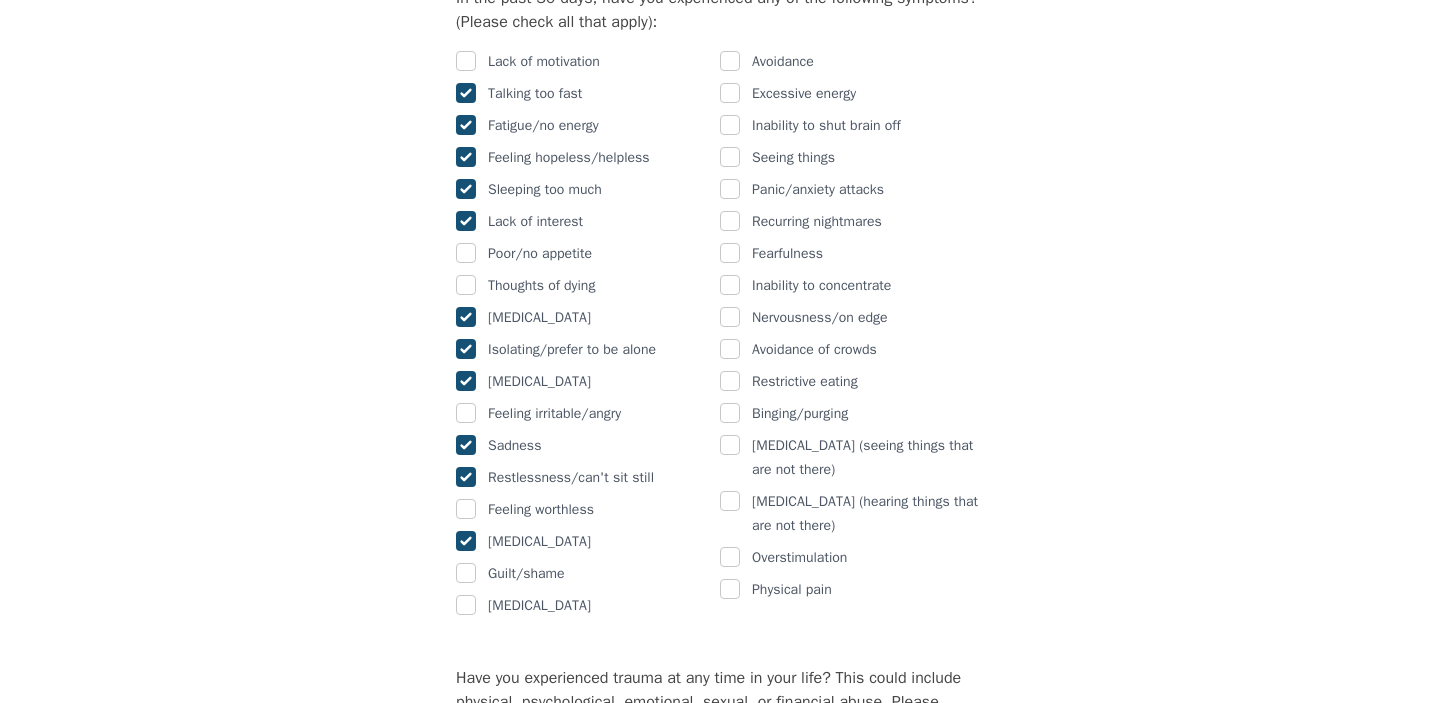 click at bounding box center [466, 317] 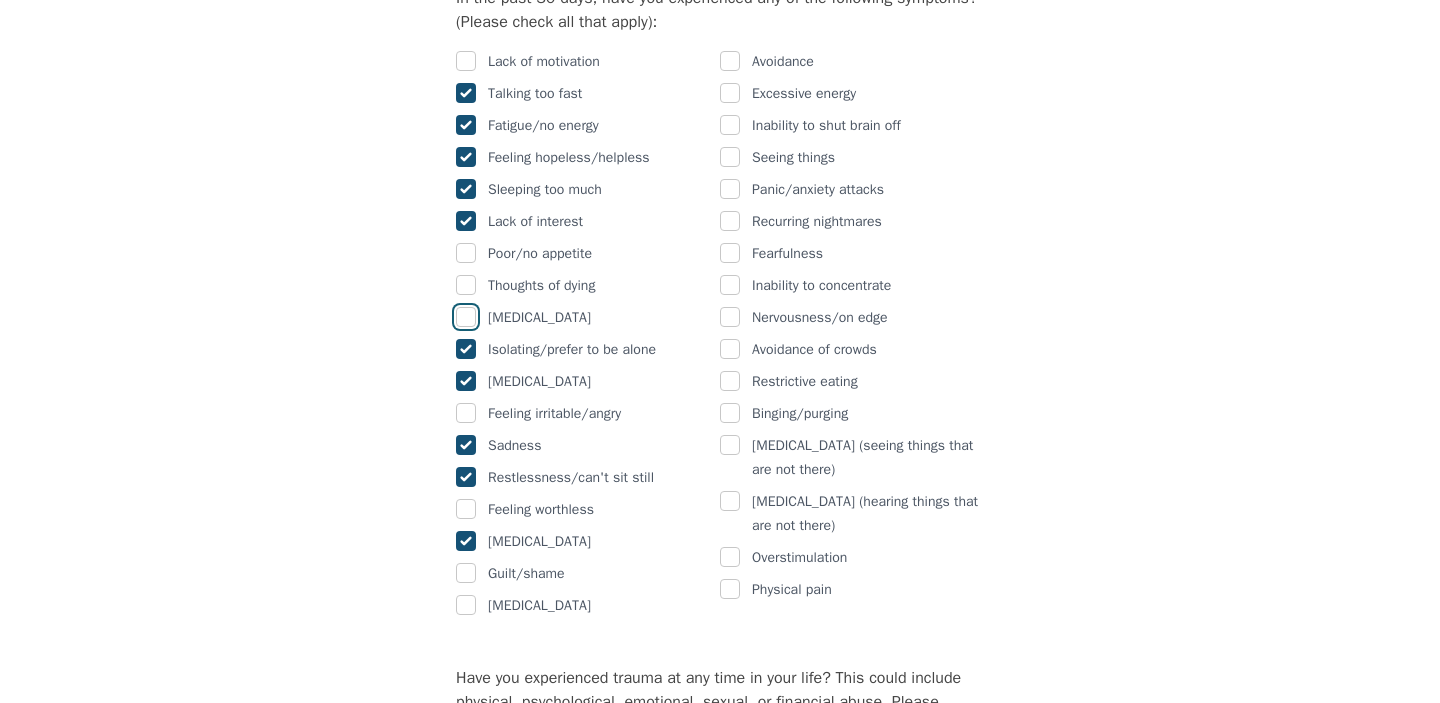 click at bounding box center (466, 317) 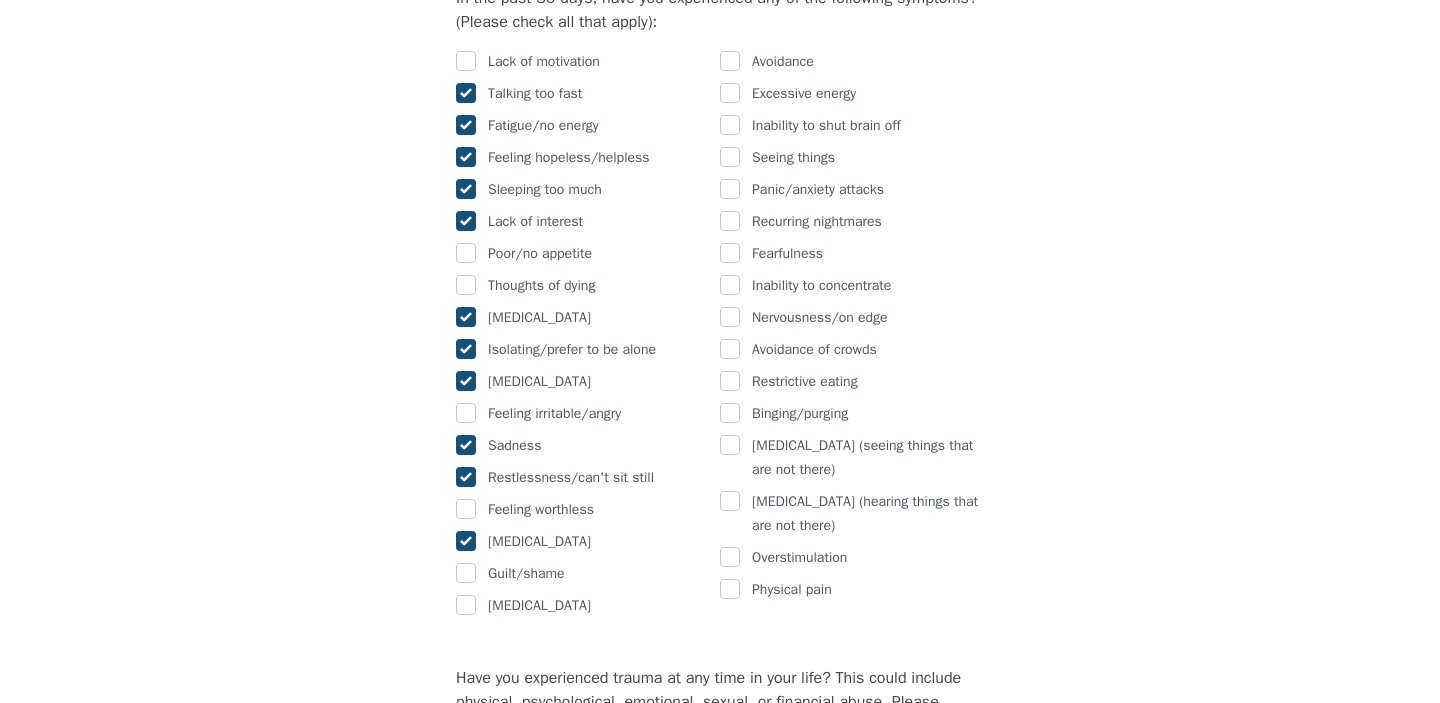 checkbox on "true" 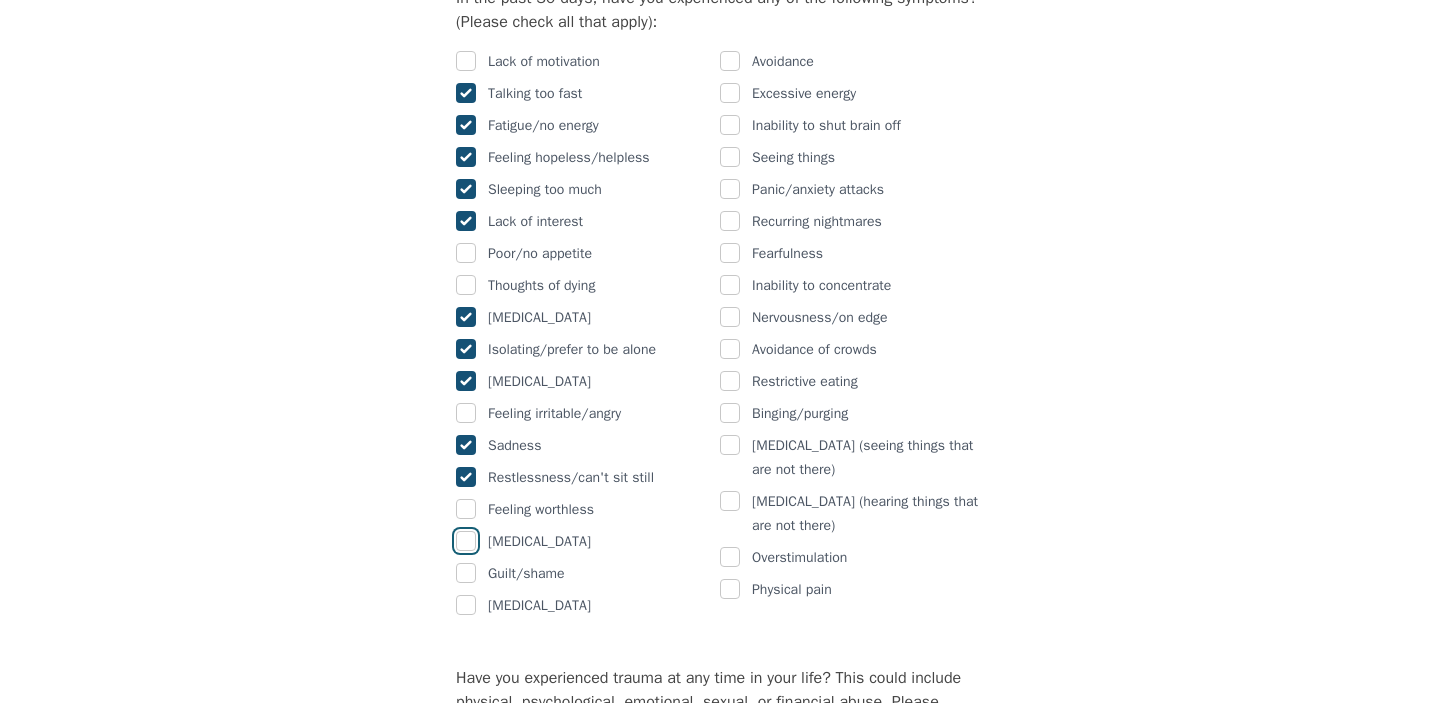 checkbox on "false" 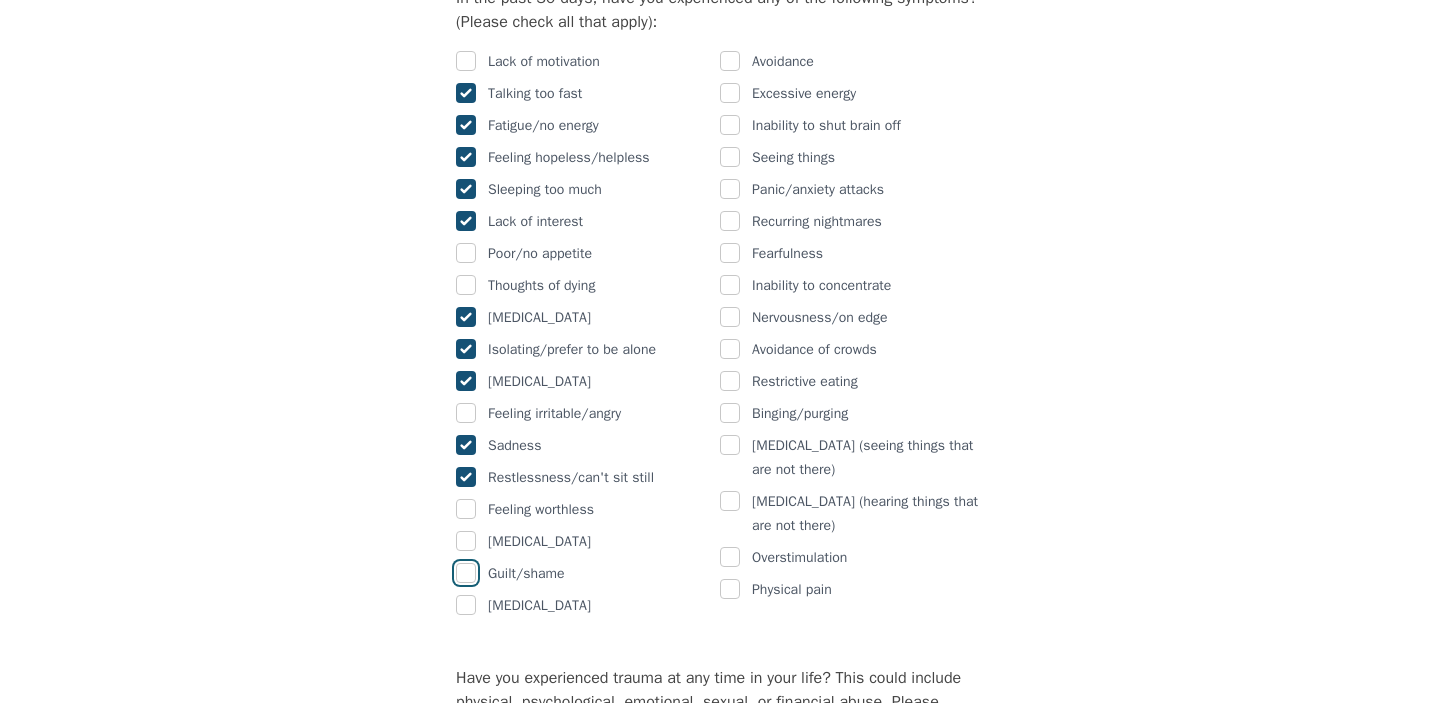 click at bounding box center (466, 573) 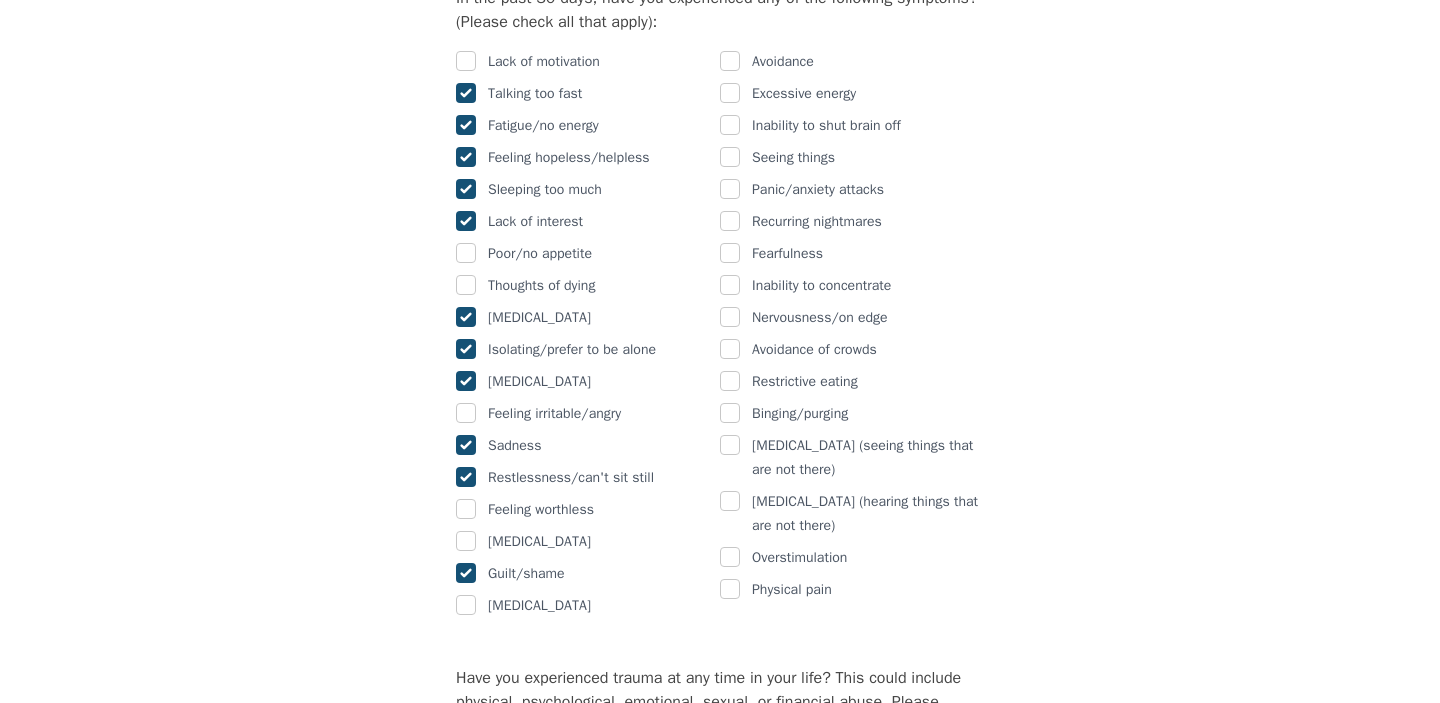 checkbox on "true" 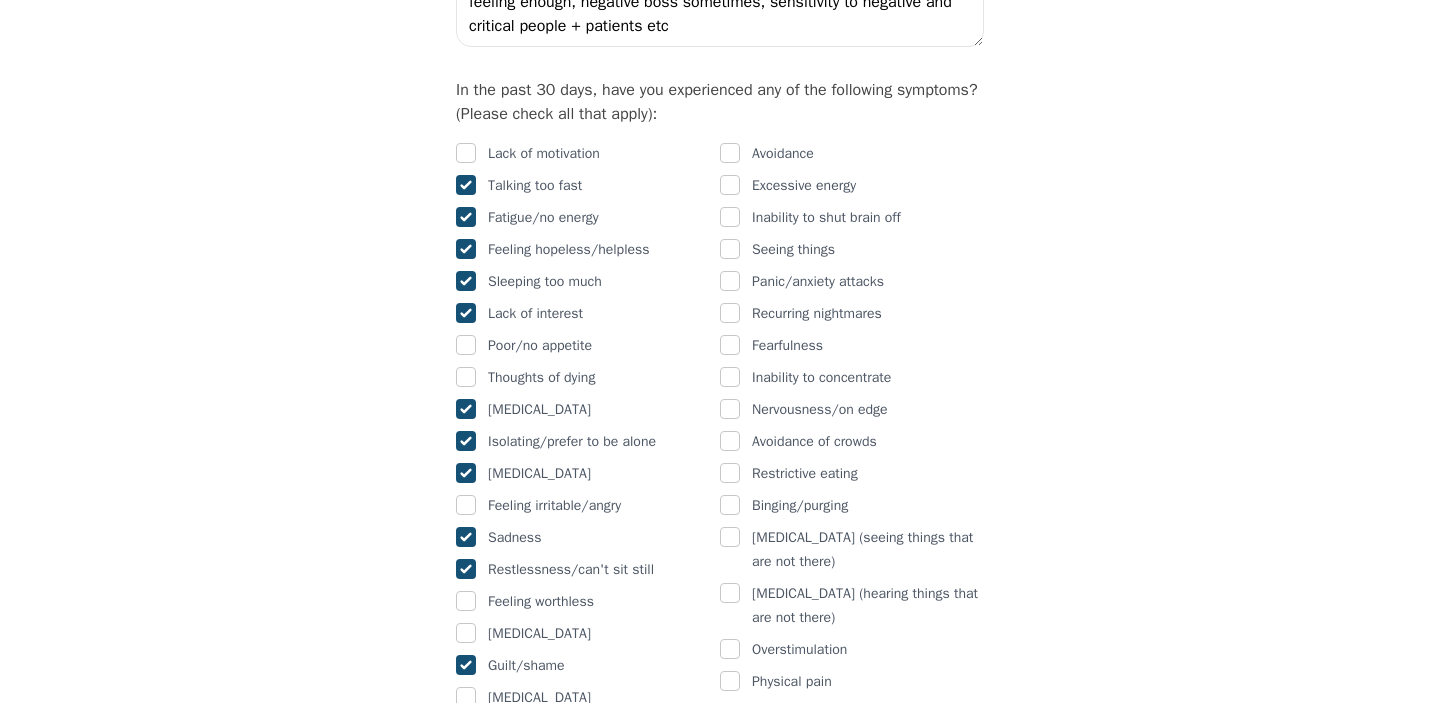 scroll, scrollTop: 1131, scrollLeft: 0, axis: vertical 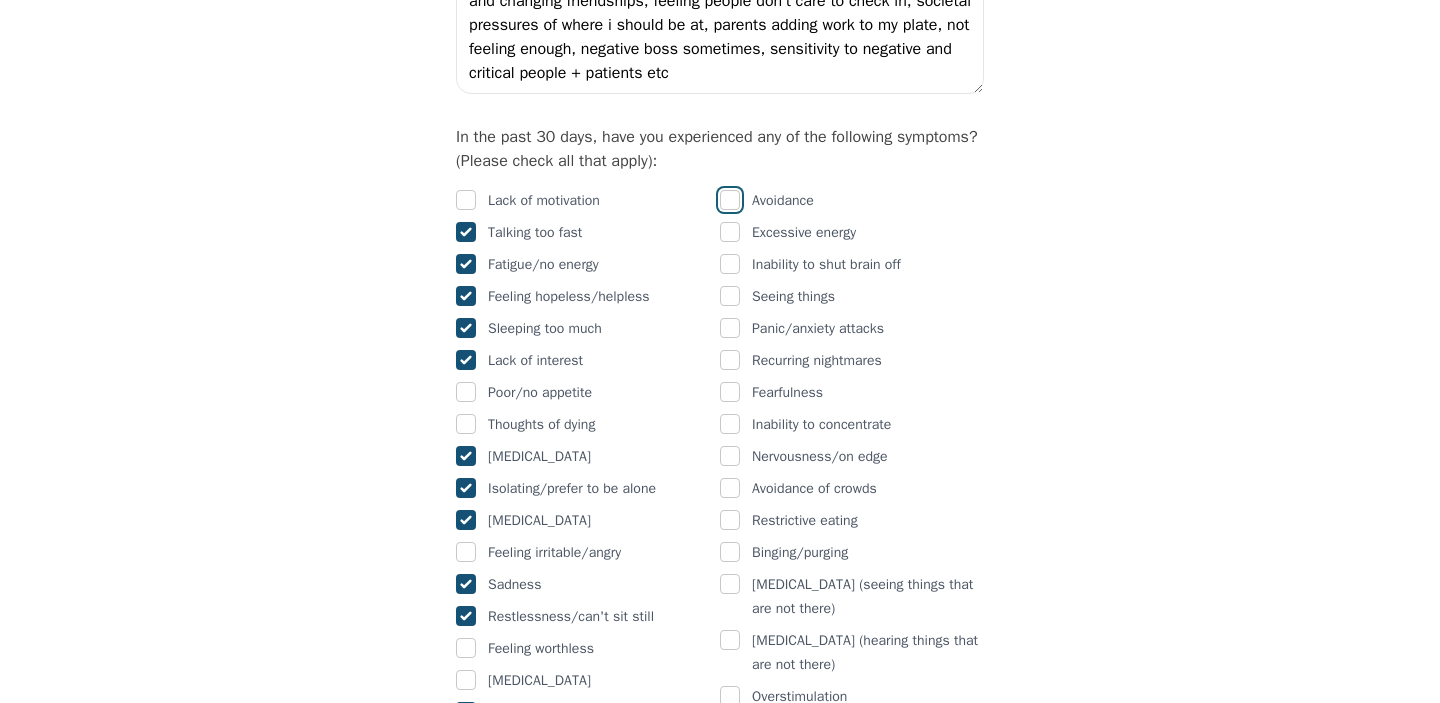 click at bounding box center (730, 200) 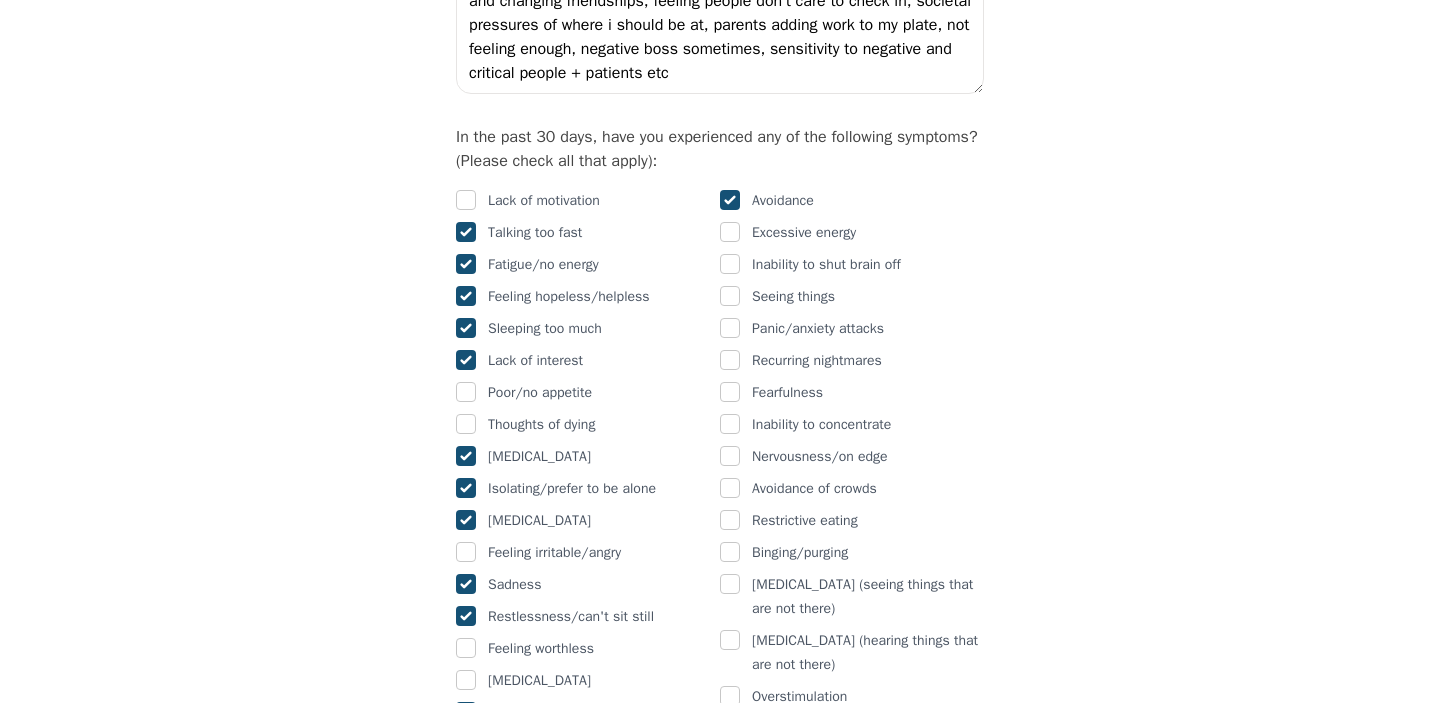 checkbox on "true" 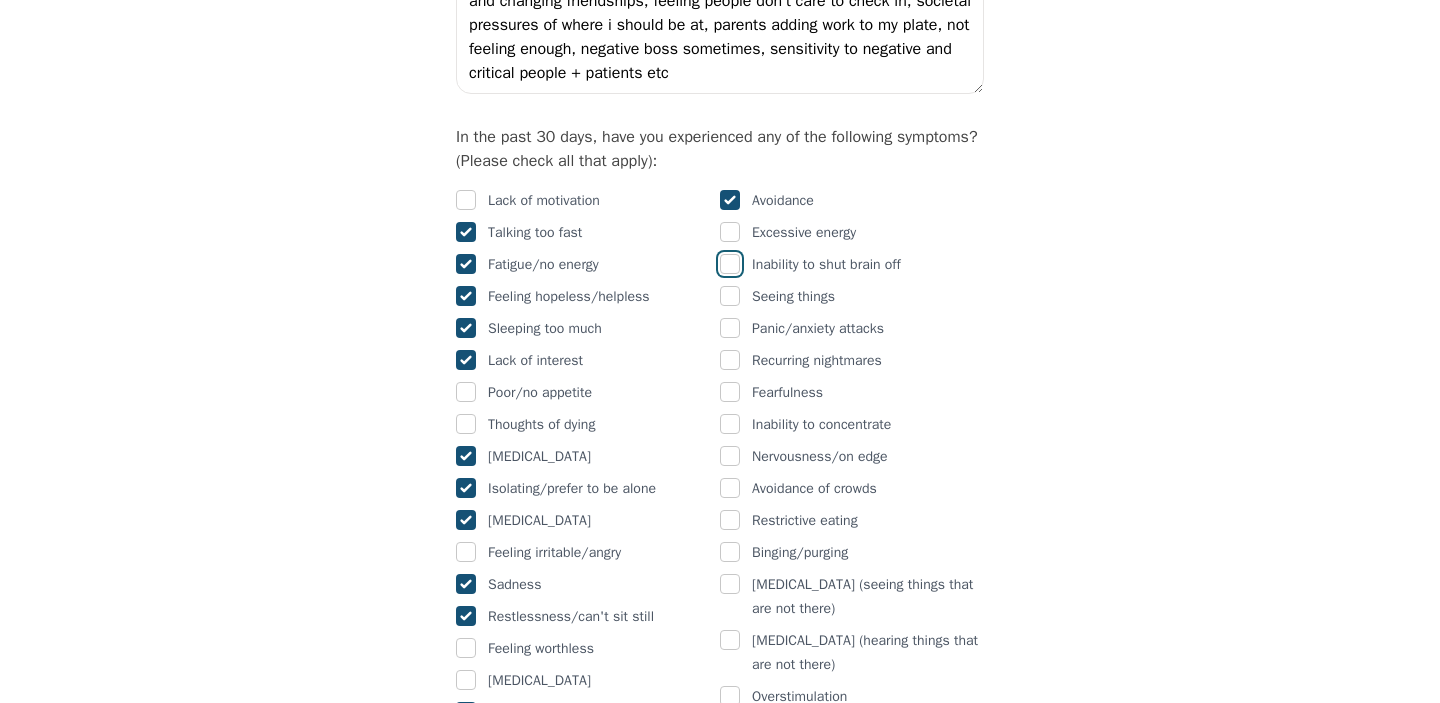 click at bounding box center (730, 264) 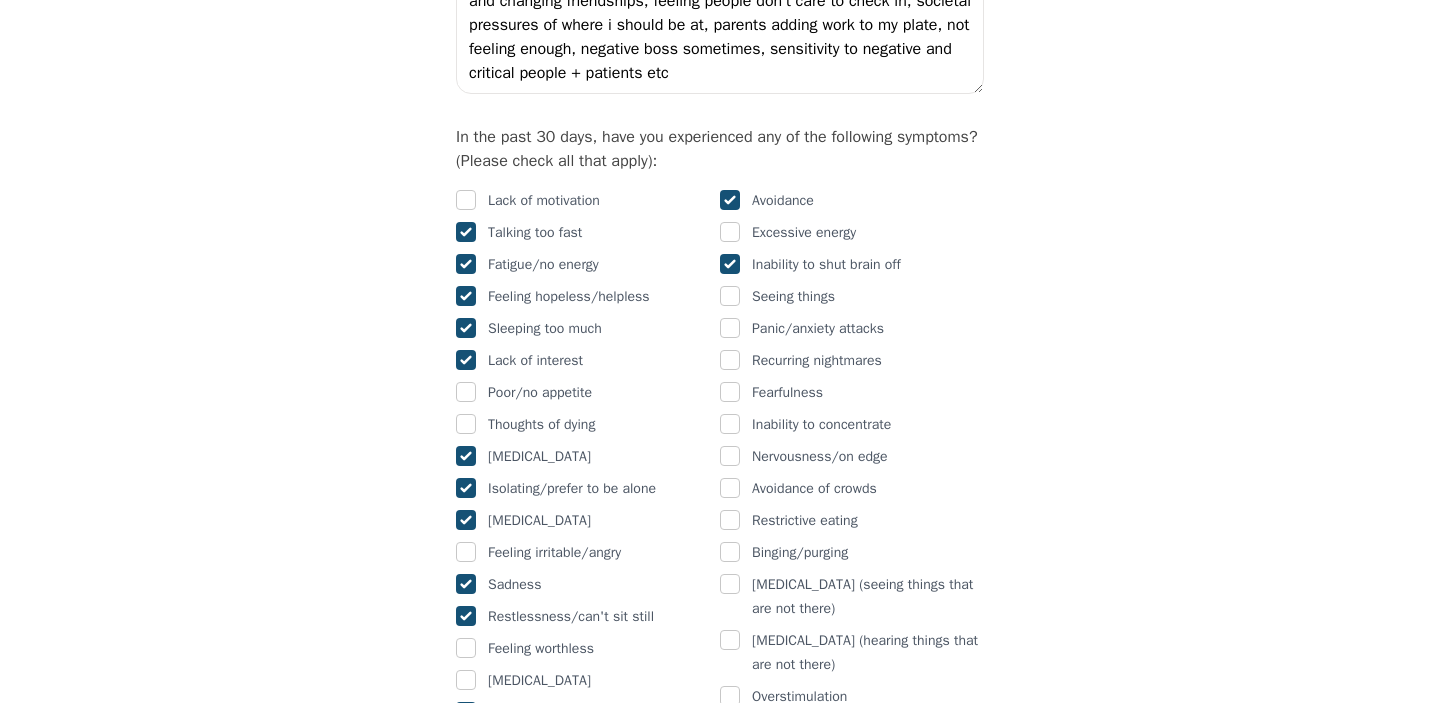 checkbox on "true" 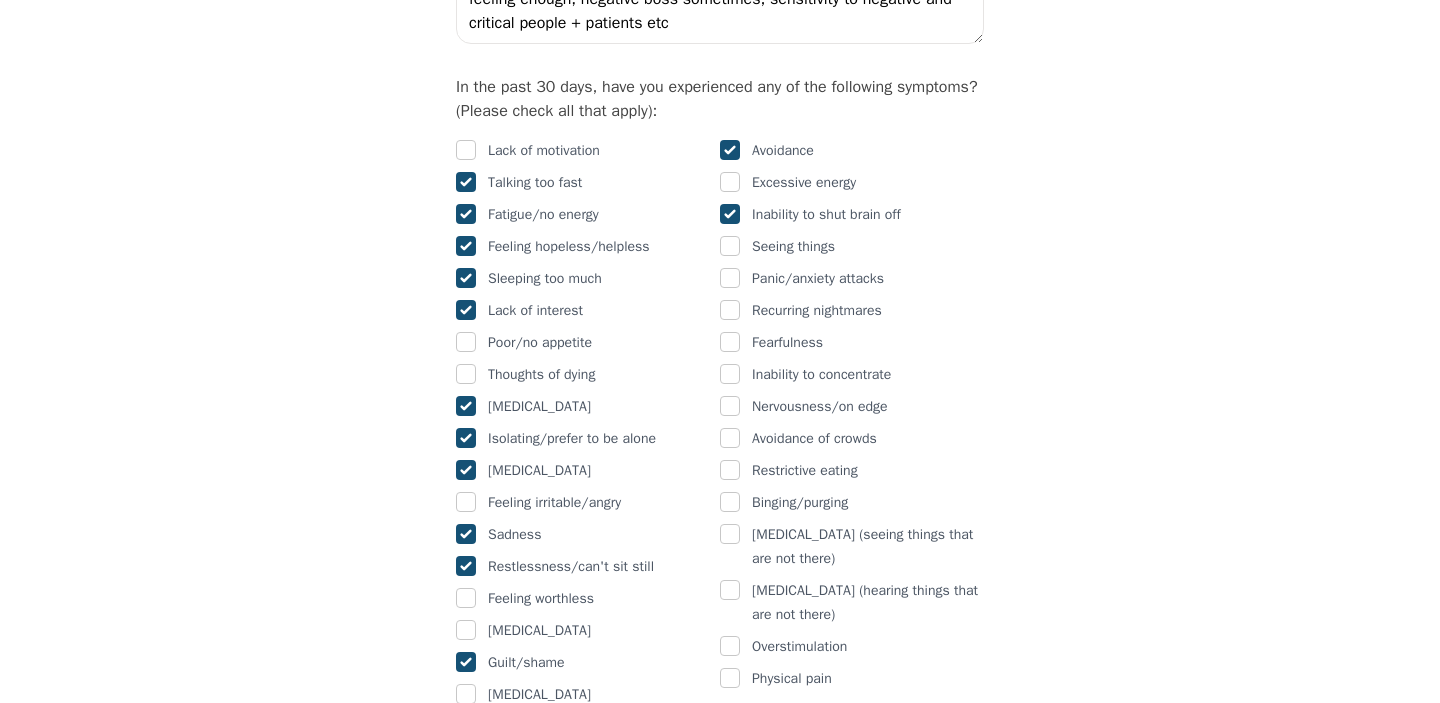 scroll, scrollTop: 1183, scrollLeft: 0, axis: vertical 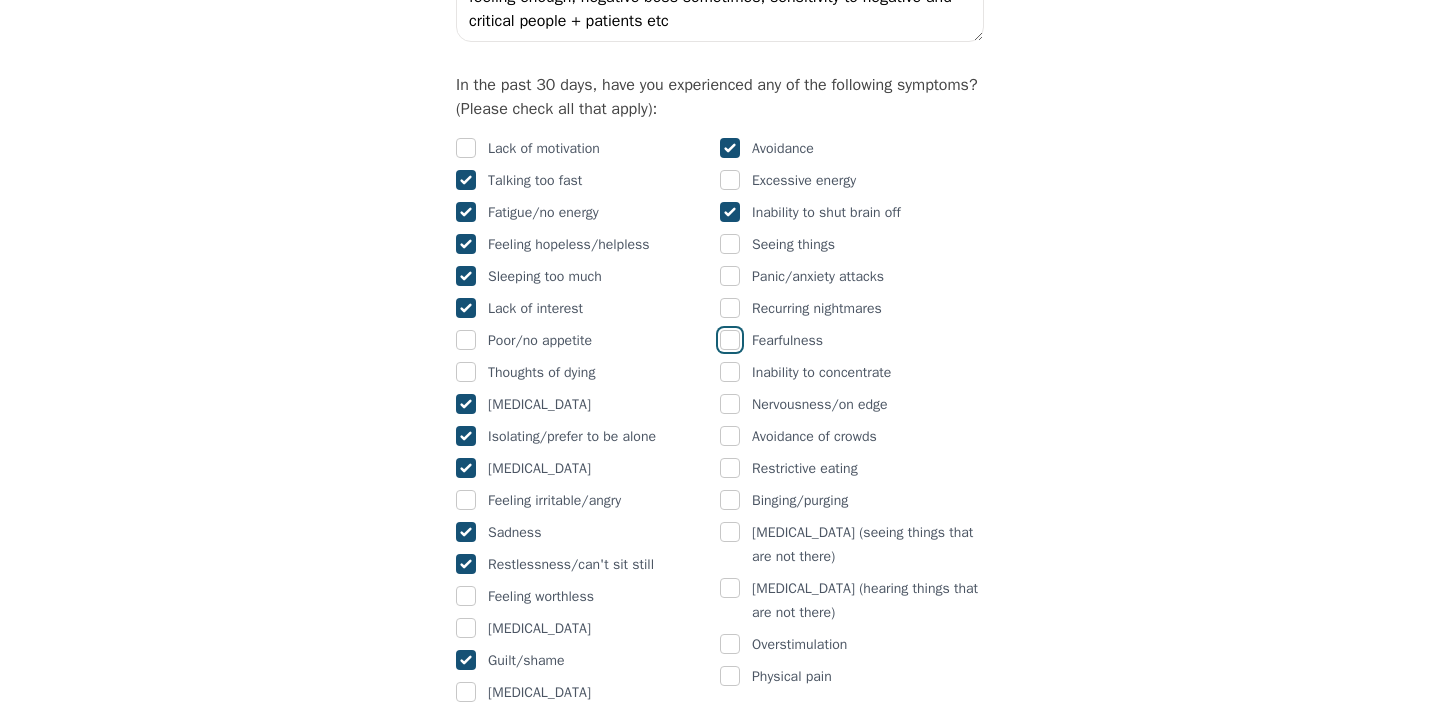 click at bounding box center (730, 340) 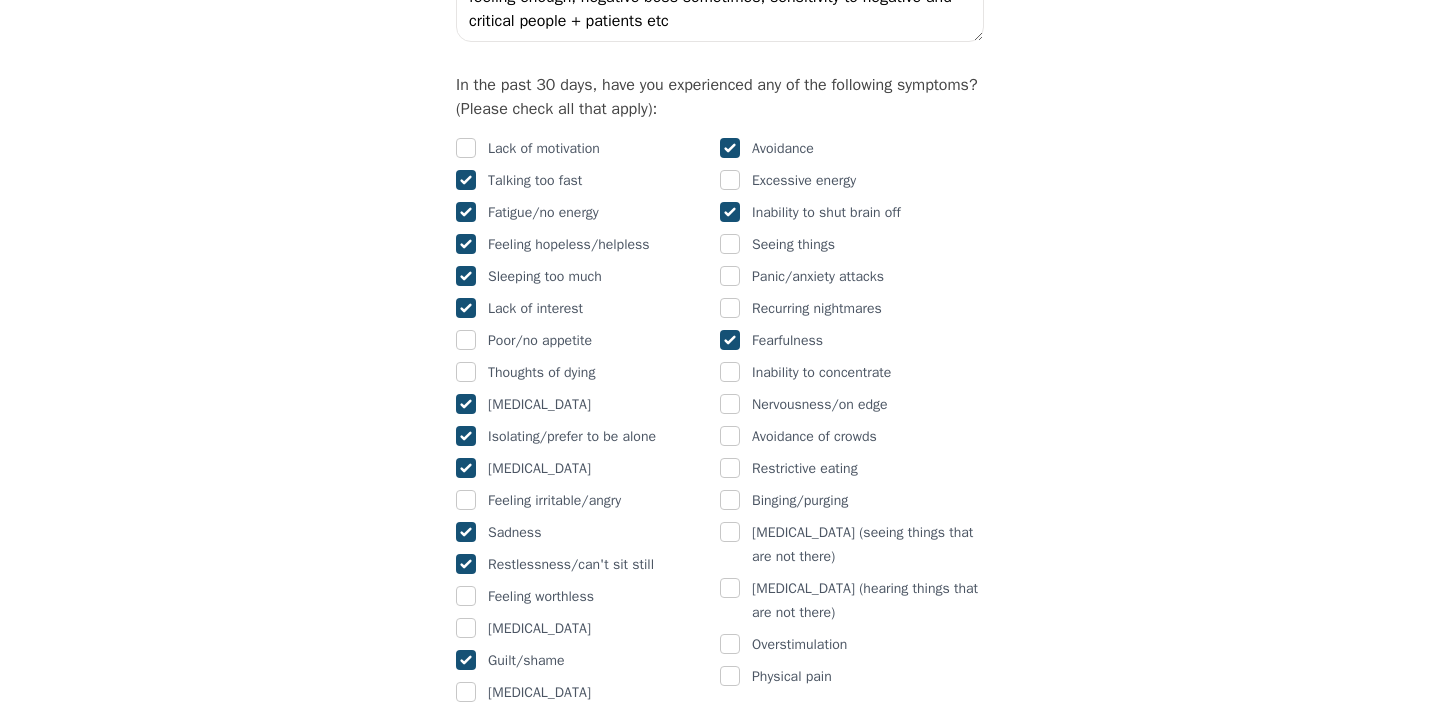checkbox on "true" 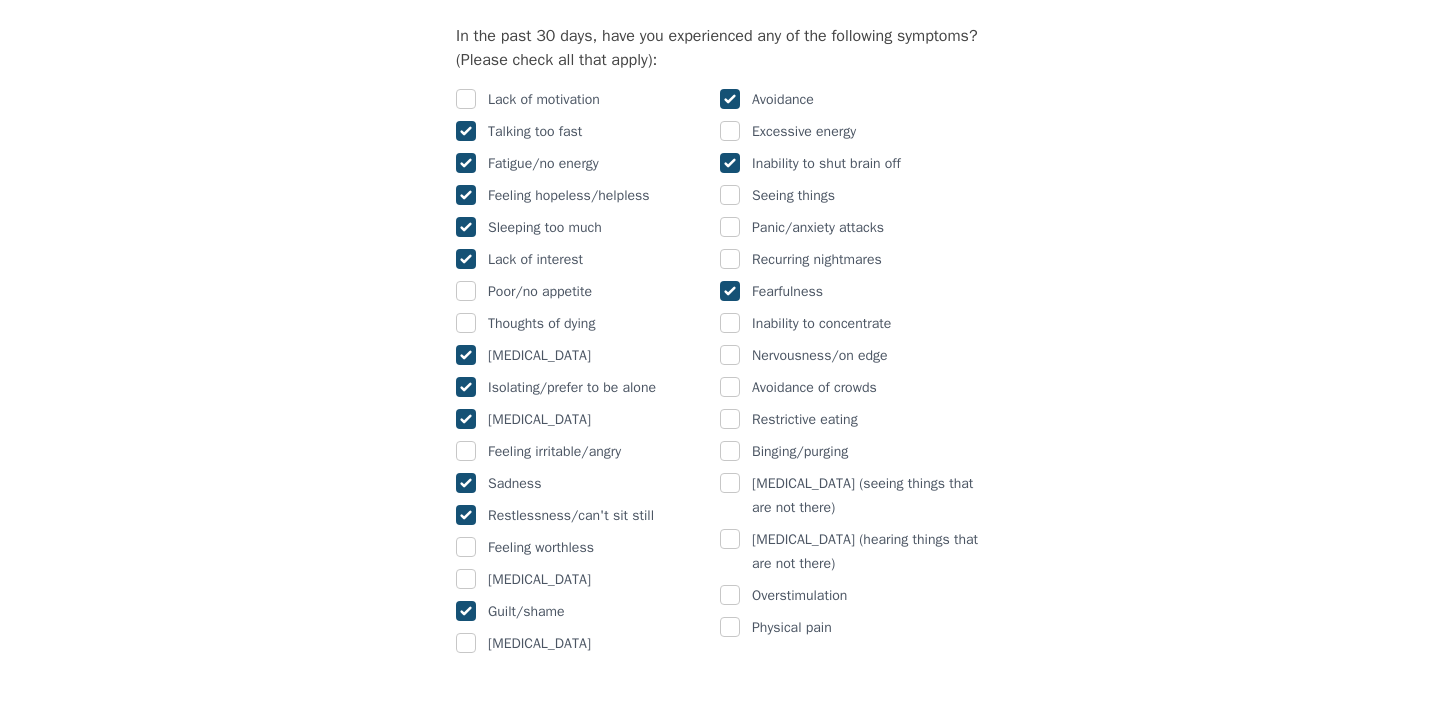 scroll, scrollTop: 1236, scrollLeft: 0, axis: vertical 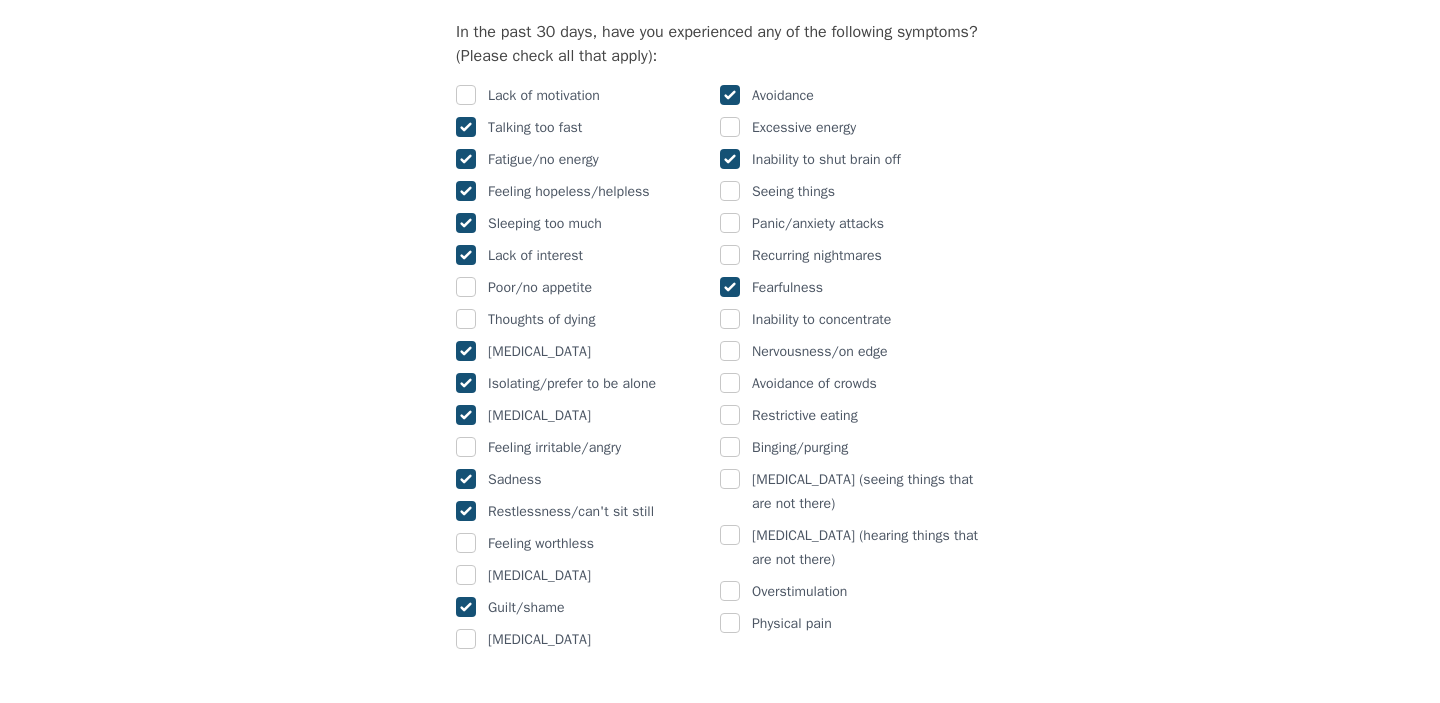 click on "Inability to concentrate" at bounding box center (821, 320) 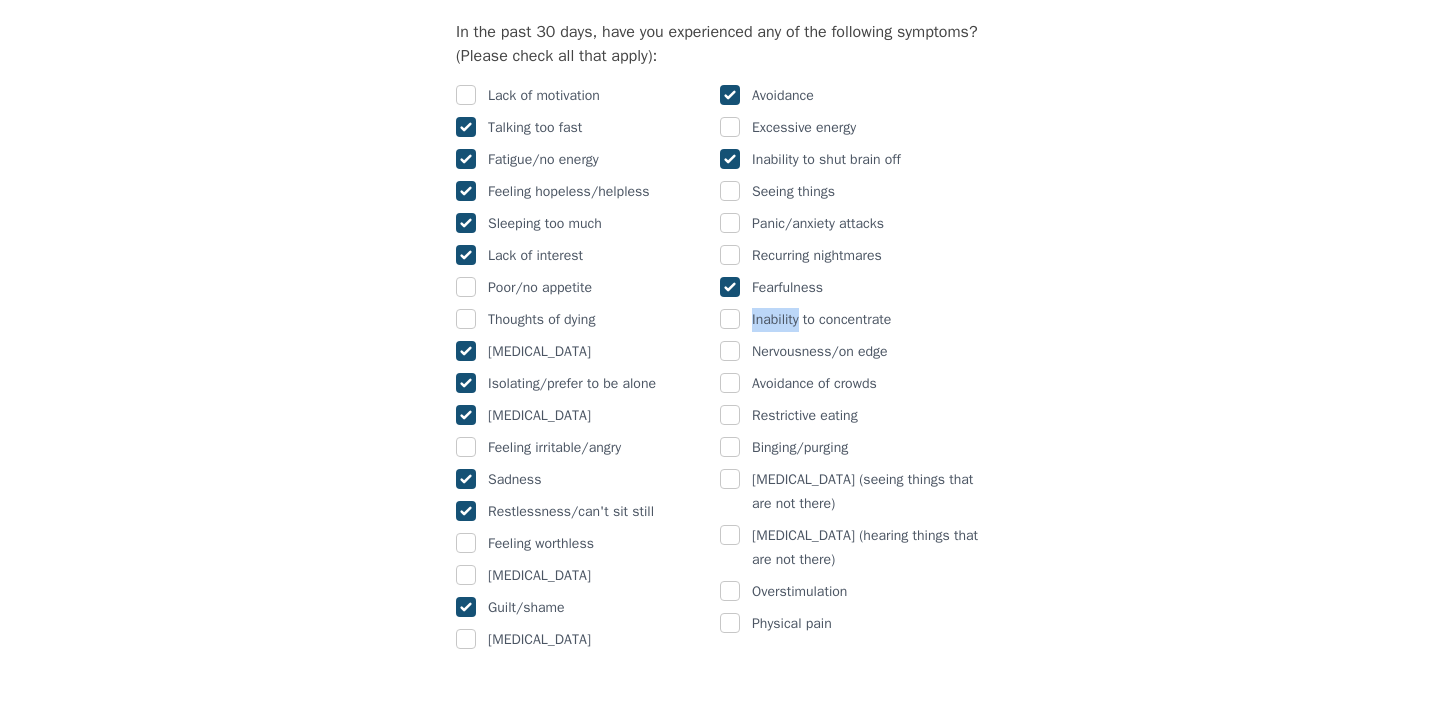 click on "Nervousness/on edge" at bounding box center (820, 352) 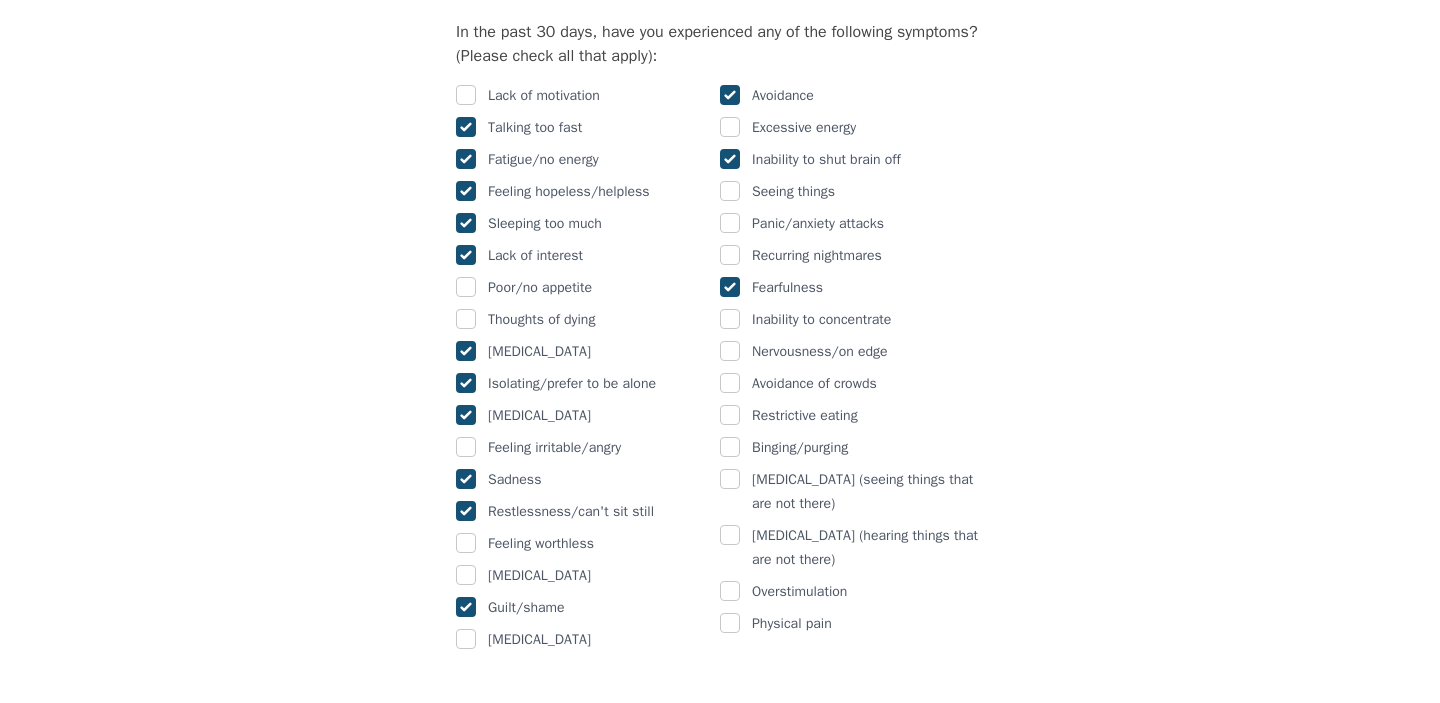 click on "Nervousness/on edge" at bounding box center (820, 352) 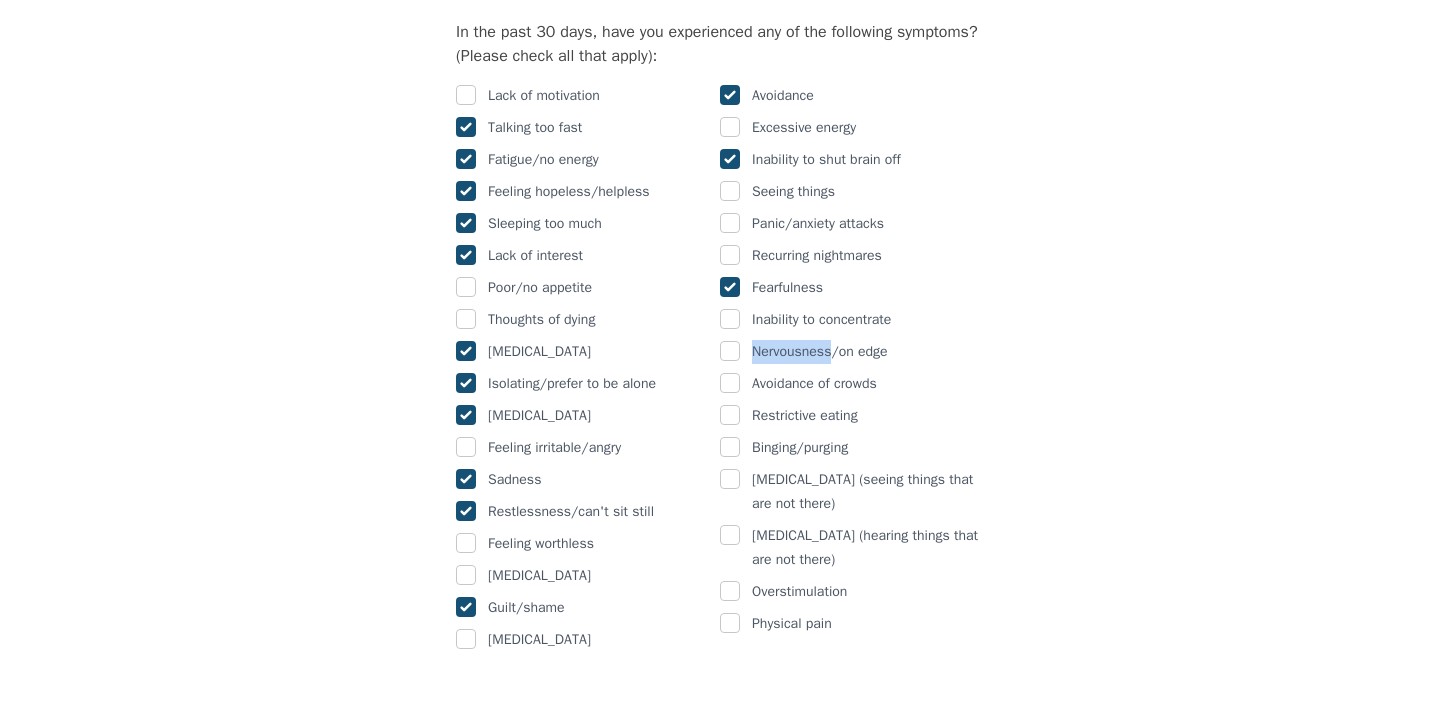 click on "Nervousness/on edge" at bounding box center (820, 352) 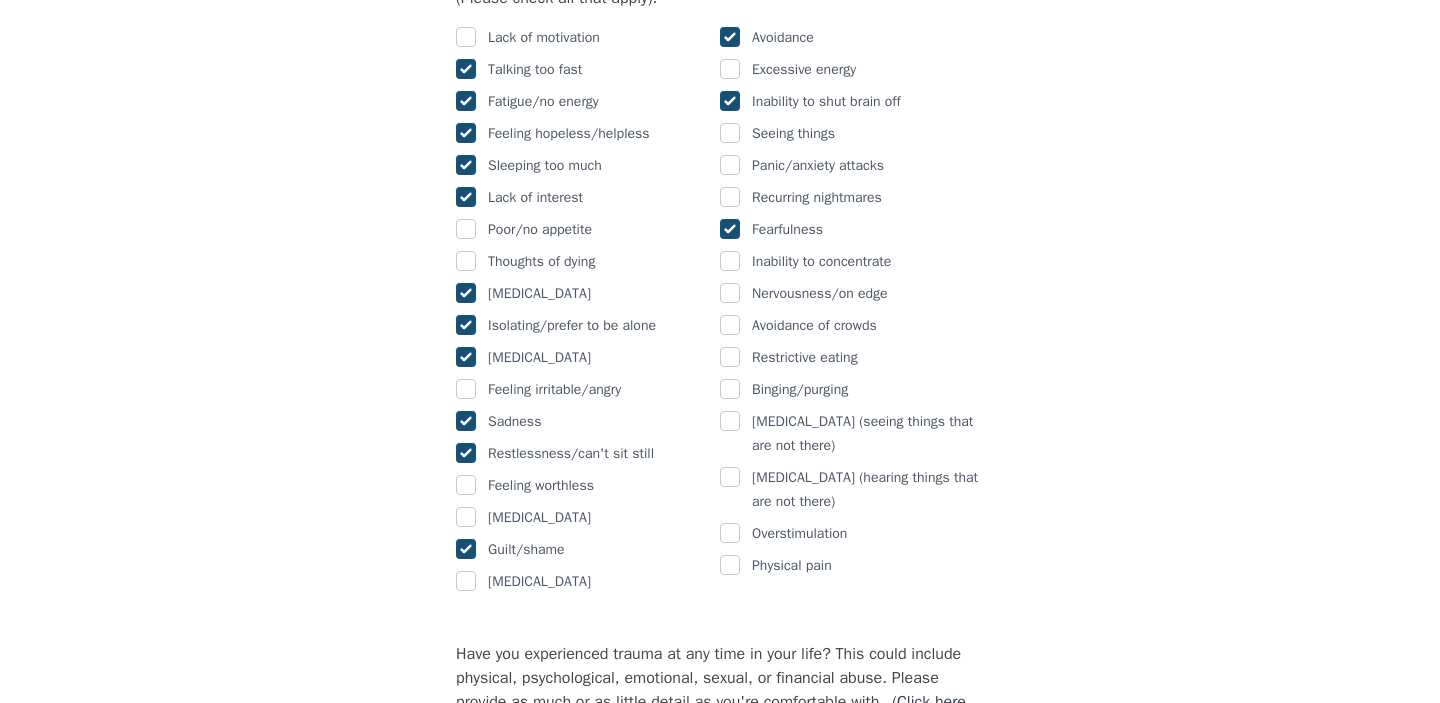 scroll, scrollTop: 1297, scrollLeft: 0, axis: vertical 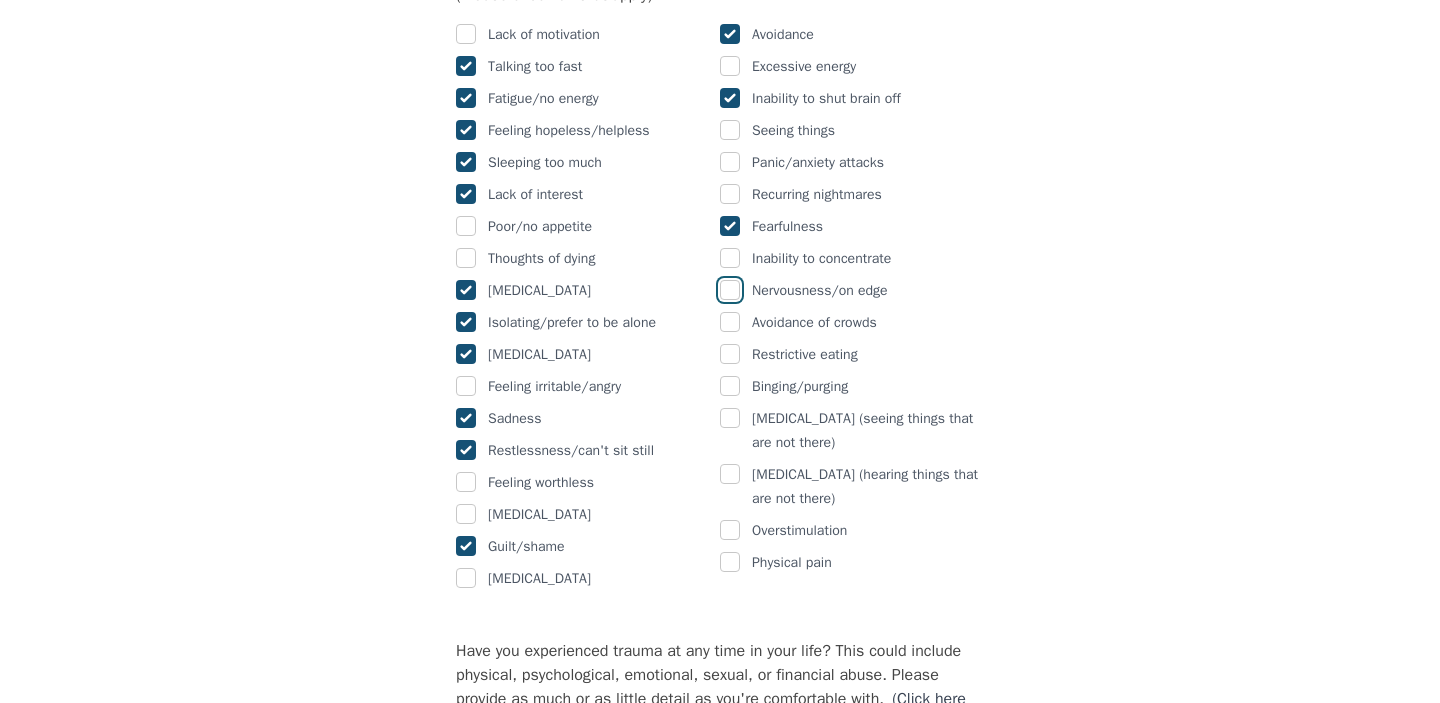 click at bounding box center (730, 290) 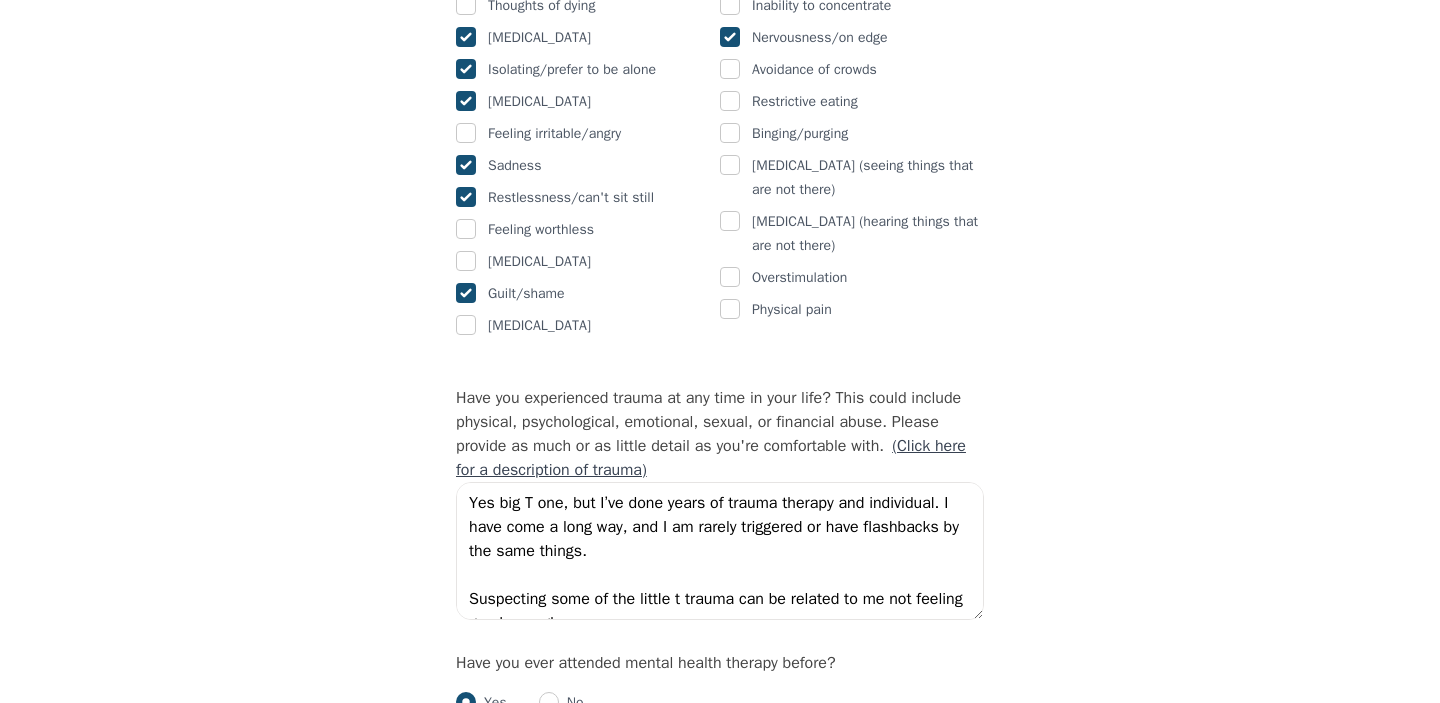scroll, scrollTop: 1558, scrollLeft: 0, axis: vertical 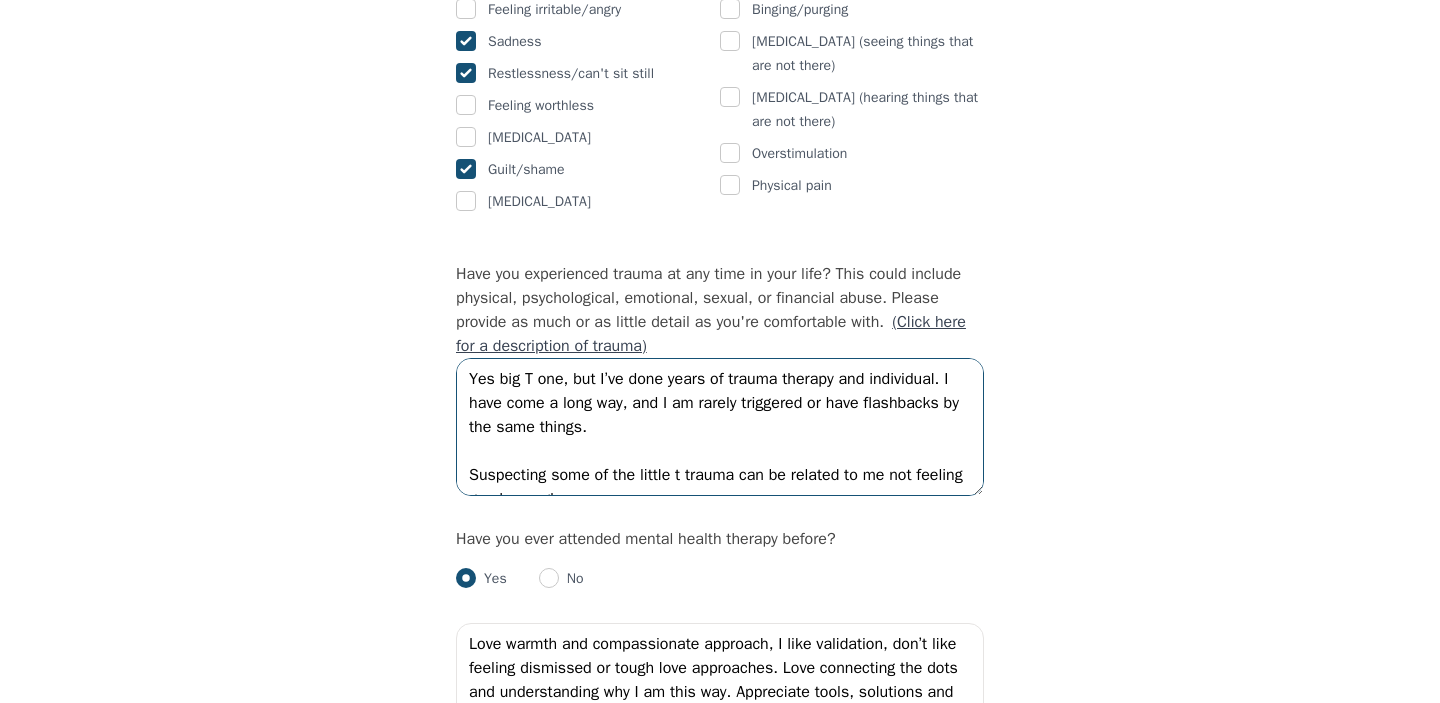 click on "Yes big T one, but I’ve done years of trauma therapy and individual. I have come a long way, and I am rarely triggered or have flashbacks by the same things.
Suspecting some of the little t trauma can be related to me not feeling good enough." at bounding box center [720, 427] 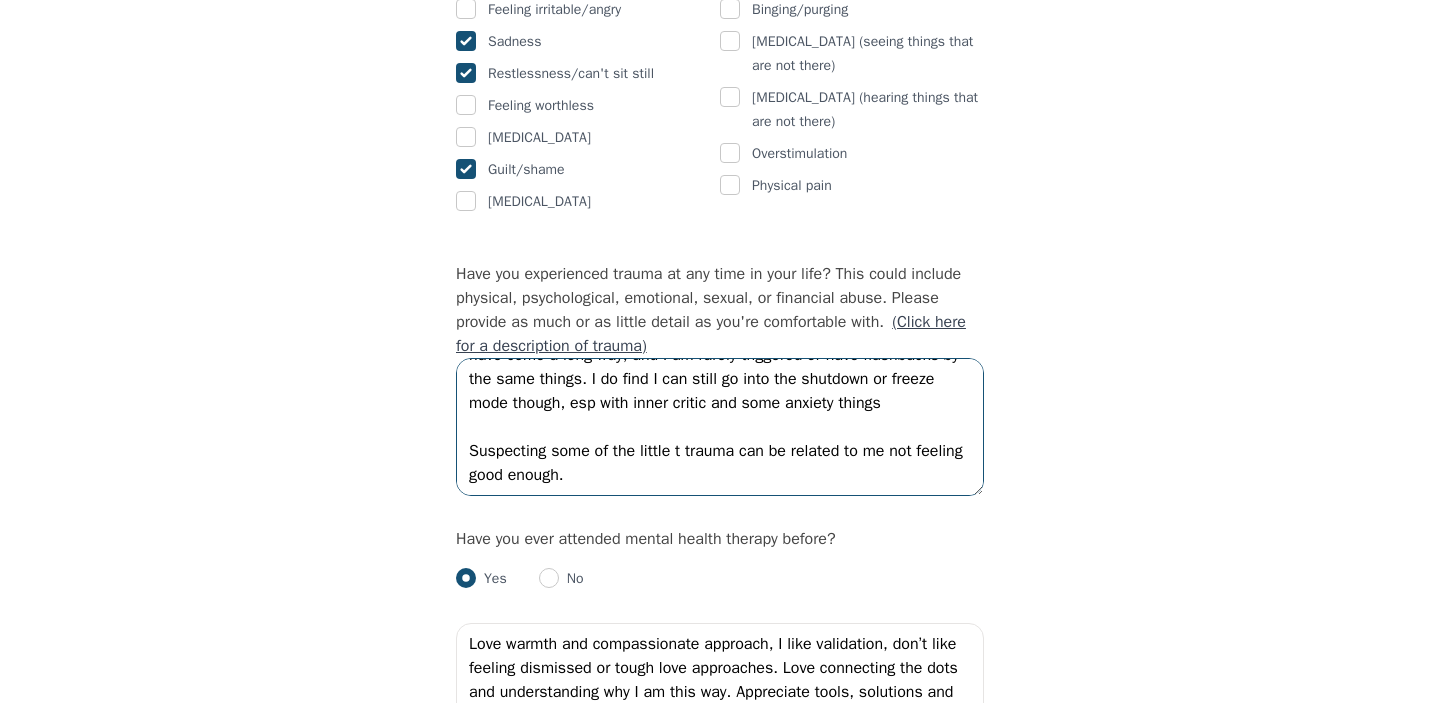 scroll, scrollTop: 72, scrollLeft: 0, axis: vertical 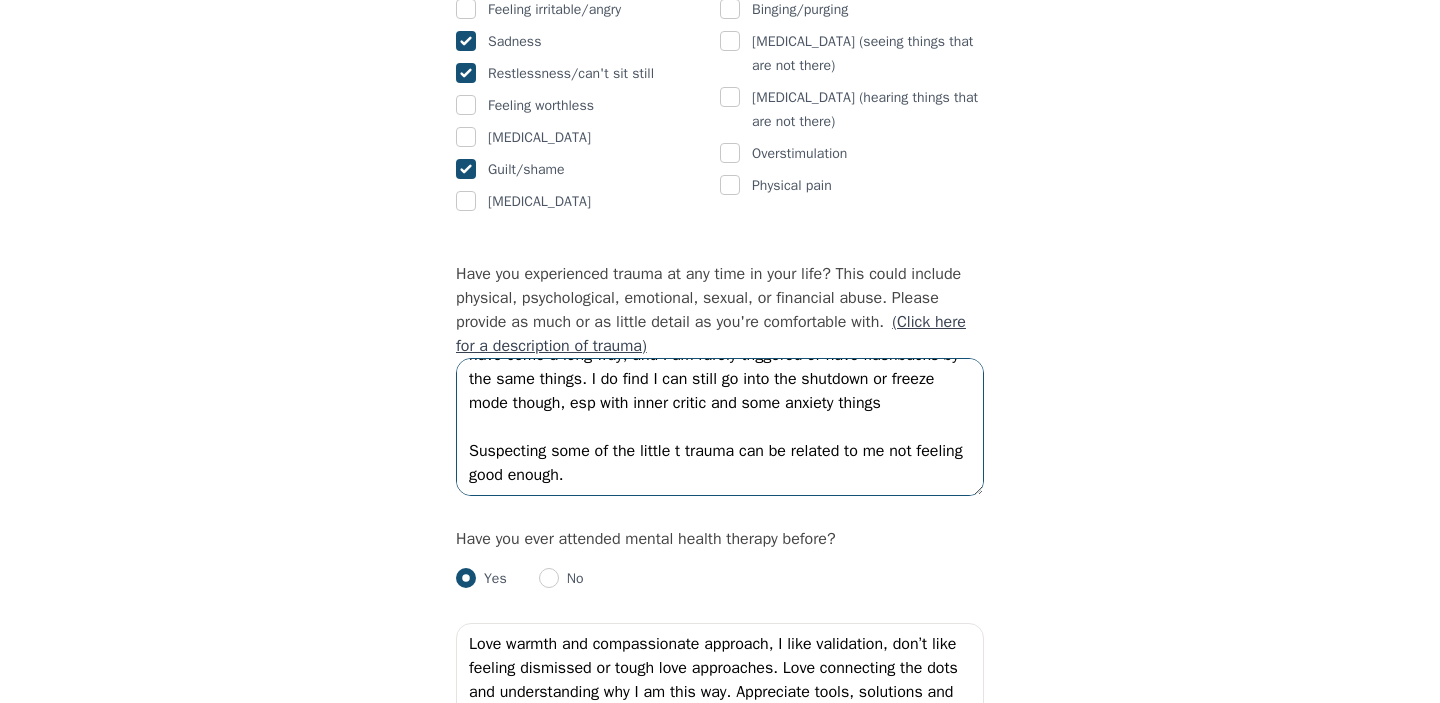 click on "Yes big T one, but I’ve done years of trauma therapy and individual. I have come a long way, and I am rarely triggered or have flashbacks by the same things. I do find I can still go into the shutdown or freeze mode though, esp with inner critic and some anxiety things
Suspecting some of the little t trauma can be related to me not feeling good enough." at bounding box center [720, 427] 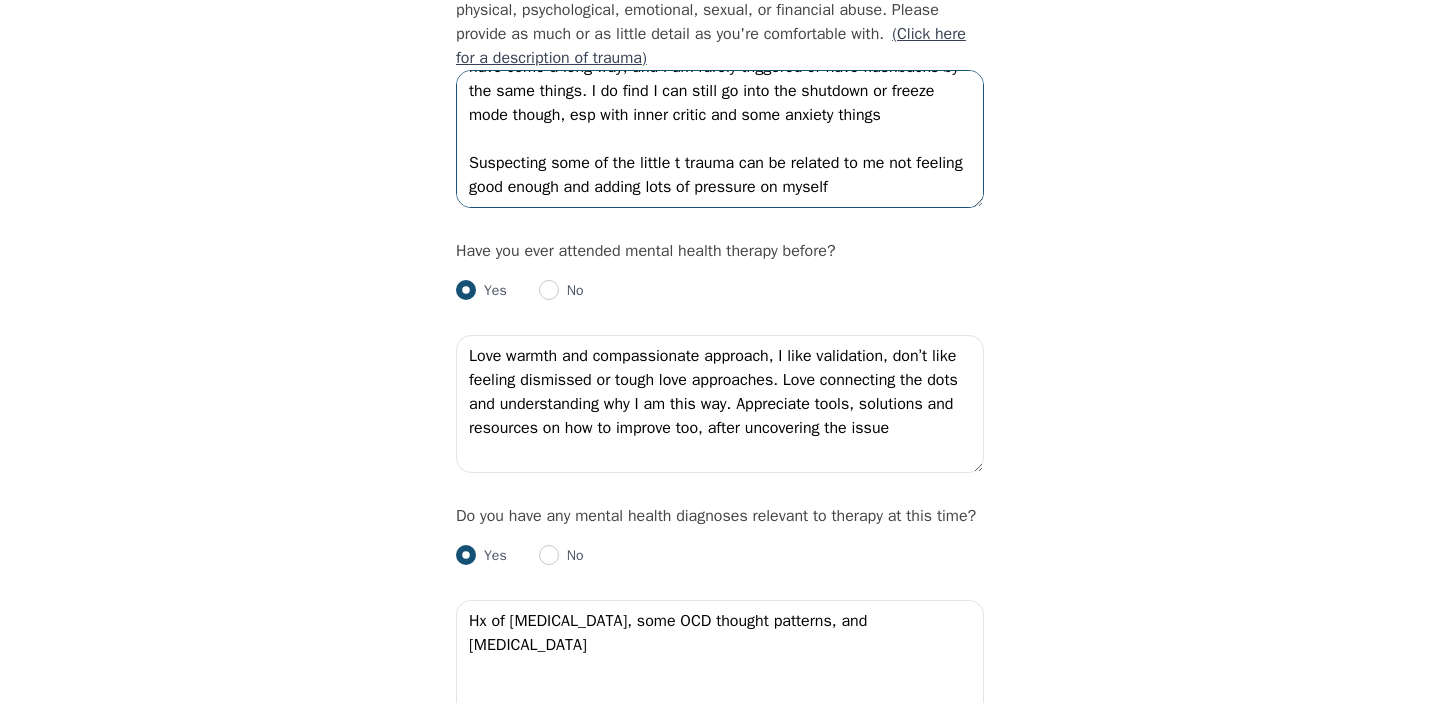 scroll, scrollTop: 1965, scrollLeft: 0, axis: vertical 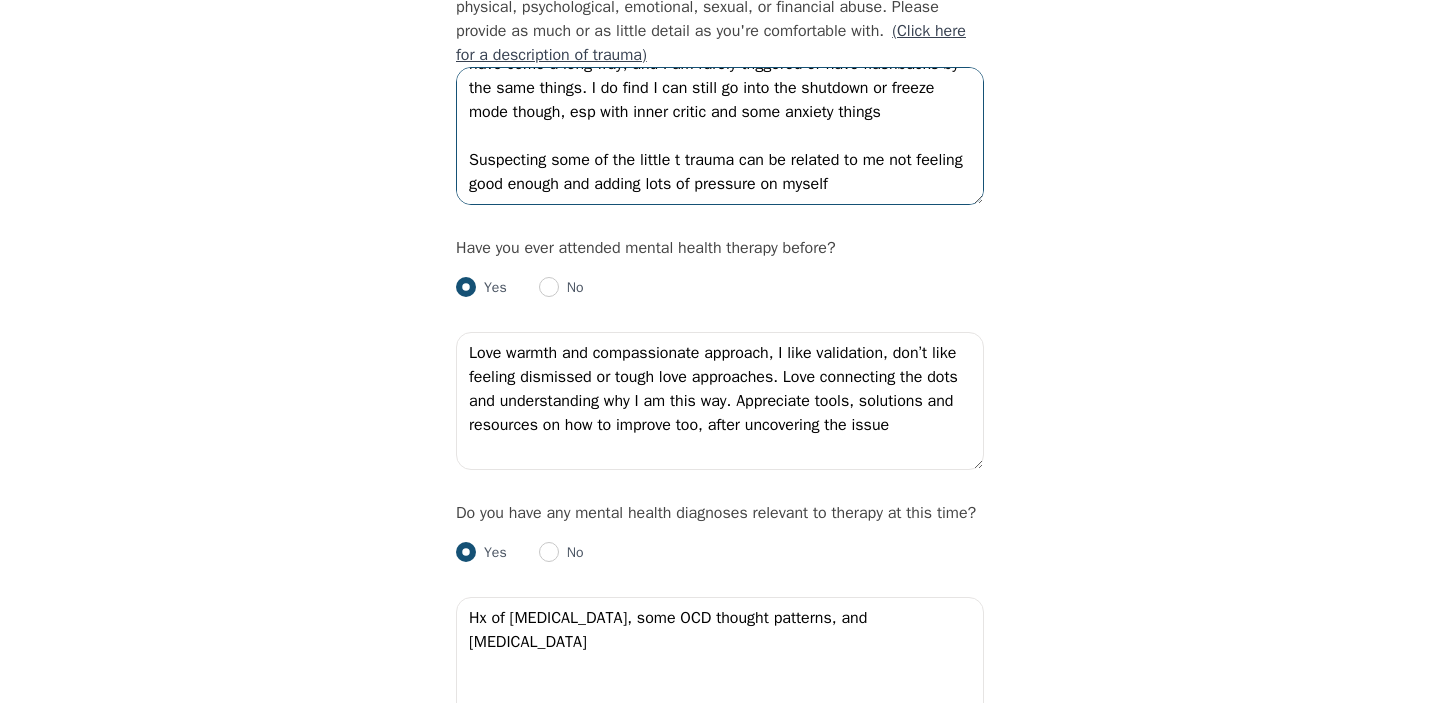 type on "Yes big T one, but I’ve done years of trauma therapy and individual. I have come a long way, and I am rarely triggered or have flashbacks by the same things. I do find I can still go into the shutdown or freeze mode though, esp with inner critic and some anxiety things
Suspecting some of the little t trauma can be related to me not feeling good enough and adding lots of pressure on myself" 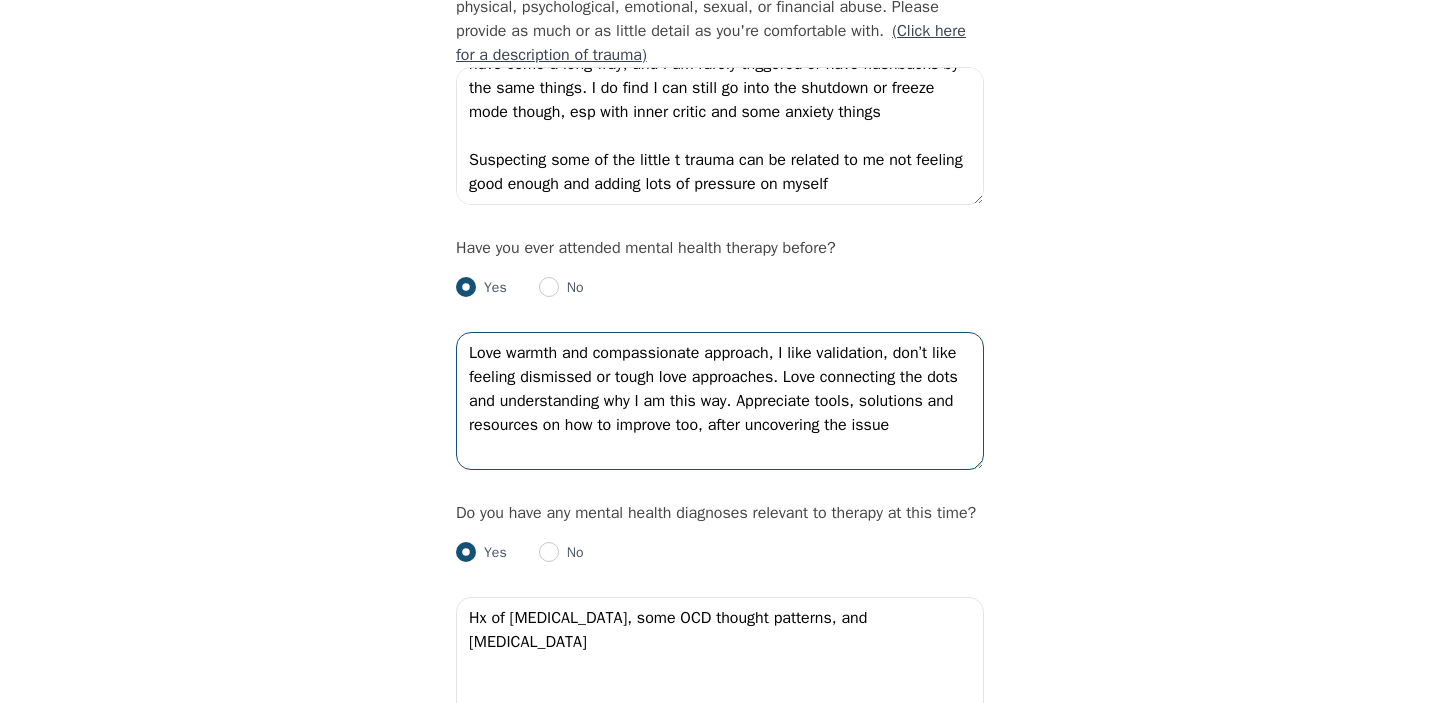 click on "Love warmth and compassionate approach, I like validation, don’t like feeling dismissed or tough love approaches. Love connecting the dots and understanding why I am this way. Appreciate tools, solutions and resources on how to improve too, after uncovering the issue" at bounding box center [720, 401] 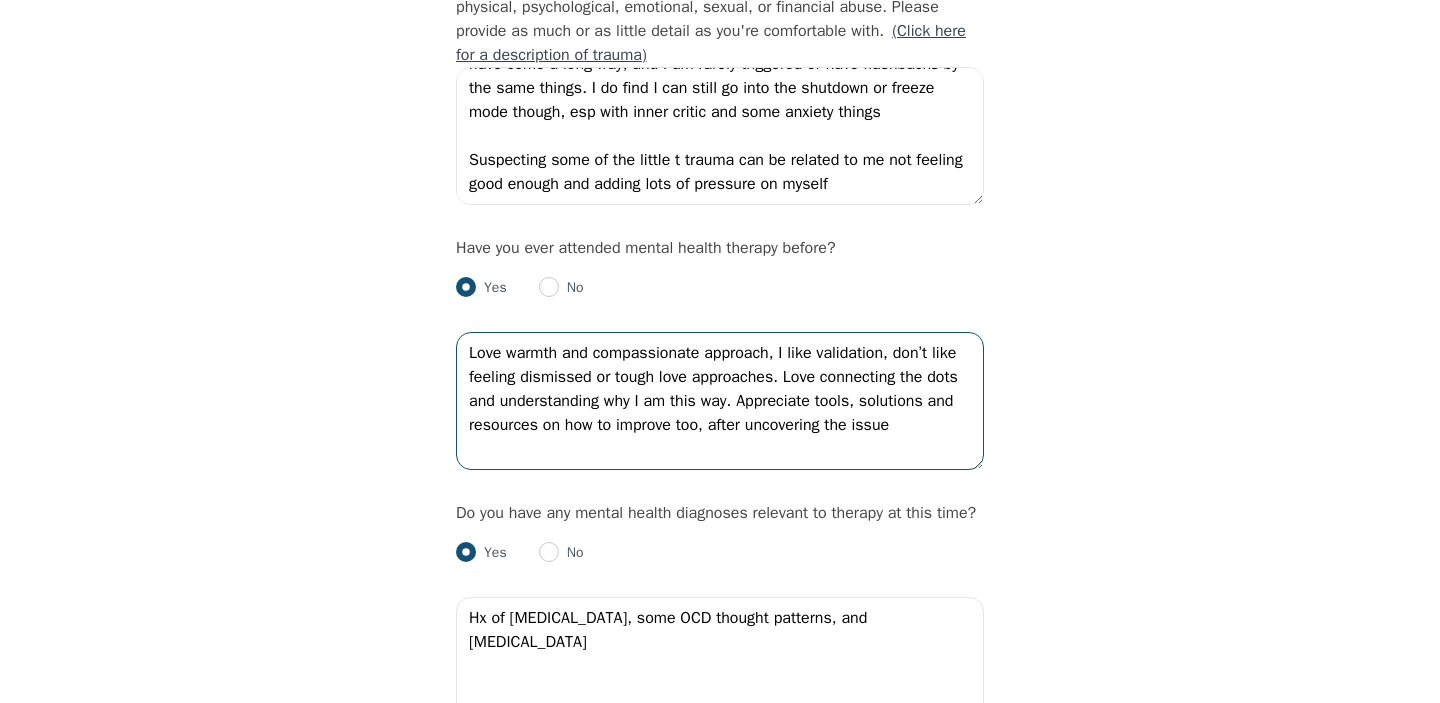 click on "Love warmth and compassionate approach, I like validation, don’t like feeling dismissed or tough love approaches. Love connecting the dots and understanding why I am this way. Appreciate tools, solutions and resources on how to improve too, after uncovering the issue" at bounding box center (720, 401) 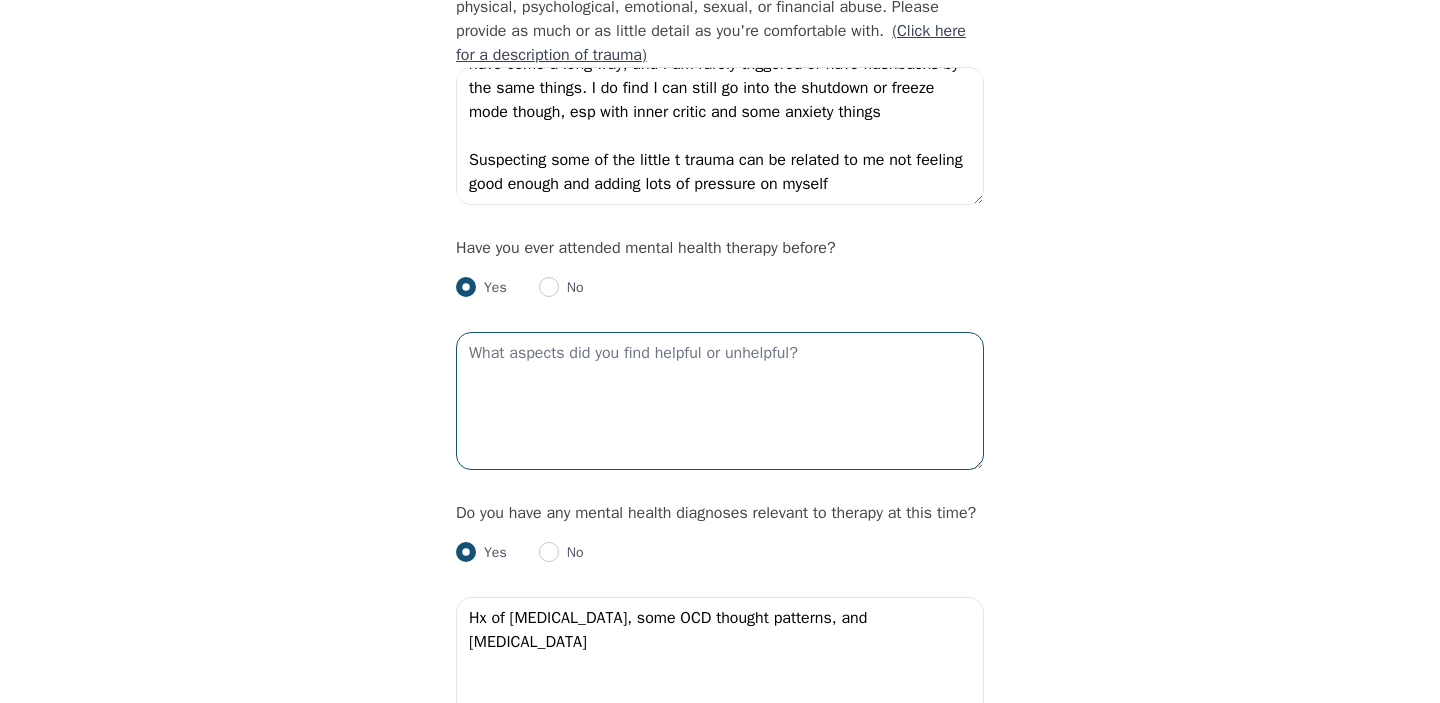 paste on "Love warmth and compassionate approach, I like validation, don’t like feeling dismissed or tough love approaches. Love connecting the dots and understanding why I am this way. Appreciate tools, solutions and resources on how to improve too, after uncovering the issue" 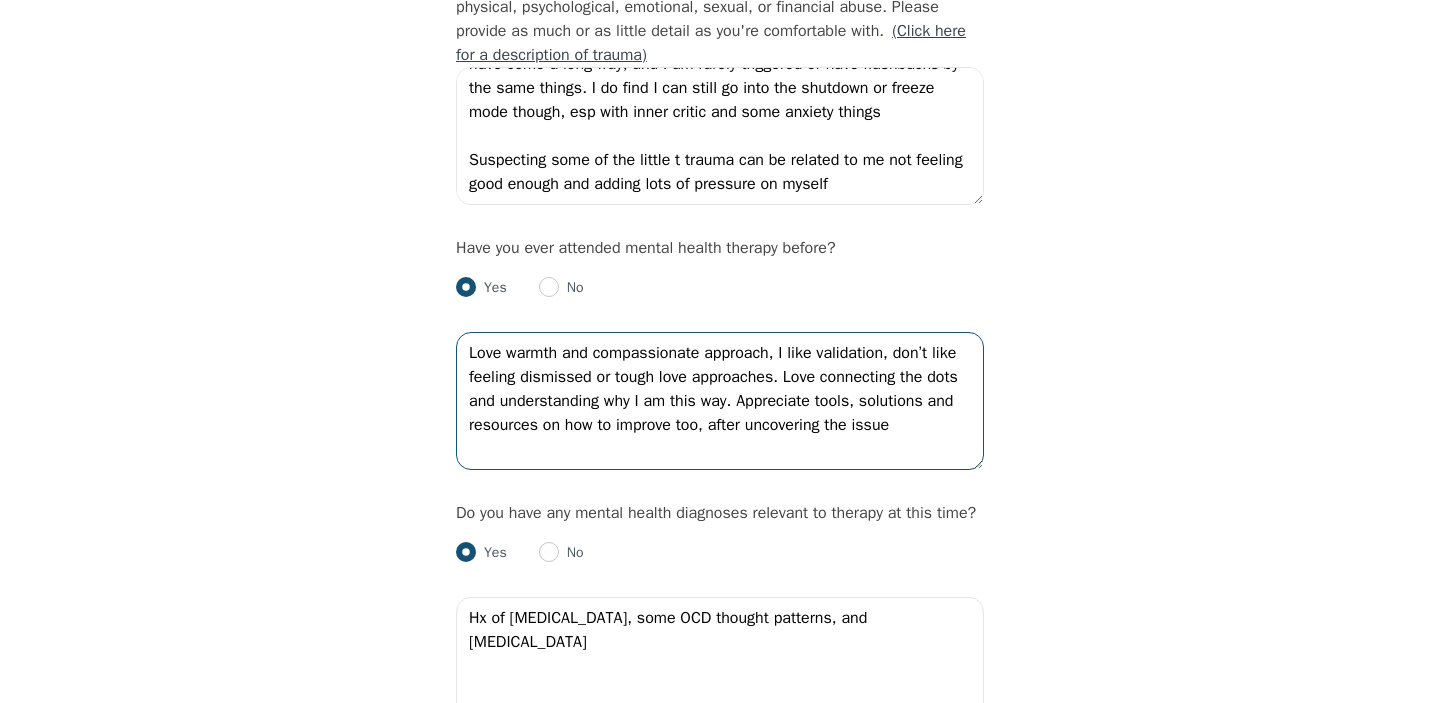 click on "Love warmth and compassionate approach, I like validation, don’t like feeling dismissed or tough love approaches. Love connecting the dots and understanding why I am this way. Appreciate tools, solutions and resources on how to improve too, after uncovering the issue" at bounding box center (720, 401) 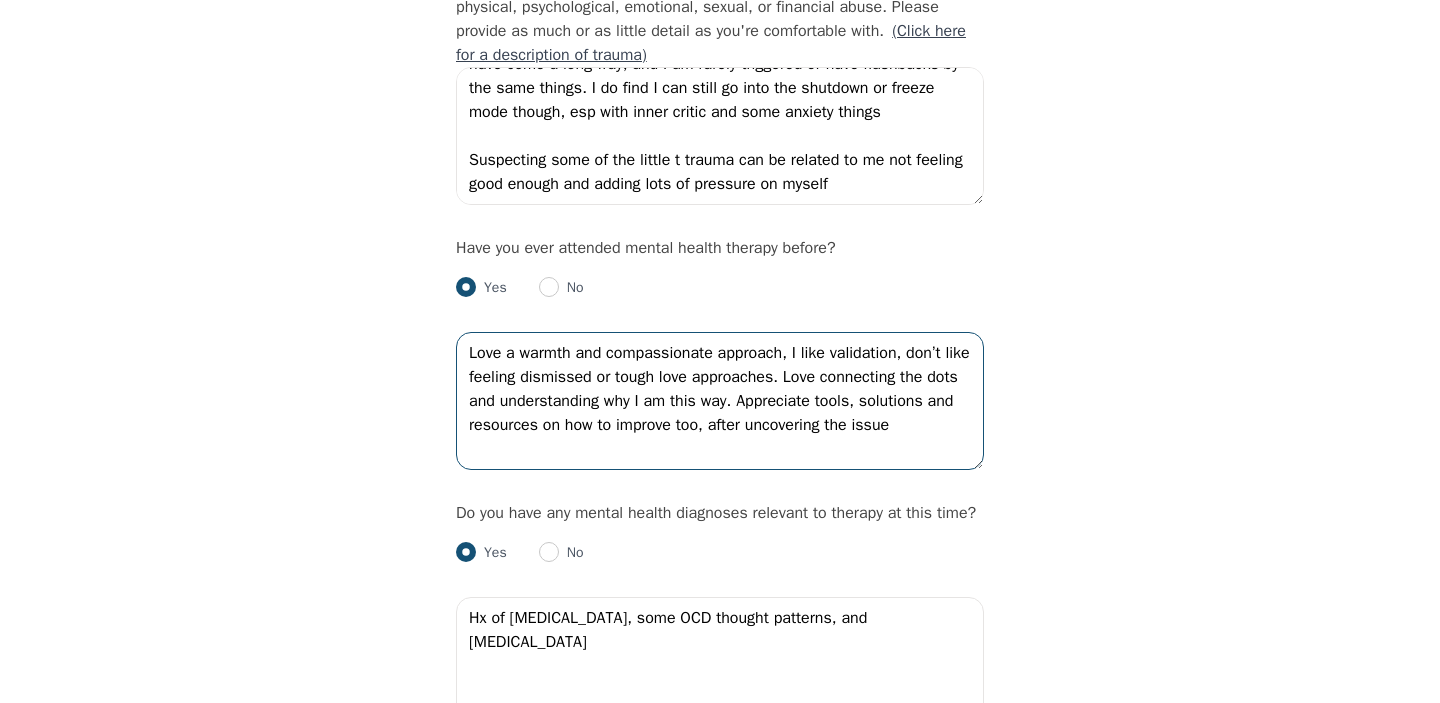 click on "Love a warmth and compassionate approach, I like validation, don’t like feeling dismissed or tough love approaches. Love connecting the dots and understanding why I am this way. Appreciate tools, solutions and resources on how to improve too, after uncovering the issue" at bounding box center (720, 401) 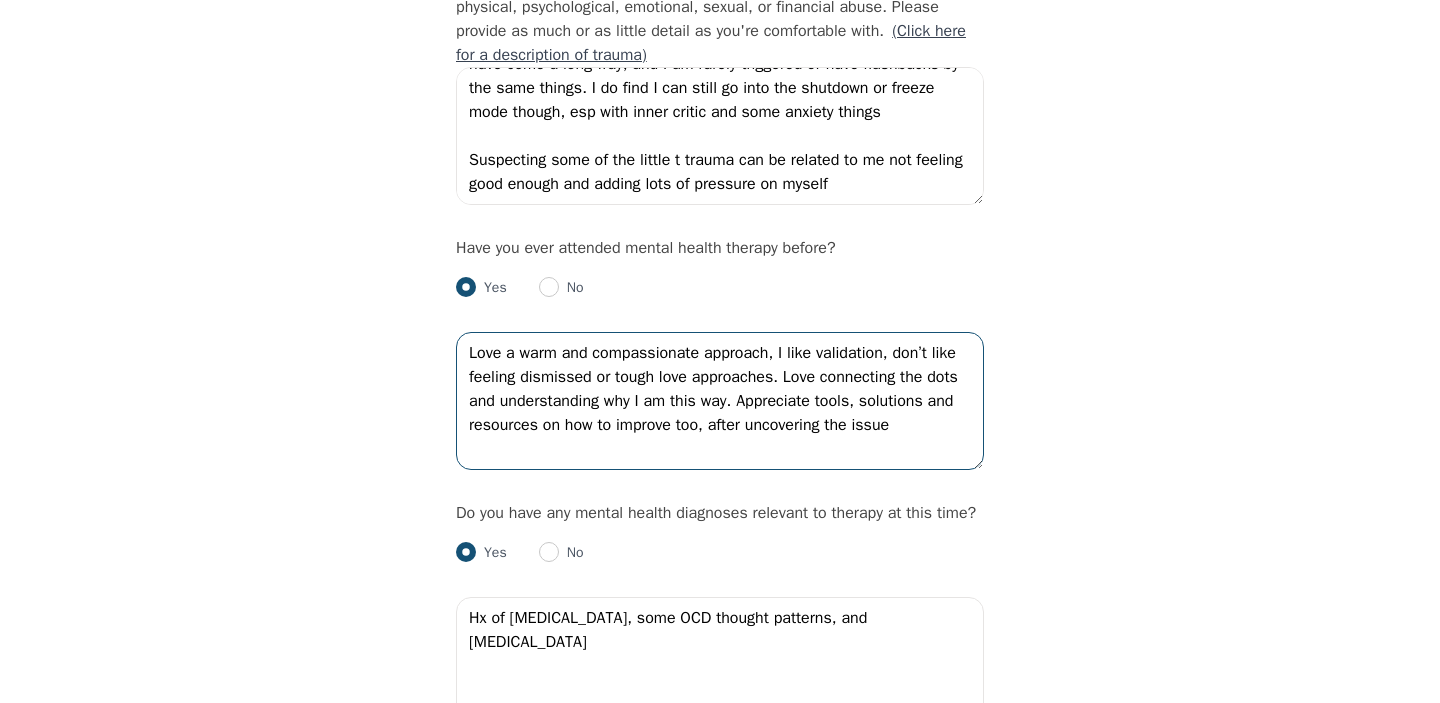 click on "Love a warm and compassionate approach, I like validation, don’t like feeling dismissed or tough love approaches. Love connecting the dots and understanding why I am this way. Appreciate tools, solutions and resources on how to improve too, after uncovering the issue" at bounding box center (720, 401) 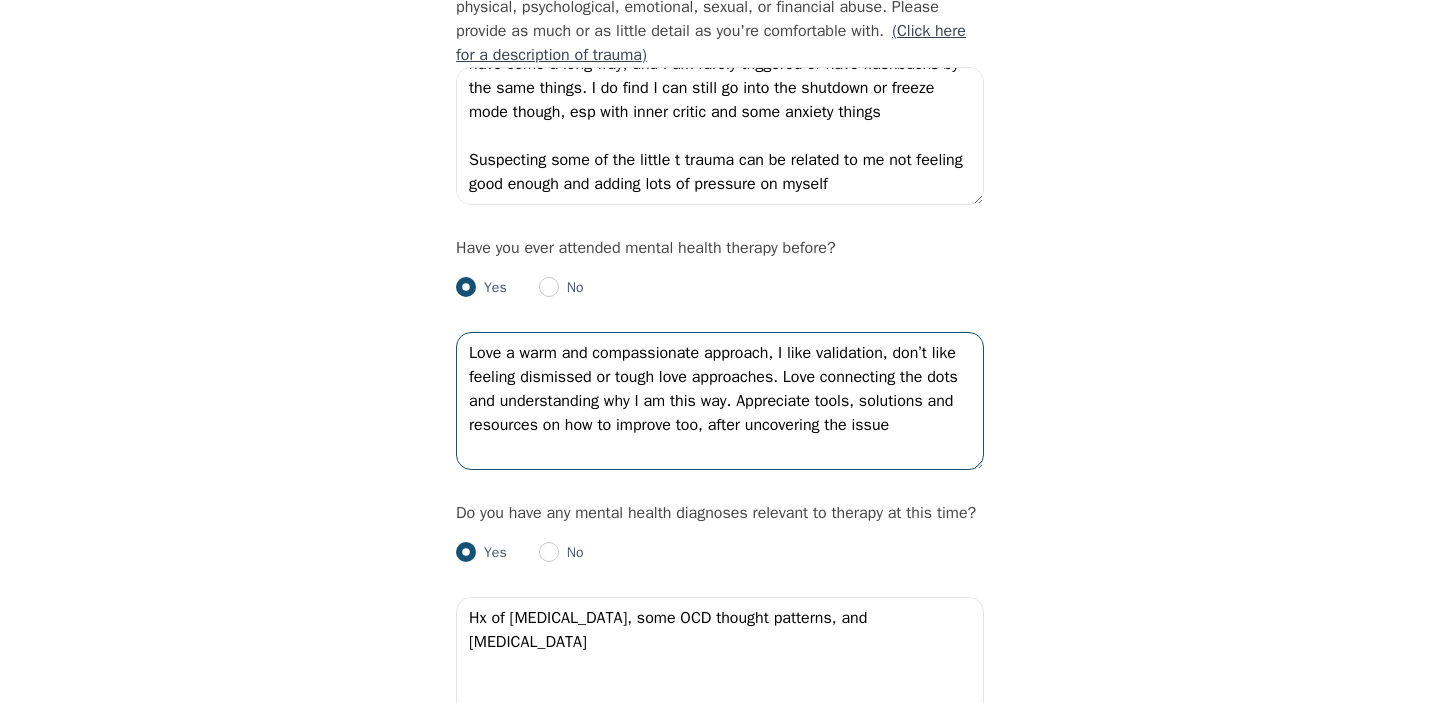 click on "Love a warm and compassionate approach, I like validation, don’t like feeling dismissed or tough love approaches. Love connecting the dots and understanding why I am this way. Appreciate tools, solutions and resources on how to improve too, after uncovering the issue" at bounding box center (720, 401) 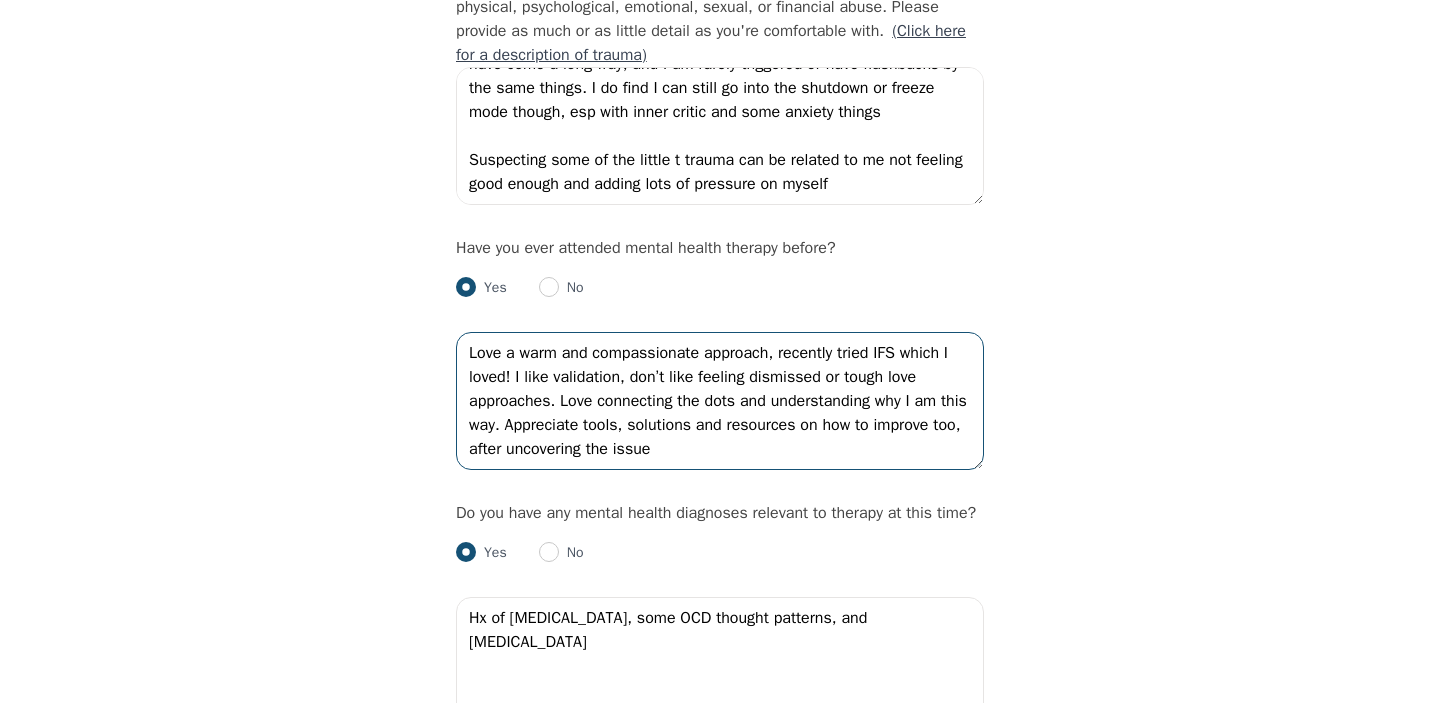 drag, startPoint x: 533, startPoint y: 443, endPoint x: 761, endPoint y: 468, distance: 229.36652 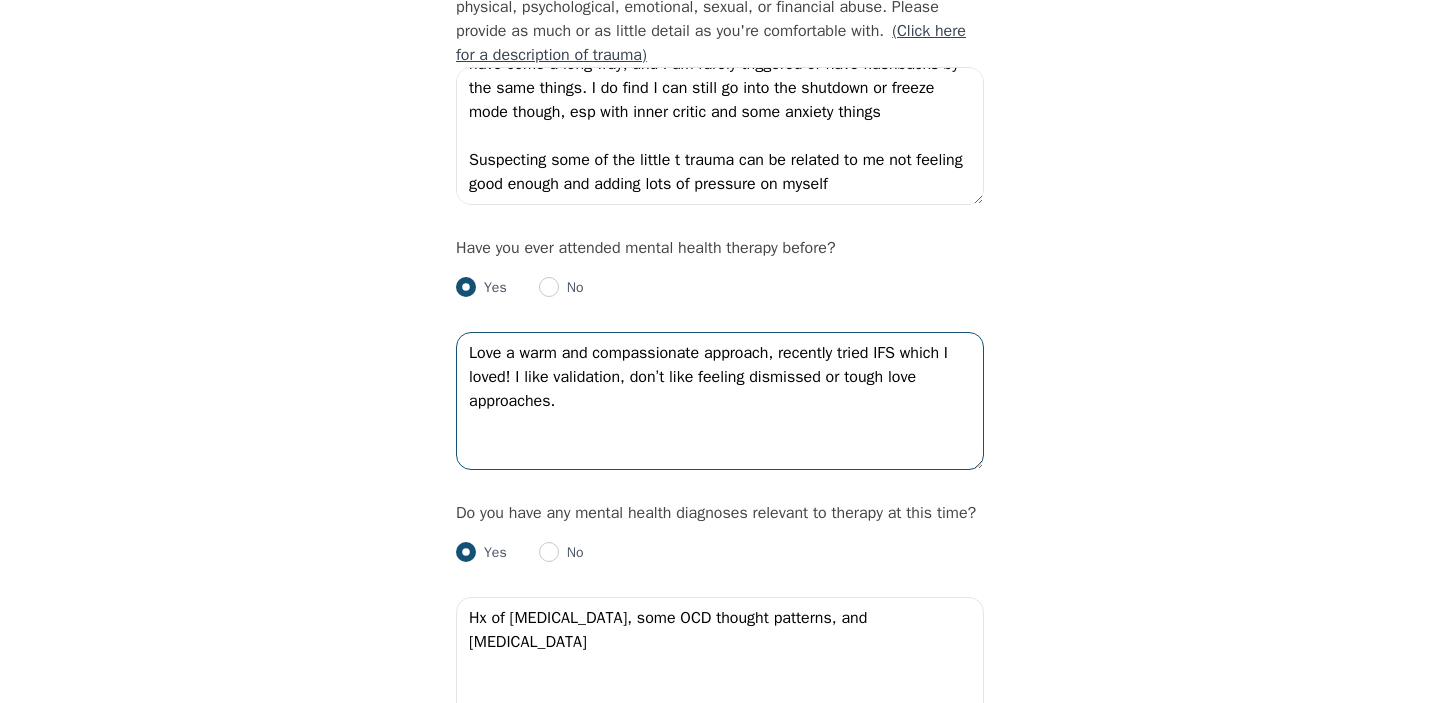 click on "Love a warm and compassionate approach, recently tried IFS which I loved! I like validation, don’t like feeling dismissed or tough love approaches." at bounding box center (720, 401) 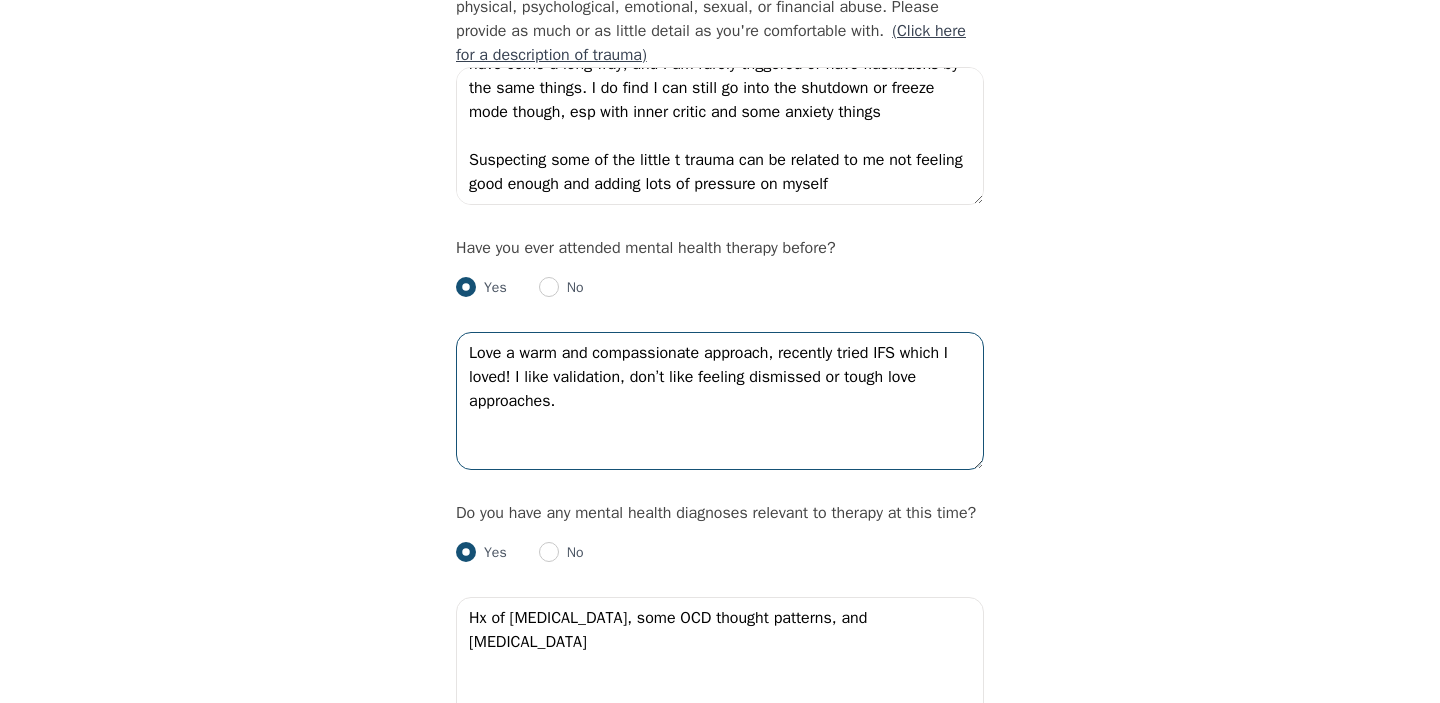 paste on "Love connecting the dots and understanding why I am this way. Appreciate tools, solutions and resources on how to improve too, after uncovering the issue" 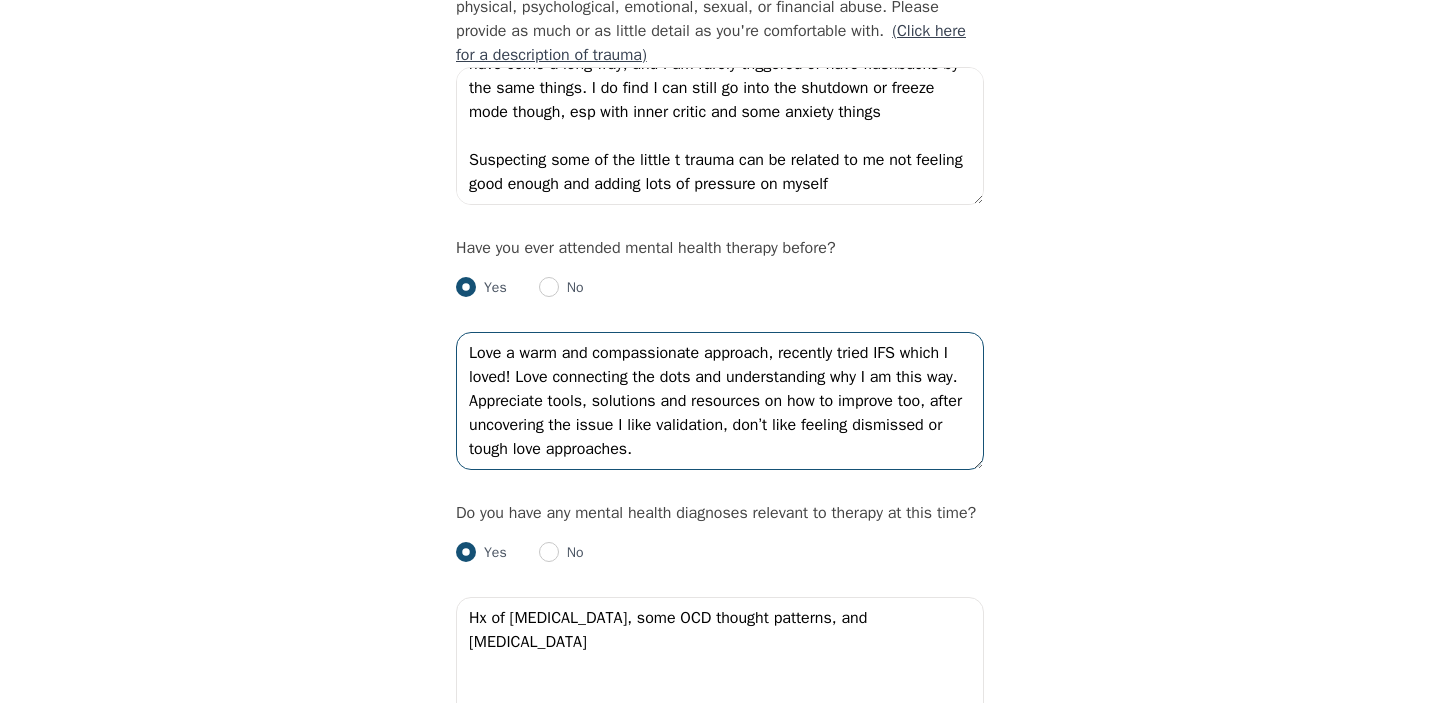click on "Love a warm and compassionate approach, recently tried IFS which I loved! Love connecting the dots and understanding why I am this way. Appreciate tools, solutions and resources on how to improve too, after uncovering the issue I like validation, don’t like feeling dismissed or tough love approaches." at bounding box center (720, 401) 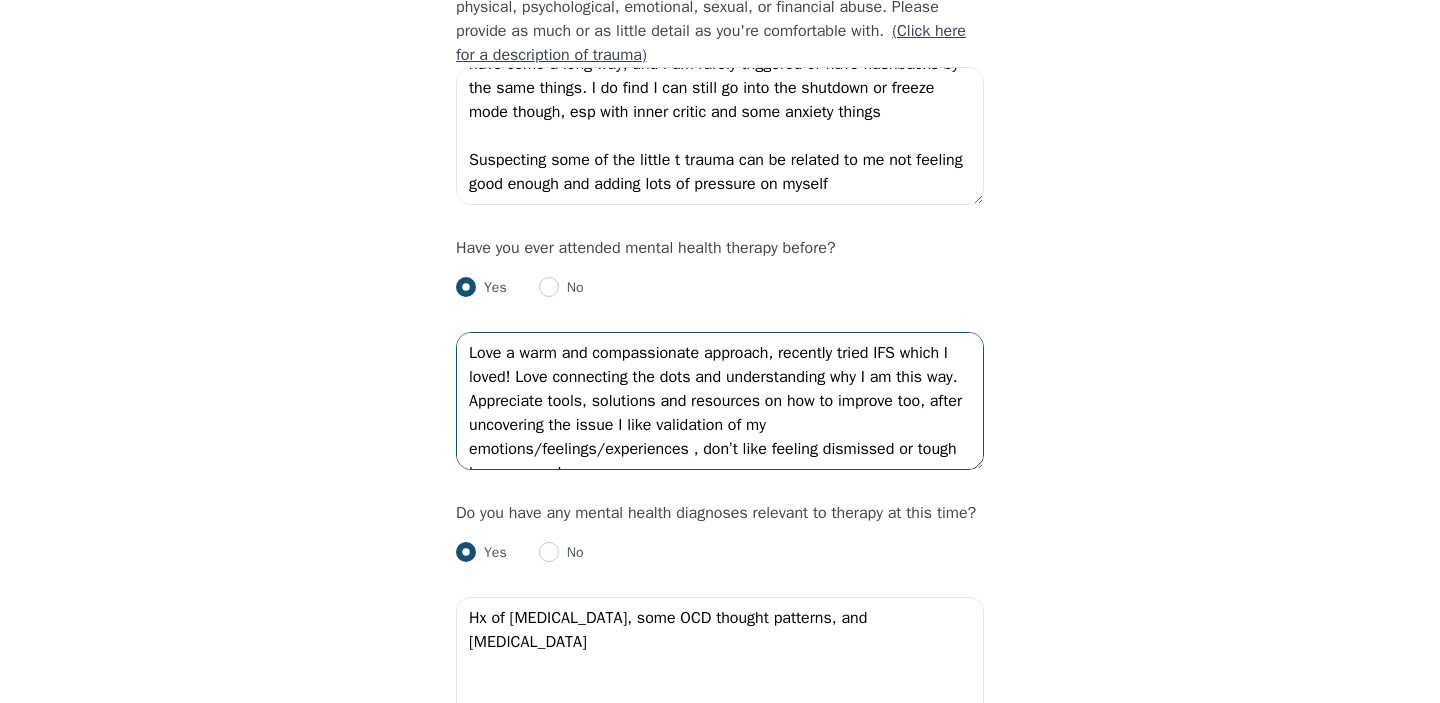 click on "Love a warm and compassionate approach, recently tried IFS which I loved! Love connecting the dots and understanding why I am this way. Appreciate tools, solutions and resources on how to improve too, after uncovering the issue I like validation of my emotions/feelings/experiences , don’t like feeling dismissed or tough love approaches." at bounding box center [720, 401] 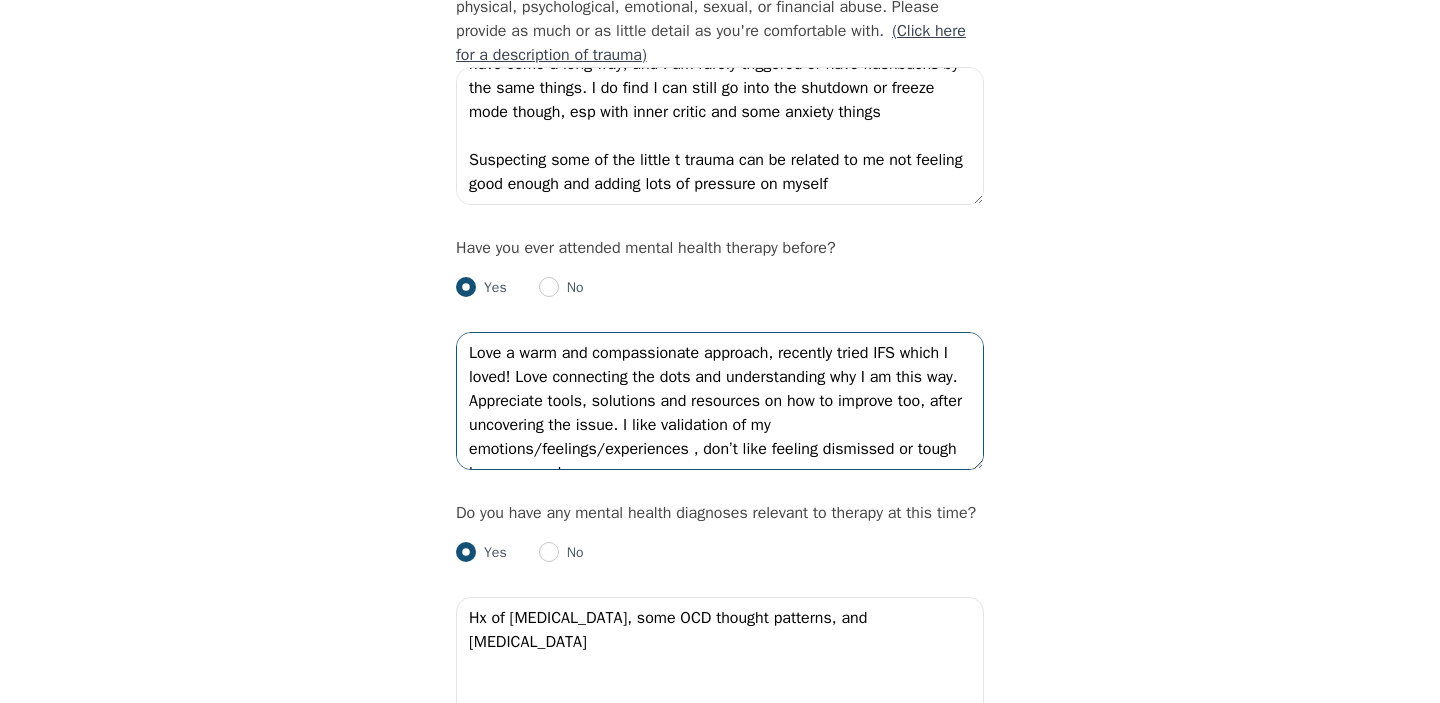 click on "Love a warm and compassionate approach, recently tried IFS which I loved! Love connecting the dots and understanding why I am this way. Appreciate tools, solutions and resources on how to improve too, after uncovering the issue. I like validation of my emotions/feelings/experiences , don’t like feeling dismissed or tough love approaches." at bounding box center (720, 401) 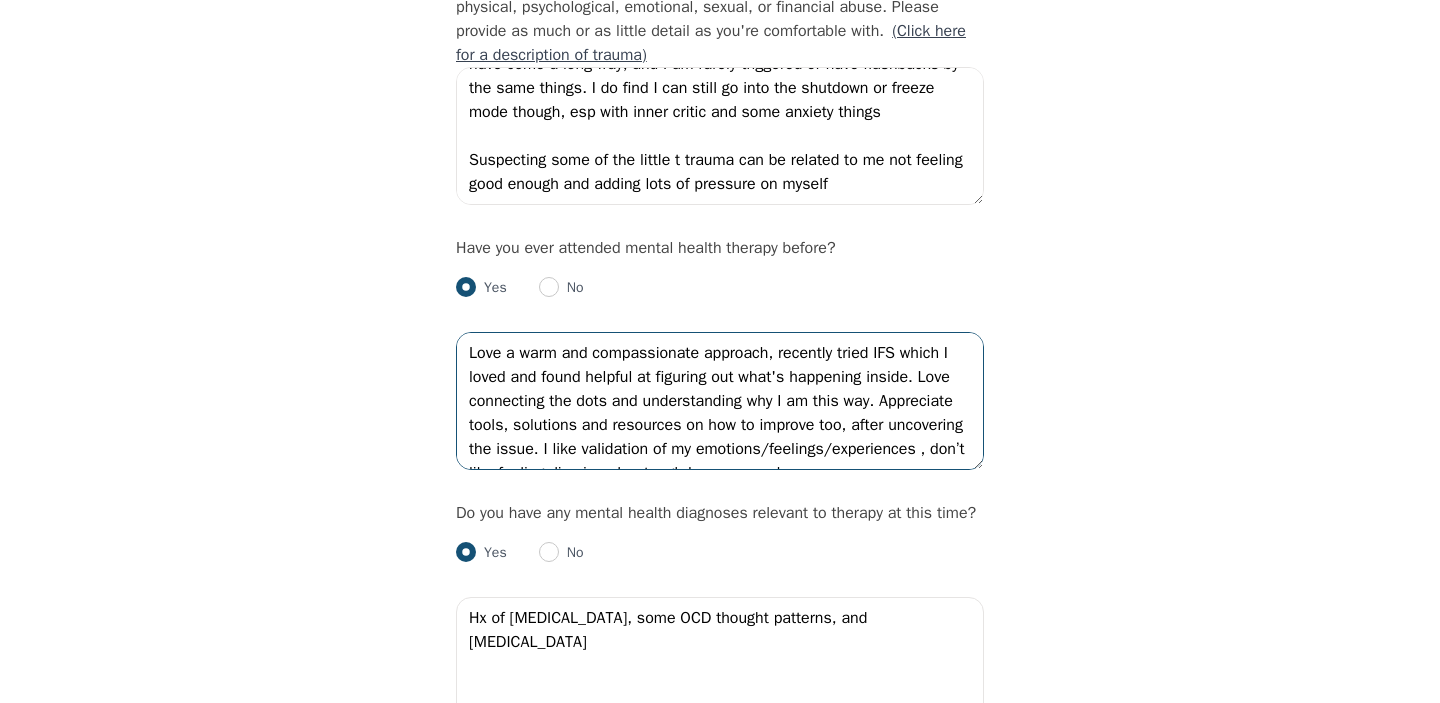 scroll, scrollTop: 35, scrollLeft: 0, axis: vertical 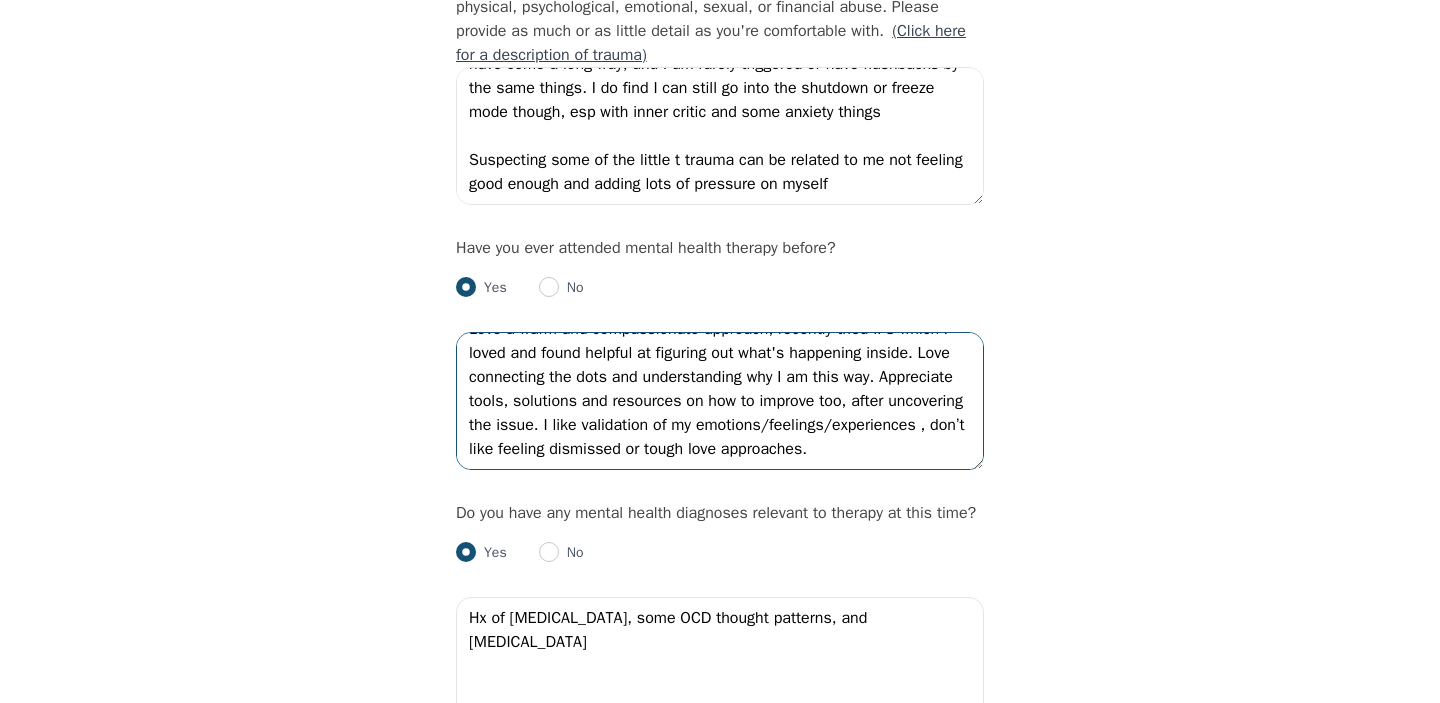 click on "Love a warm and compassionate approach, recently tried IFS which I loved and found helpful at figuring out what's happening inside. Love connecting the dots and understanding why I am this way. Appreciate tools, solutions and resources on how to improve too, after uncovering the issue. I like validation of my emotions/feelings/experiences , don’t like feeling dismissed or tough love approaches." at bounding box center (720, 401) 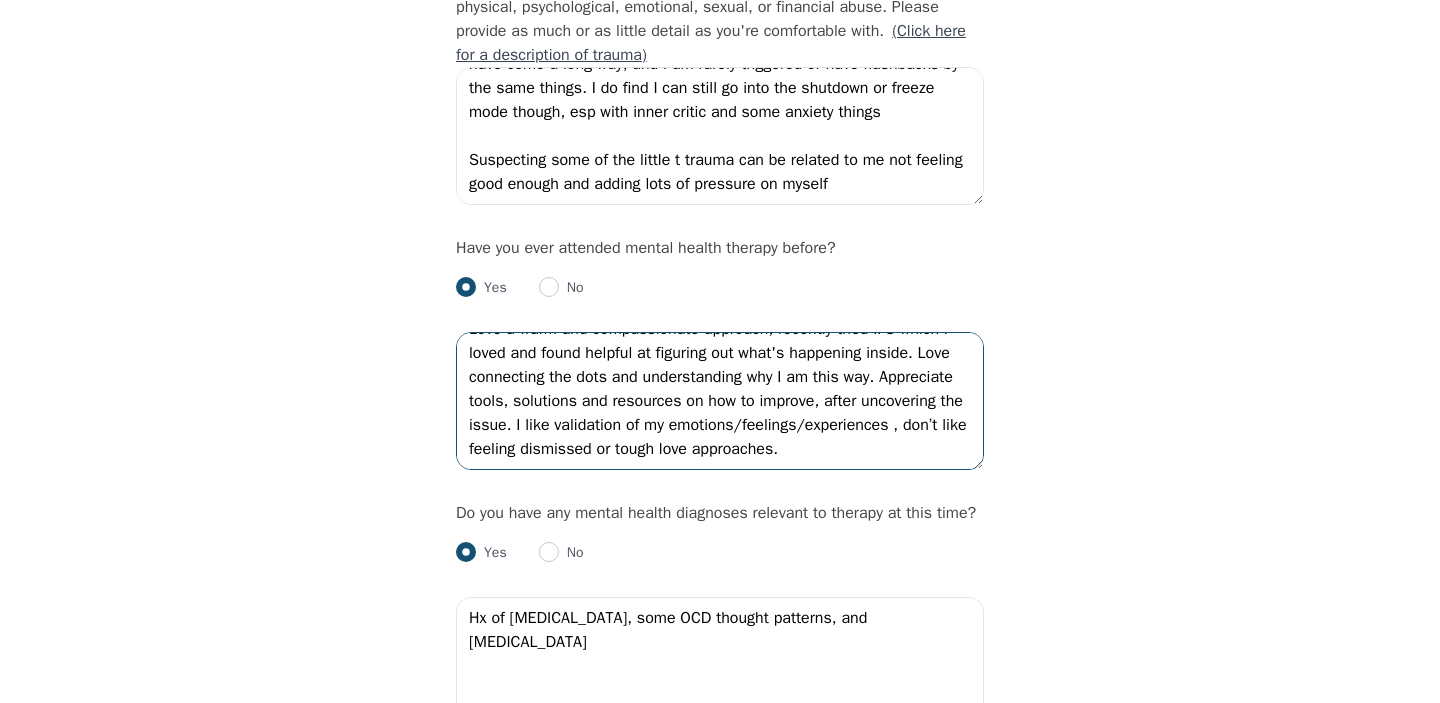click on "Love a warm and compassionate approach, recently tried IFS which I loved and found helpful at figuring out what's happening inside. Love connecting the dots and understanding why I am this way. Appreciate tools, solutions and resources on how to improve, after uncovering the issue. I like validation of my emotions/feelings/experiences , don’t like feeling dismissed or tough love approaches." at bounding box center [720, 401] 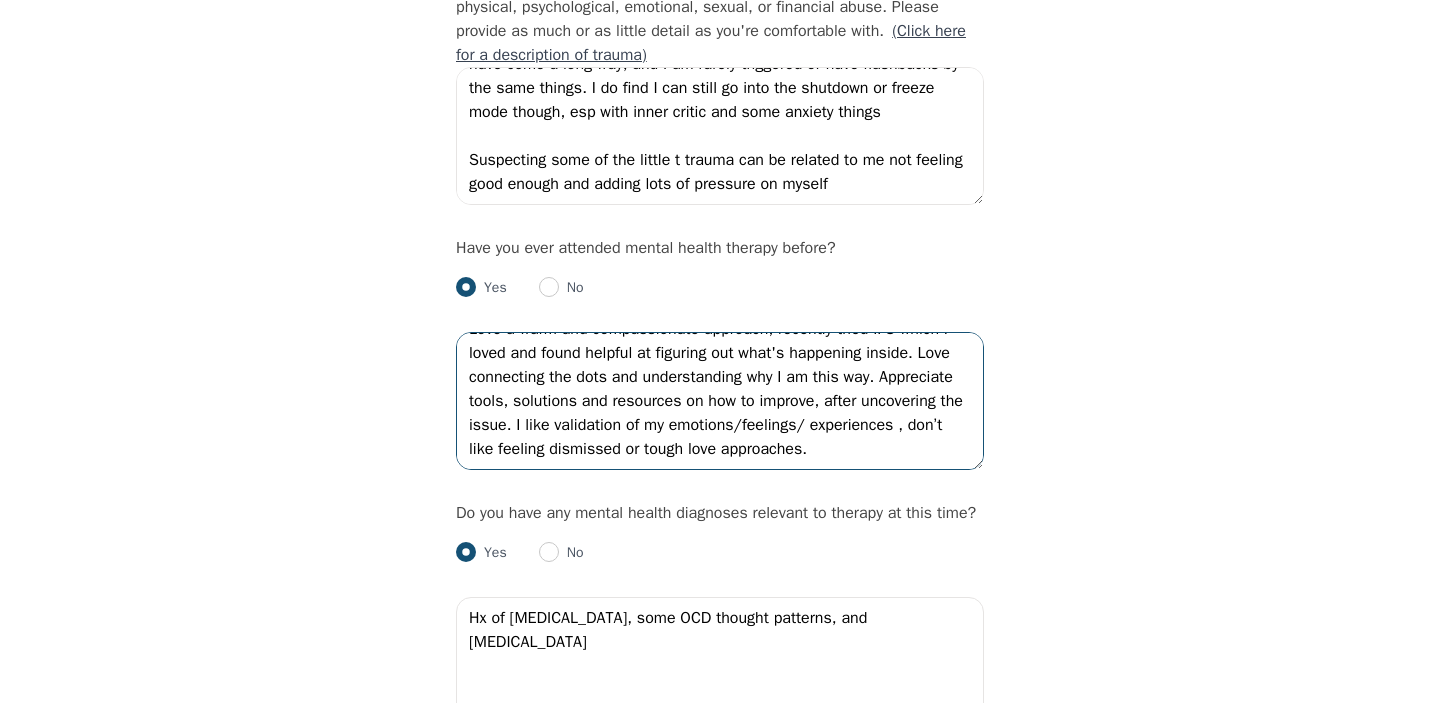 scroll, scrollTop: 24, scrollLeft: 0, axis: vertical 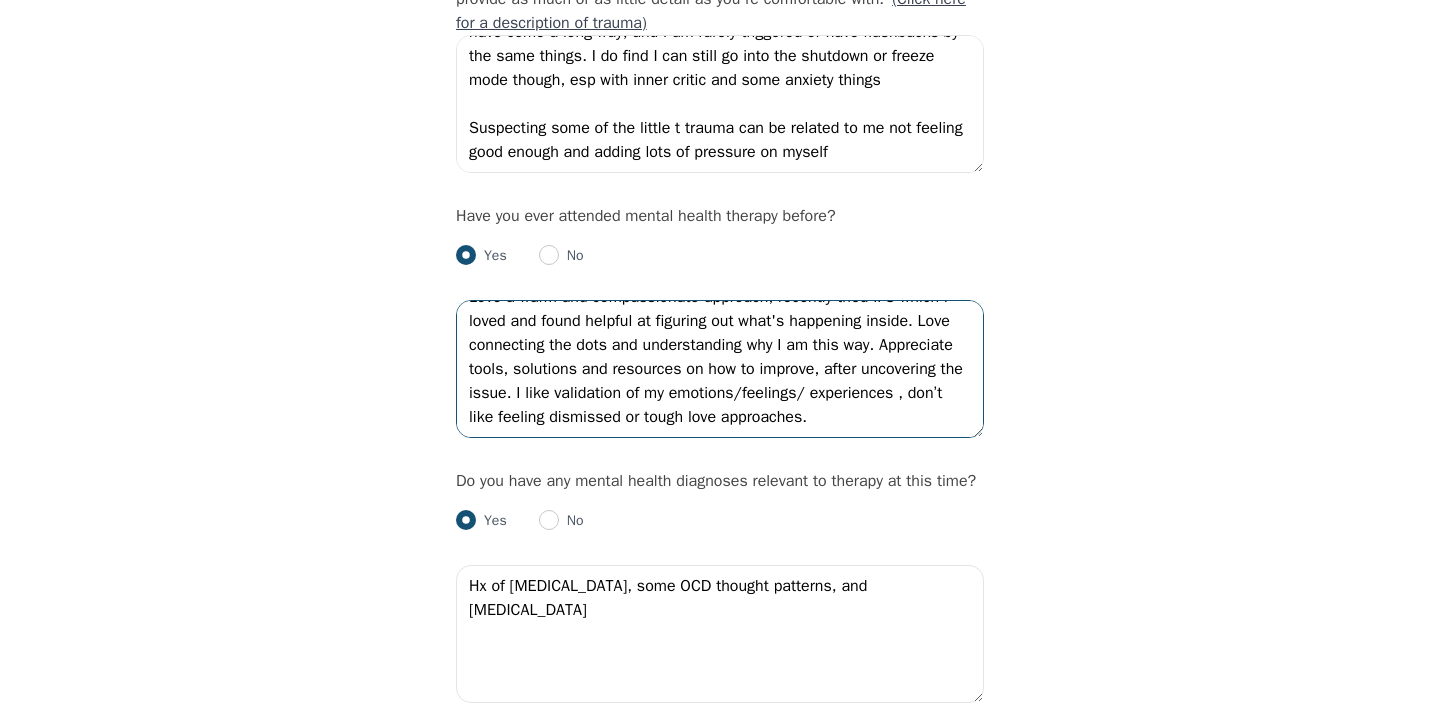 click on "Love a warm and compassionate approach, recently tried IFS which I loved and found helpful at figuring out what's happening inside. Love connecting the dots and understanding why I am this way. Appreciate tools, solutions and resources on how to improve, after uncovering the issue. I like validation of my emotions/feelings/ experiences , don’t like feeling dismissed or tough love approaches." at bounding box center [720, 369] 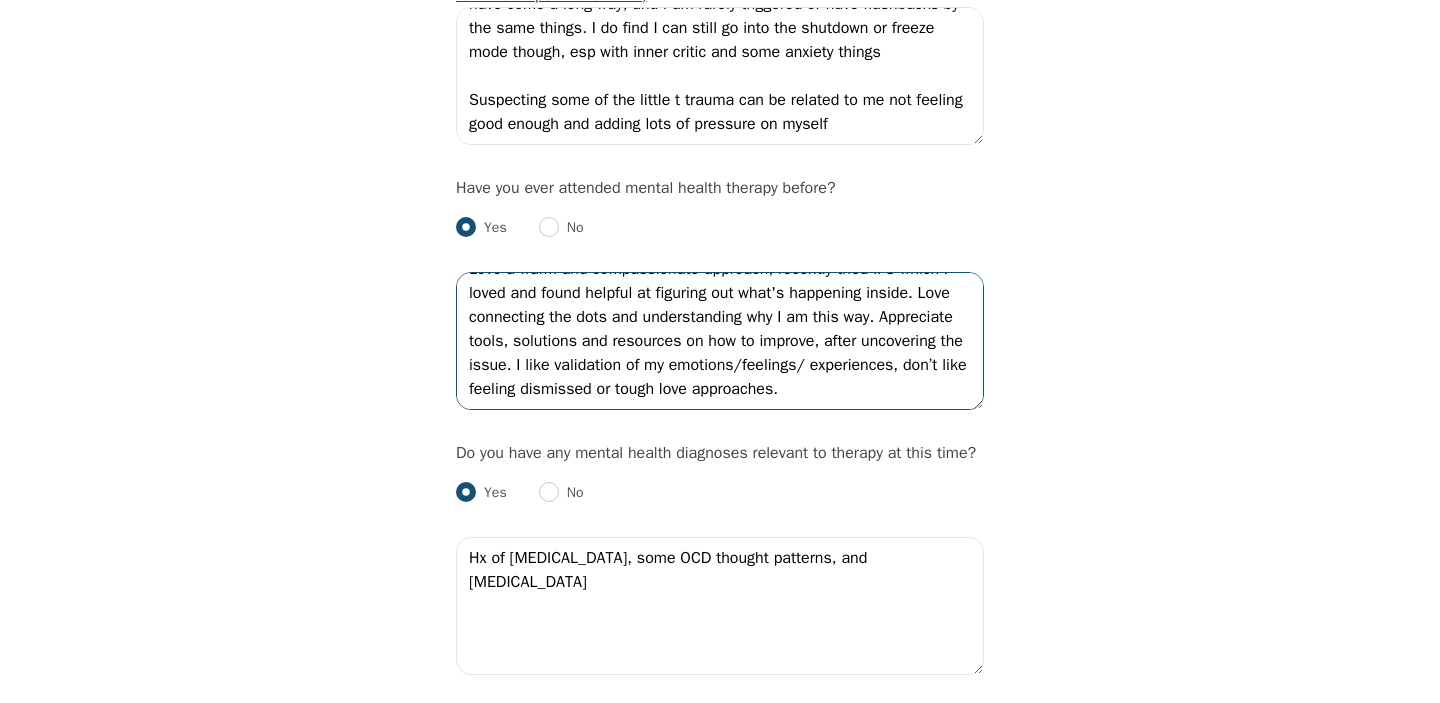 scroll, scrollTop: 2036, scrollLeft: 0, axis: vertical 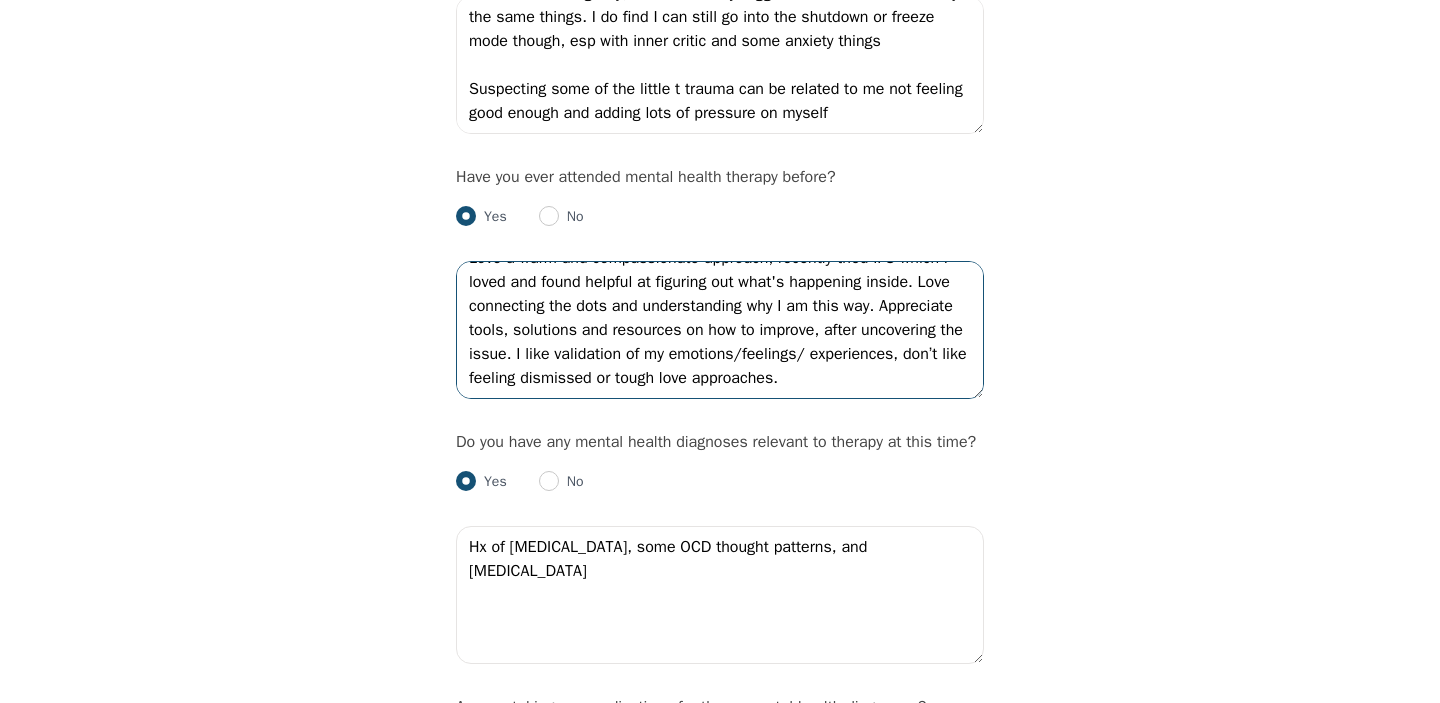 click on "Love a warm and compassionate approach, recently tried IFS which I loved and found helpful at figuring out what's happening inside. Love connecting the dots and understanding why I am this way. Appreciate tools, solutions and resources on how to improve, after uncovering the issue. I like validation of my emotions/feelings/ experiences, don’t like feeling dismissed or tough love approaches." at bounding box center [720, 330] 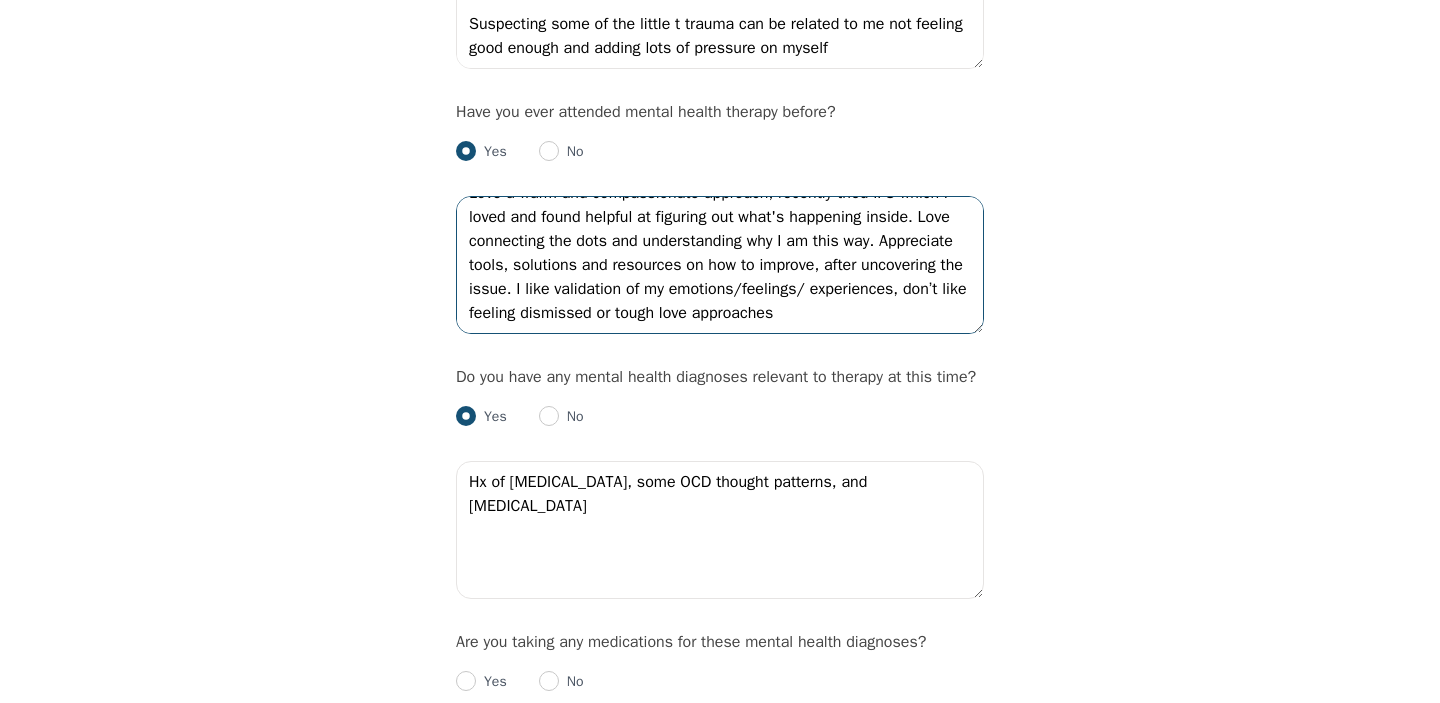 scroll, scrollTop: 2139, scrollLeft: 0, axis: vertical 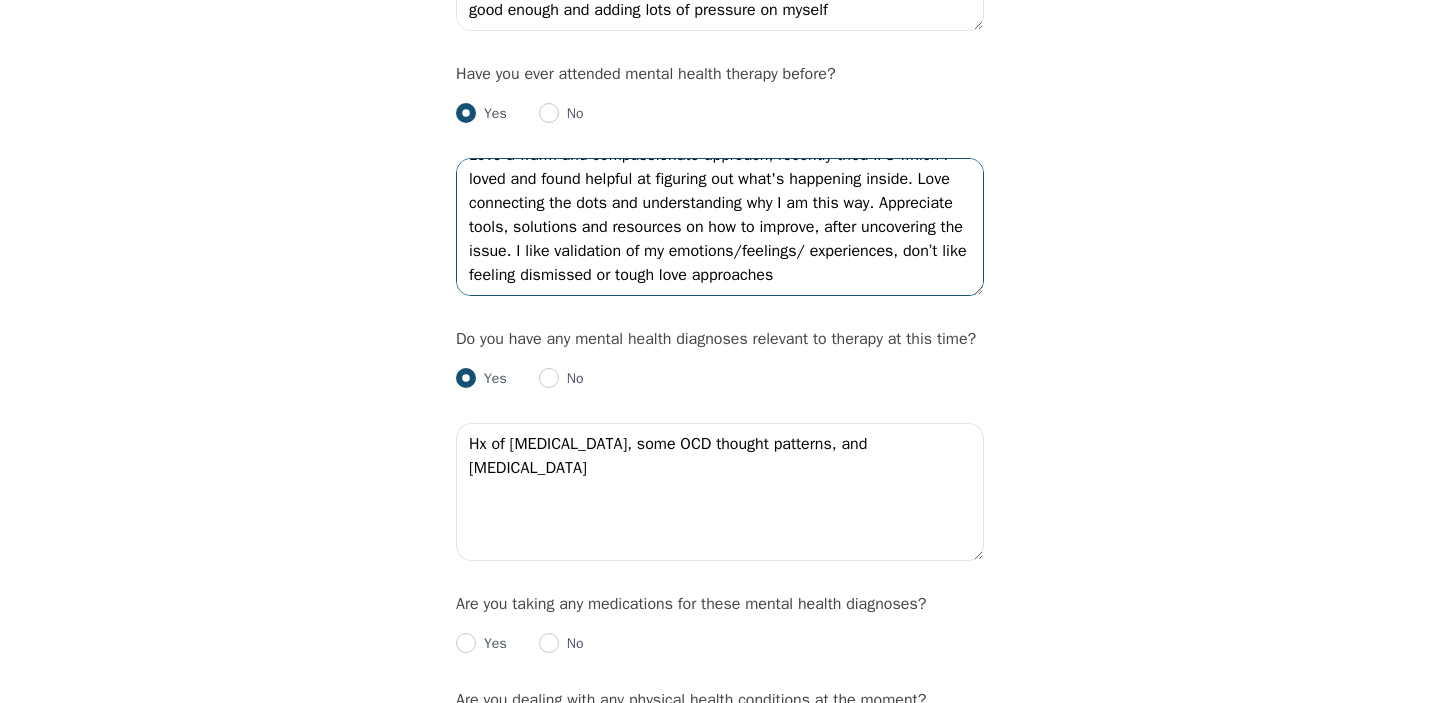 type on "Love a warm and compassionate approach, recently tried IFS which I loved and found helpful at figuring out what's happening inside. Love connecting the dots and understanding why I am this way. Appreciate tools, solutions and resources on how to improve, after uncovering the issue. I like validation of my emotions/feelings/ experiences, don’t like feeling dismissed or tough love approaches" 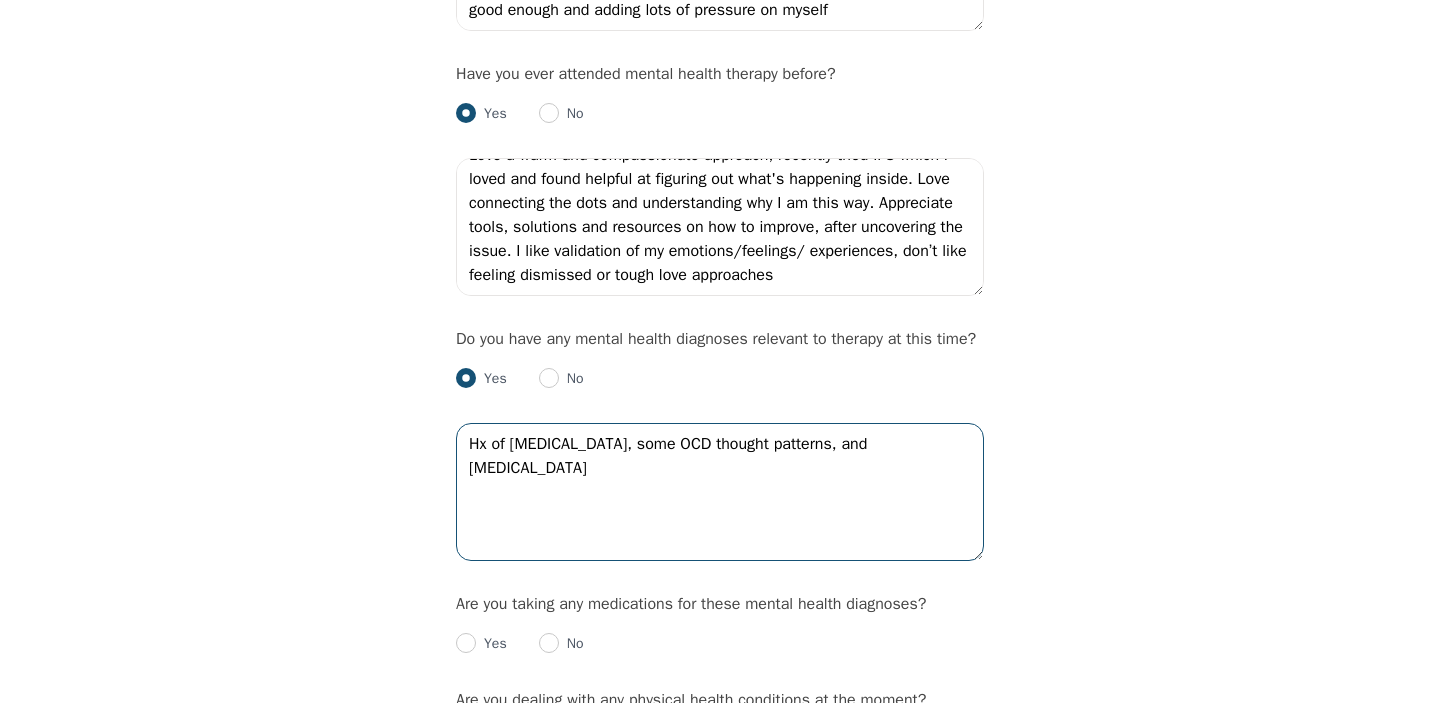 click on "Hx of [MEDICAL_DATA], some OCD thought patterns, and [MEDICAL_DATA]" at bounding box center [720, 492] 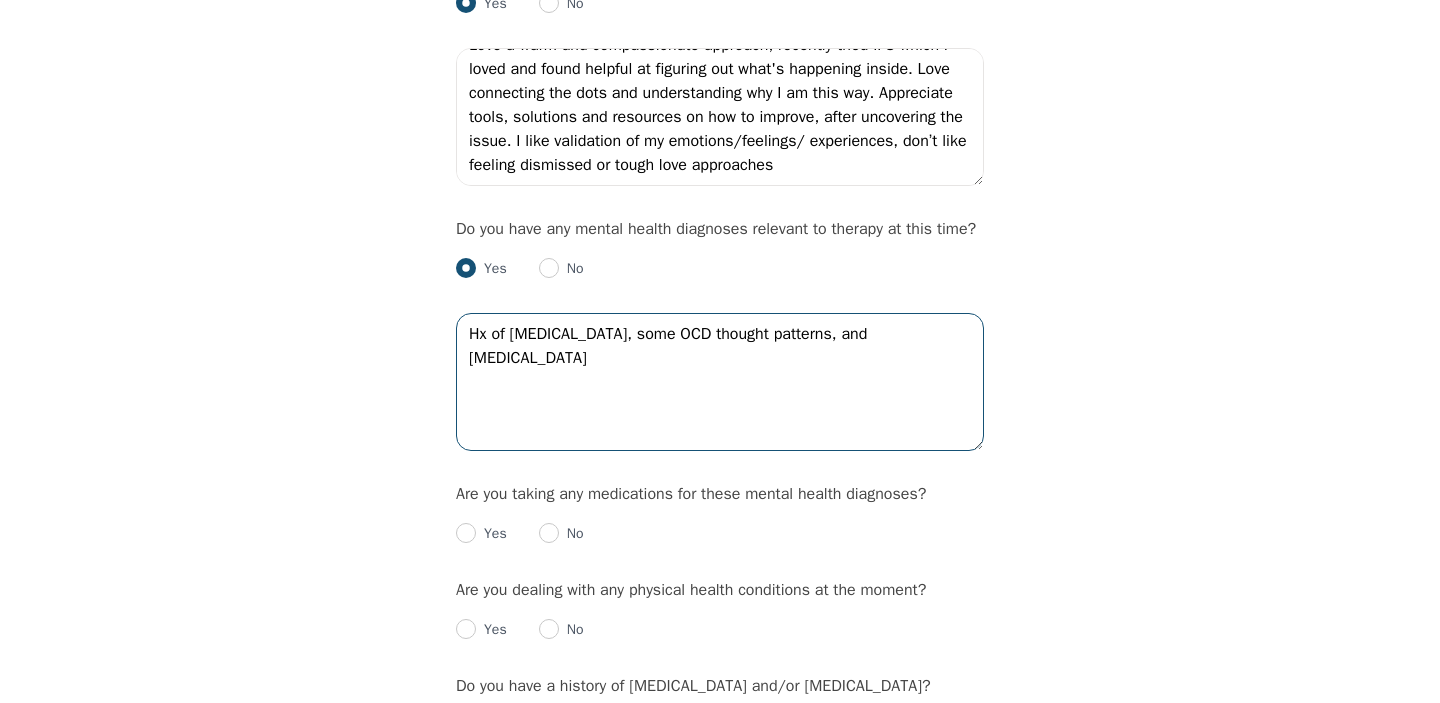 scroll, scrollTop: 2282, scrollLeft: 0, axis: vertical 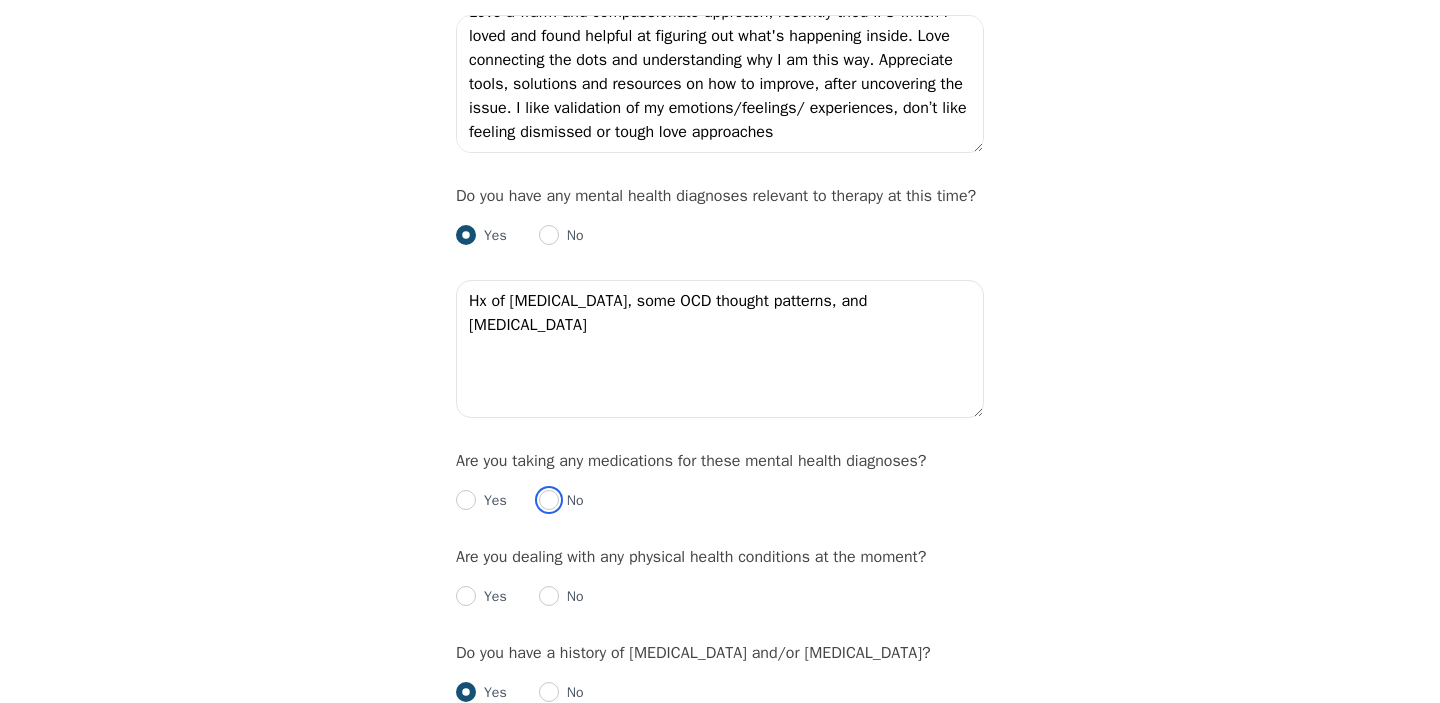 click at bounding box center (549, 500) 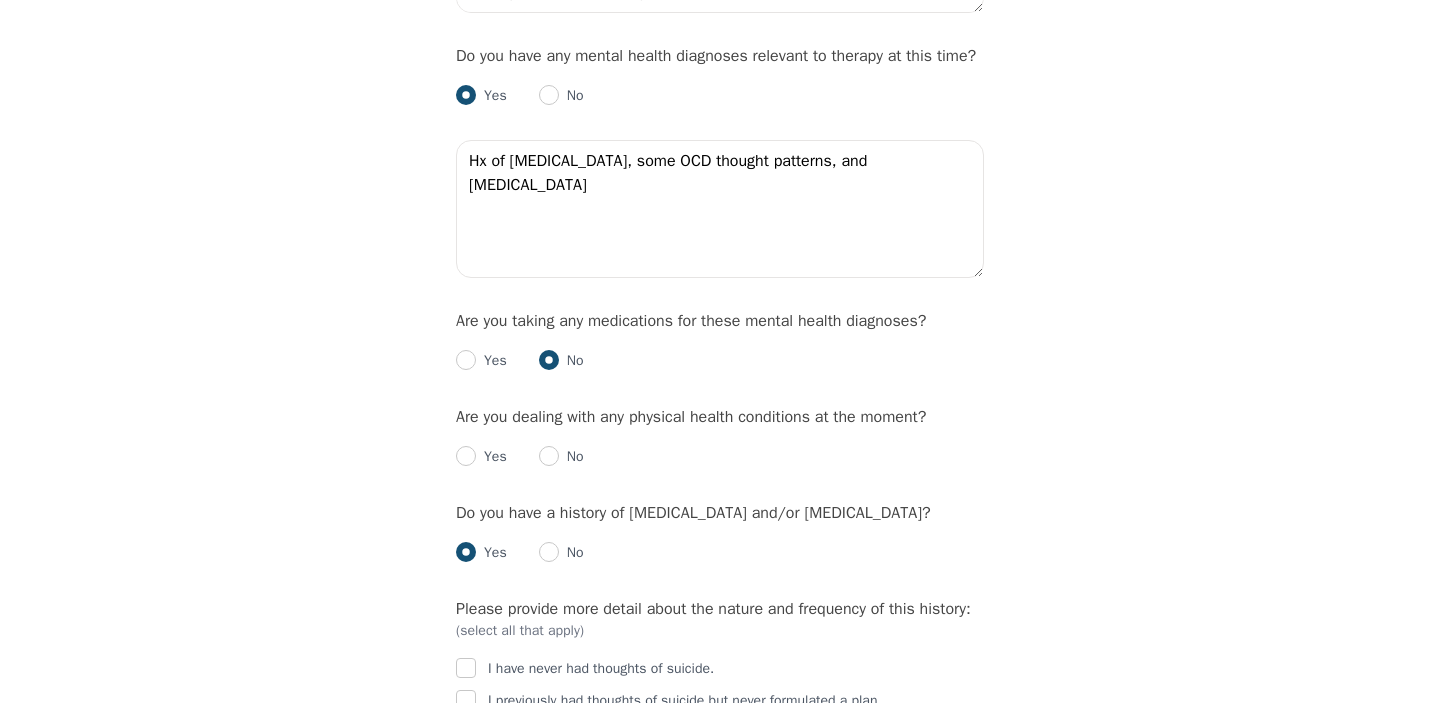 scroll, scrollTop: 2430, scrollLeft: 0, axis: vertical 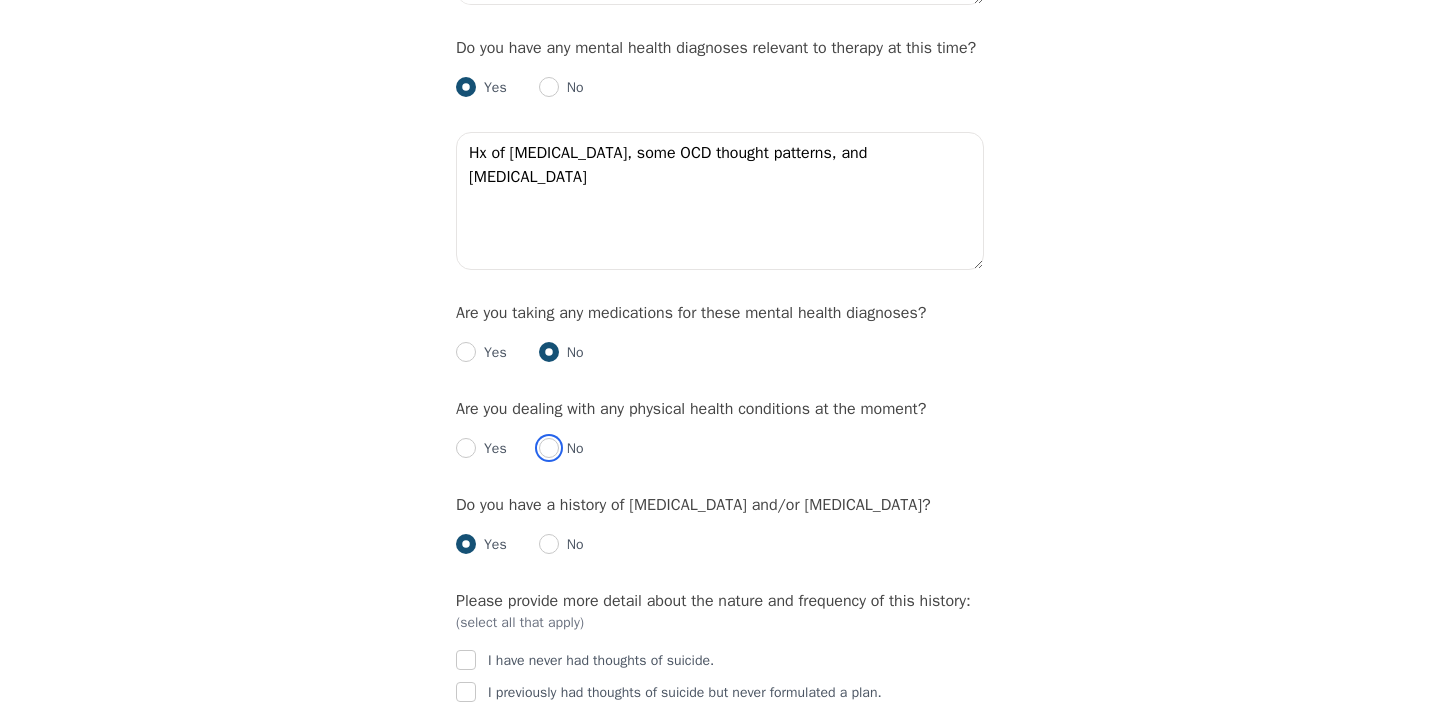 click at bounding box center (549, 448) 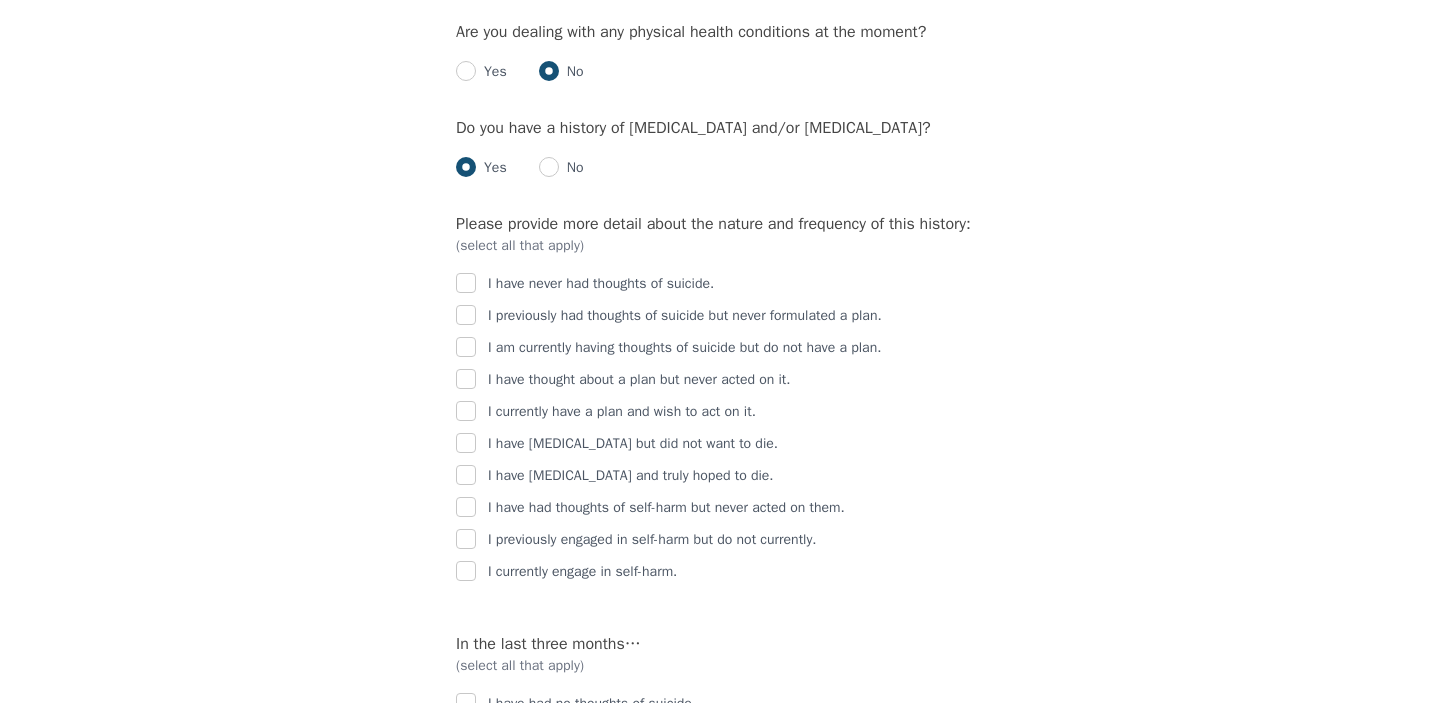 scroll, scrollTop: 2814, scrollLeft: 0, axis: vertical 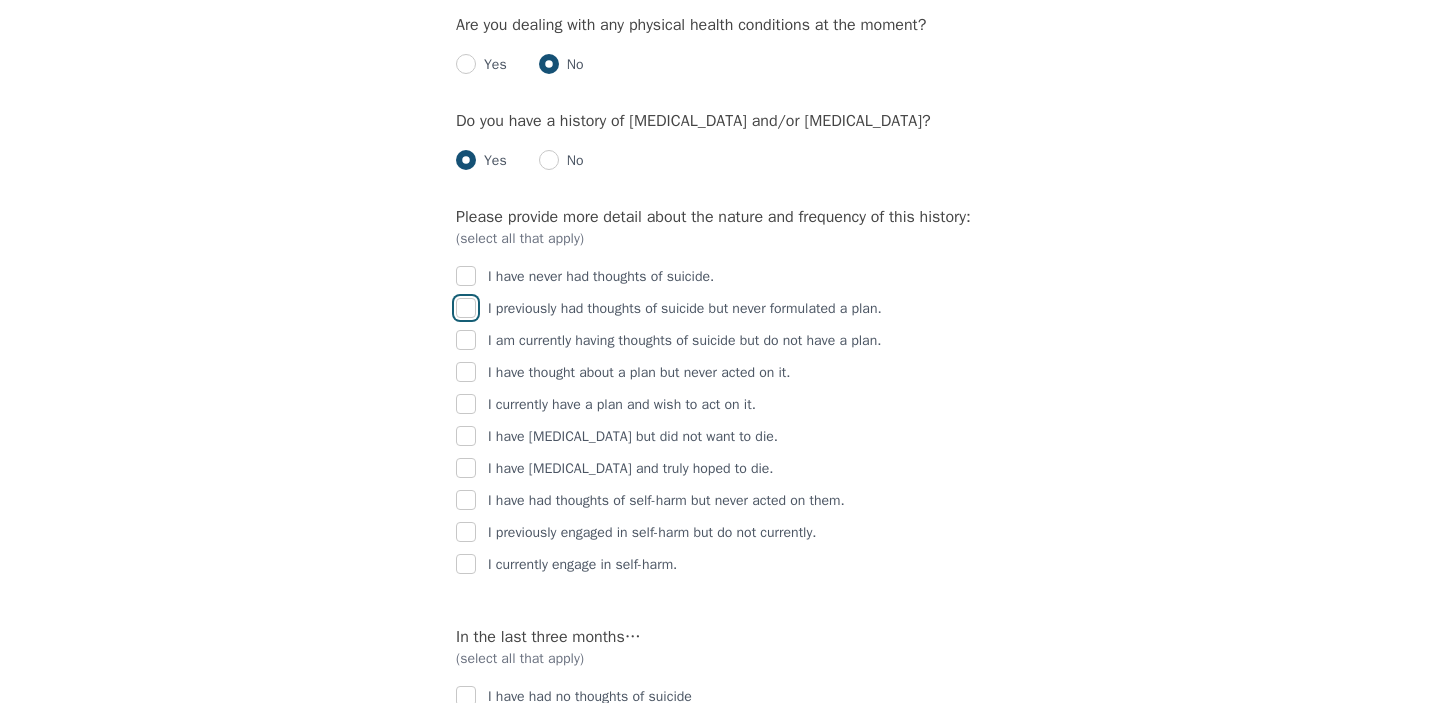 click at bounding box center (466, 308) 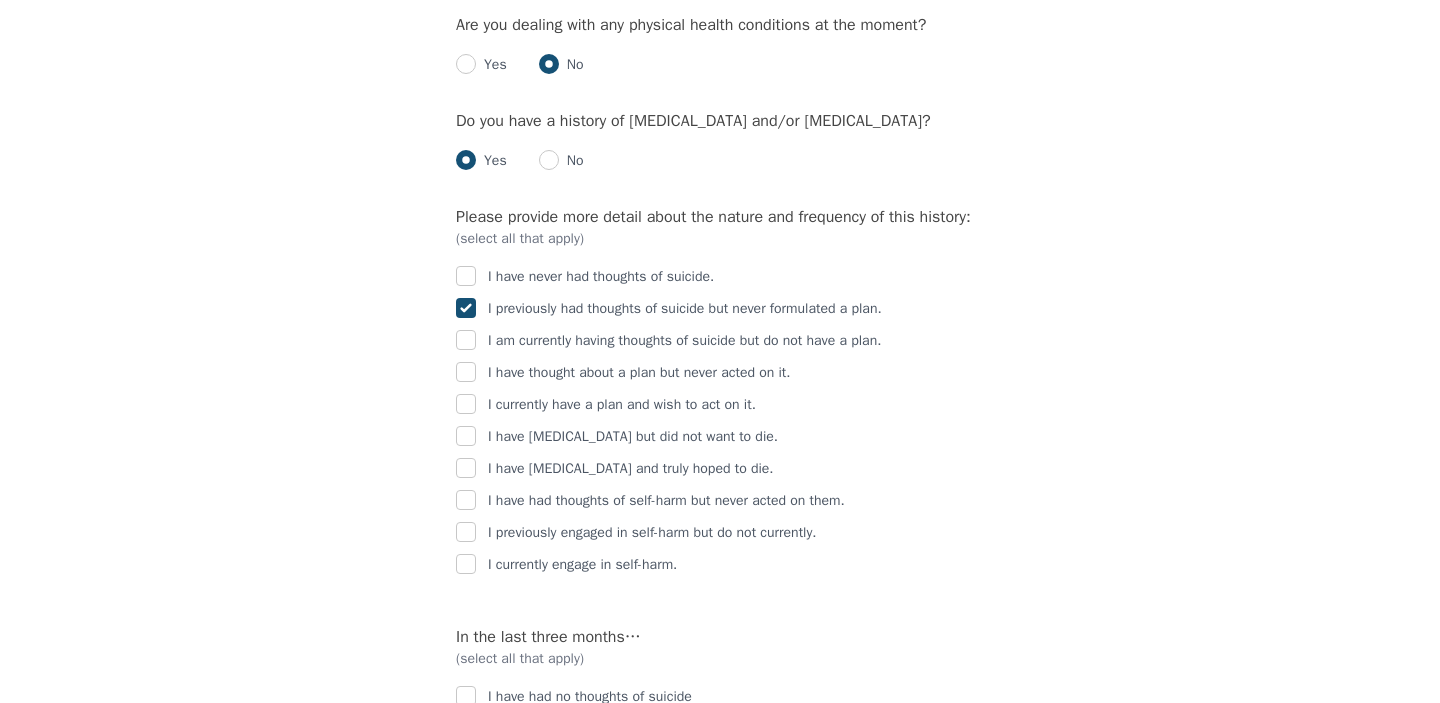 checkbox on "true" 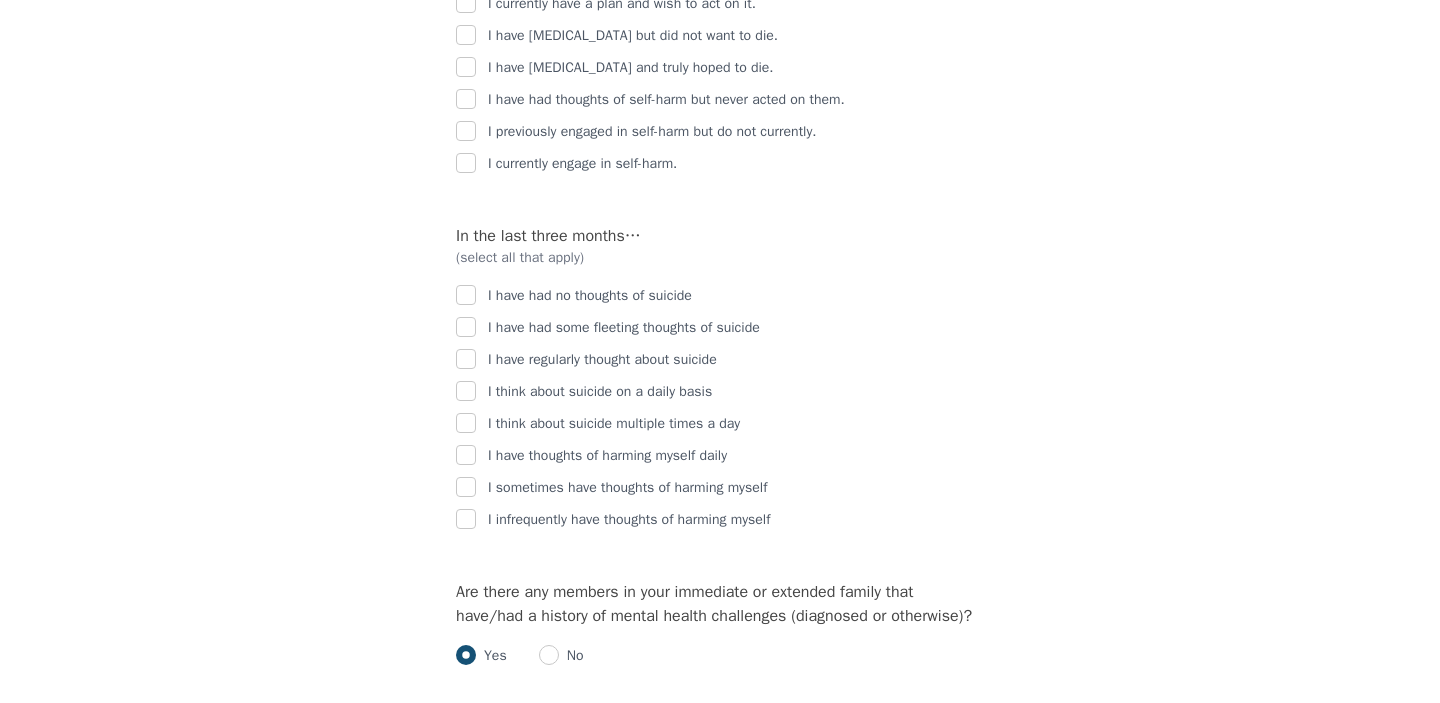scroll, scrollTop: 3218, scrollLeft: 0, axis: vertical 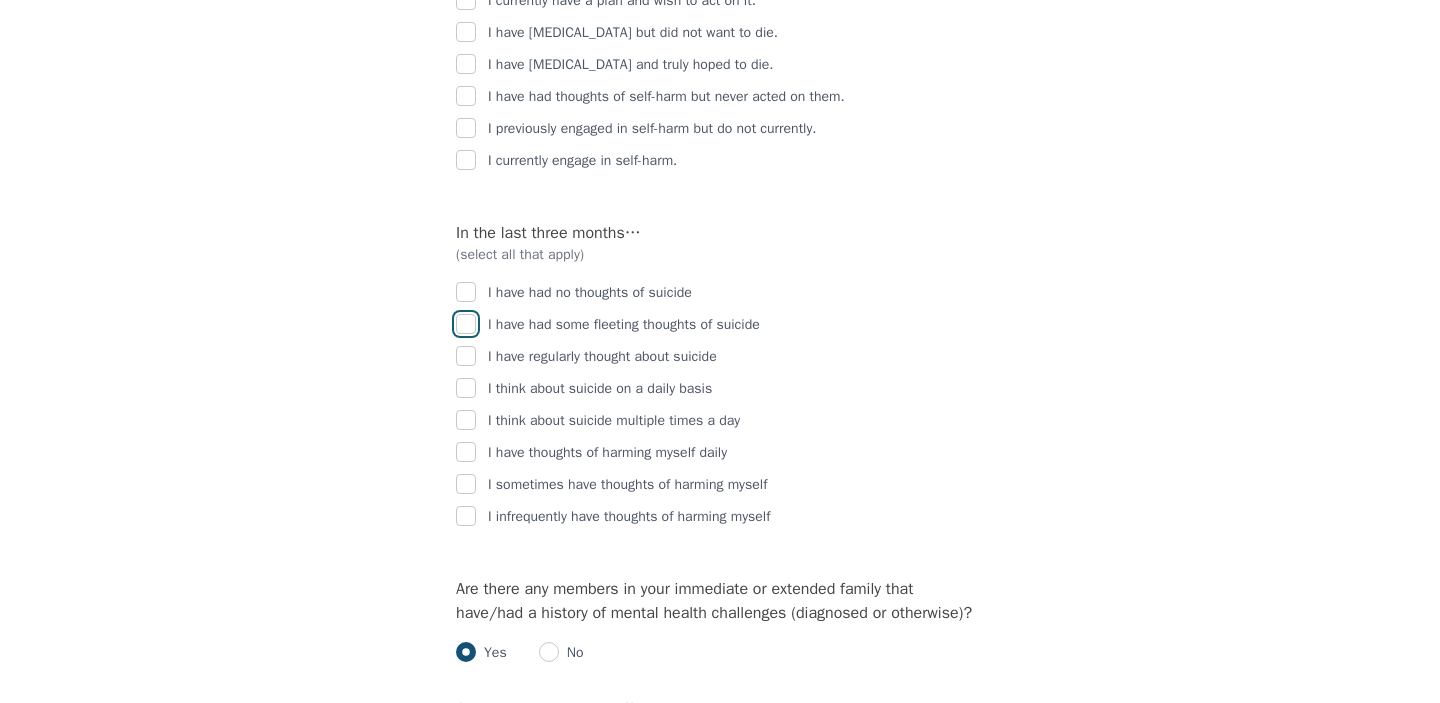 click at bounding box center (466, 324) 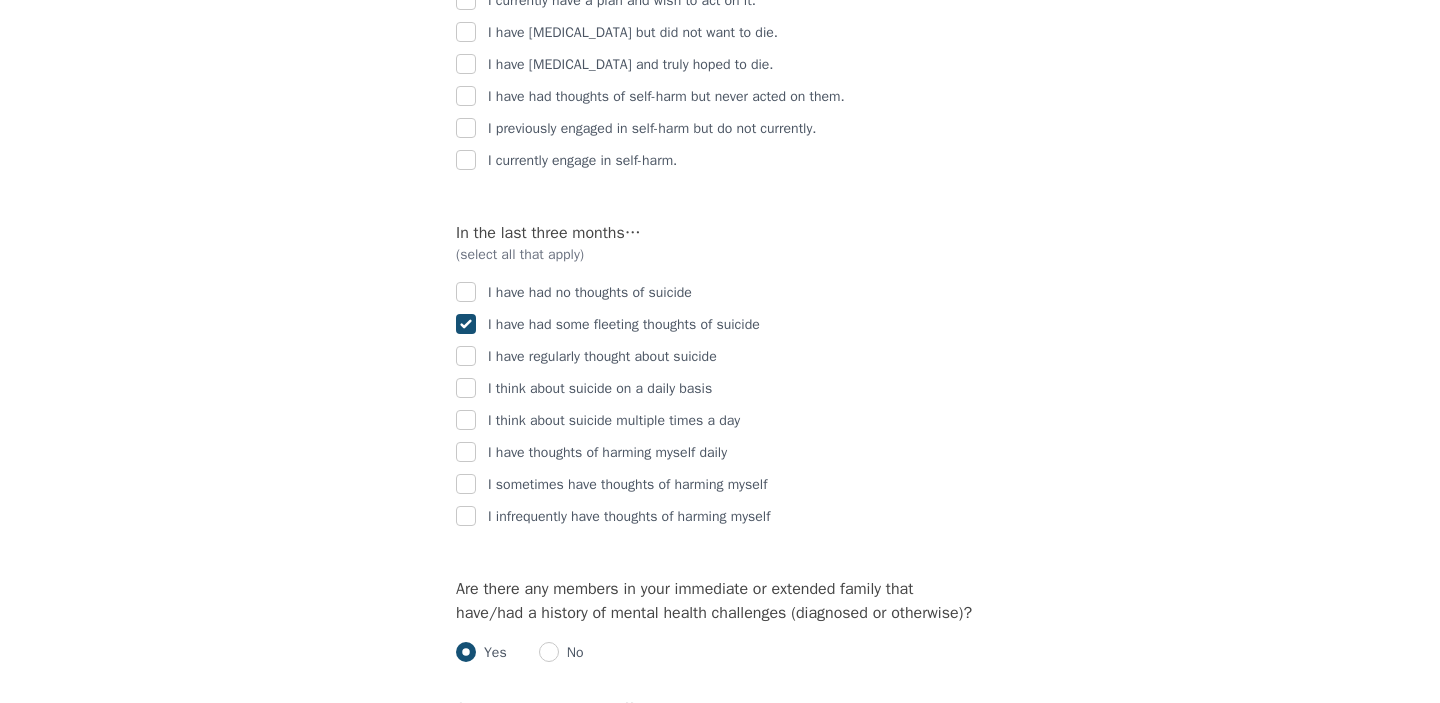 checkbox on "true" 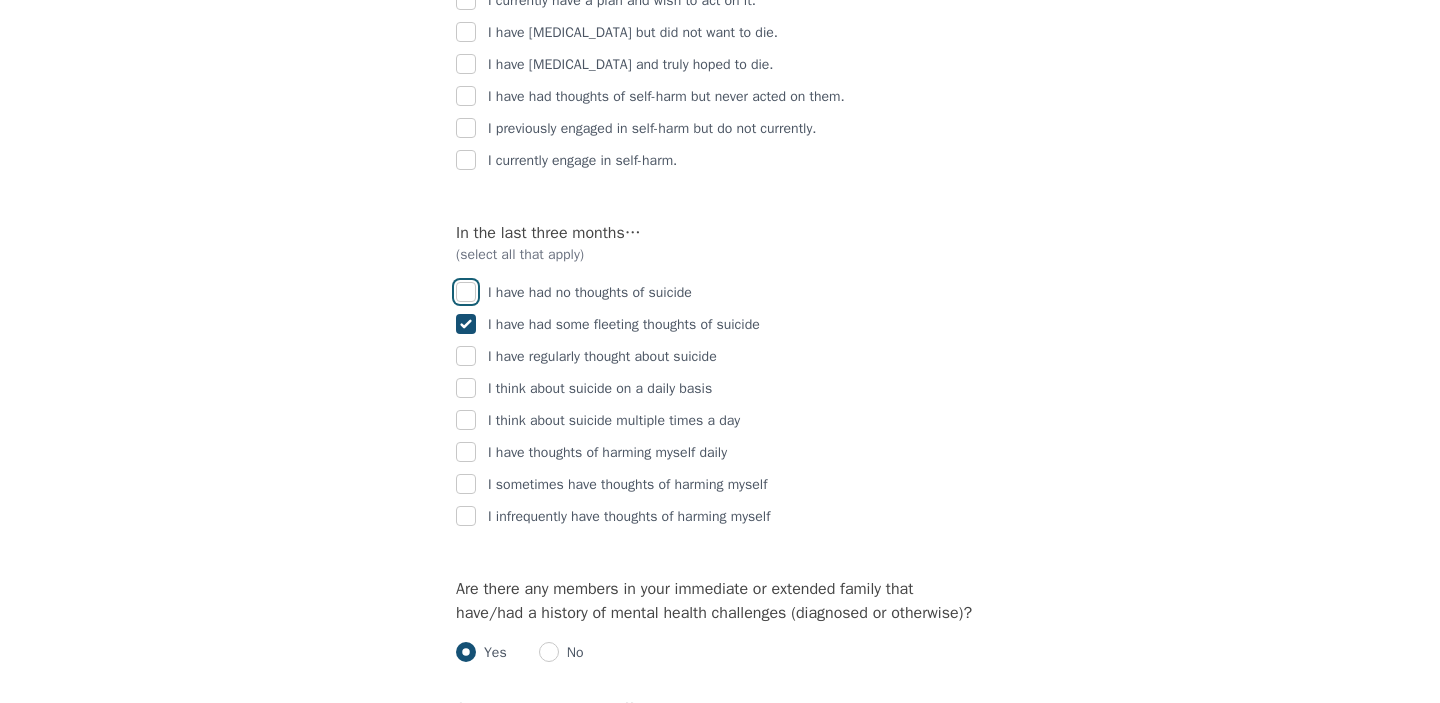 click at bounding box center [466, 292] 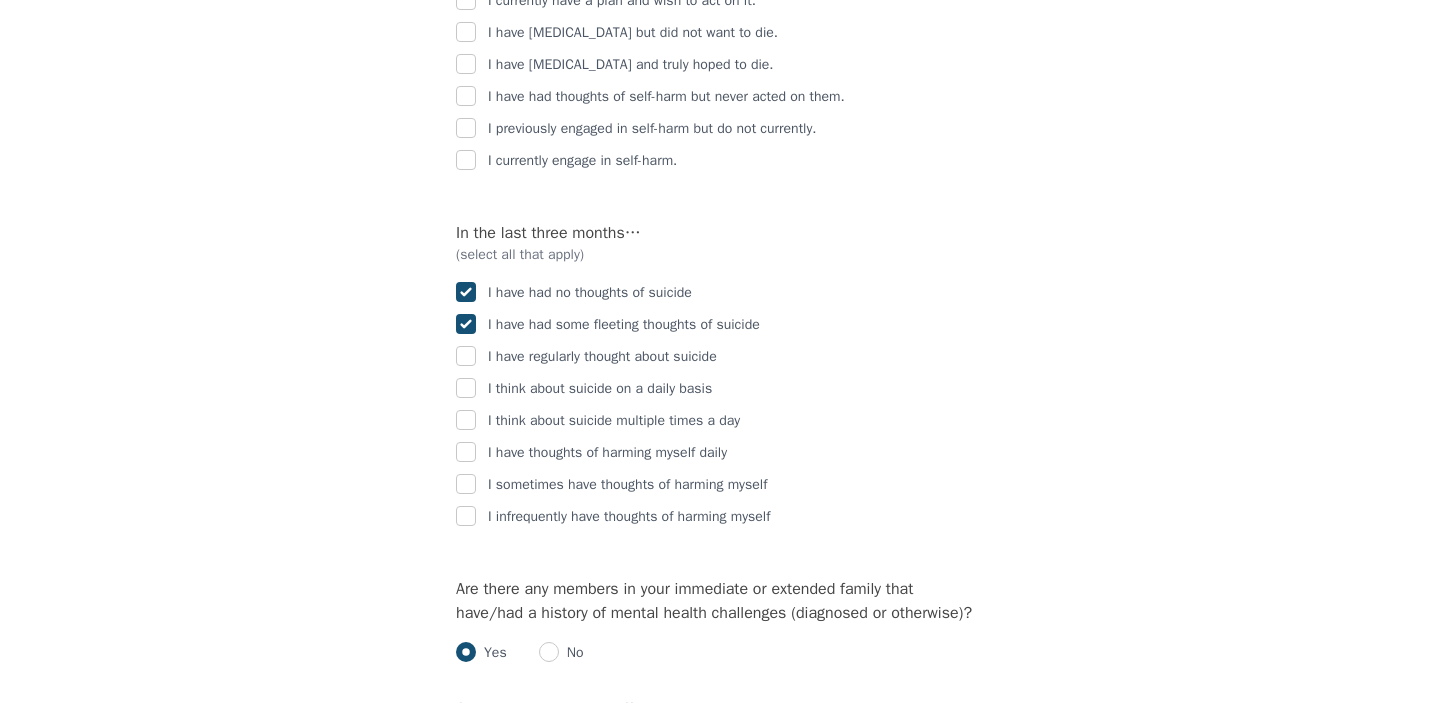 checkbox on "true" 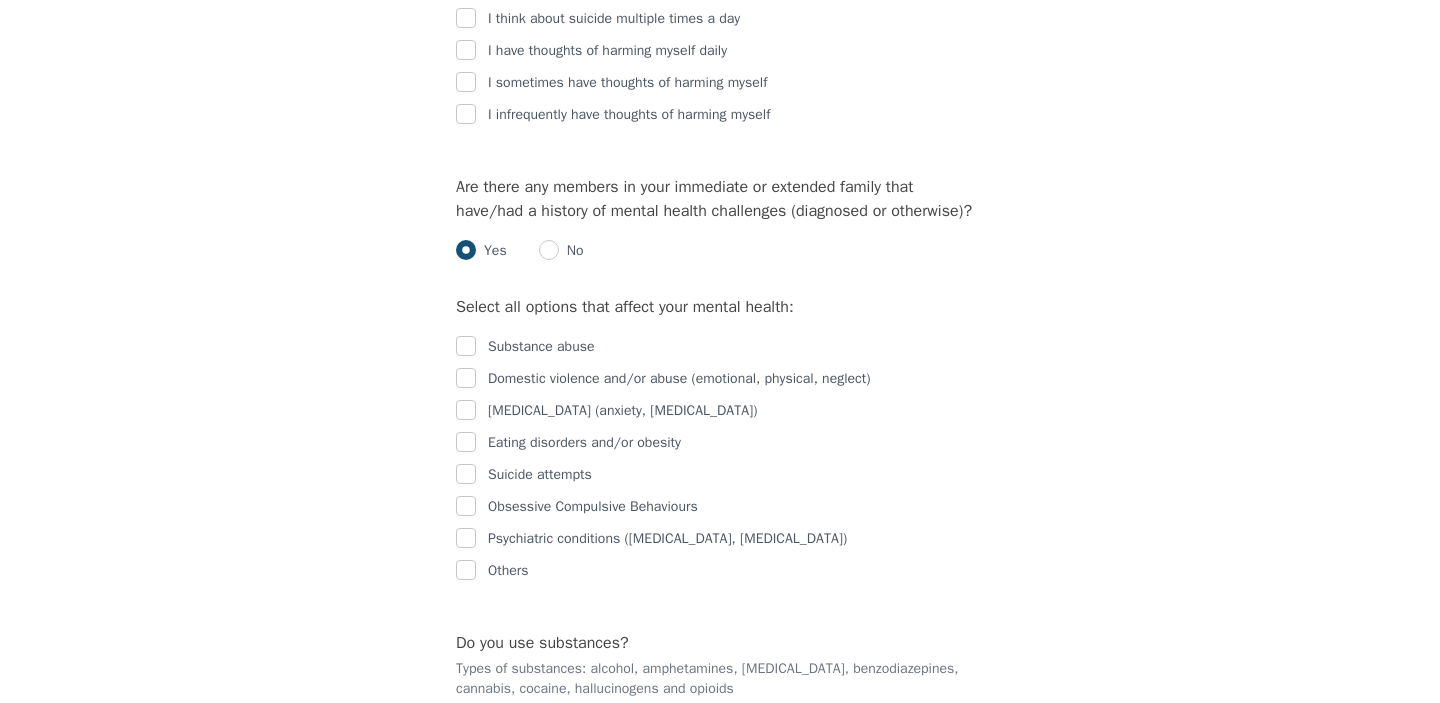 scroll, scrollTop: 3621, scrollLeft: 0, axis: vertical 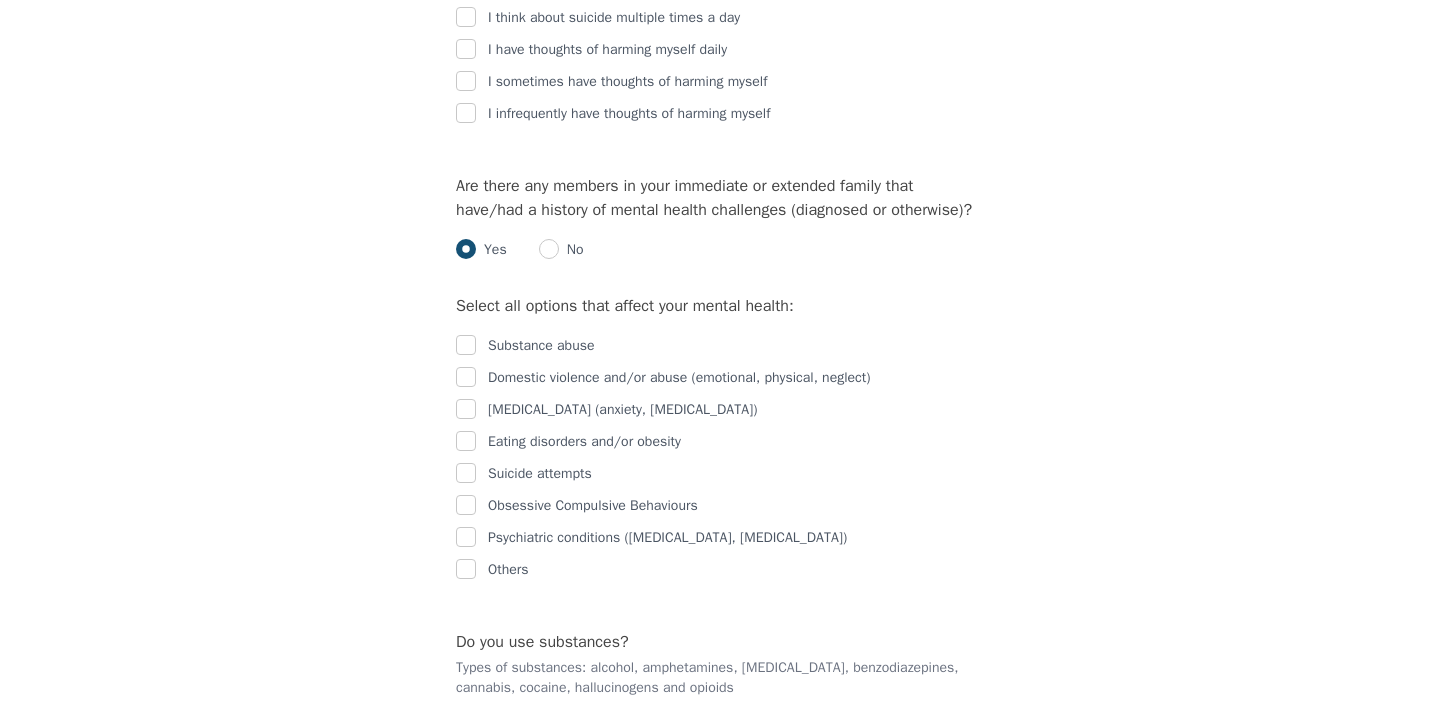 click on "Substance abuse" at bounding box center (541, 346) 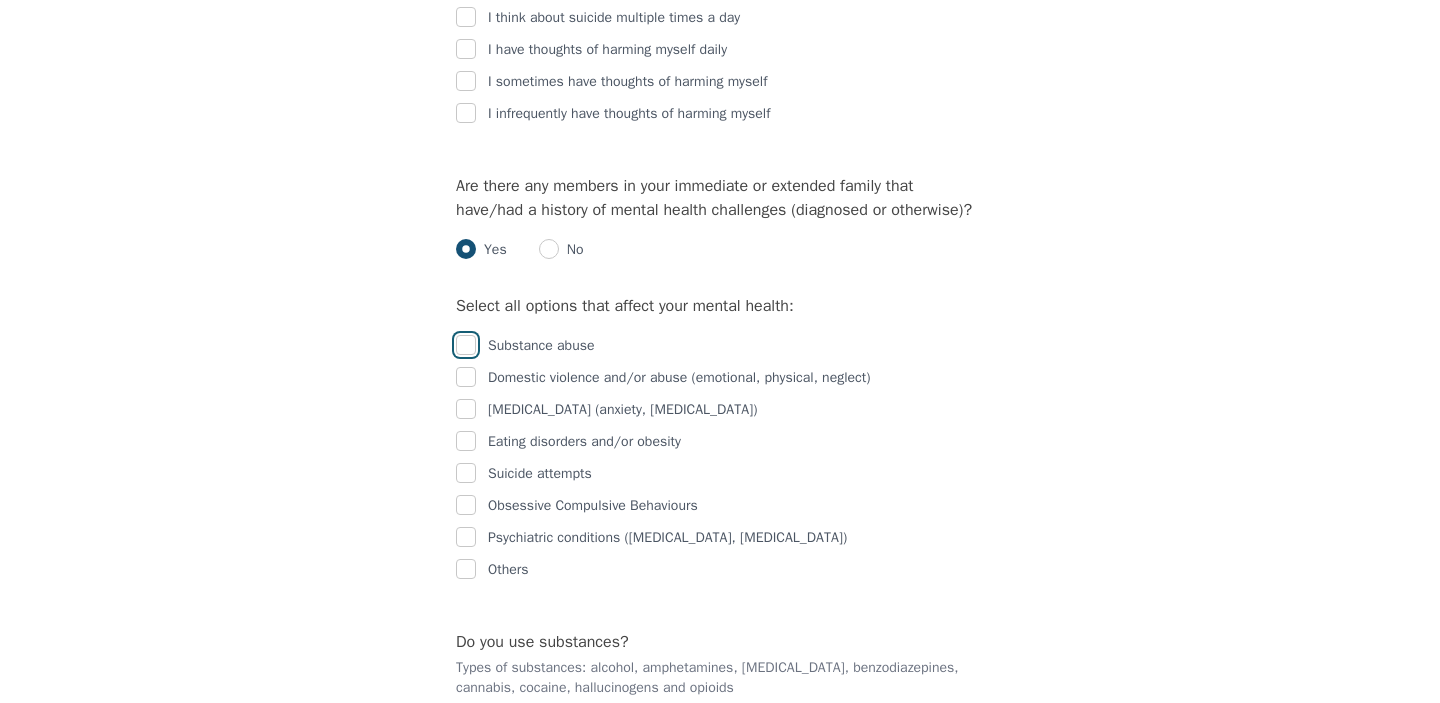 click at bounding box center [466, 345] 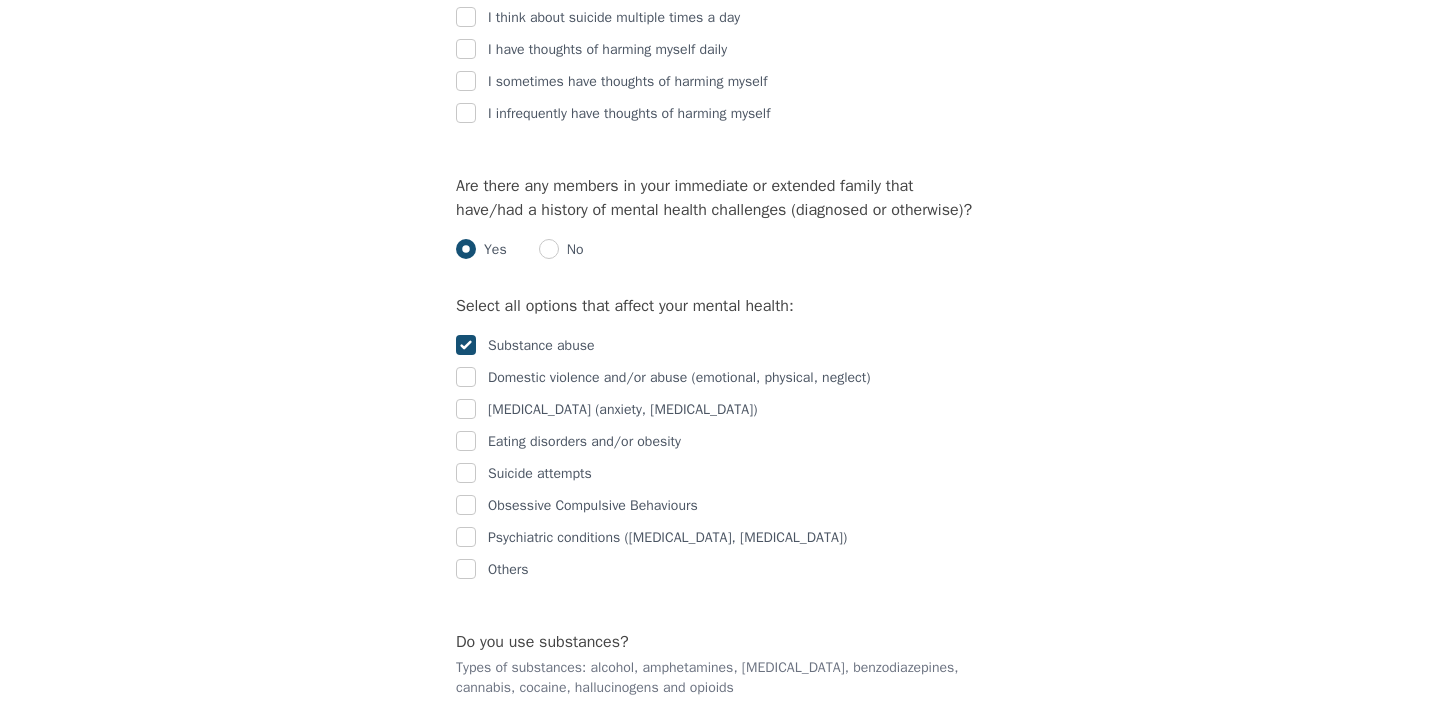 checkbox on "true" 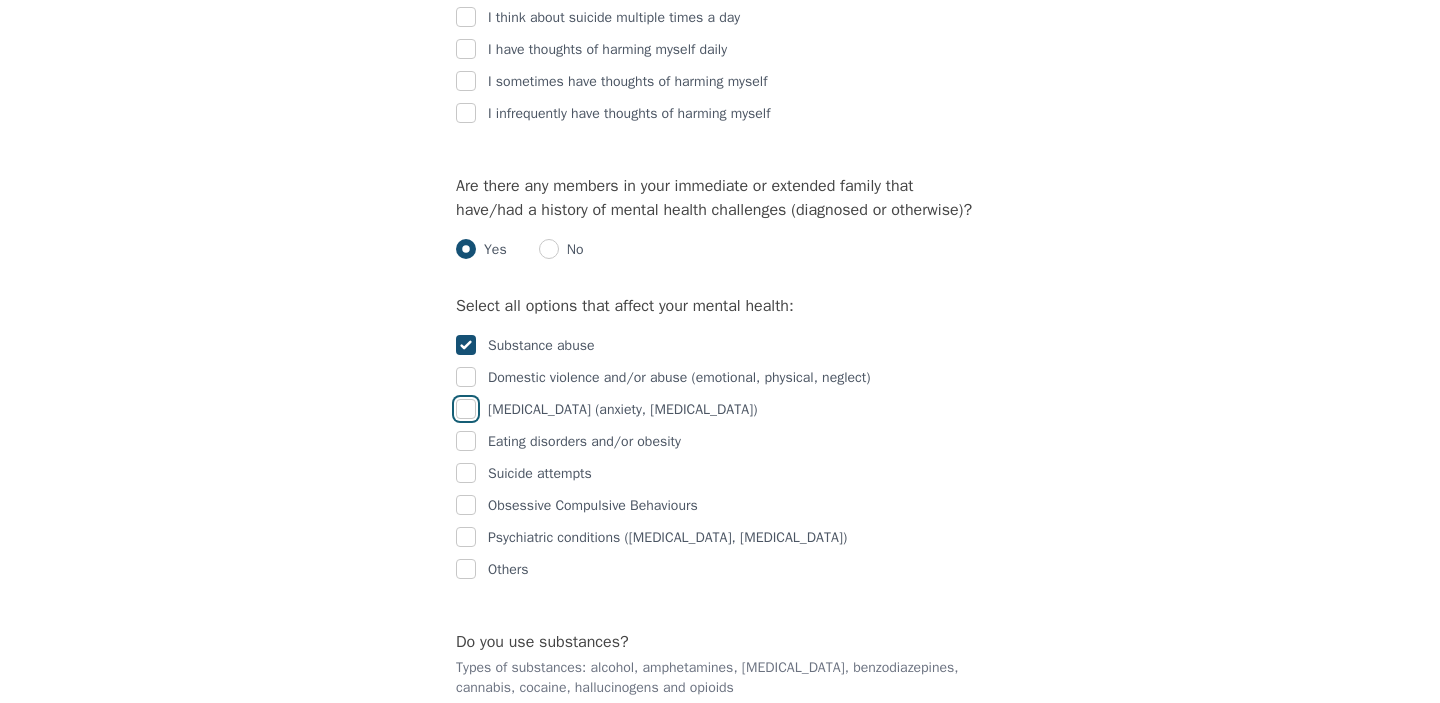 click at bounding box center [466, 409] 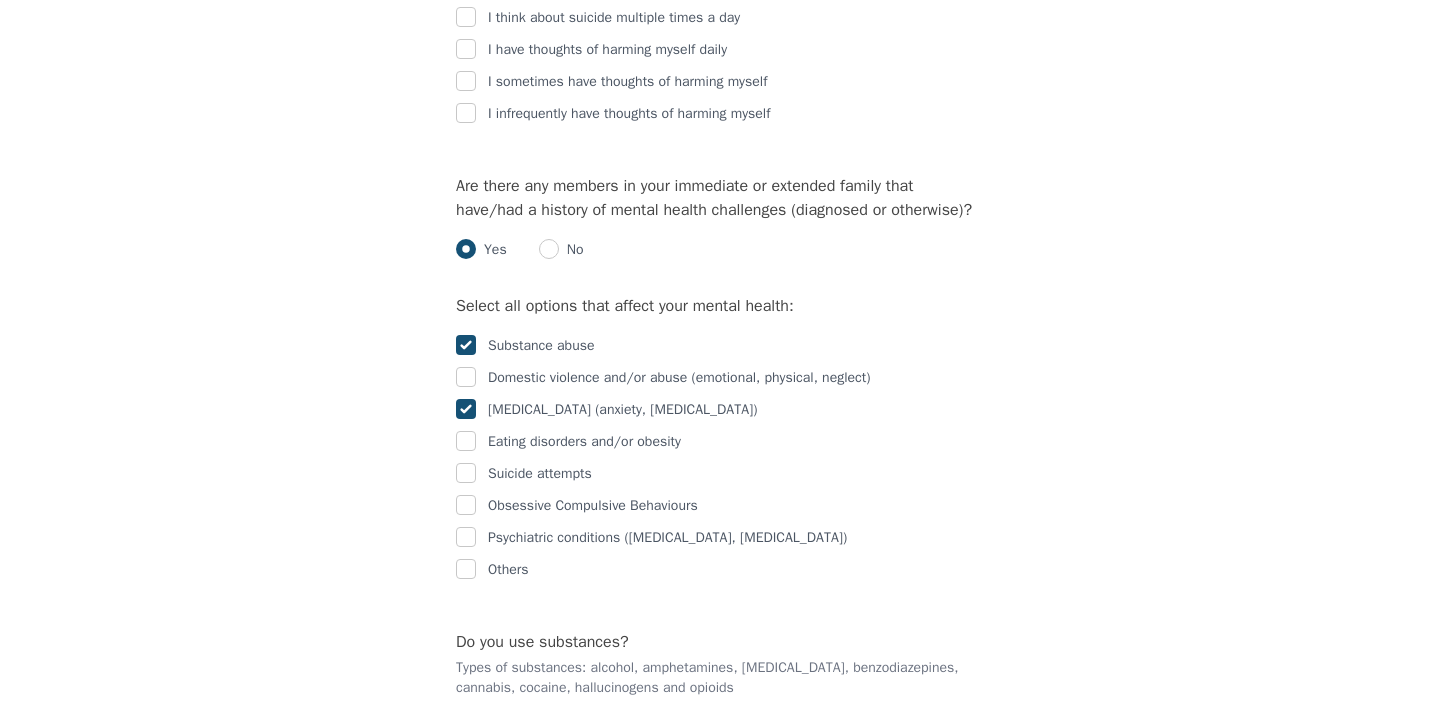 checkbox on "true" 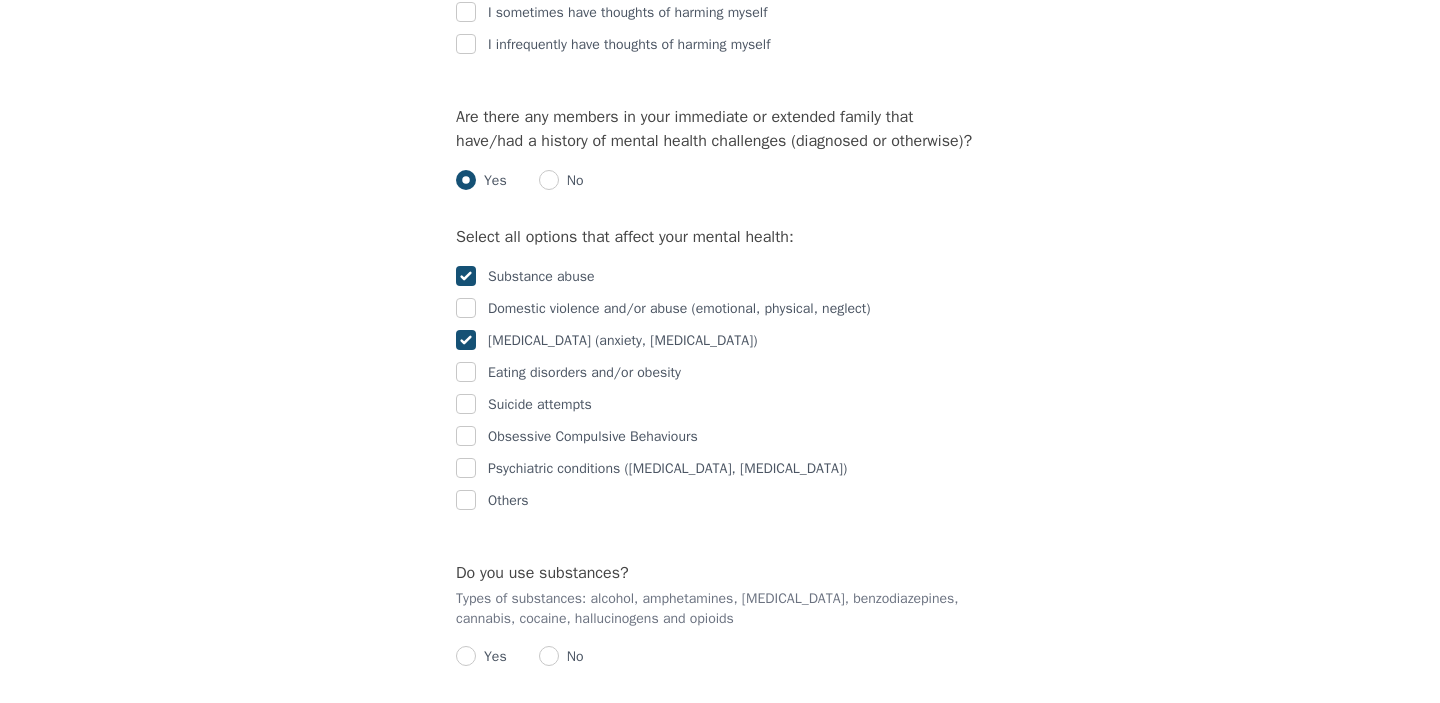 scroll, scrollTop: 3691, scrollLeft: 0, axis: vertical 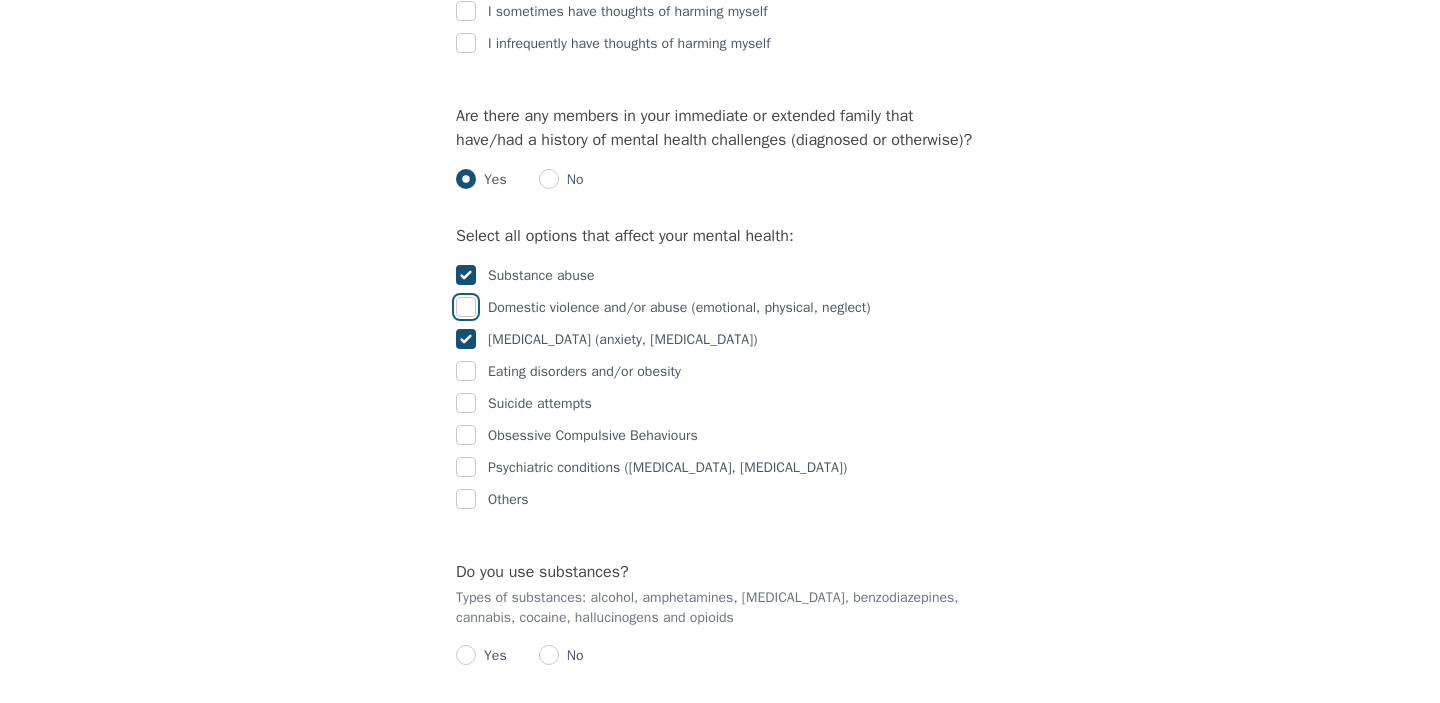 click at bounding box center (466, 307) 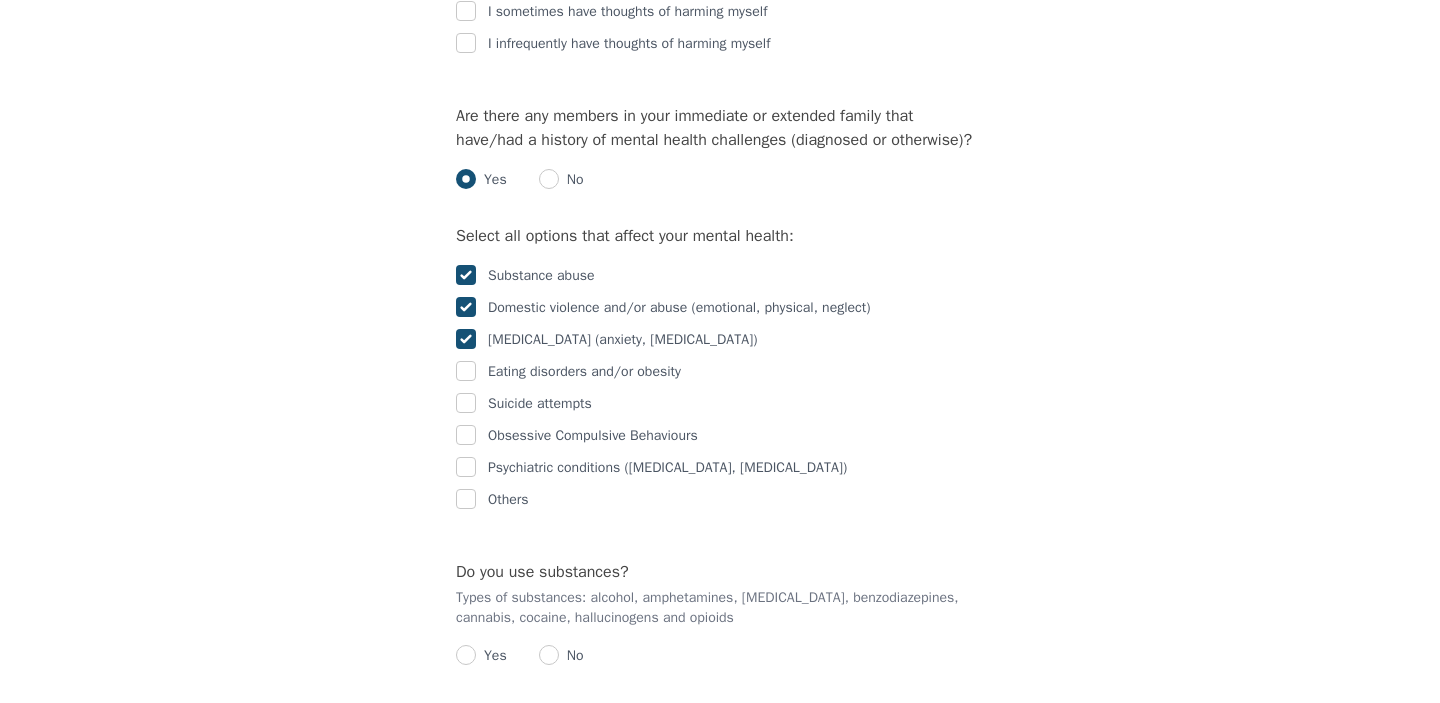 checkbox on "true" 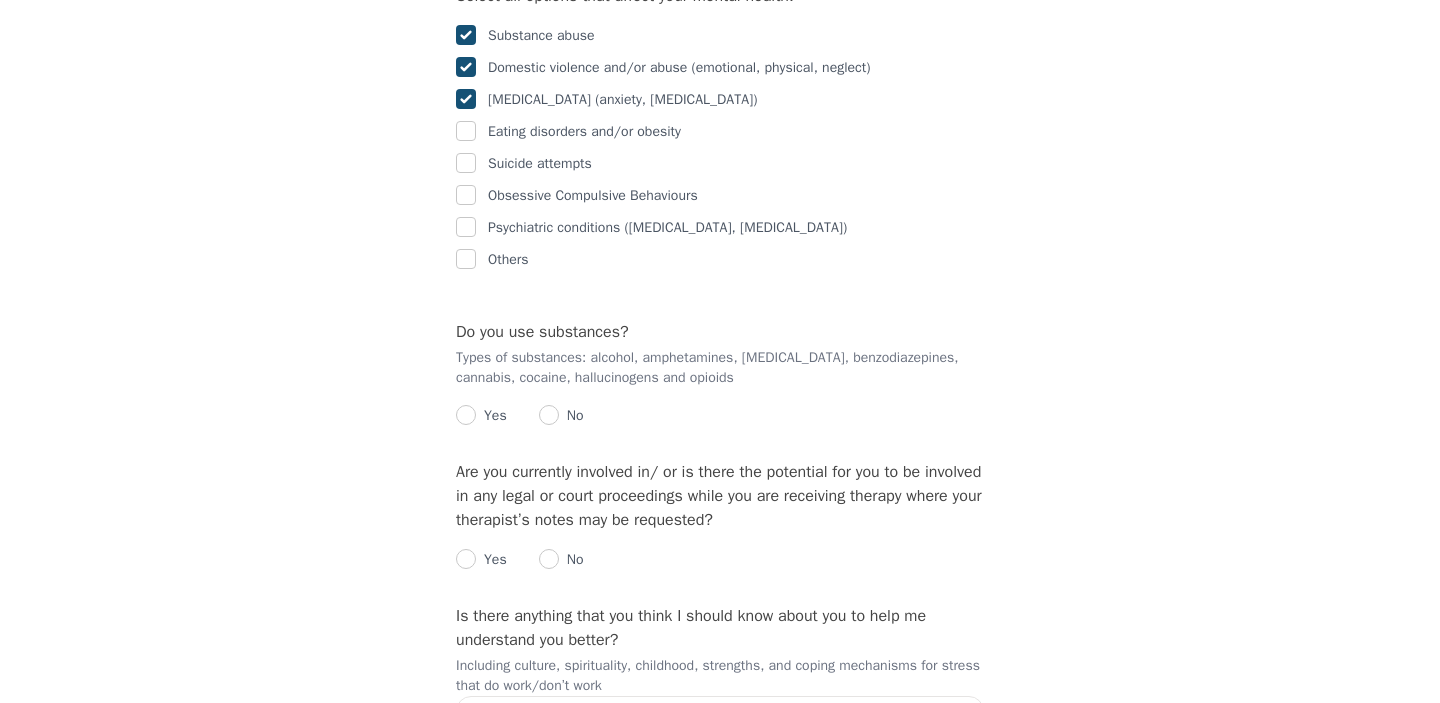 scroll, scrollTop: 4002, scrollLeft: 0, axis: vertical 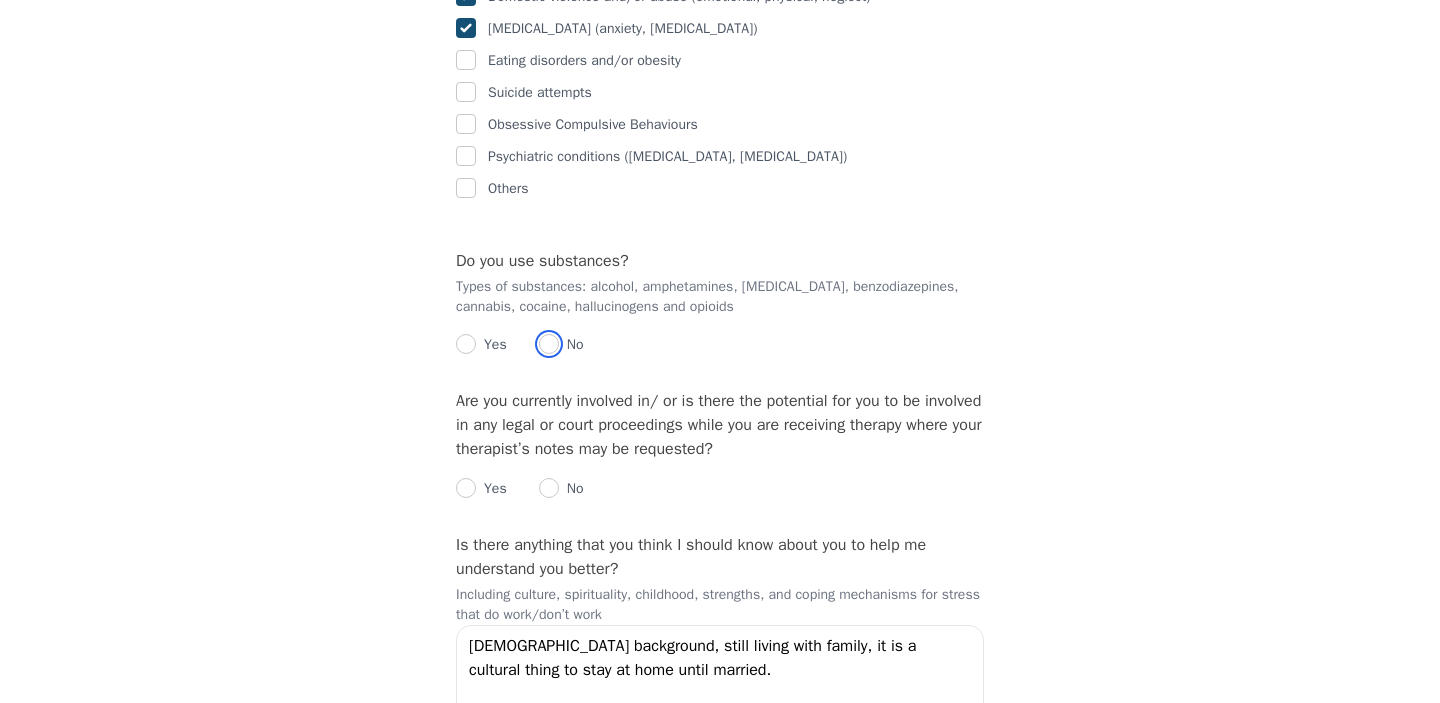 click at bounding box center [549, 344] 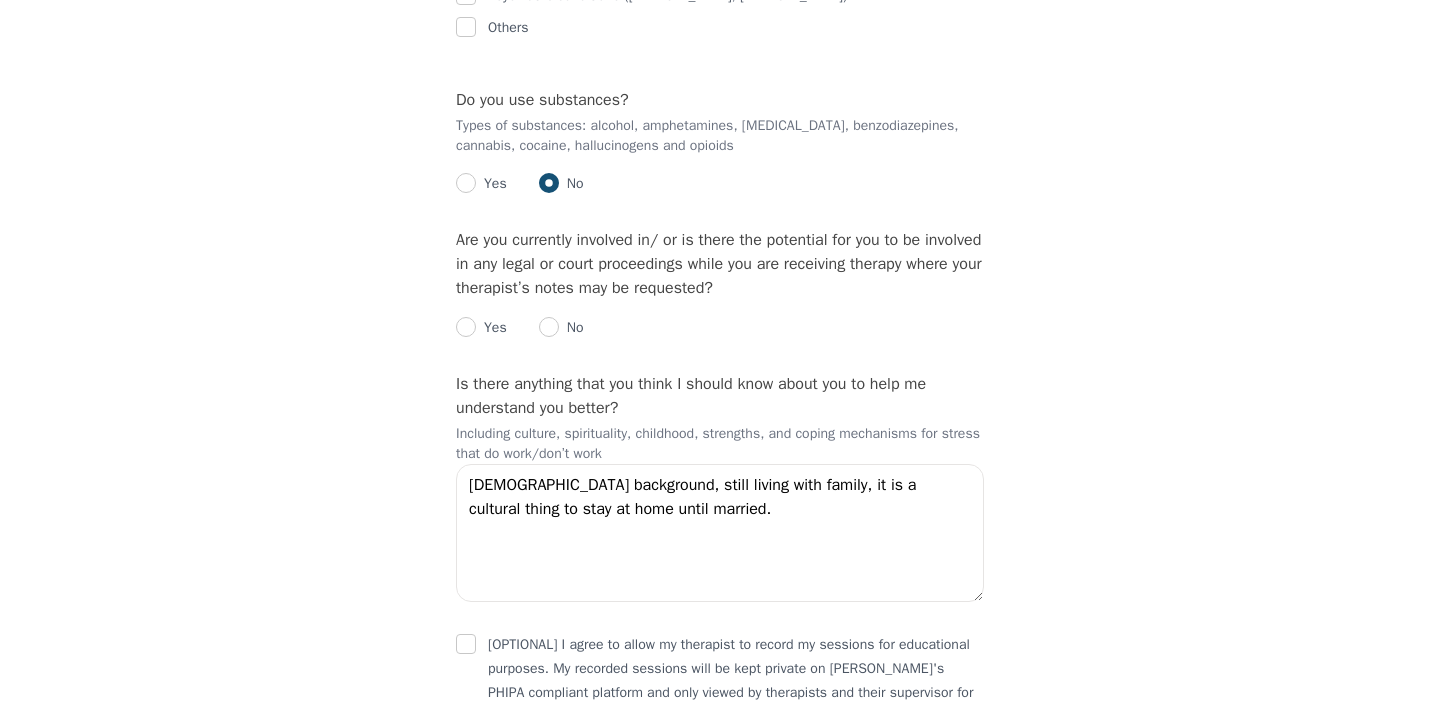 scroll, scrollTop: 4167, scrollLeft: 0, axis: vertical 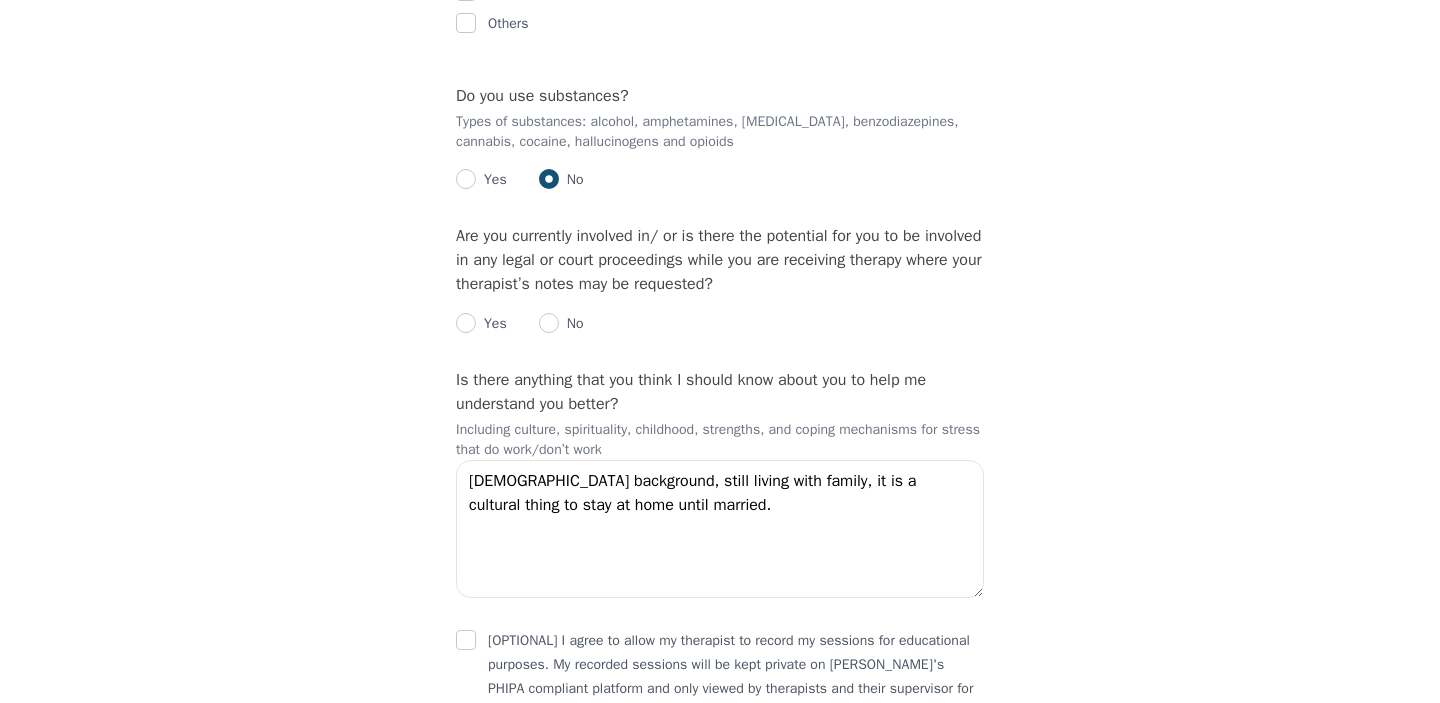 click on "No" at bounding box center (571, 324) 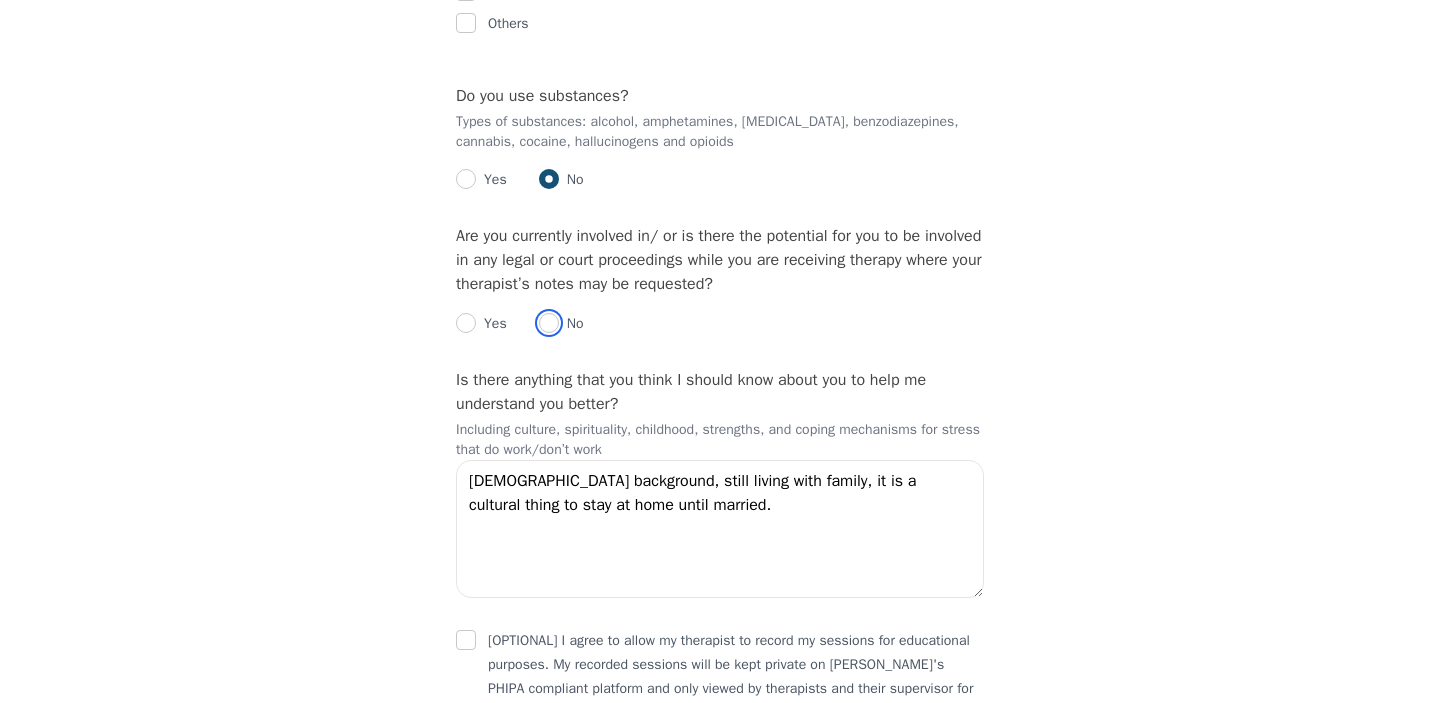 click at bounding box center [549, 323] 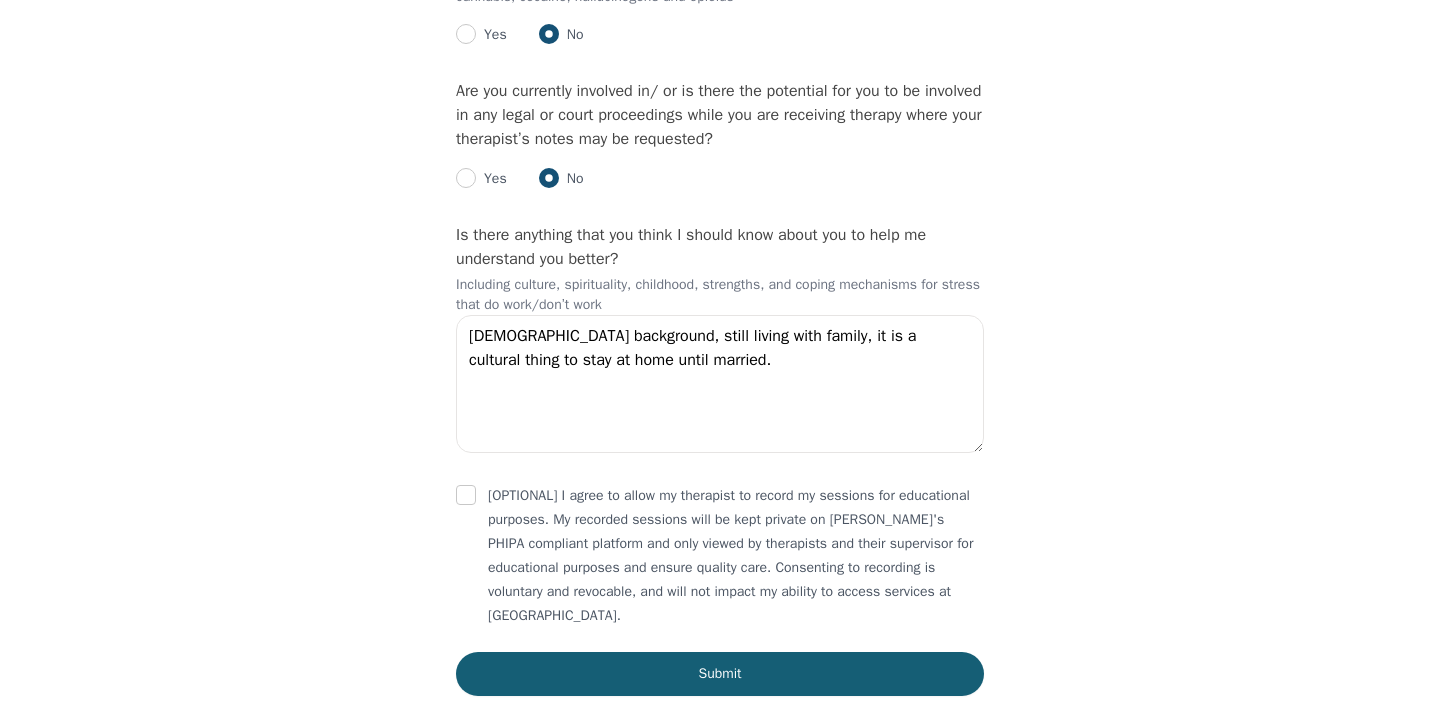 scroll, scrollTop: 4317, scrollLeft: 0, axis: vertical 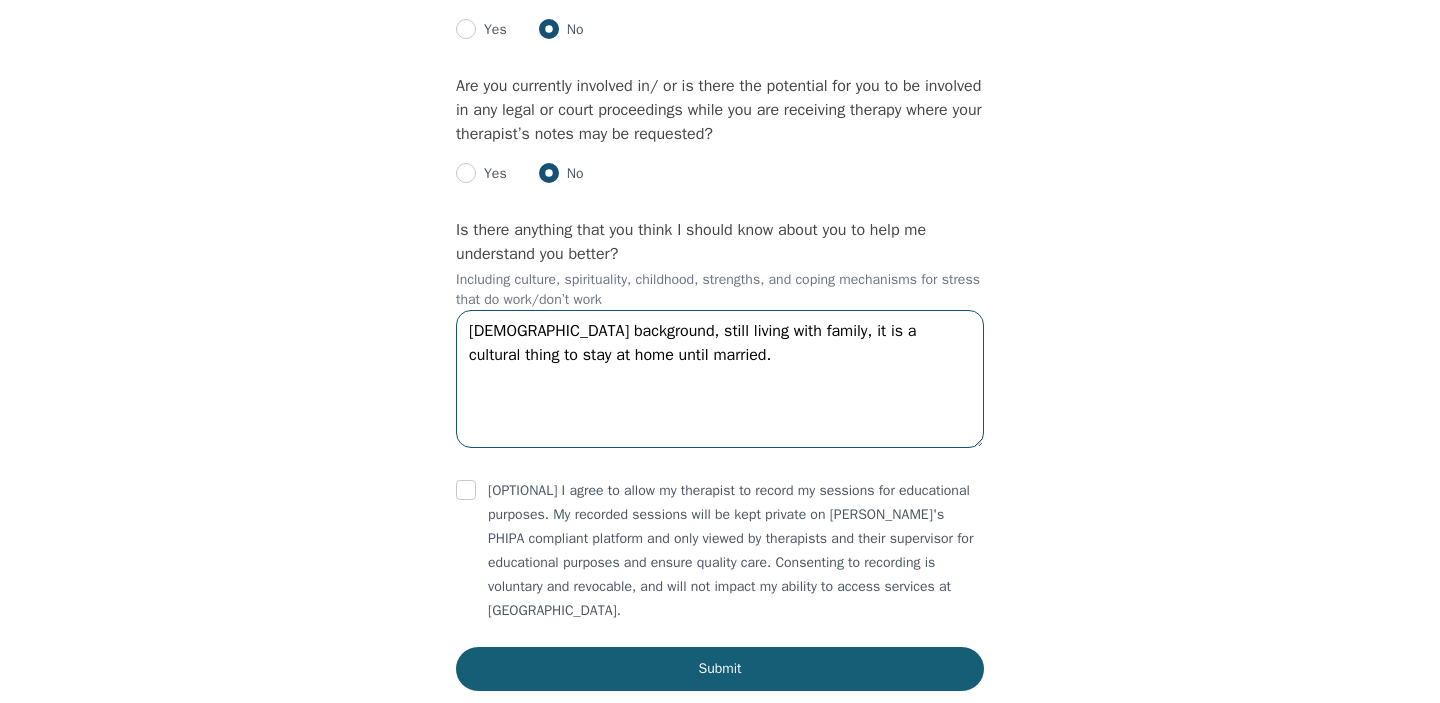 click on "[DEMOGRAPHIC_DATA] background, still living with family, it is a cultural thing to stay at home until married." at bounding box center (720, 379) 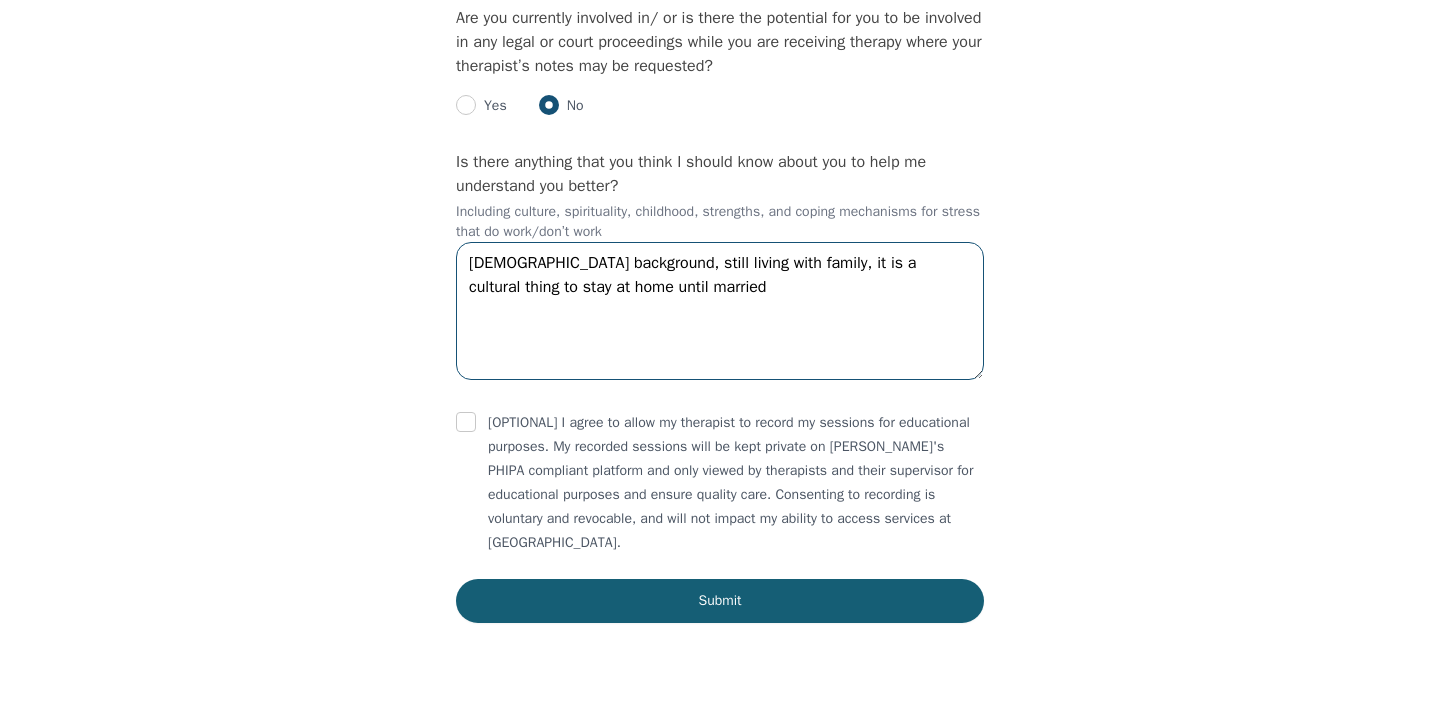 scroll, scrollTop: 4473, scrollLeft: 0, axis: vertical 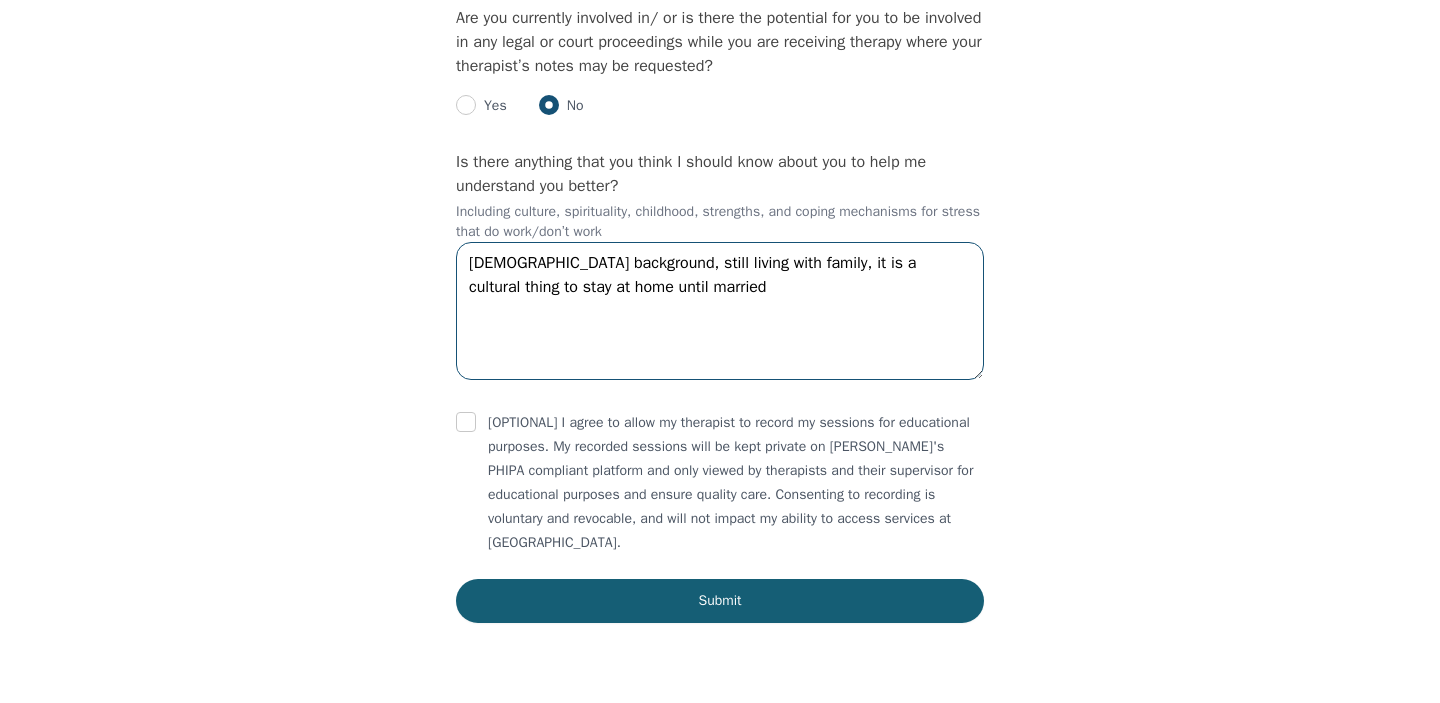 type on "[DEMOGRAPHIC_DATA] background, still living with family, it is a cultural thing to stay at home until married" 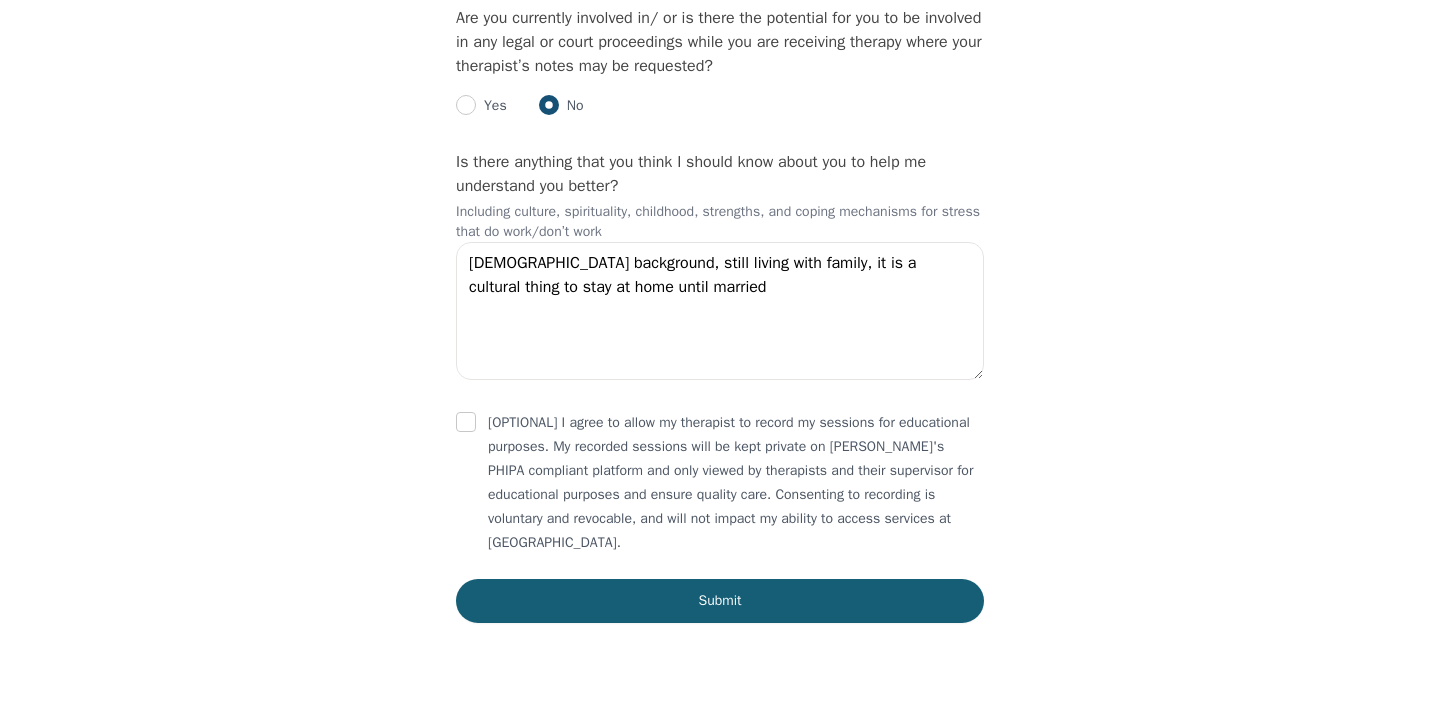 click on "Intake Assessment for [PERSON_NAME] Part 2 of 2: Clinical Self-Report Please complete the following information before your initial session. This step is crucial to kickstart your therapeutic journey with your therapist: Please describe what has brought you to seek therapy at this time? Want to work on inner critic and negative self talk using IFS, started it with last therapist and find it very helpful. Find I get overwhelmed and shut down when the inner critic takes over, which impacts my work and I feel stuck when it comes to my future. Lots of stress and responsibility in life/at home. Working on confidence, connecting with my true wants/needs and feeling enough. How are your current issues affecting your daily life, and for how long have you been experiencing them? On a daily basis, how do you typically feel? Rate your current emotional intensity on a scale of 1 (Low) to 10 (High): 1 2 3 4 5 6 7 8 9 10 Low Intensity High Intensity What current stressors are affecting your mental health? Lack of motivation" at bounding box center [720, -1841] 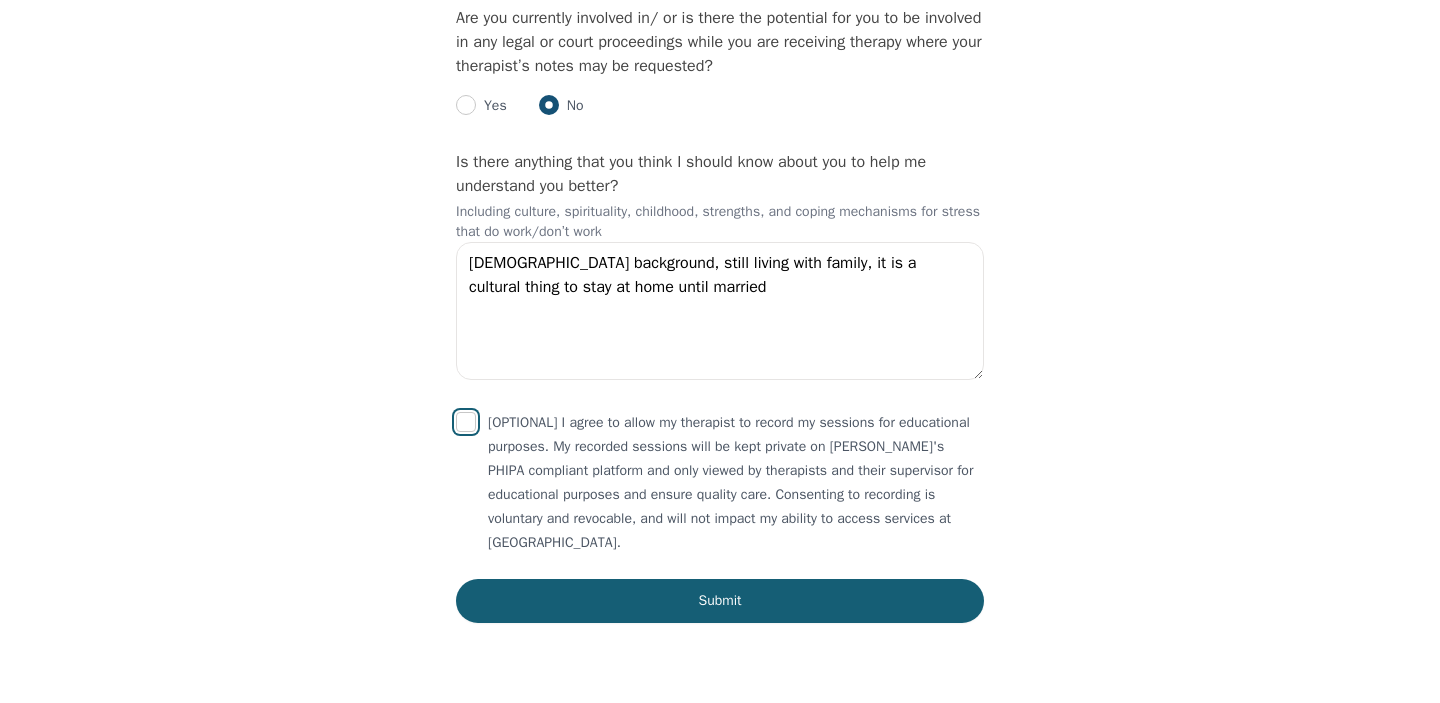 click at bounding box center [466, 422] 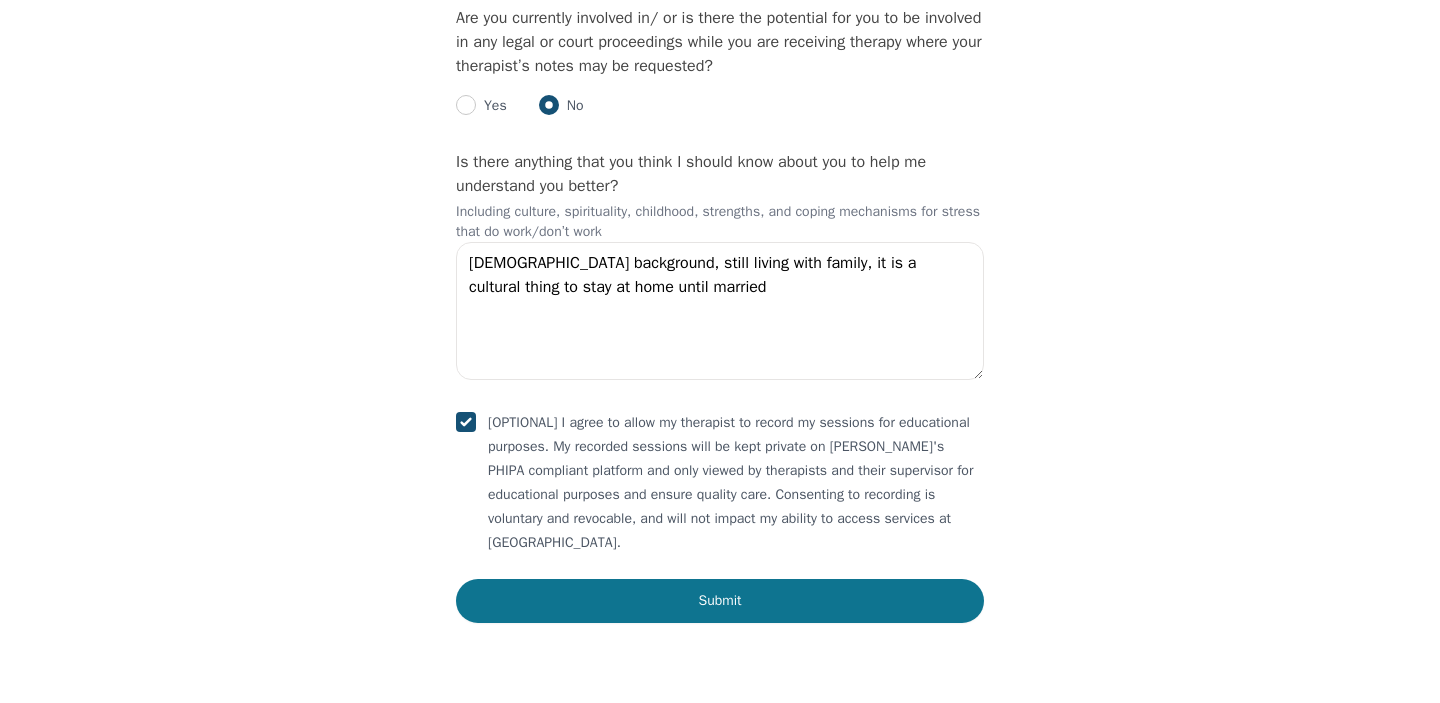 click on "Submit" at bounding box center (720, 601) 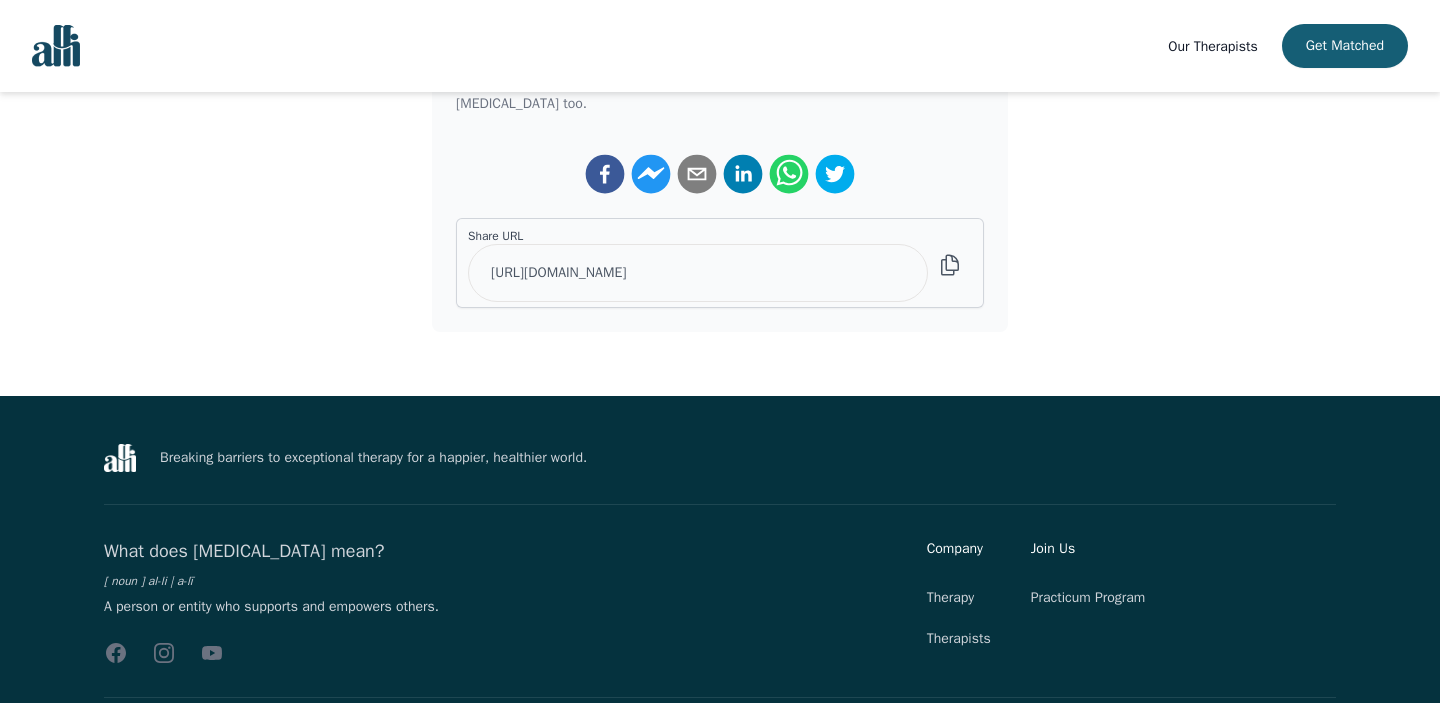 scroll, scrollTop: 625, scrollLeft: 0, axis: vertical 